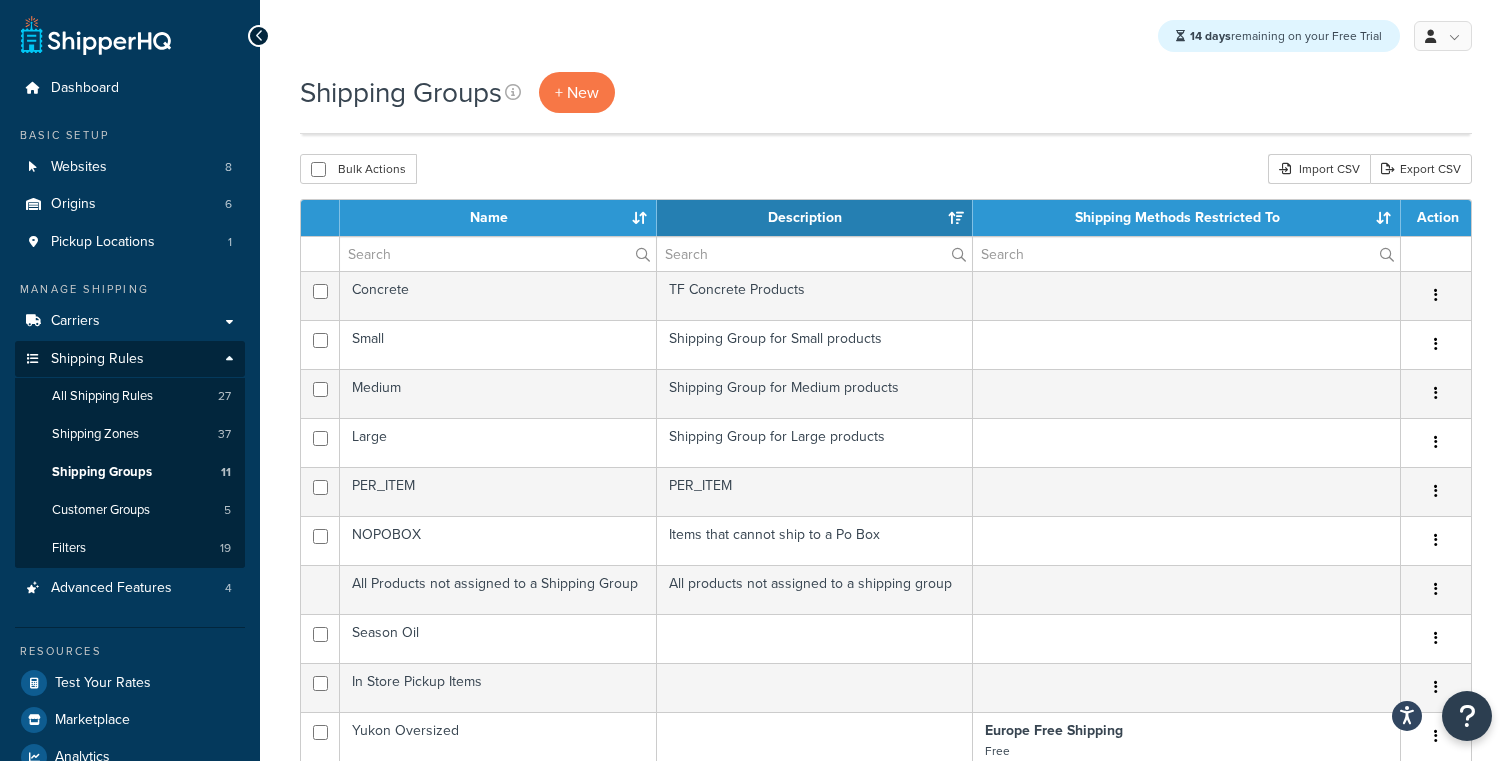 select on "15" 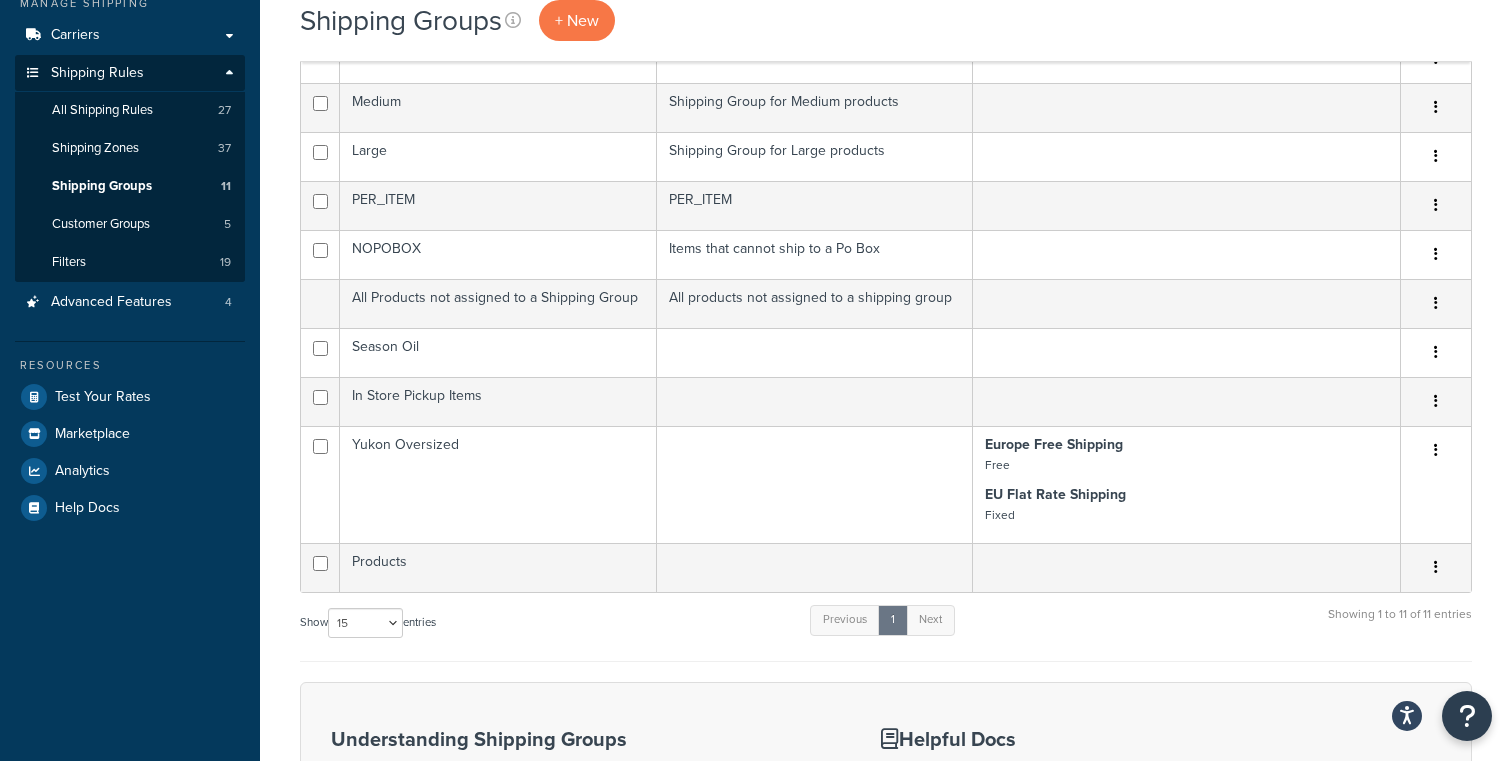 scroll, scrollTop: 0, scrollLeft: 0, axis: both 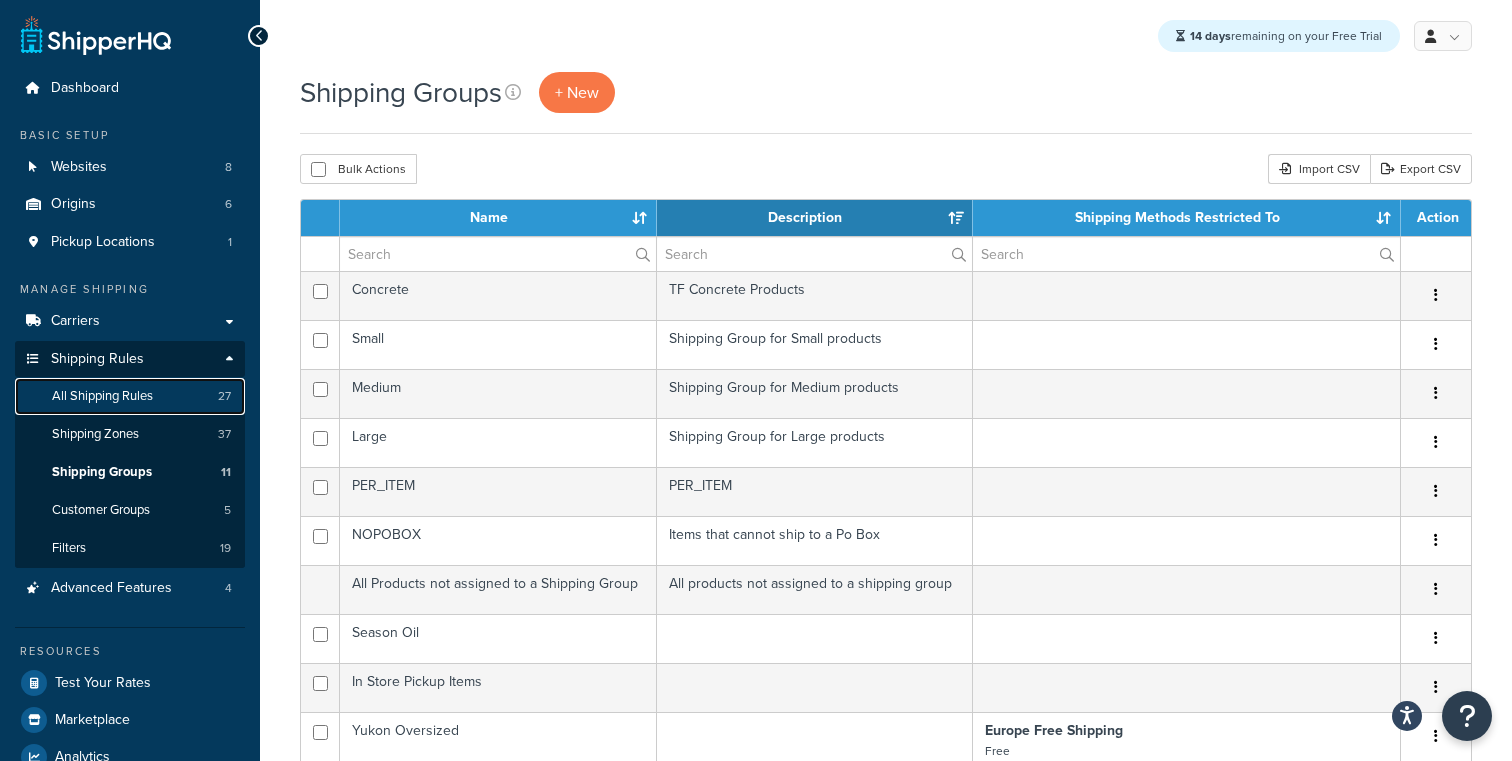 click on "All Shipping Rules" at bounding box center [102, 396] 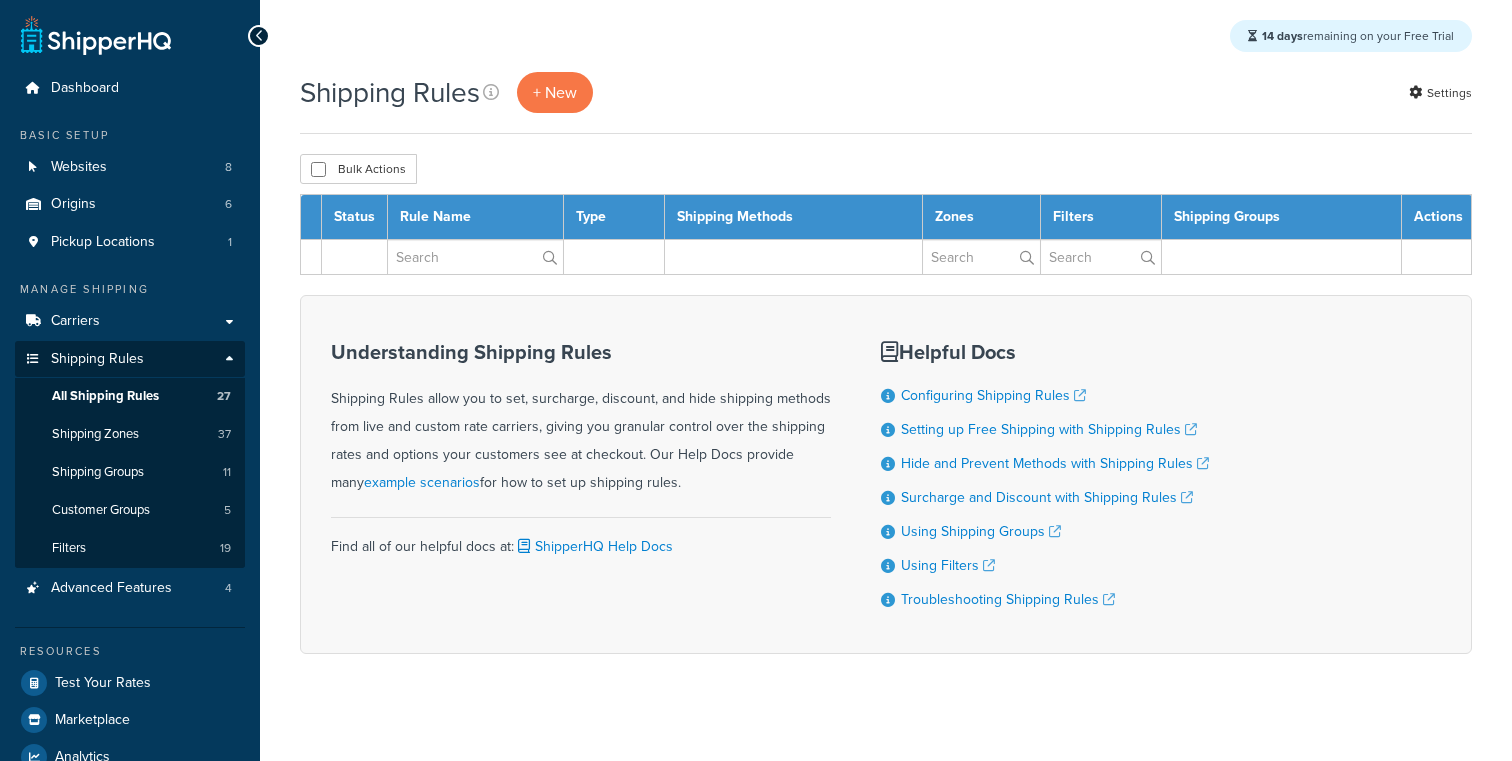 scroll, scrollTop: 0, scrollLeft: 0, axis: both 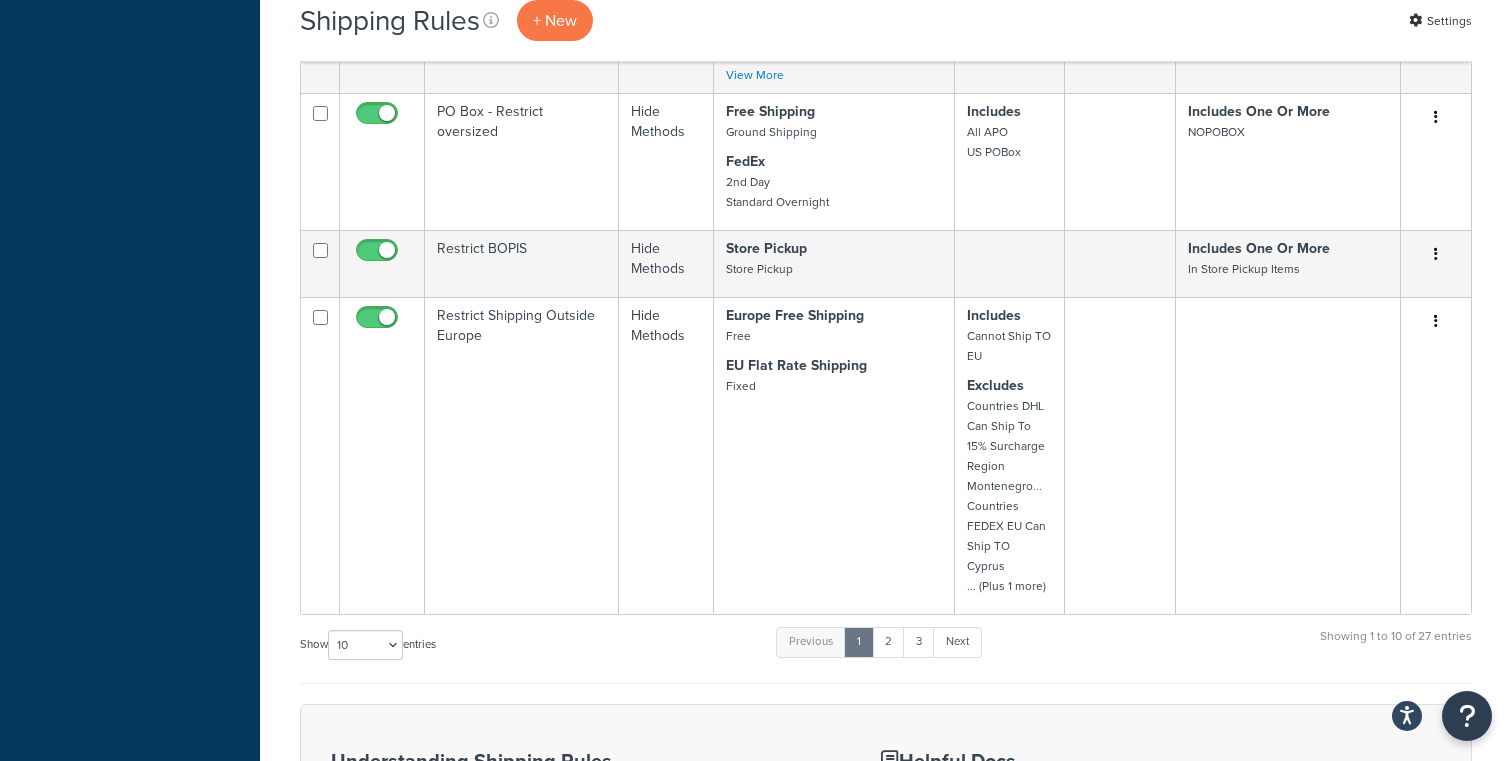 click on "Show  10 15 25 50 100 1000  entries" at bounding box center [368, 646] 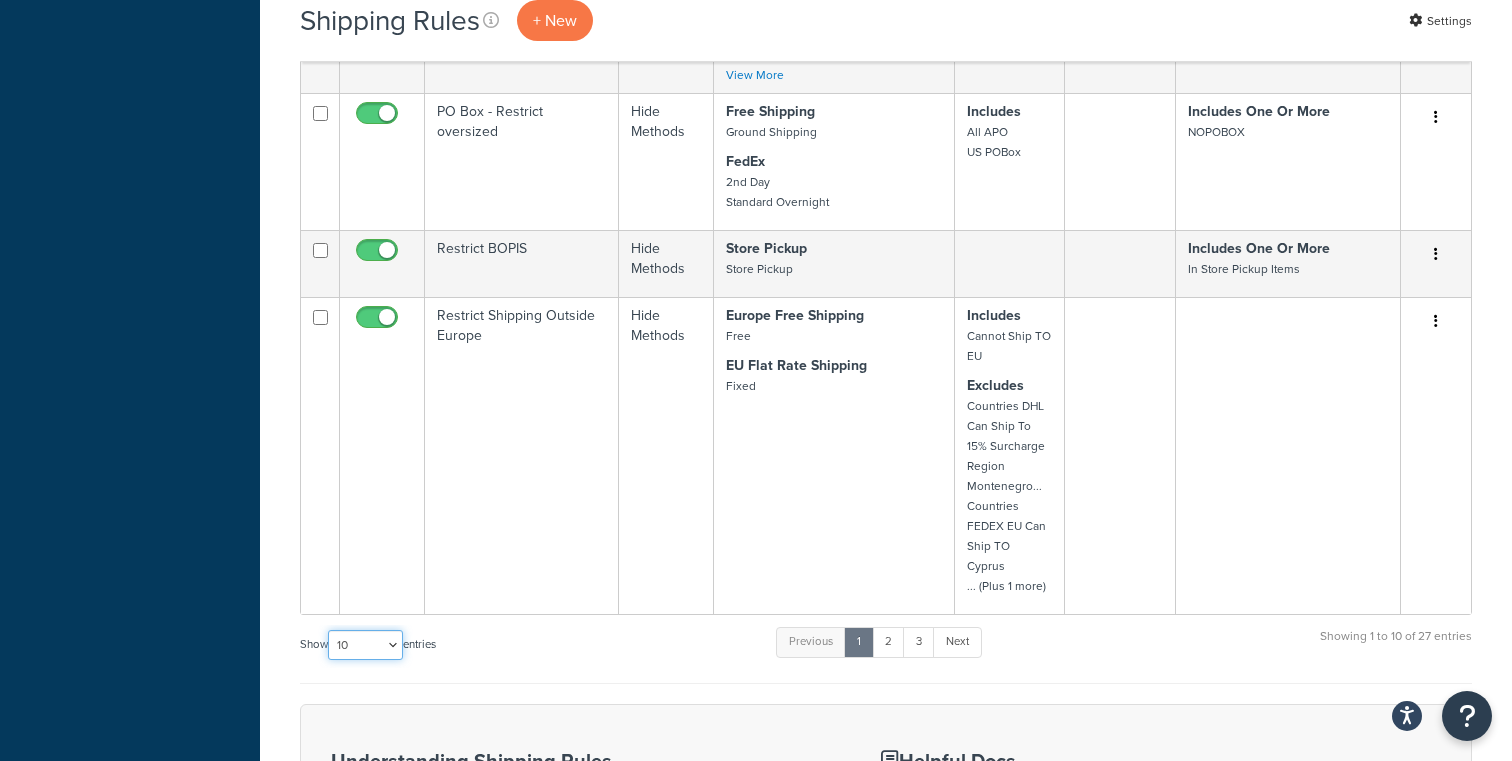 click on "10 15 25 50 100 1000" at bounding box center [365, 645] 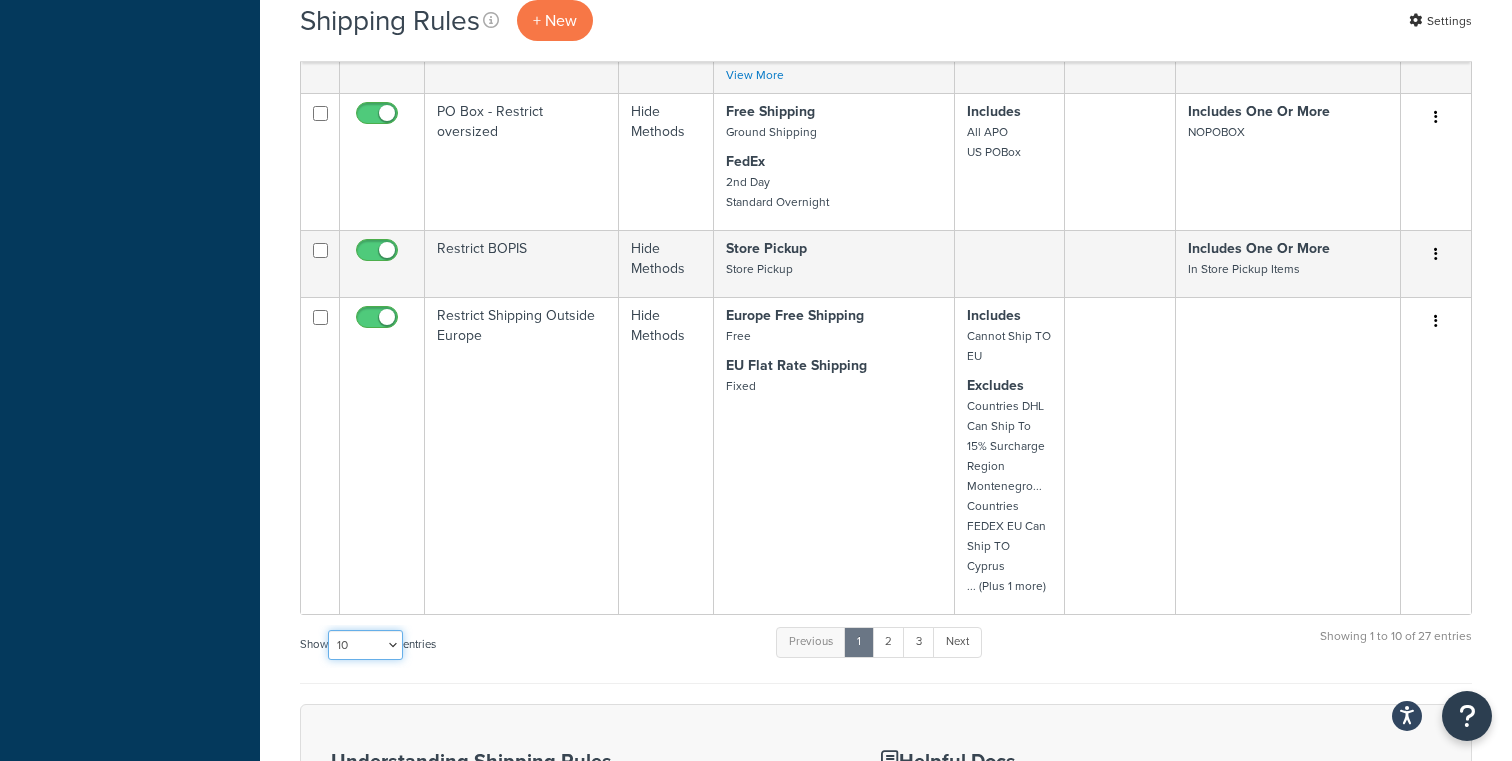 select on "25" 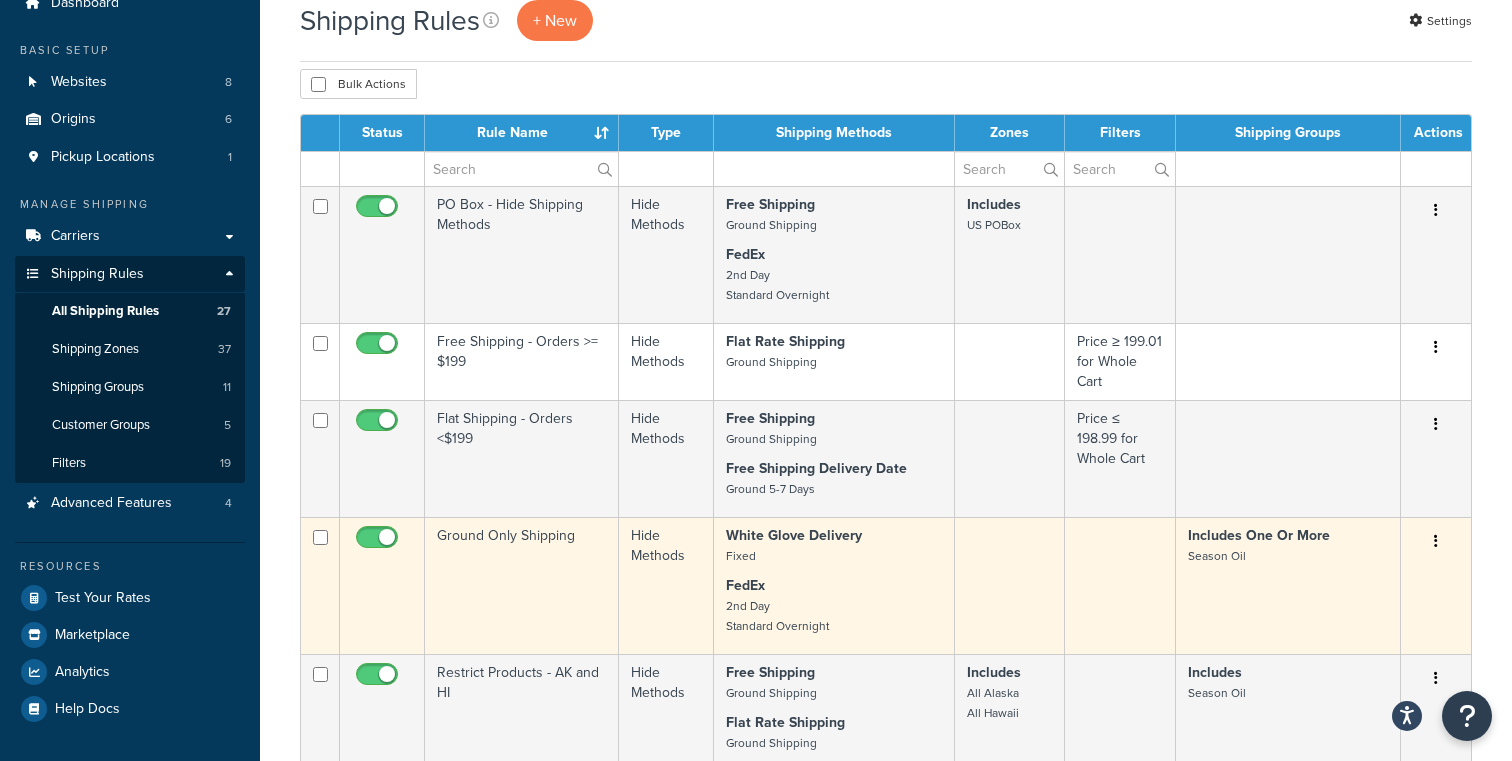 scroll, scrollTop: 0, scrollLeft: 0, axis: both 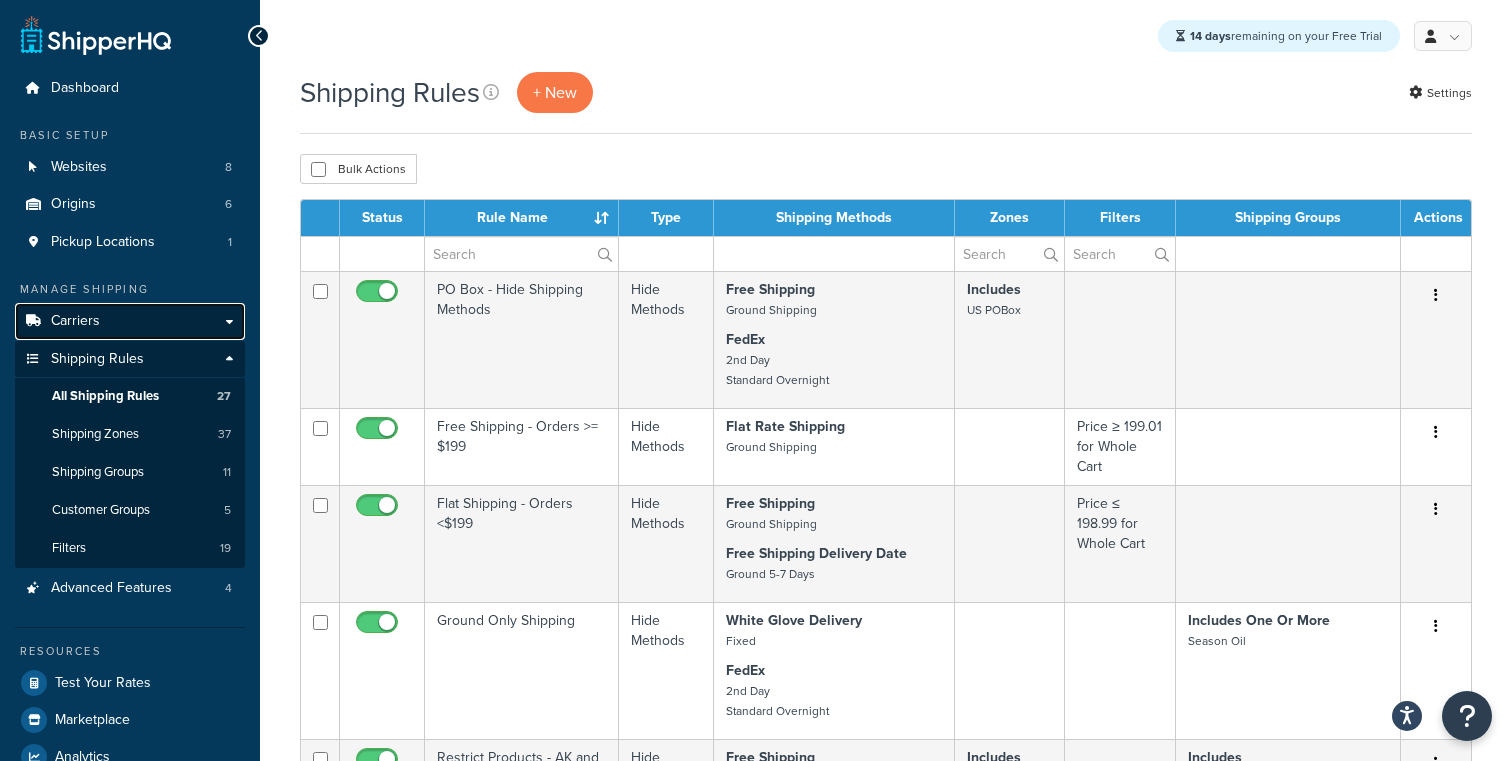 click on "Carriers" at bounding box center [130, 321] 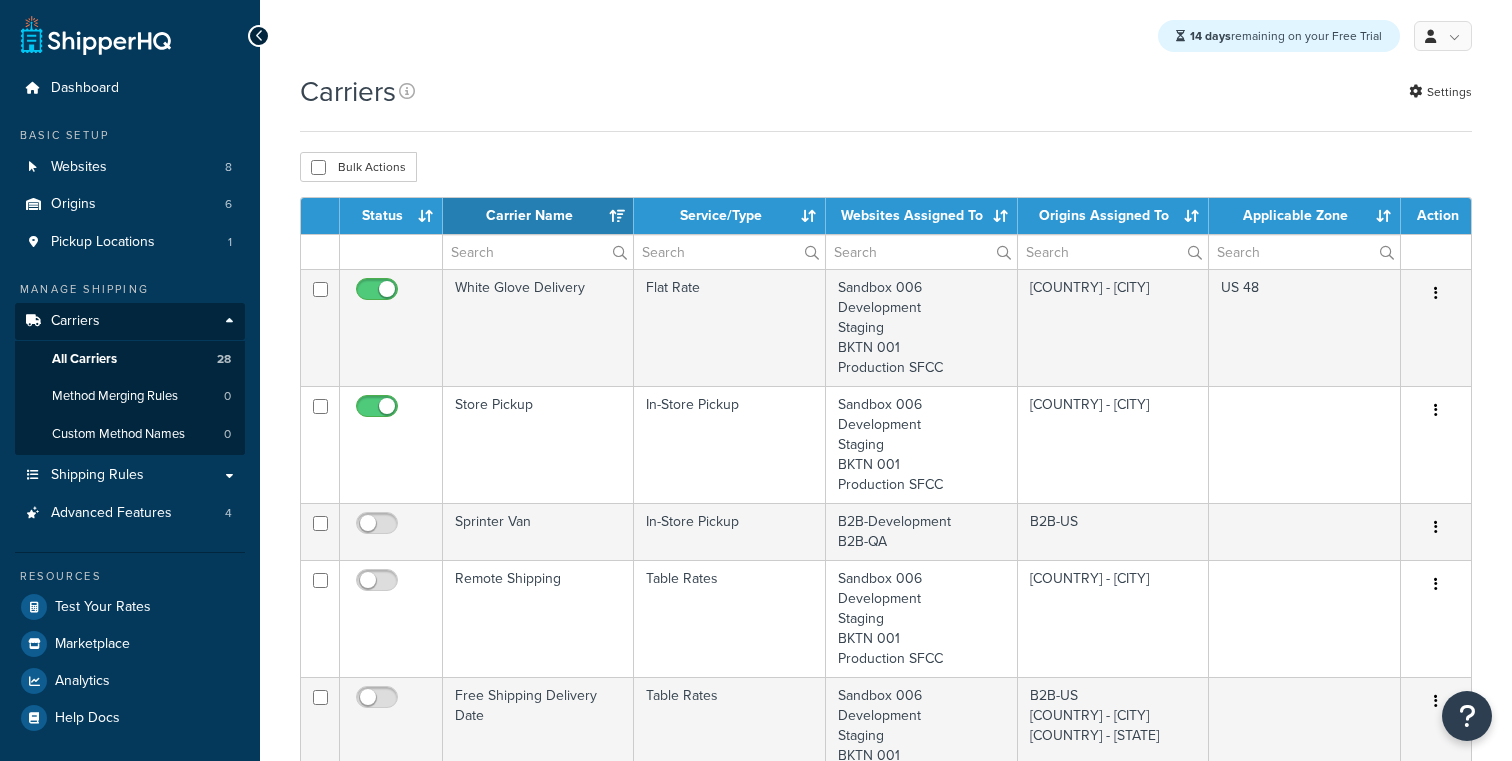 select on "15" 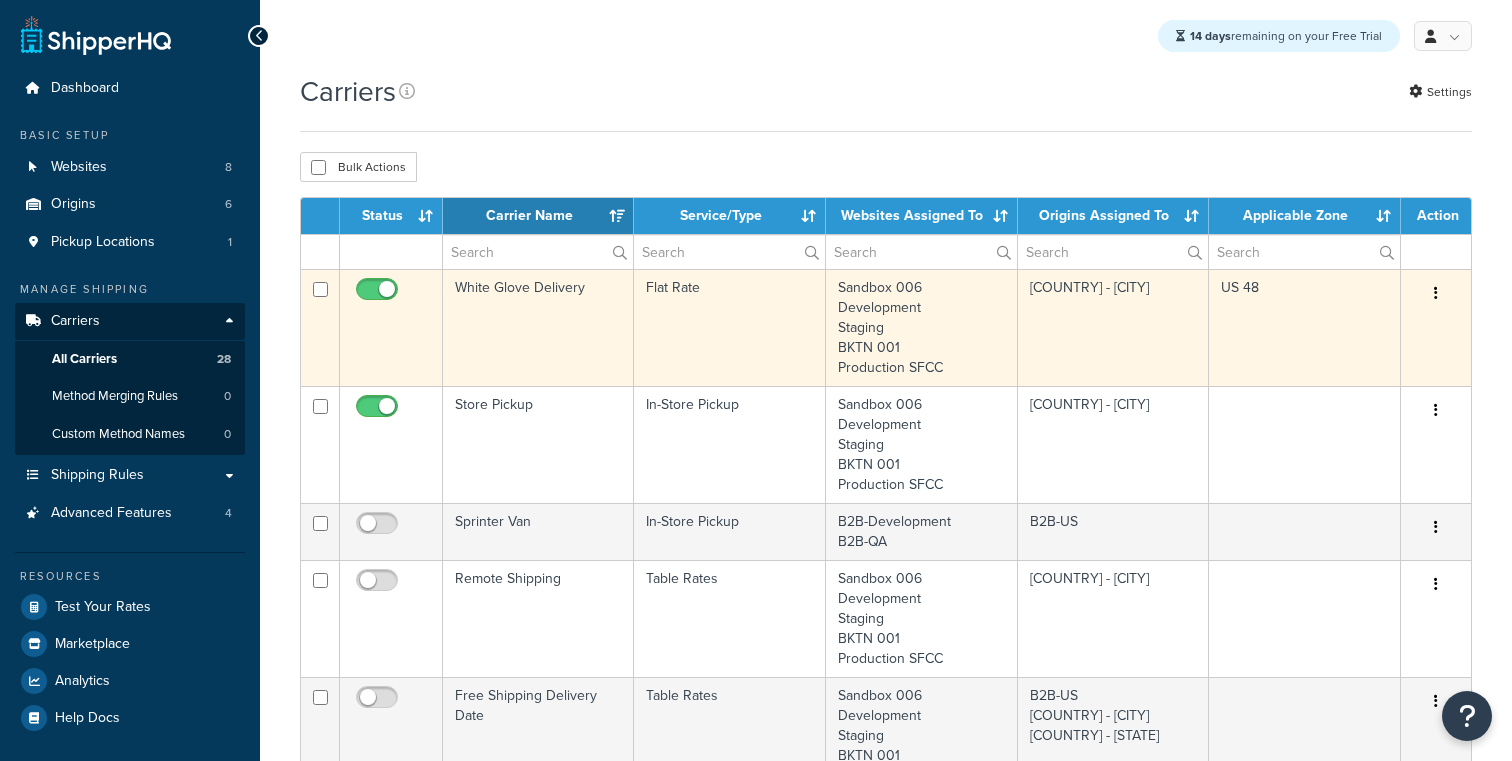 scroll, scrollTop: 0, scrollLeft: 0, axis: both 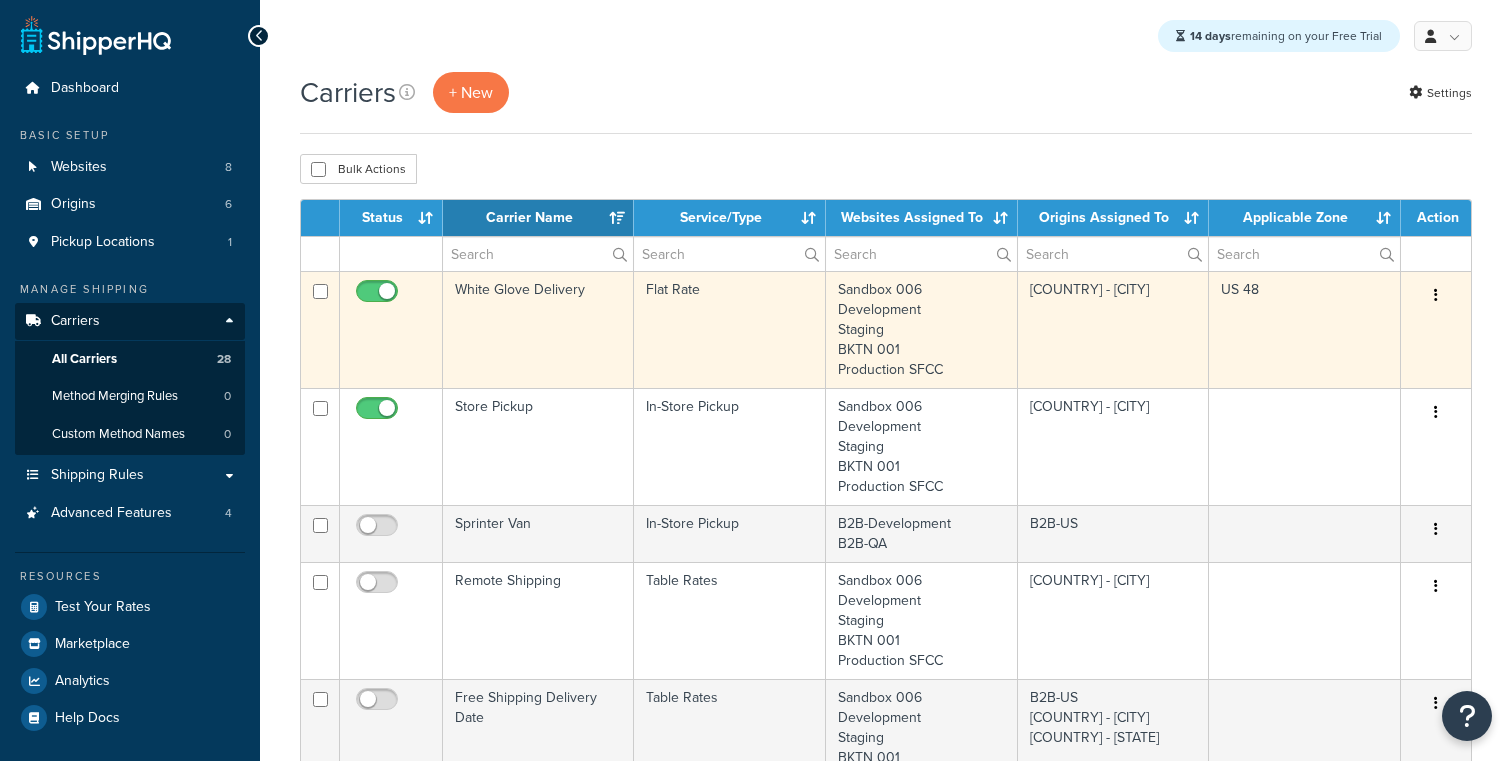 click on "White Glove Delivery" at bounding box center (538, 329) 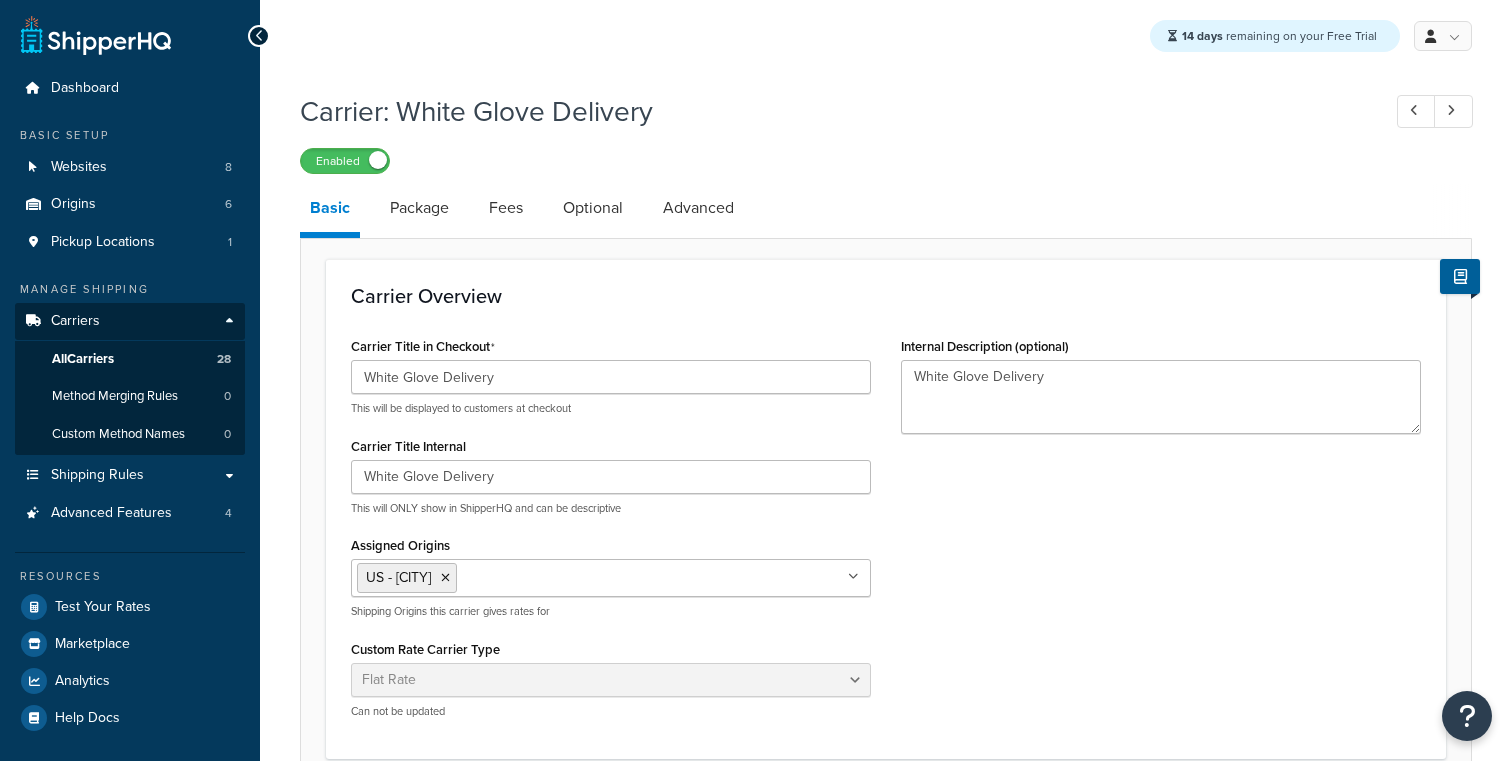 select on "flat" 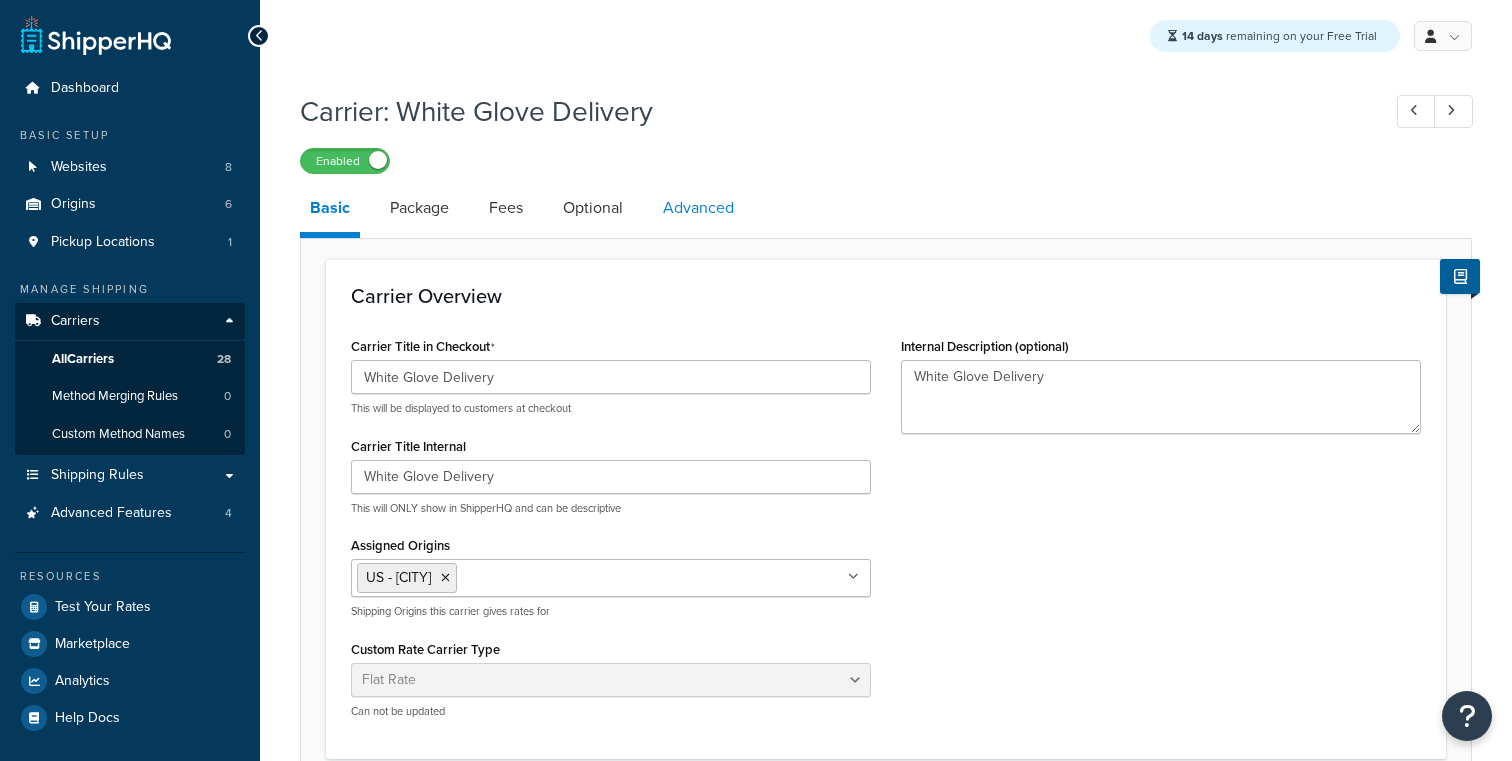 click on "Advanced" at bounding box center (698, 208) 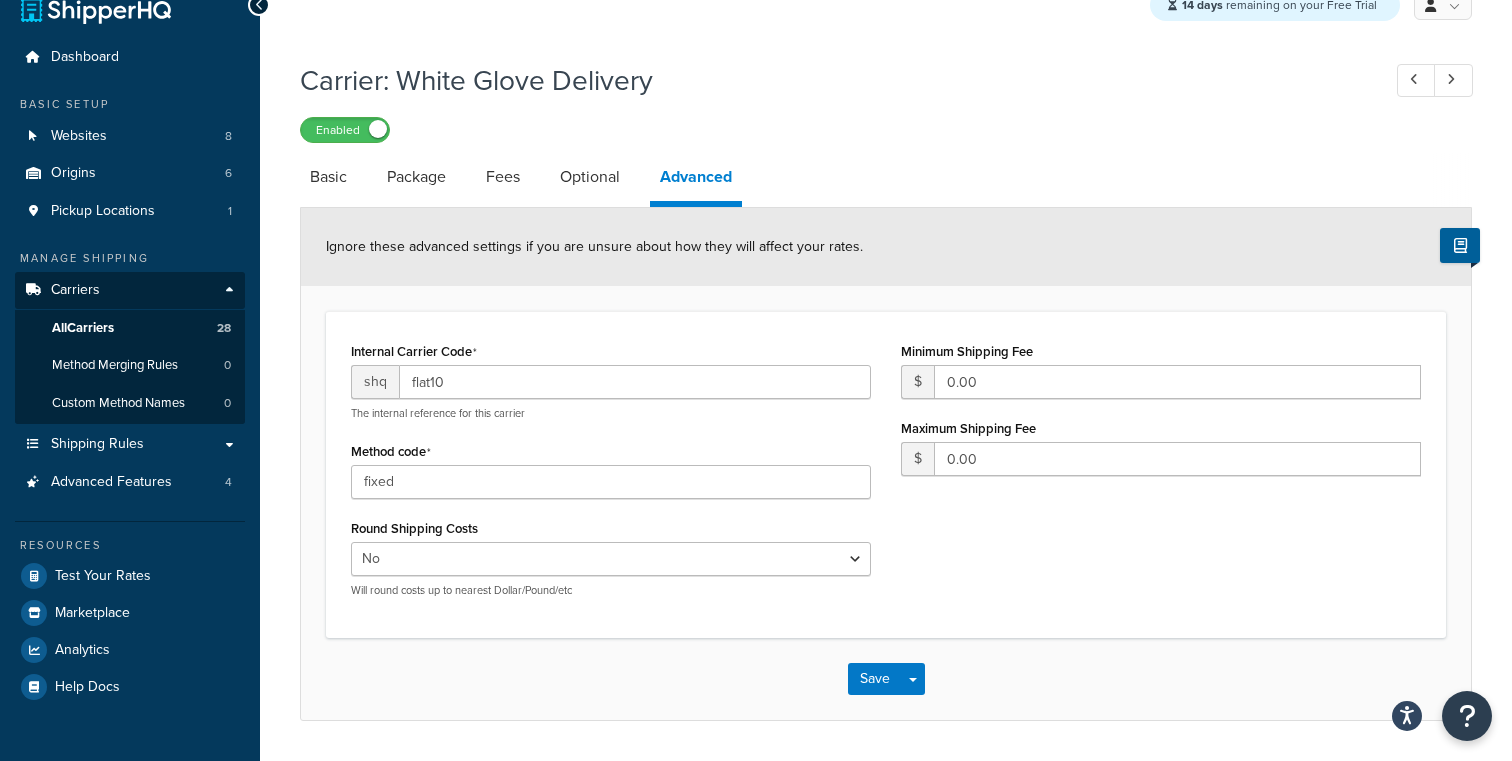 scroll, scrollTop: 21, scrollLeft: 0, axis: vertical 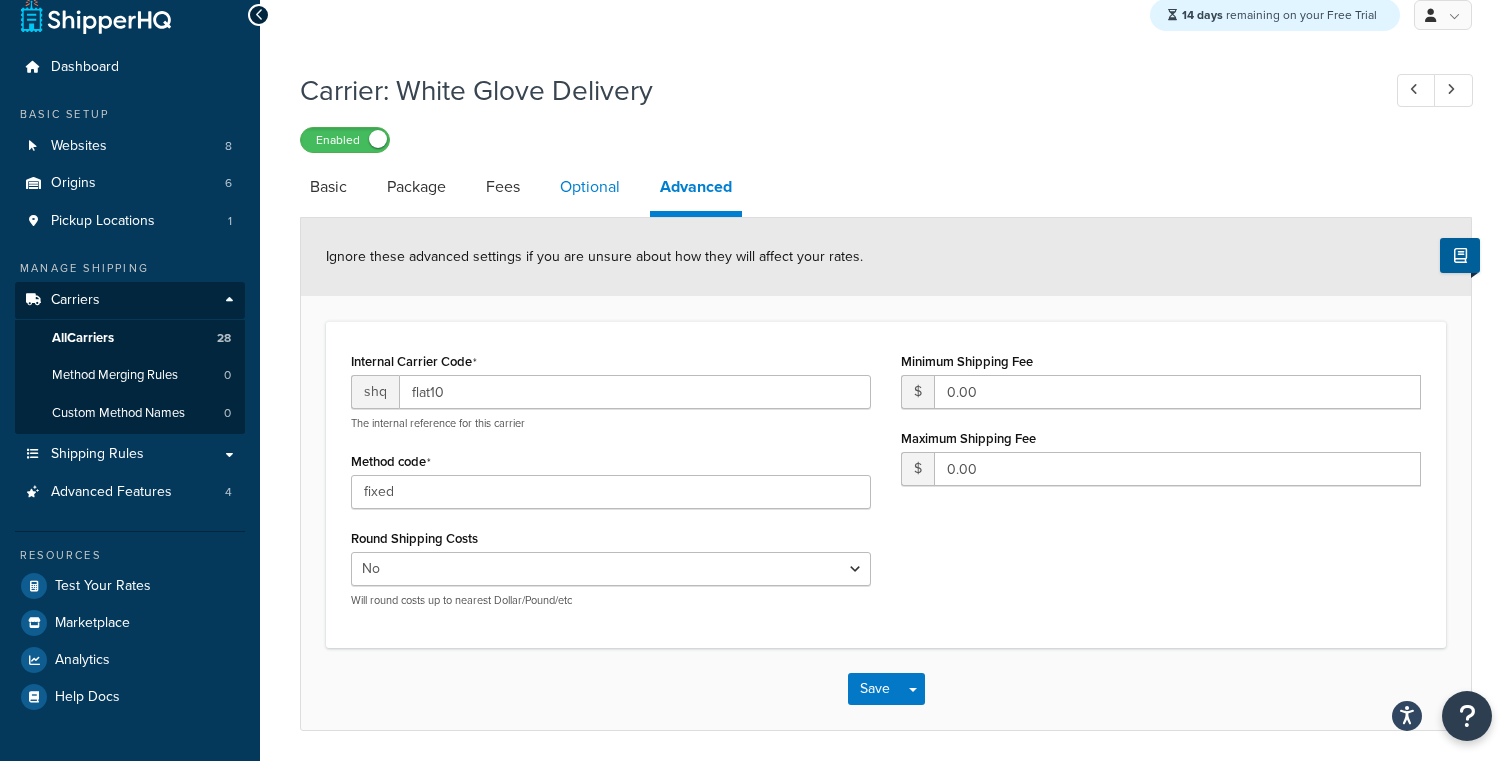 click on "Optional" at bounding box center (590, 187) 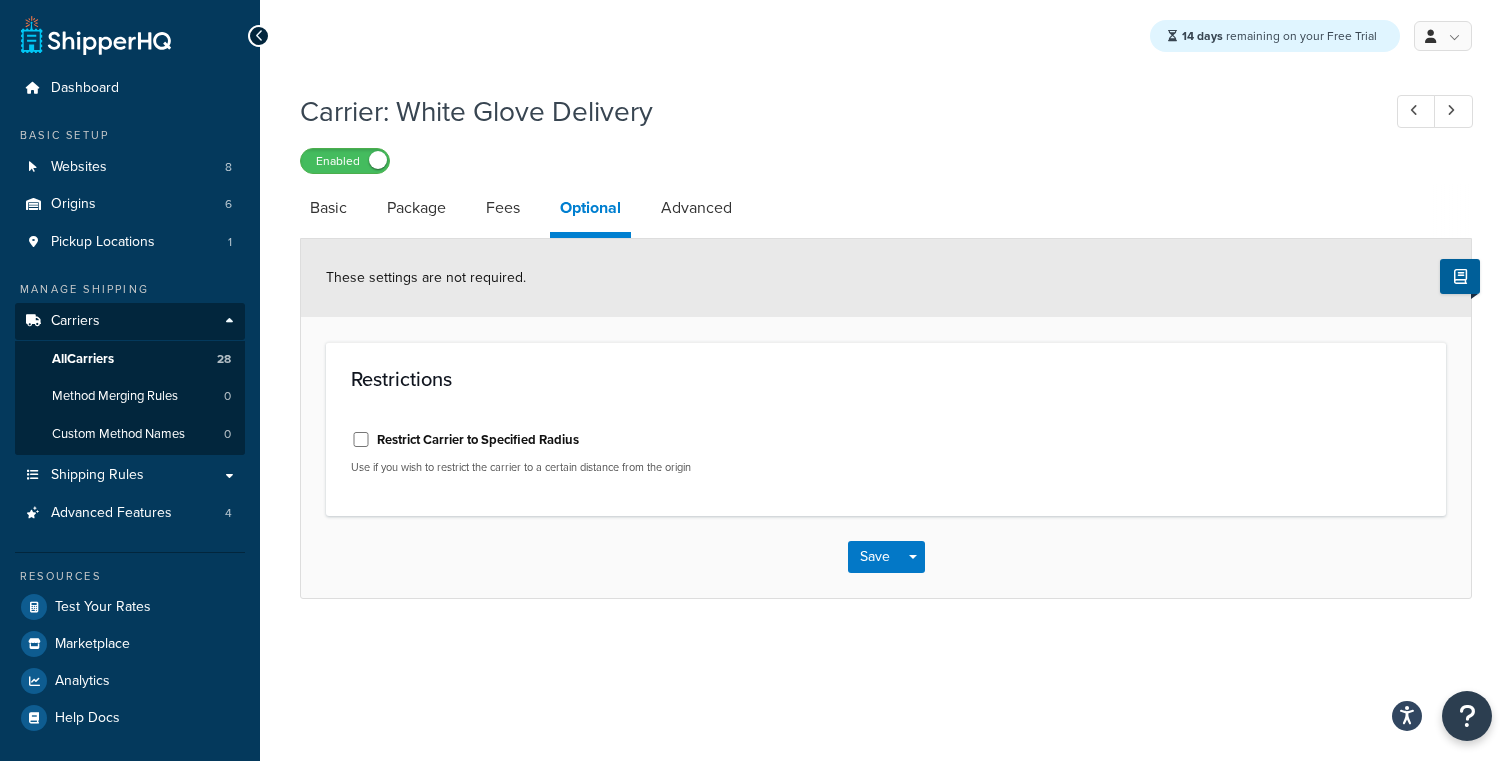 scroll, scrollTop: 0, scrollLeft: 0, axis: both 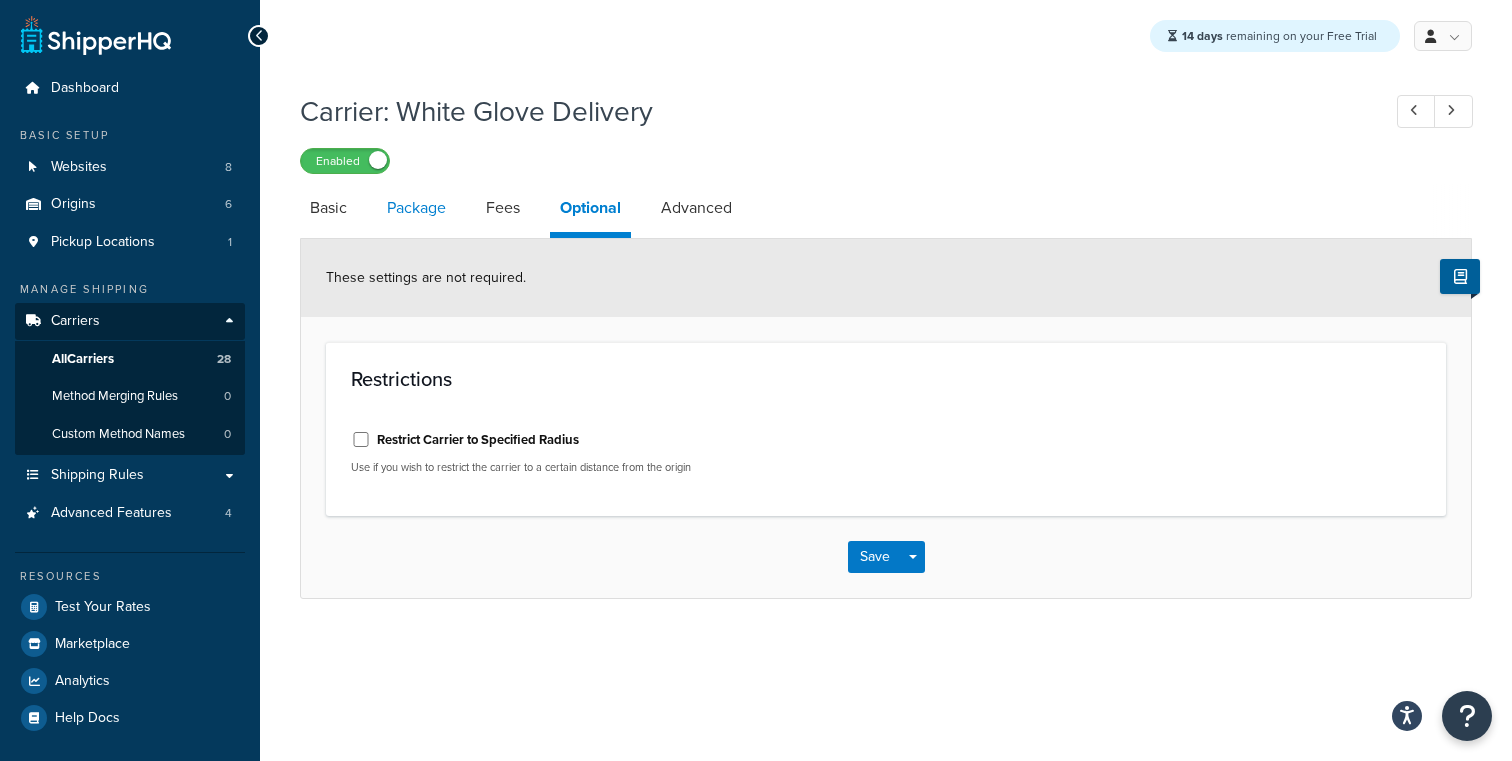 click on "Package" at bounding box center (416, 208) 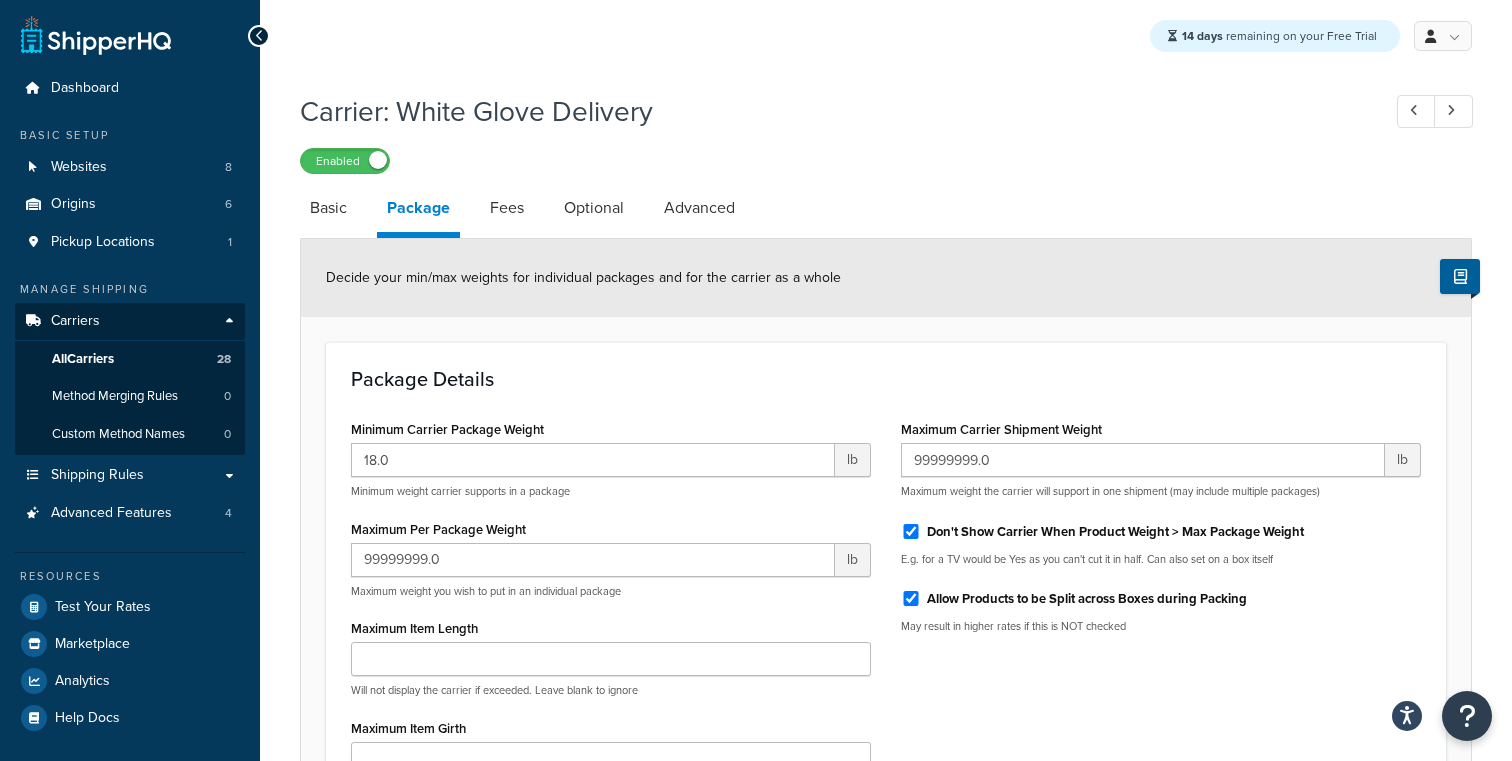 click on "Package" at bounding box center (428, 211) 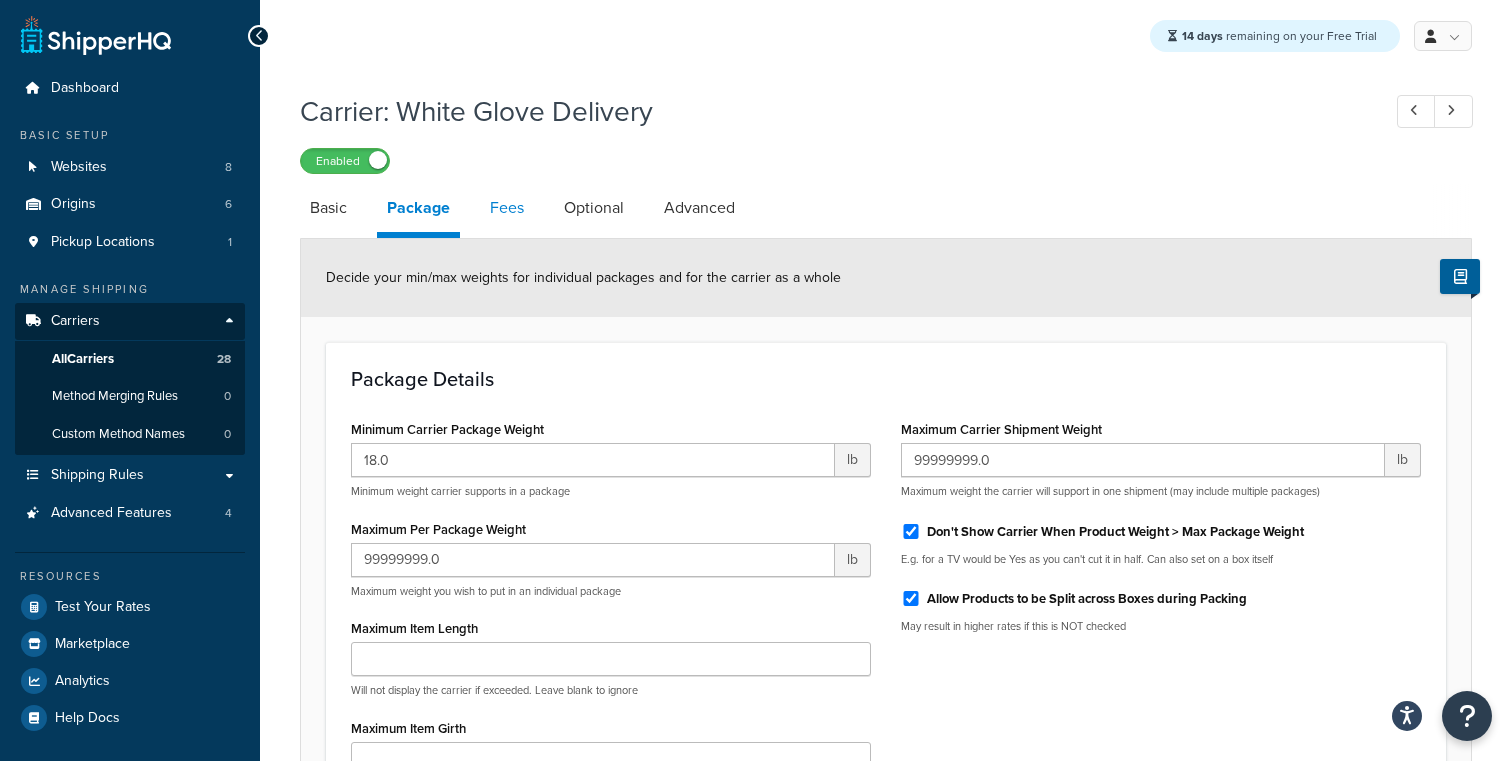 click on "Fees" at bounding box center [507, 208] 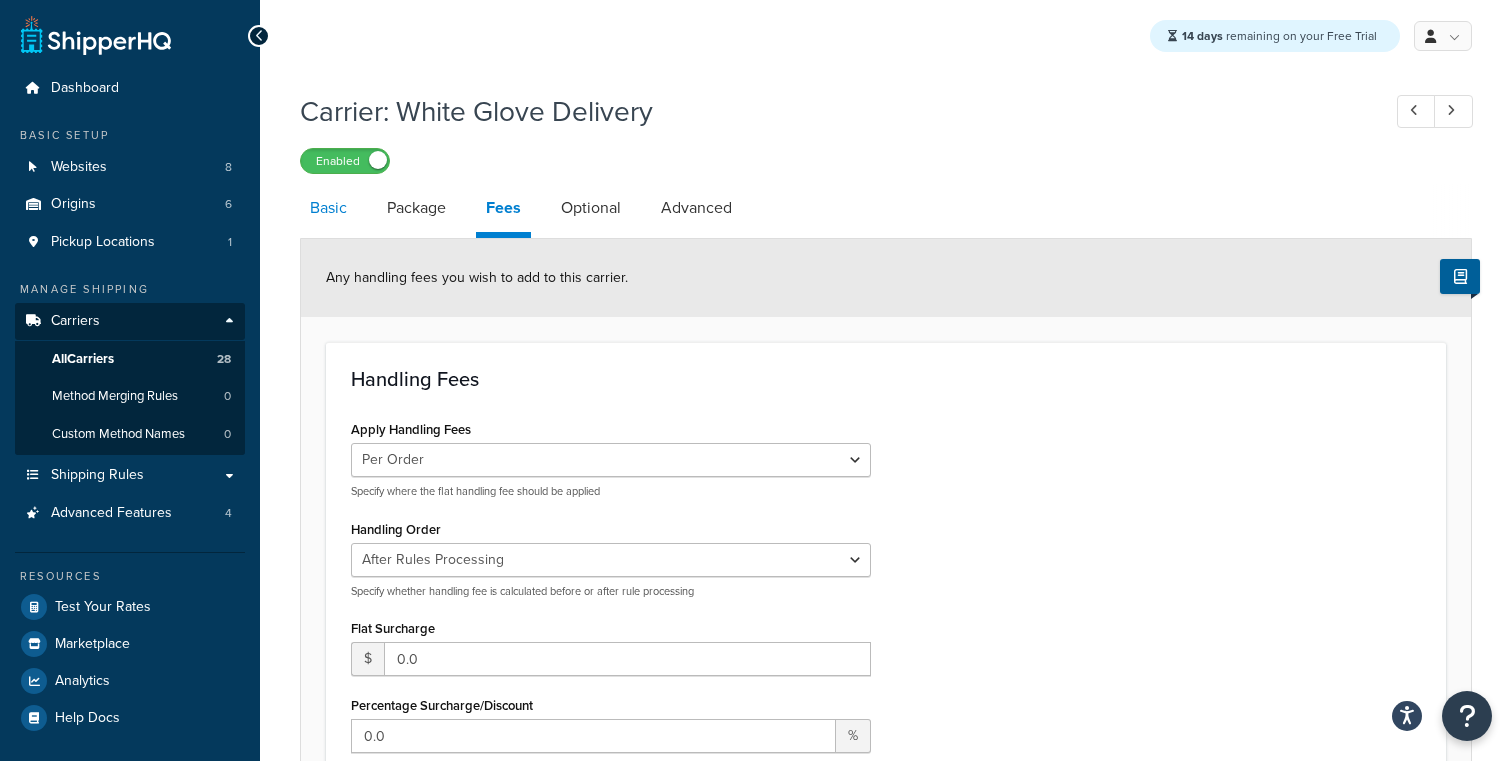 click on "Basic" at bounding box center [328, 208] 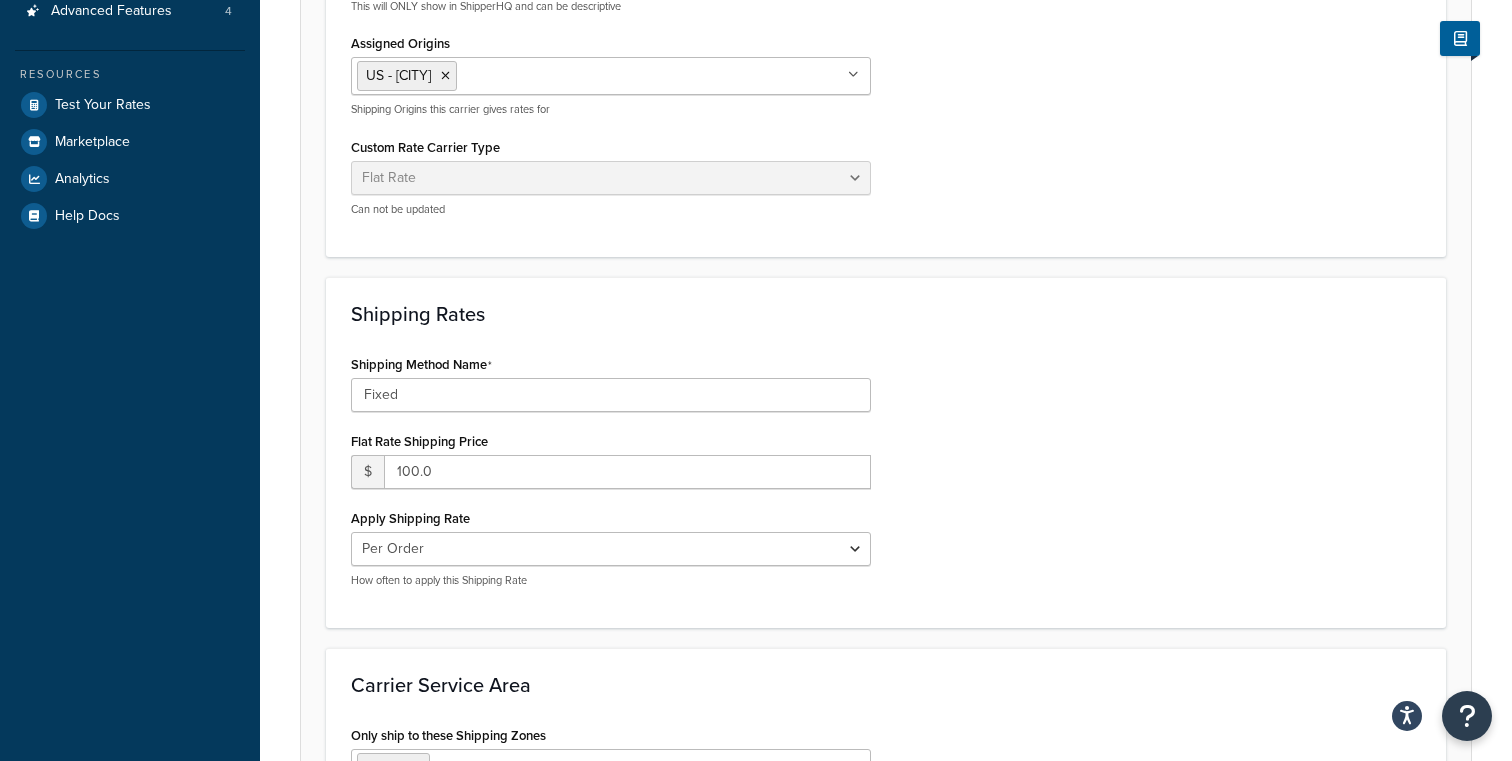 scroll, scrollTop: 0, scrollLeft: 0, axis: both 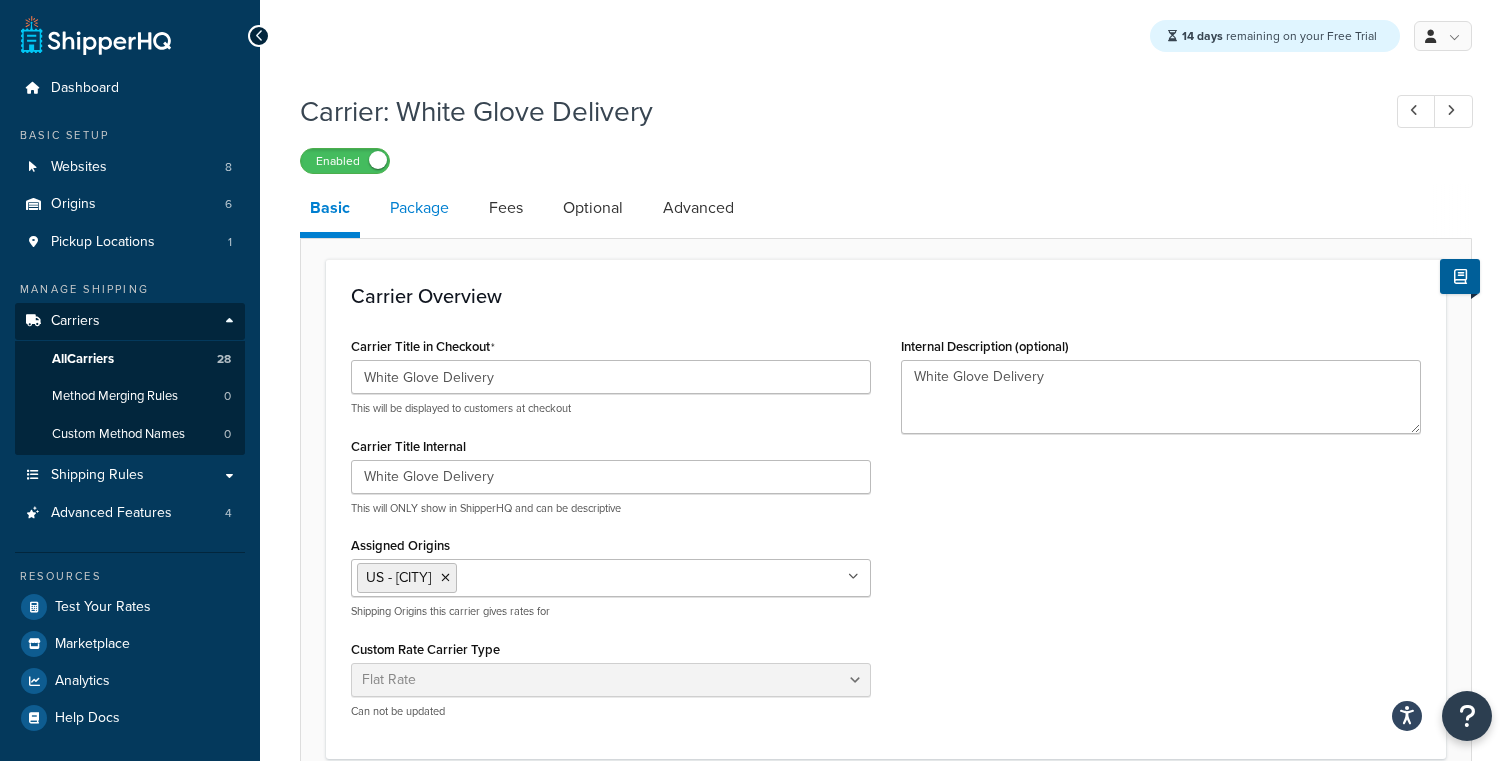 click on "Package" at bounding box center [419, 208] 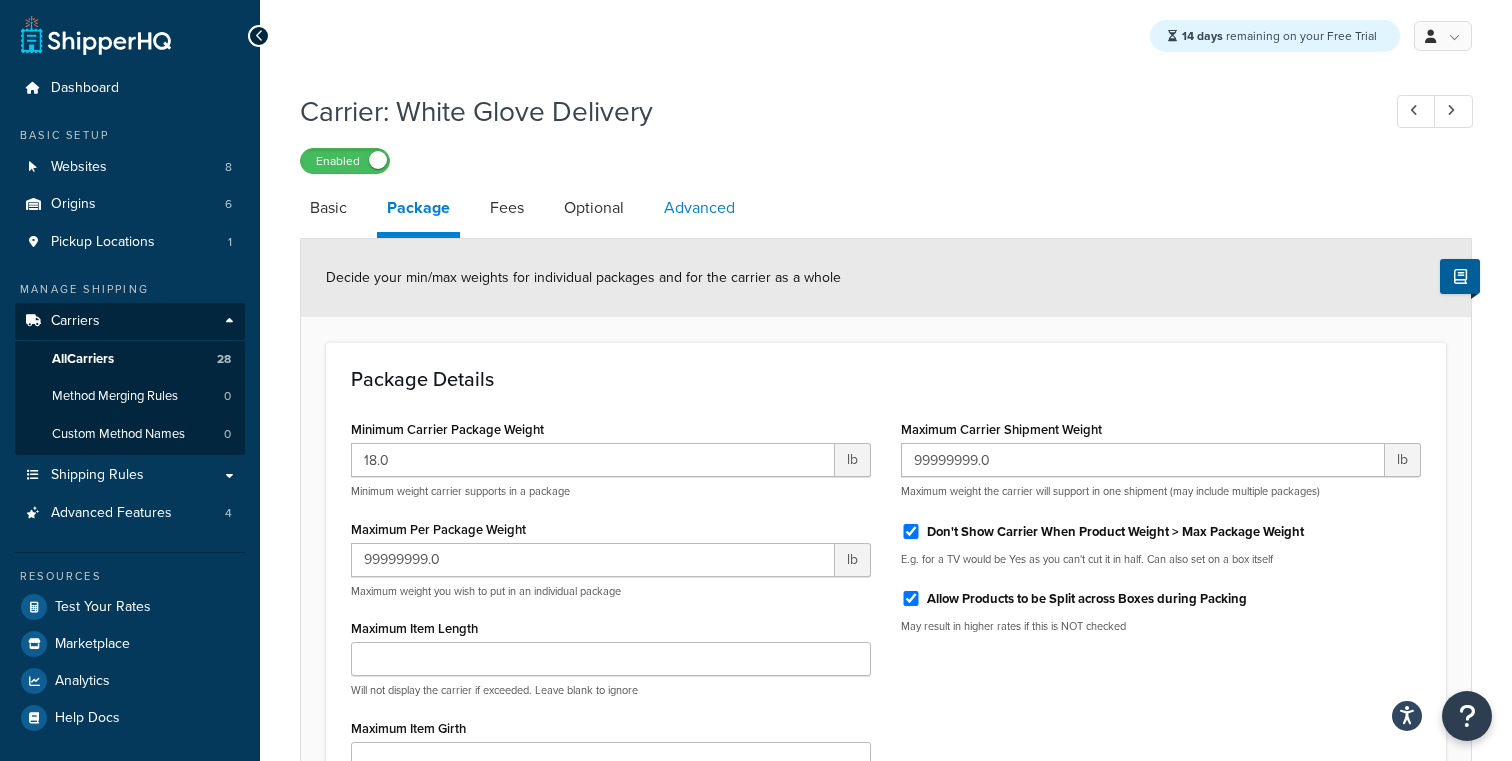 click on "Advanced" at bounding box center (699, 208) 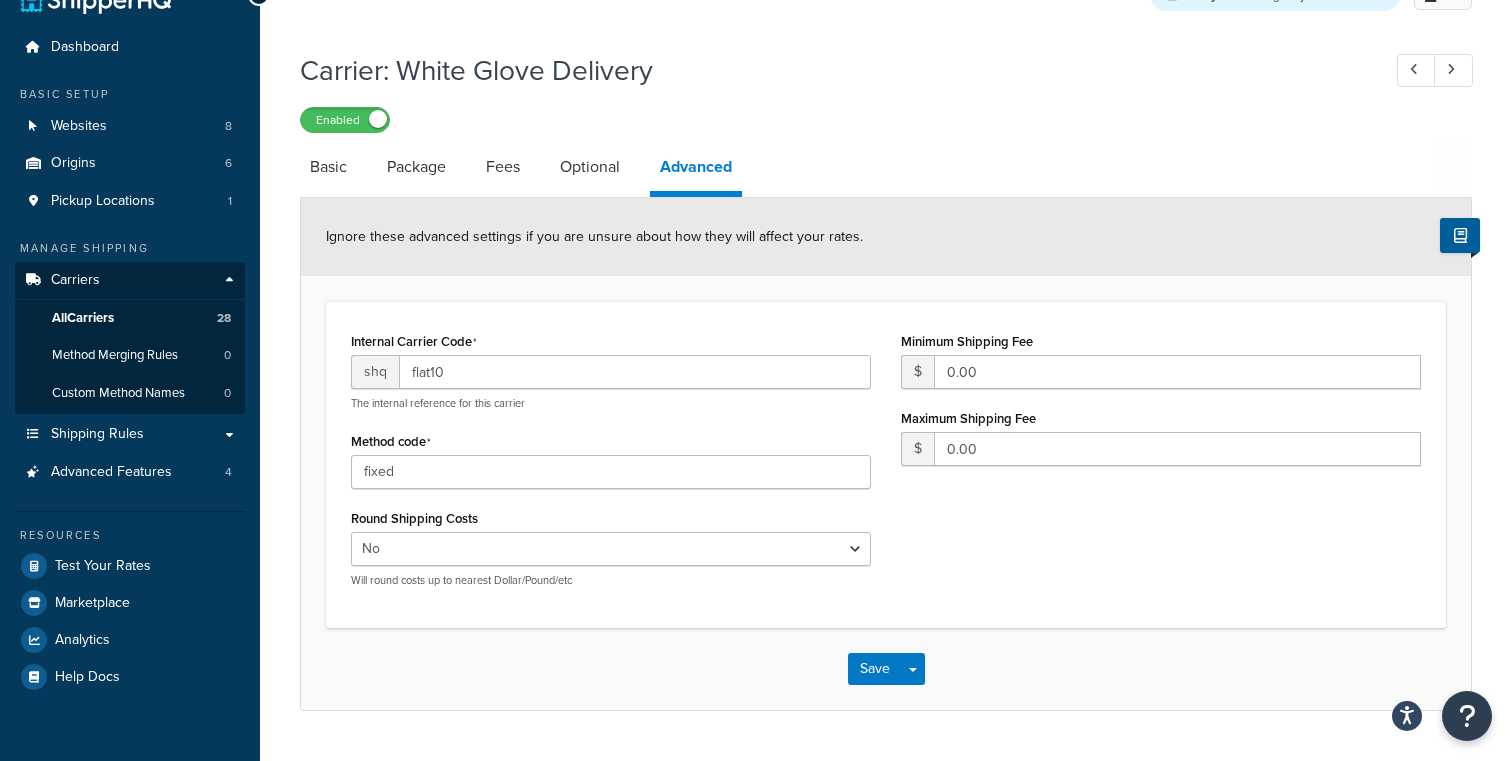 scroll, scrollTop: 0, scrollLeft: 0, axis: both 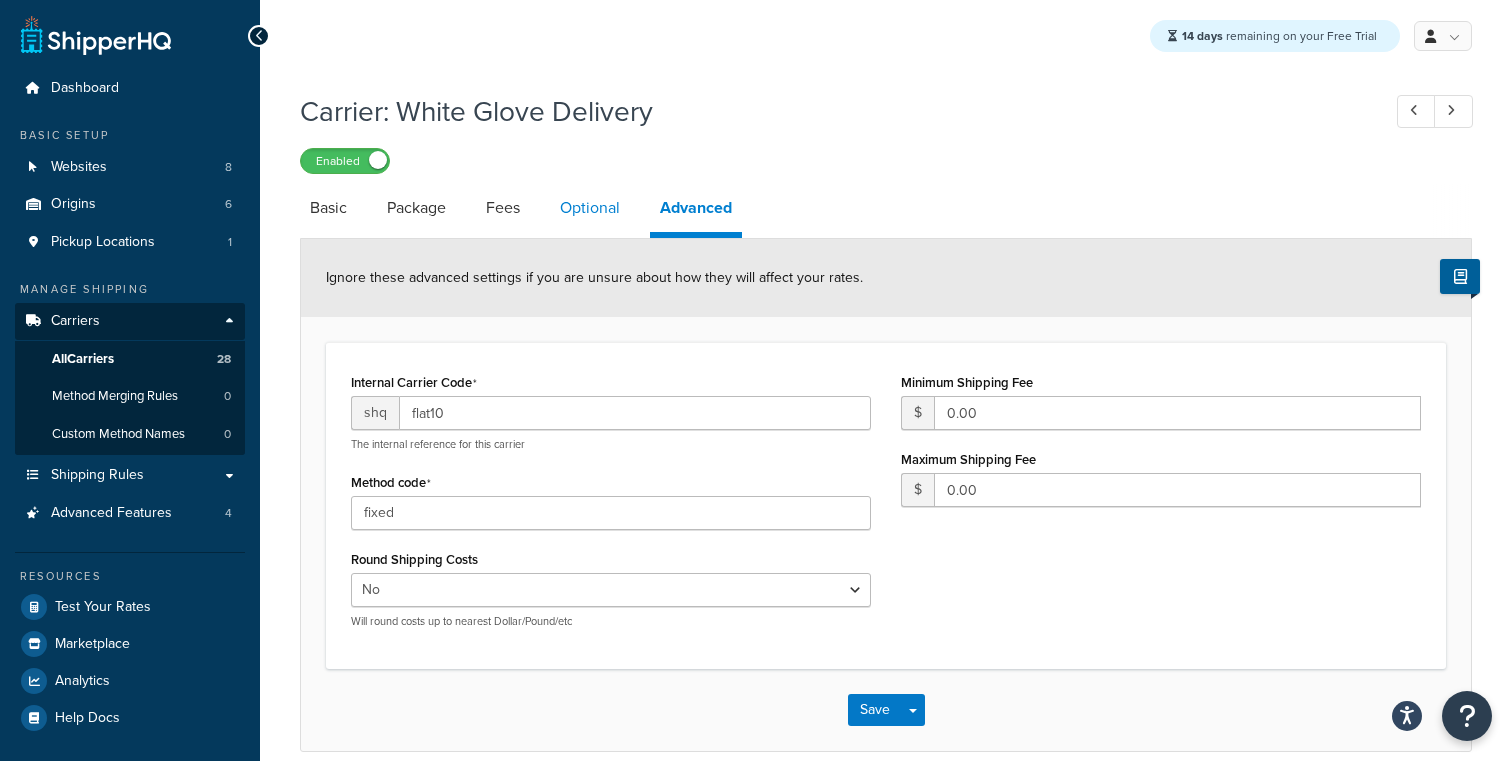 click on "Optional" at bounding box center [590, 208] 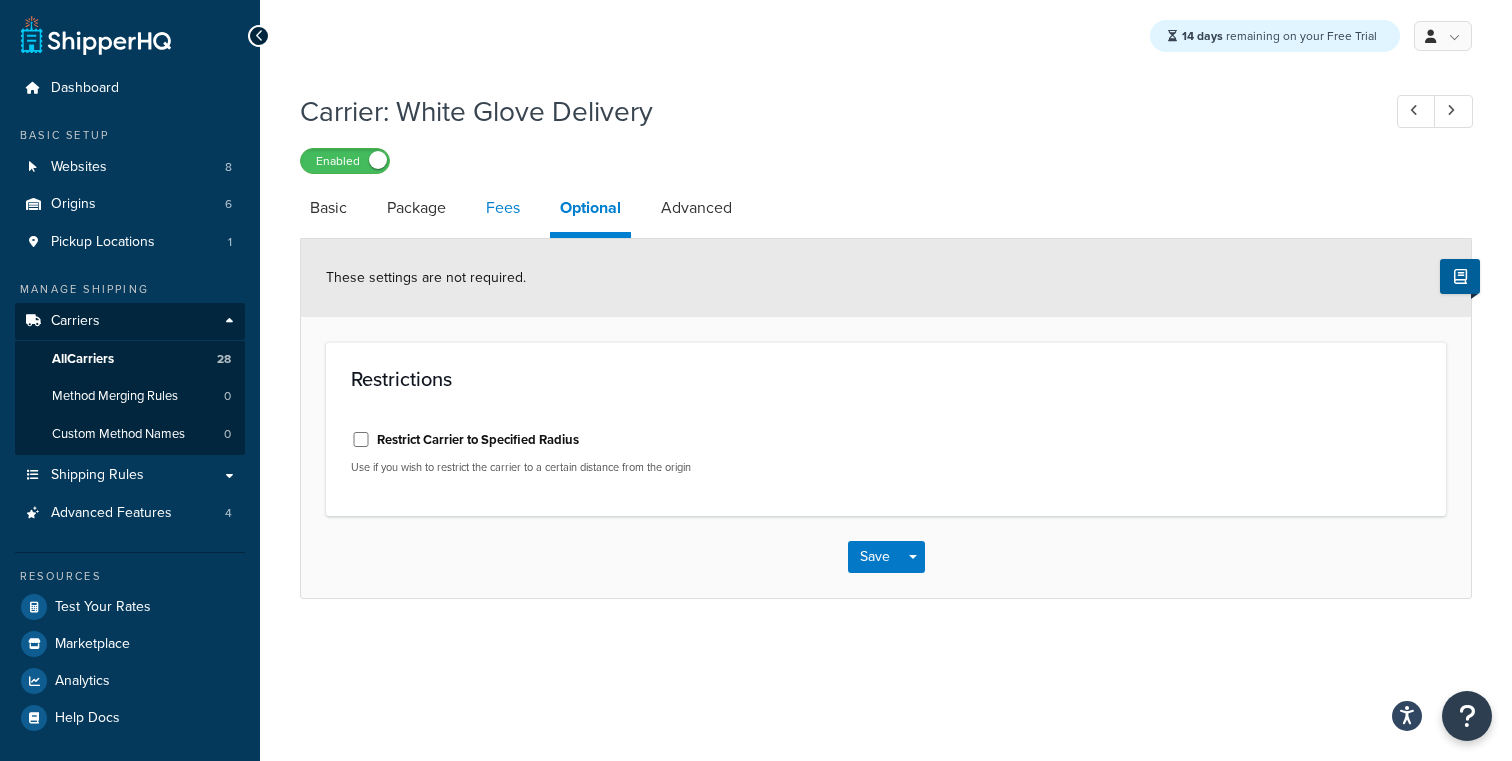 click on "Fees" at bounding box center [503, 208] 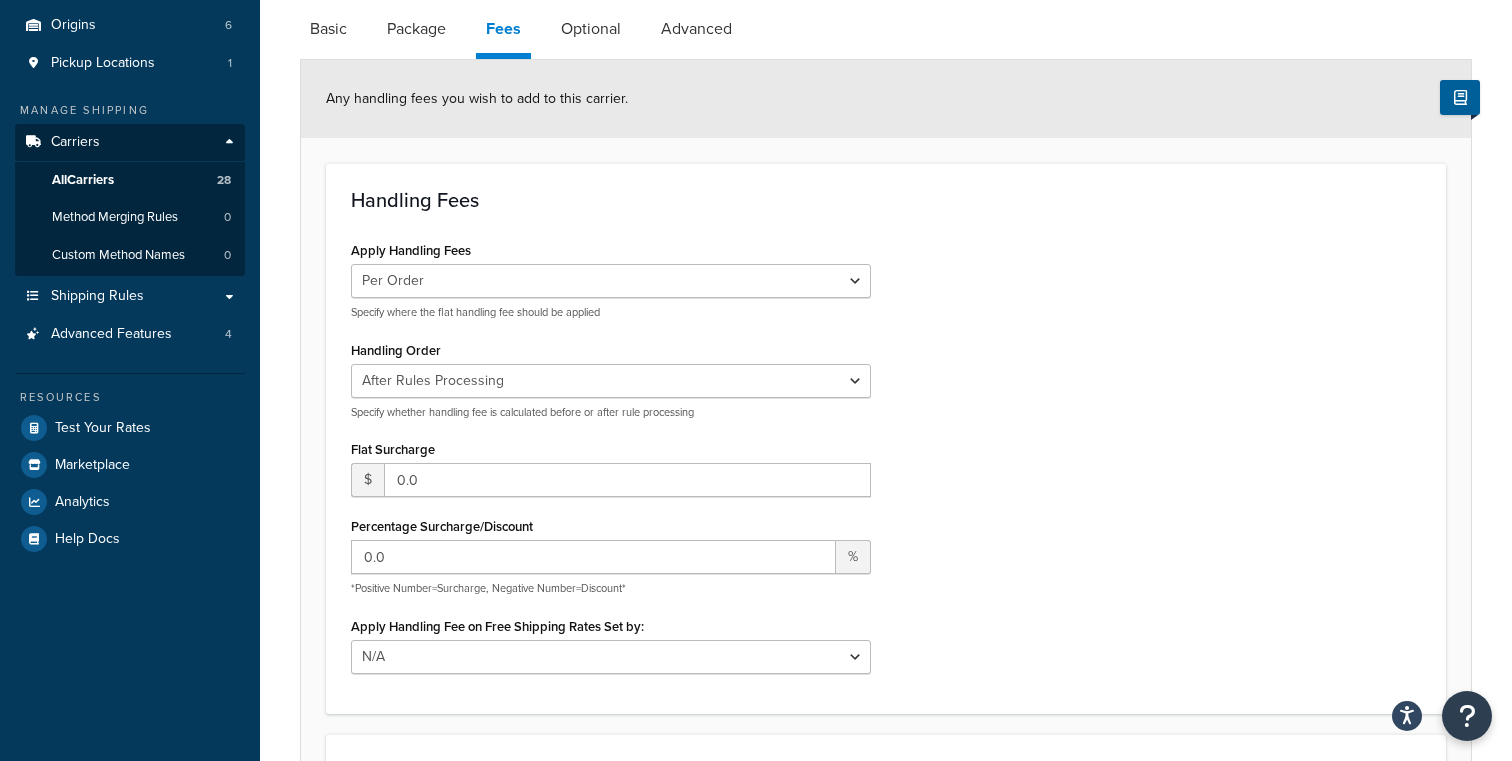 scroll, scrollTop: 123, scrollLeft: 0, axis: vertical 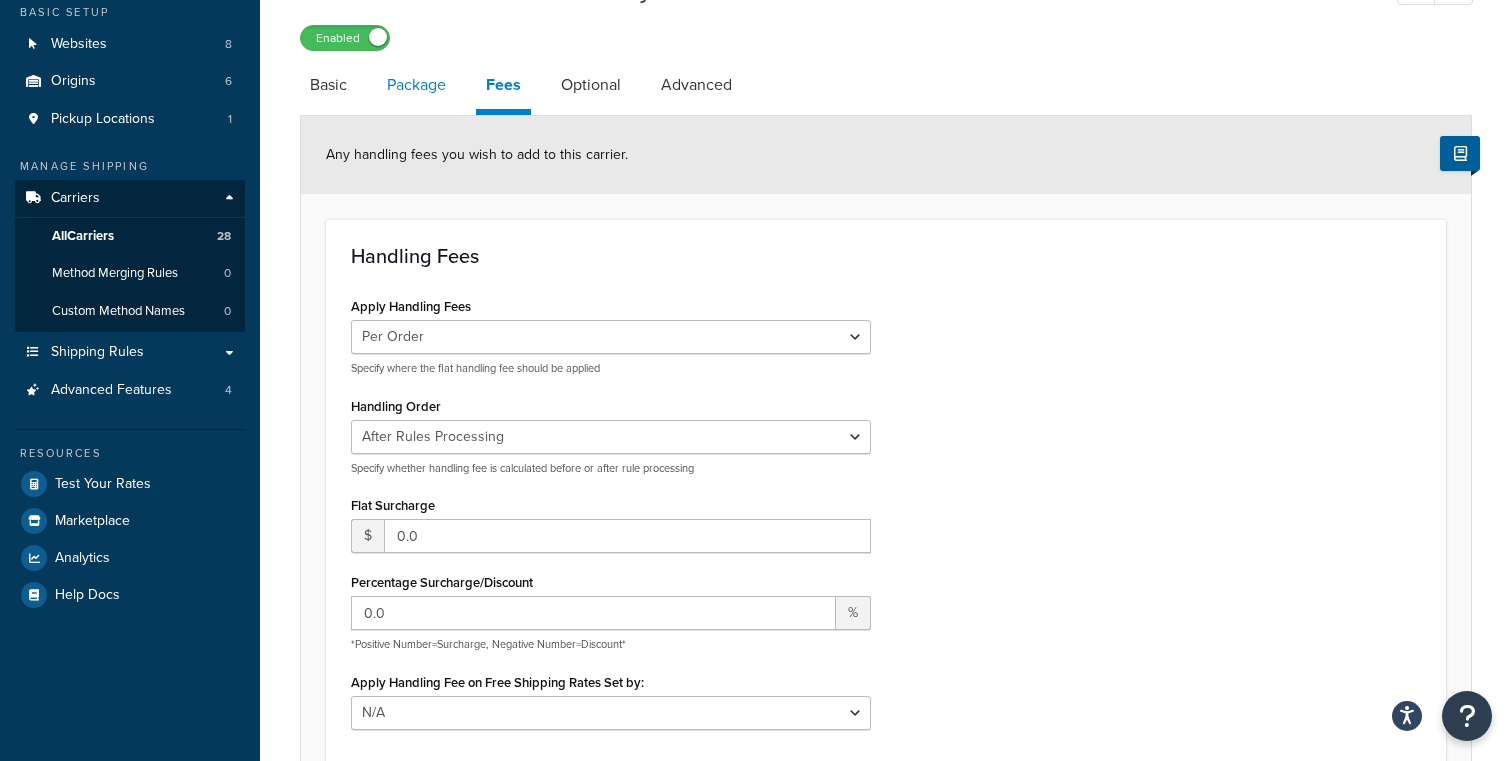 click on "Package" at bounding box center (416, 85) 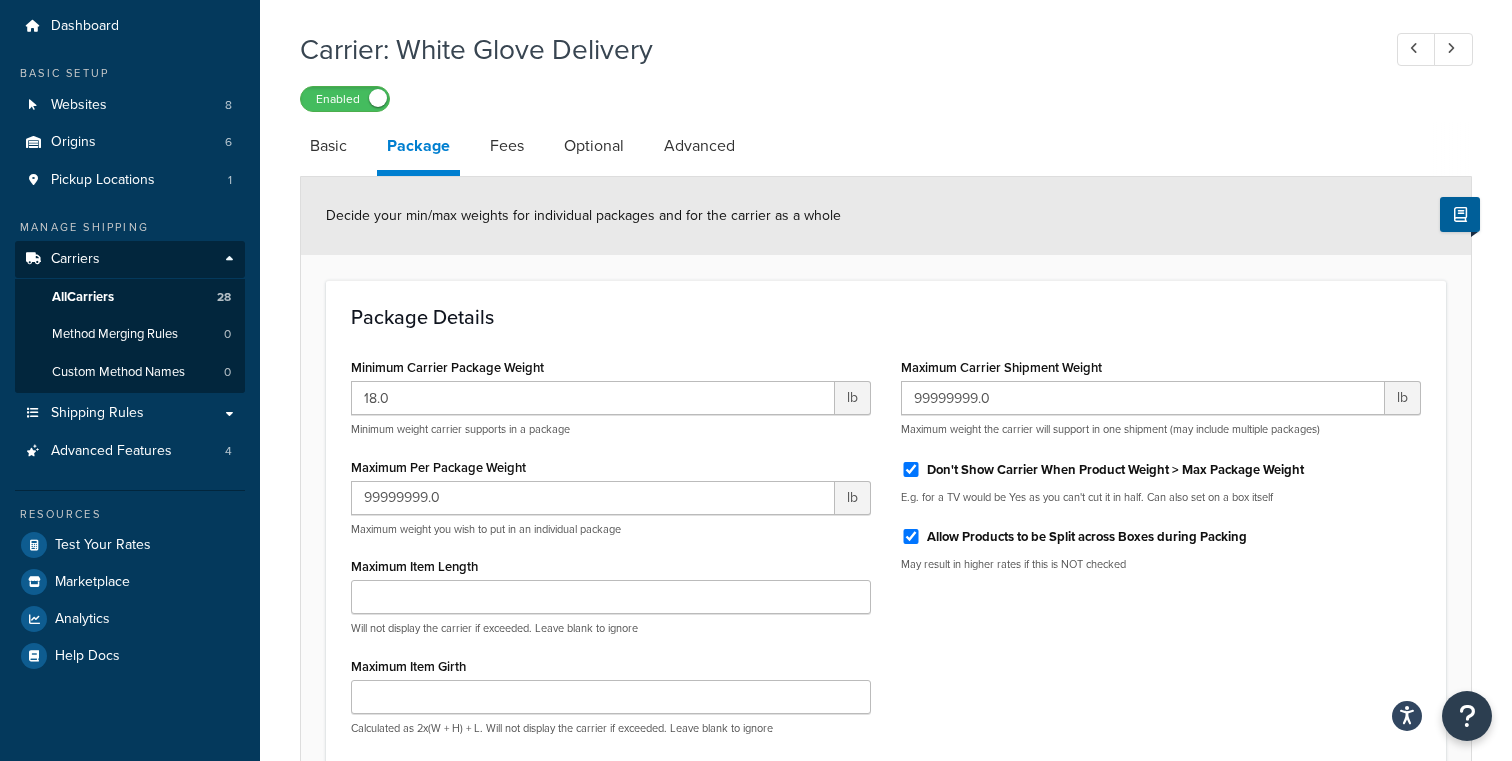 scroll, scrollTop: 0, scrollLeft: 0, axis: both 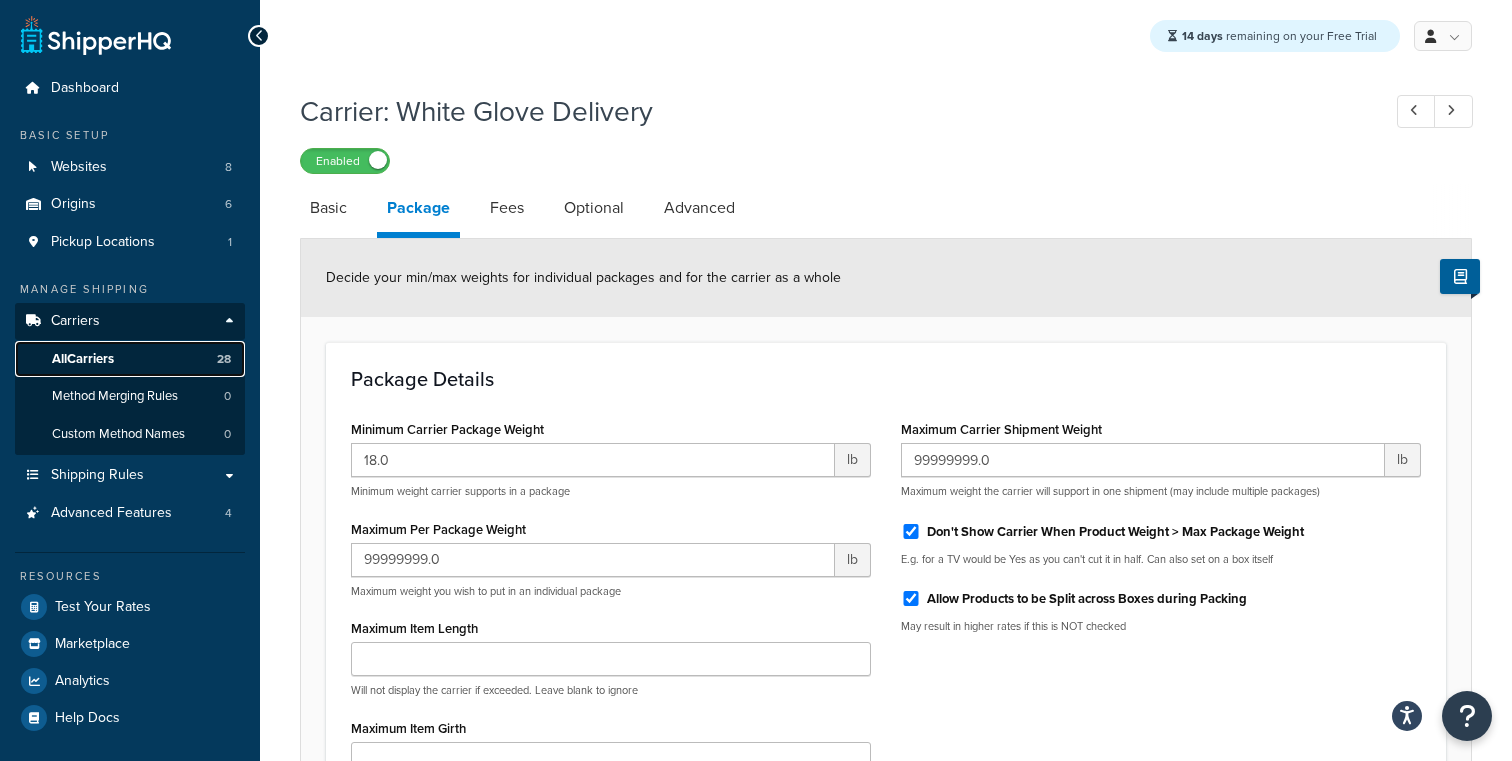 click on "All  Carriers" at bounding box center (83, 359) 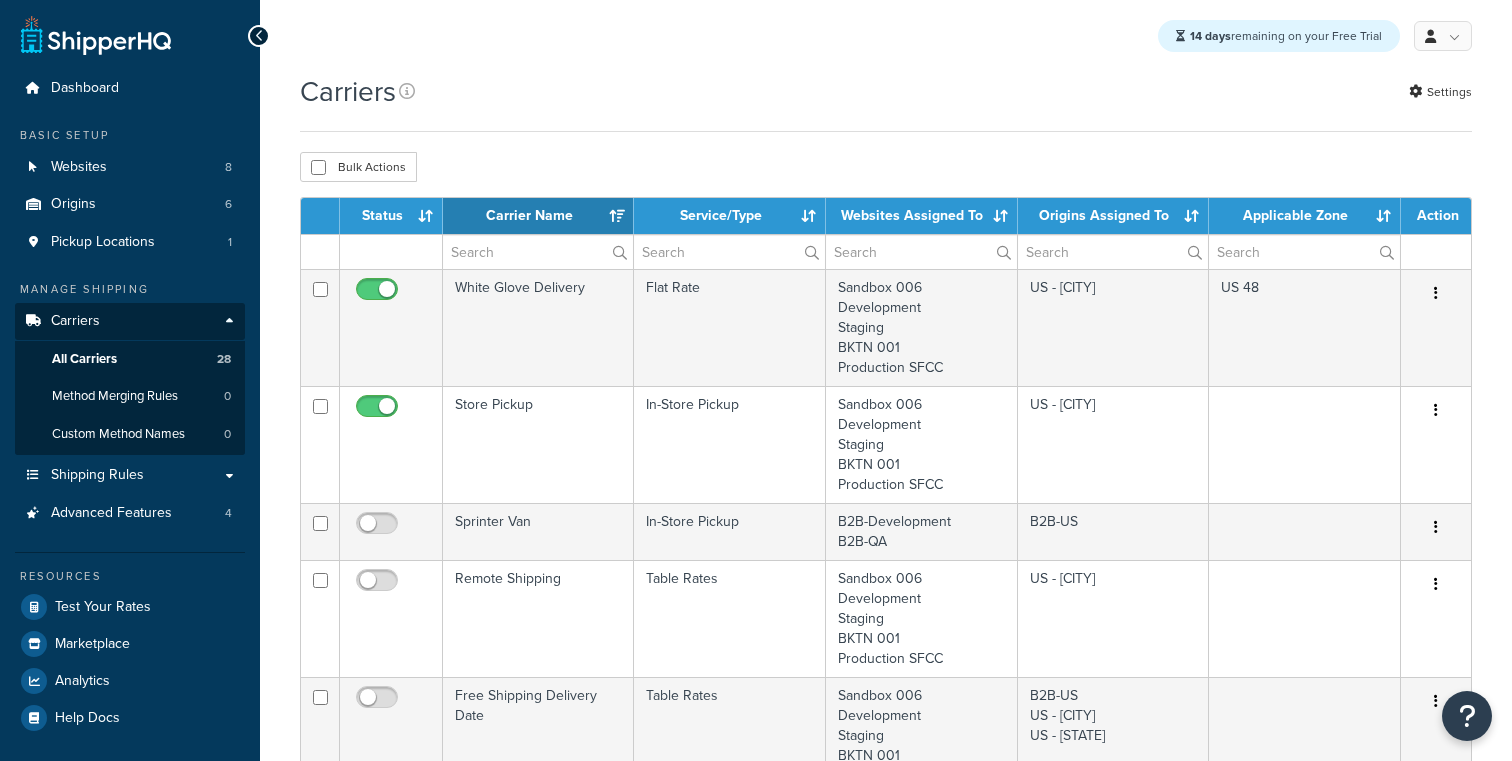 select on "15" 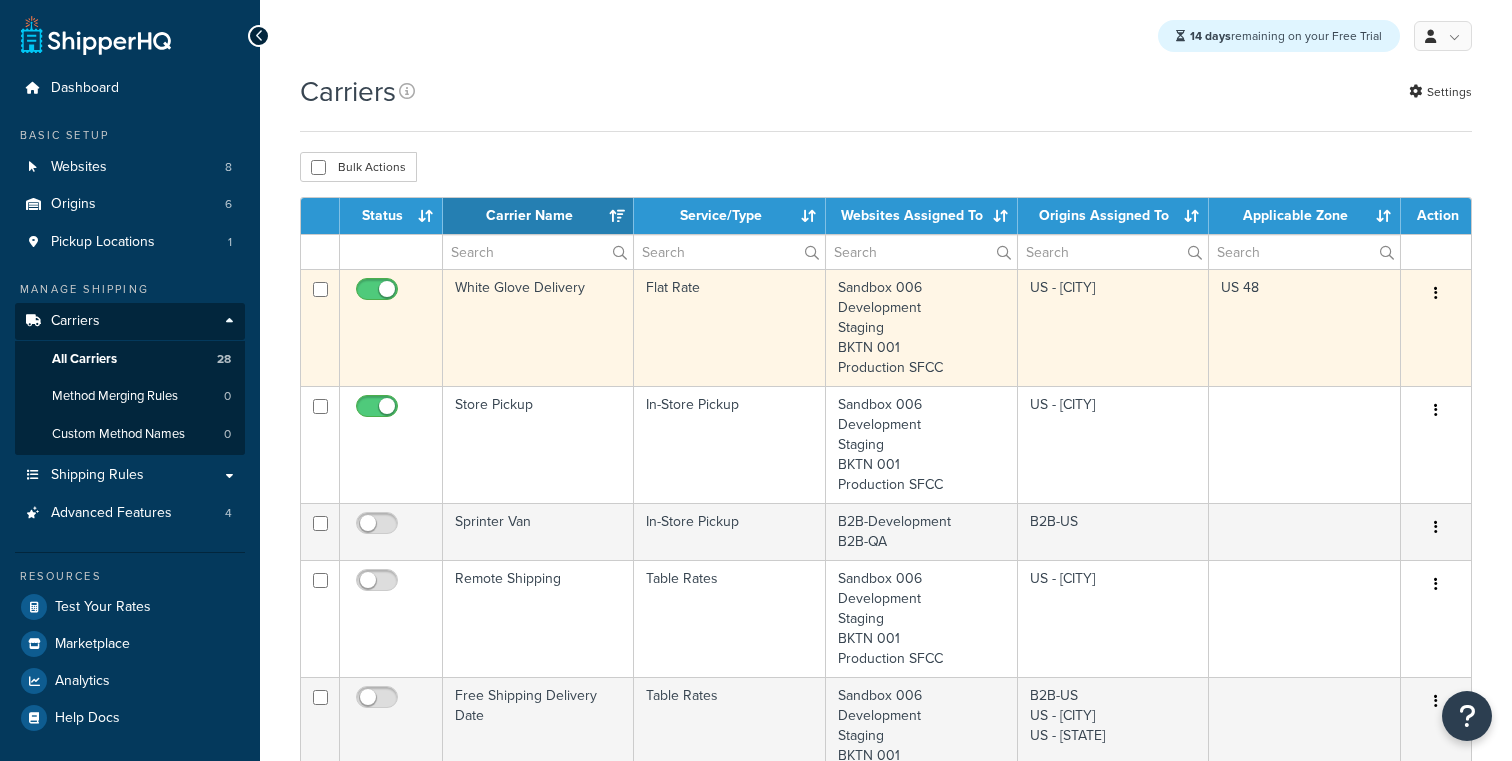scroll, scrollTop: 0, scrollLeft: 0, axis: both 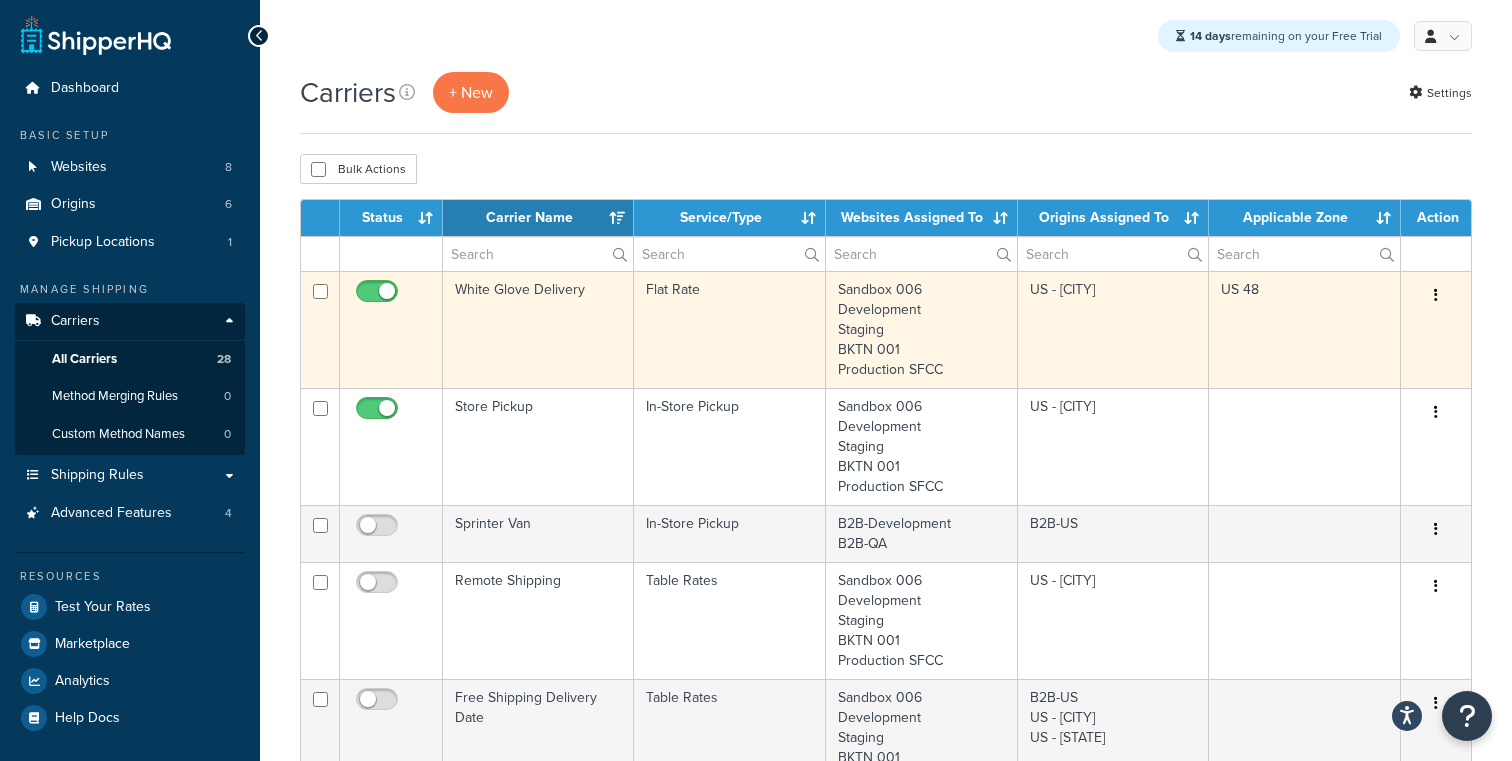 click on "White Glove Delivery" at bounding box center (538, 329) 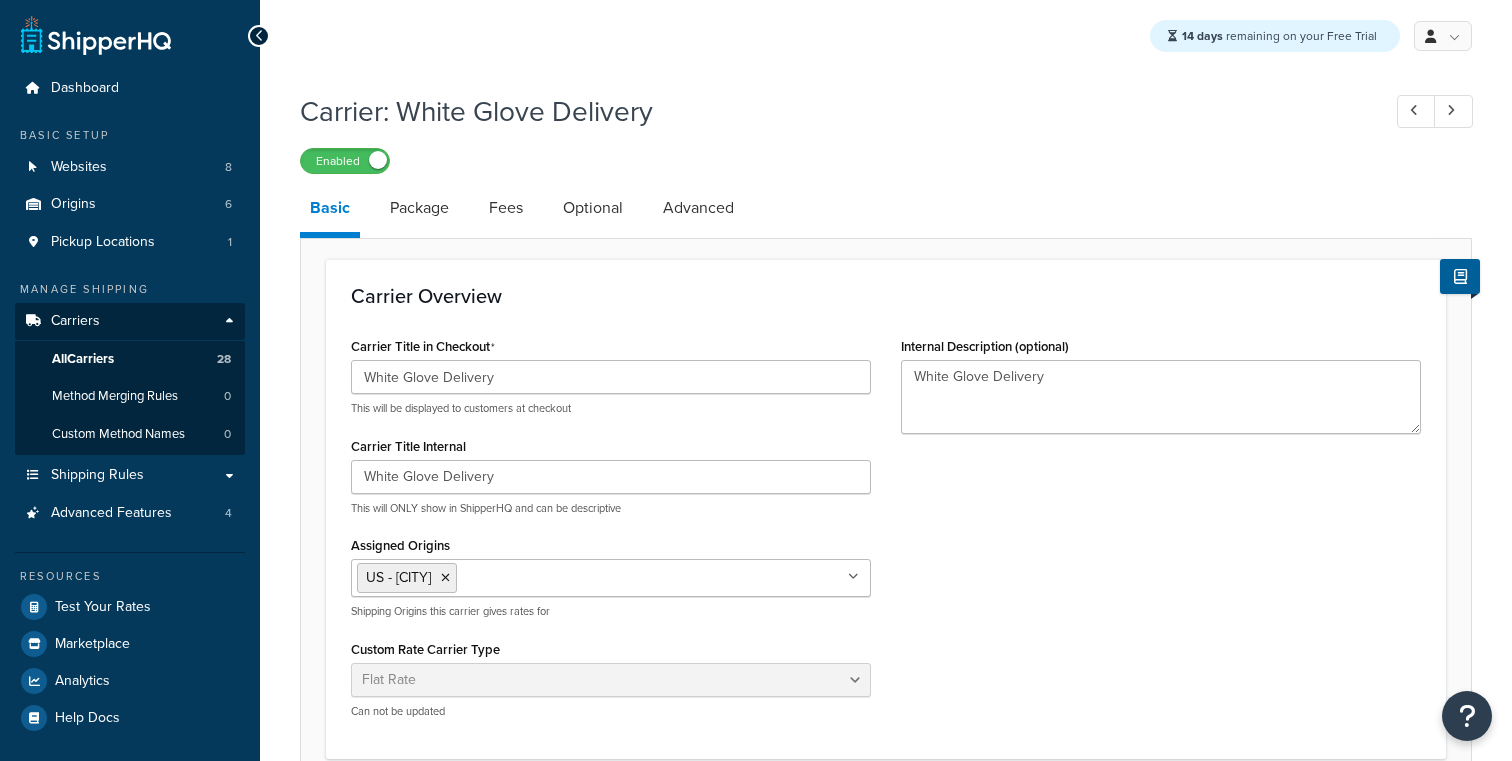 select on "flat" 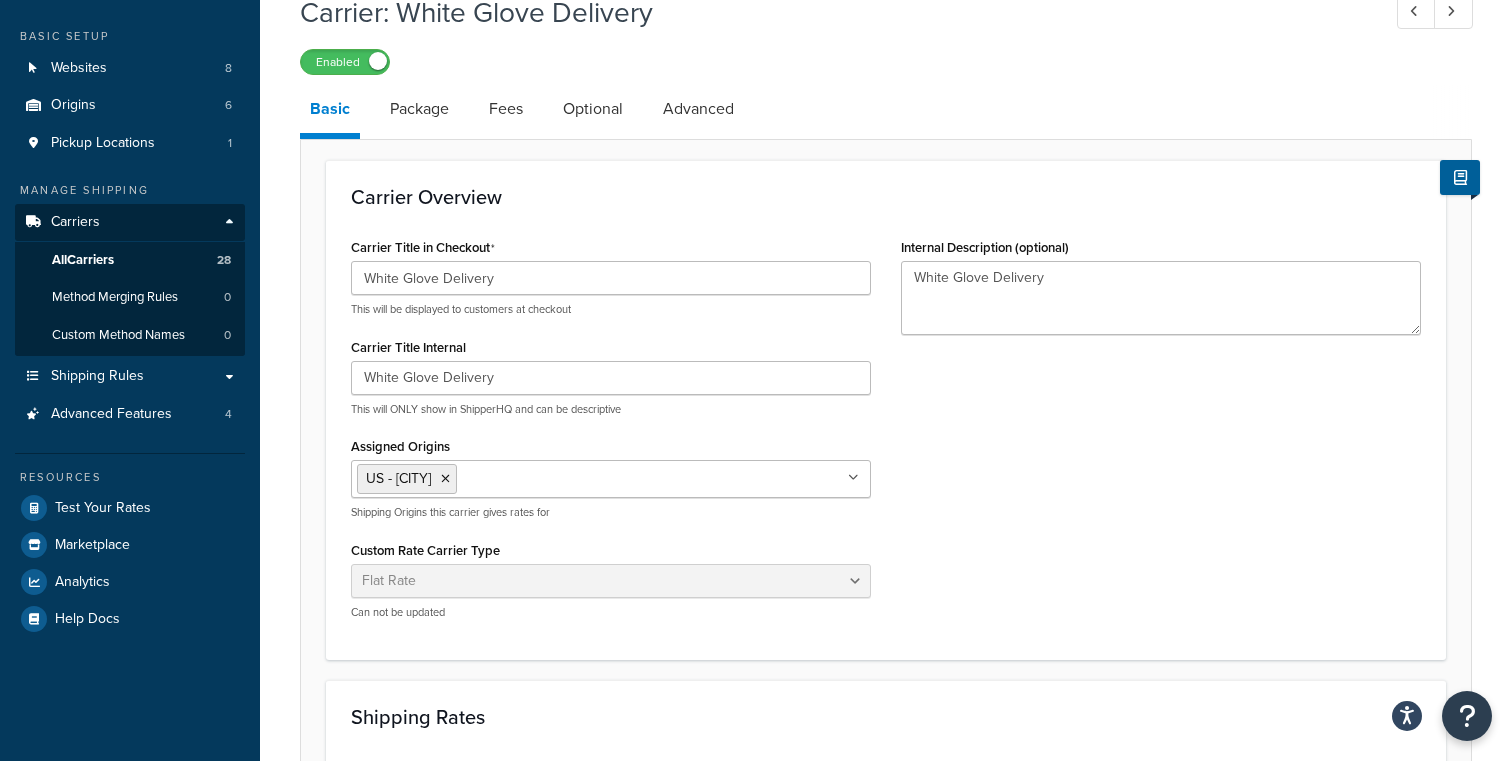 scroll, scrollTop: 87, scrollLeft: 0, axis: vertical 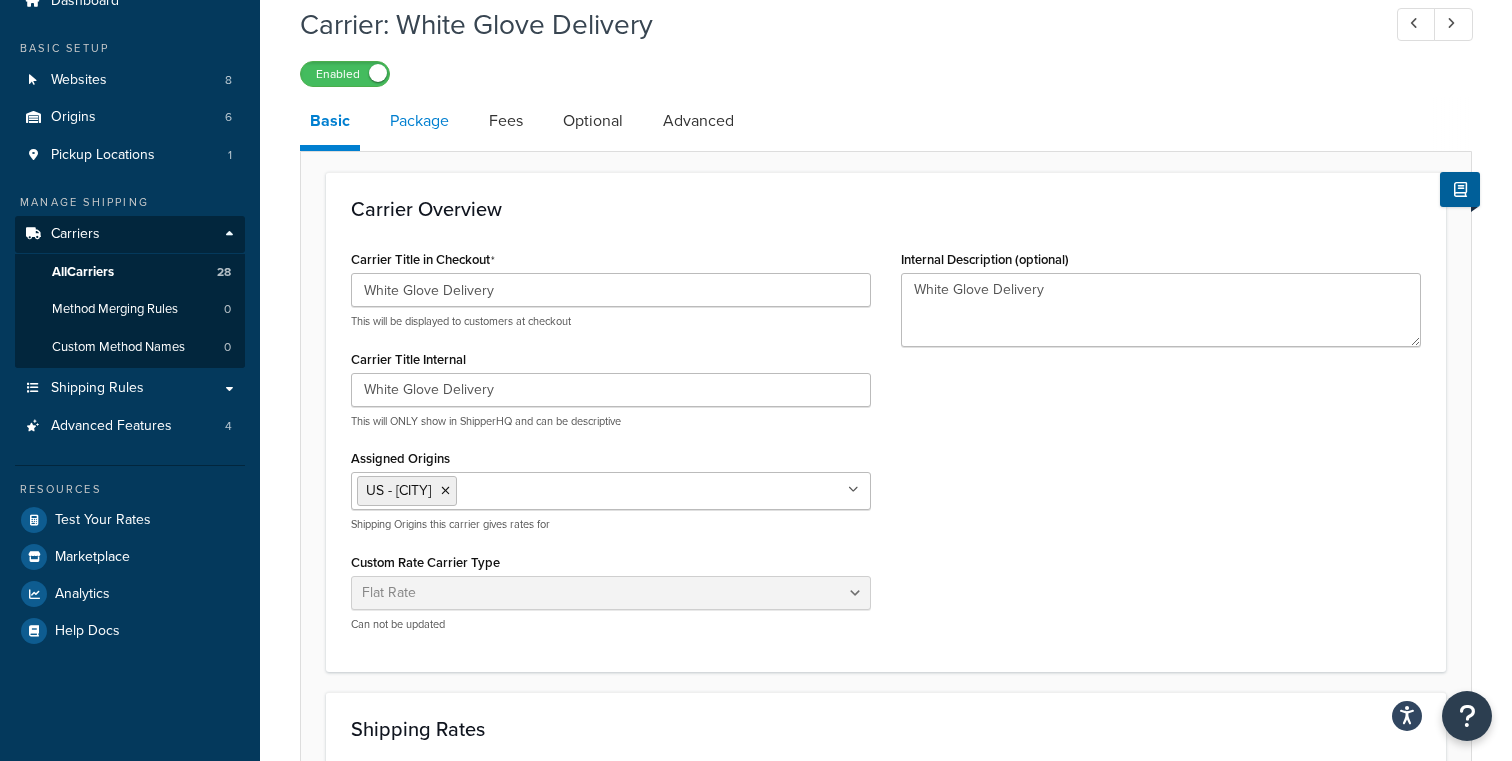 click on "Package" at bounding box center (419, 121) 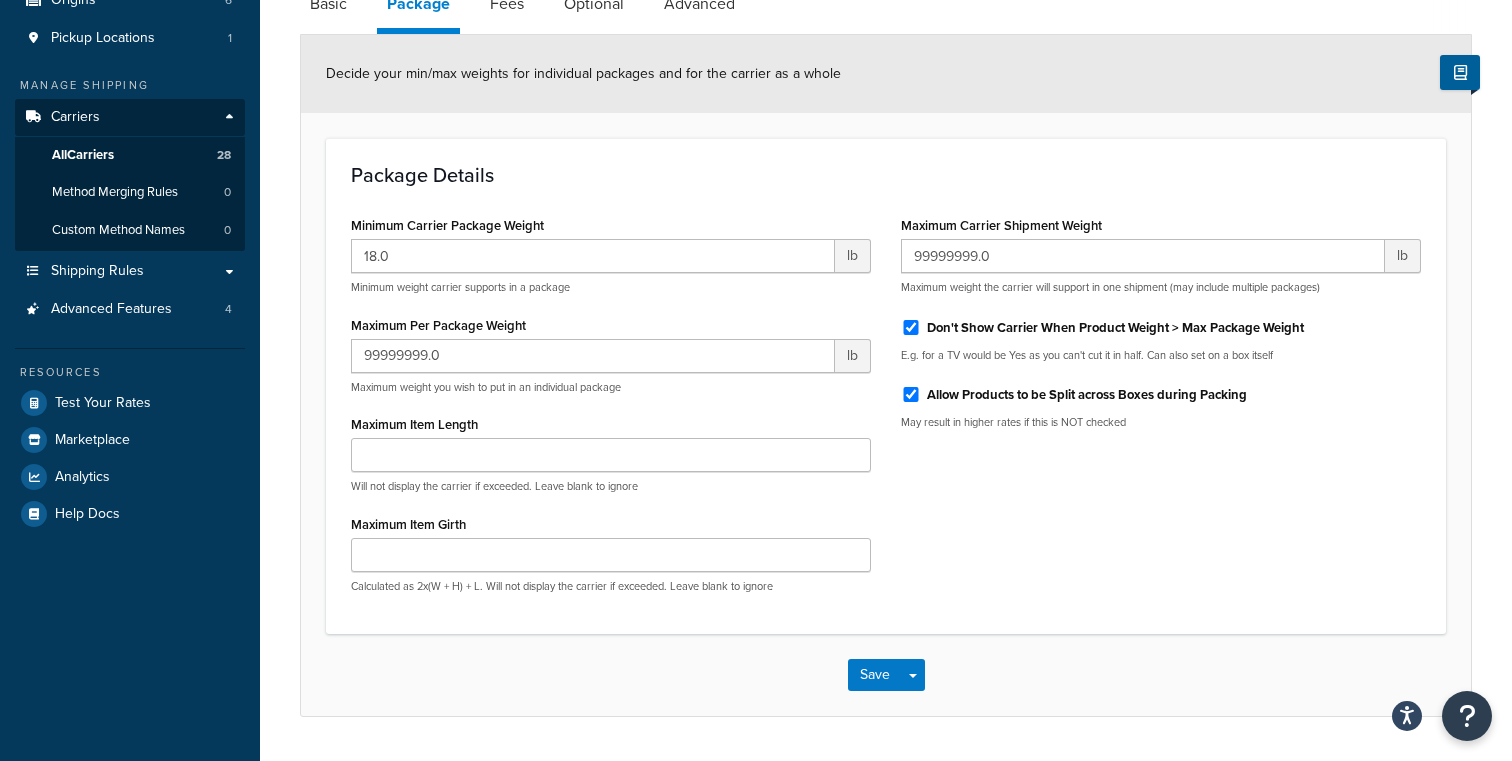 scroll, scrollTop: 202, scrollLeft: 0, axis: vertical 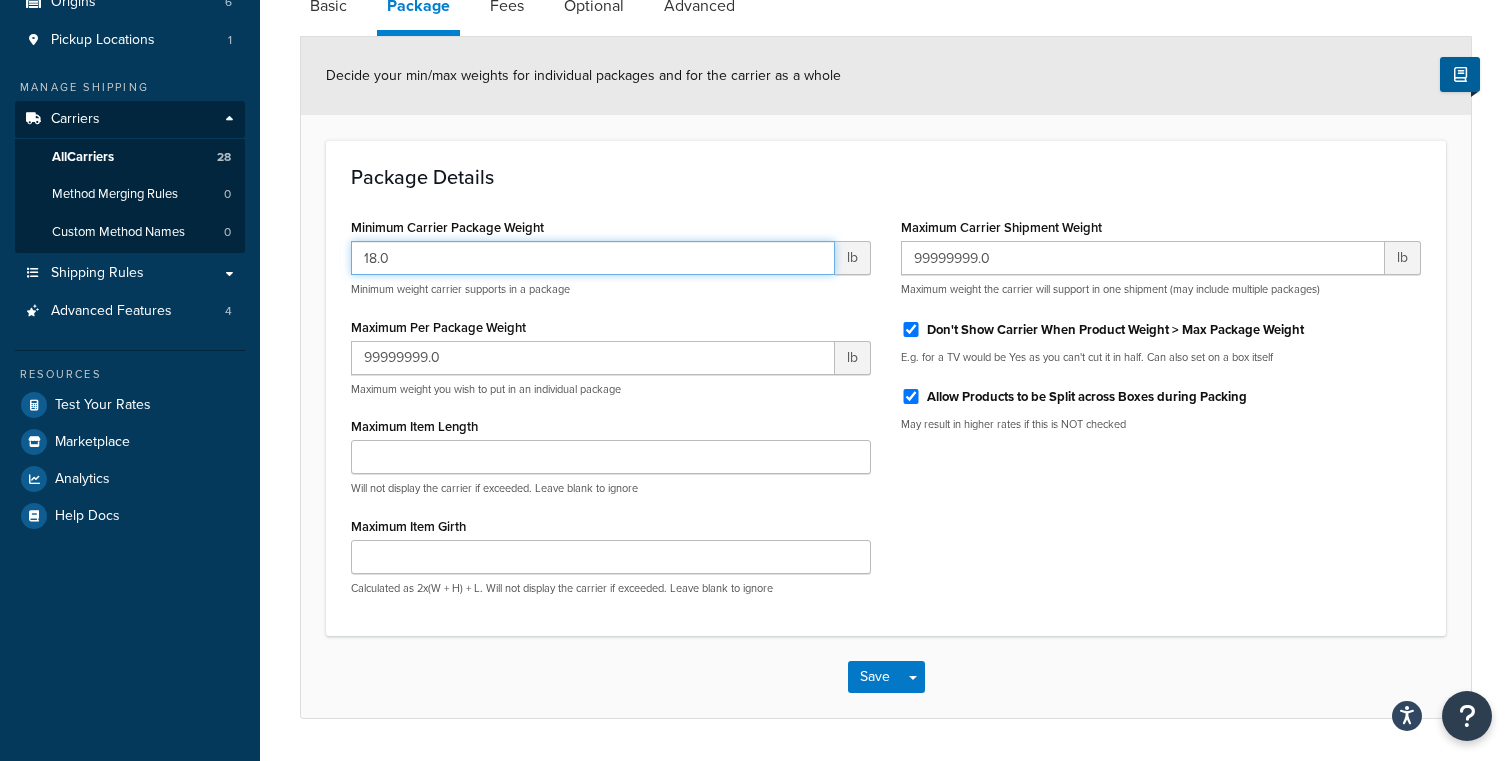 drag, startPoint x: 407, startPoint y: 258, endPoint x: 325, endPoint y: 251, distance: 82.29824 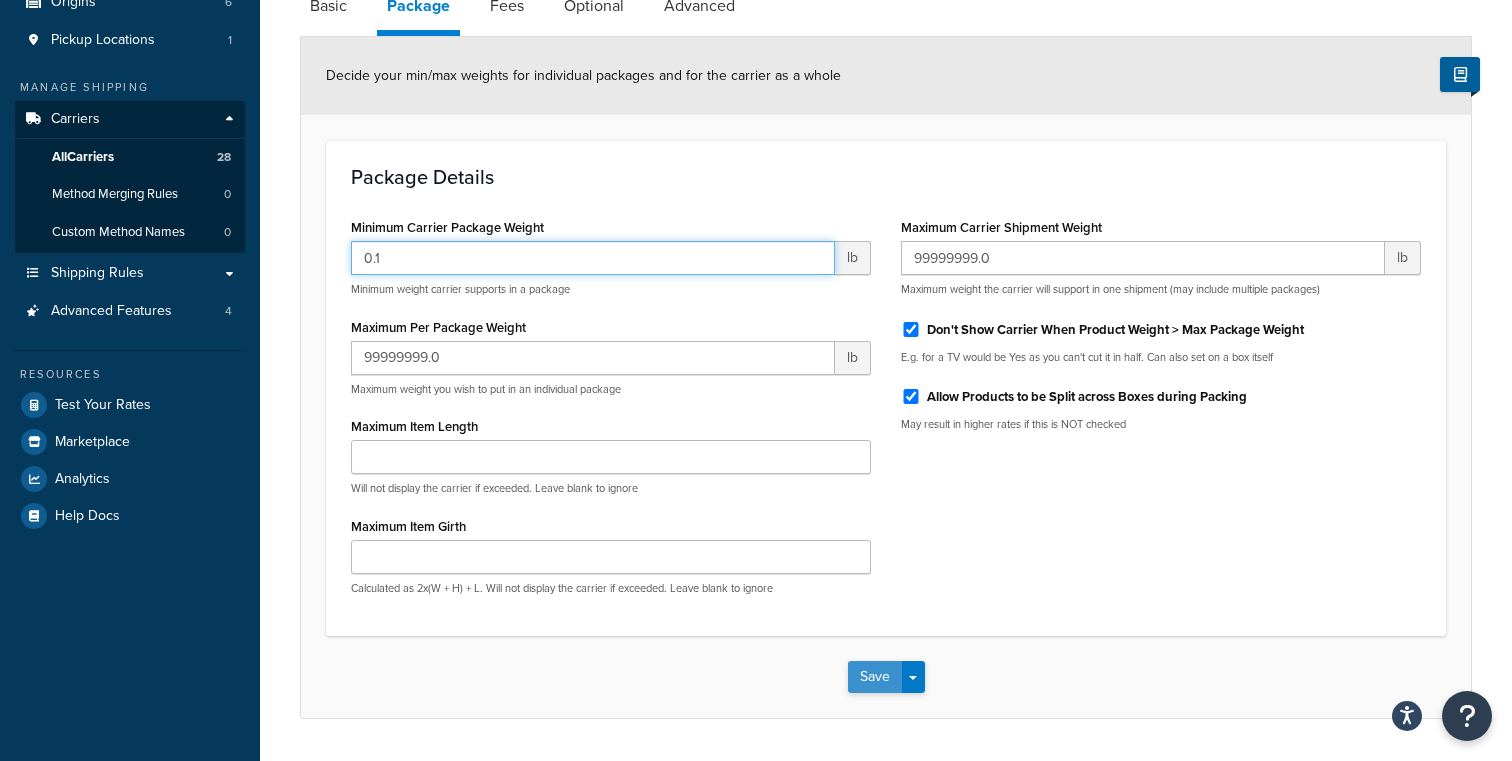 type on "0.1" 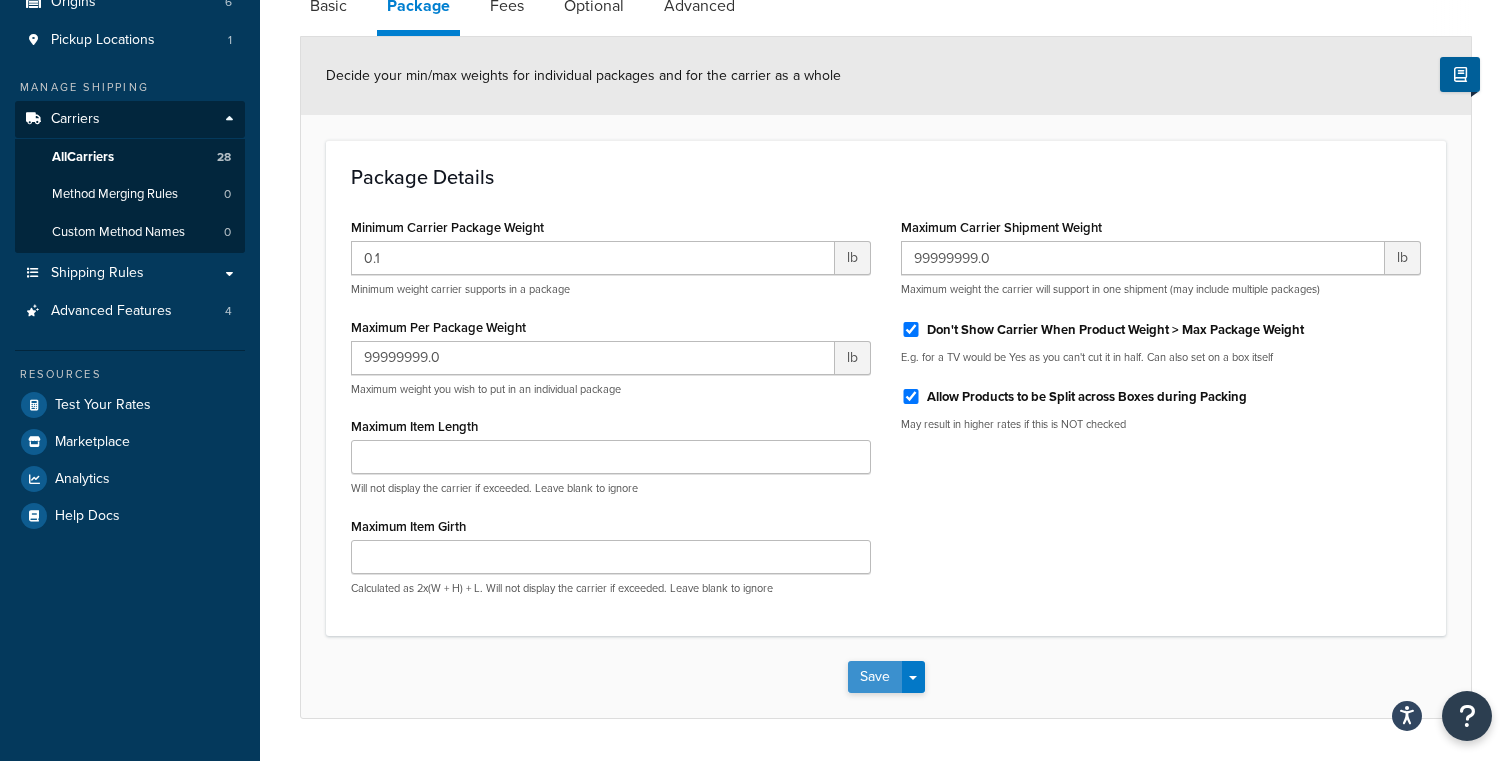 click on "Save" at bounding box center [875, 677] 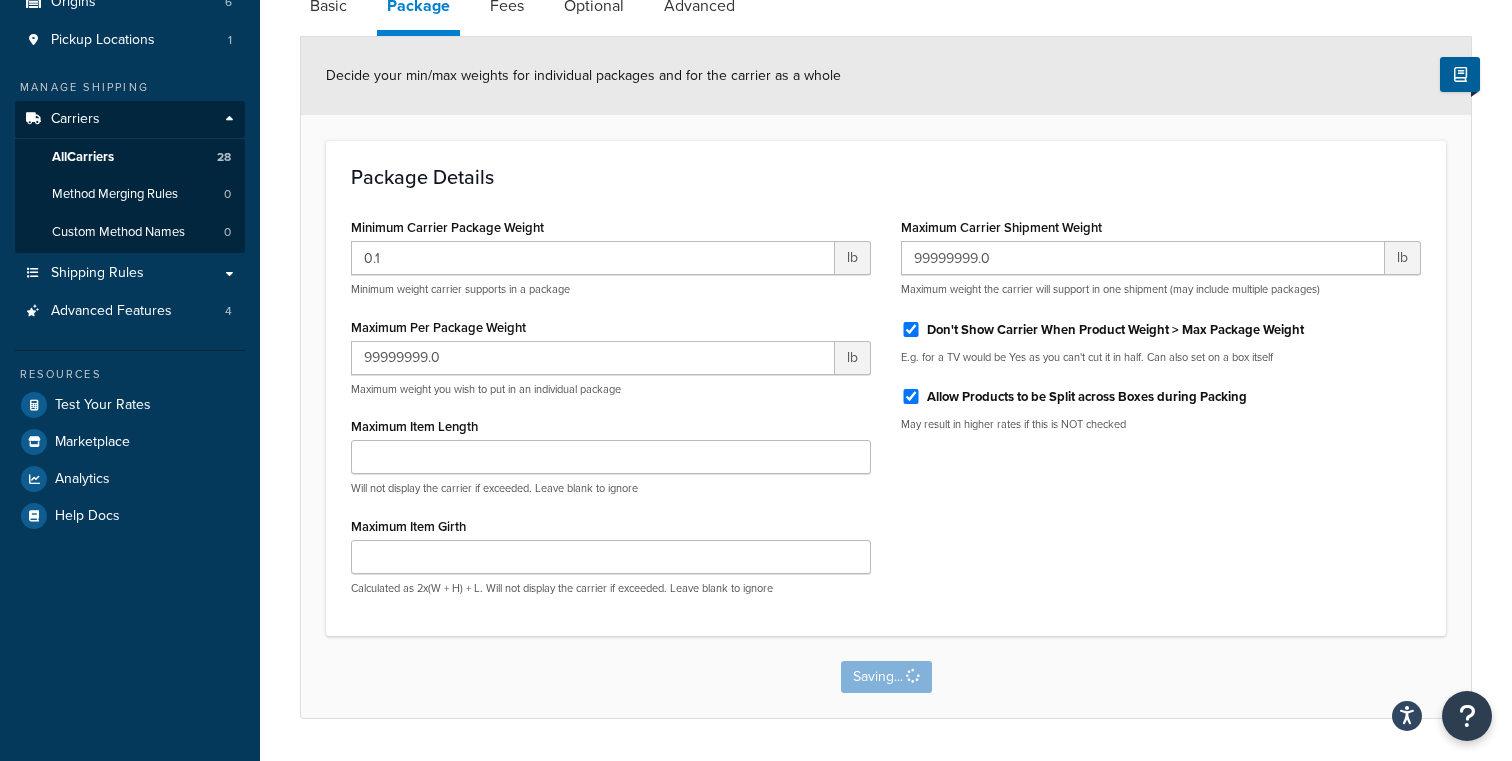 scroll, scrollTop: 0, scrollLeft: 0, axis: both 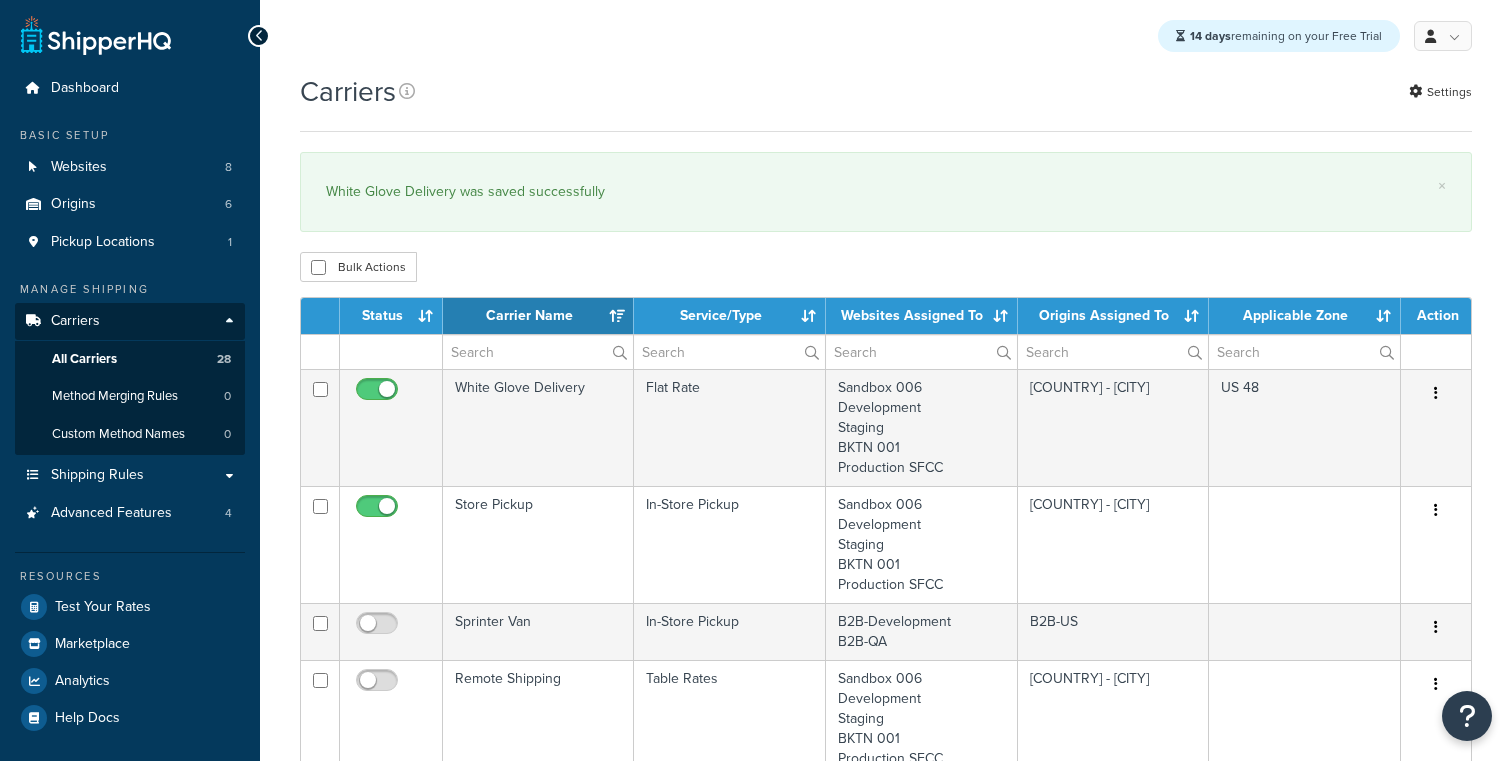 select on "15" 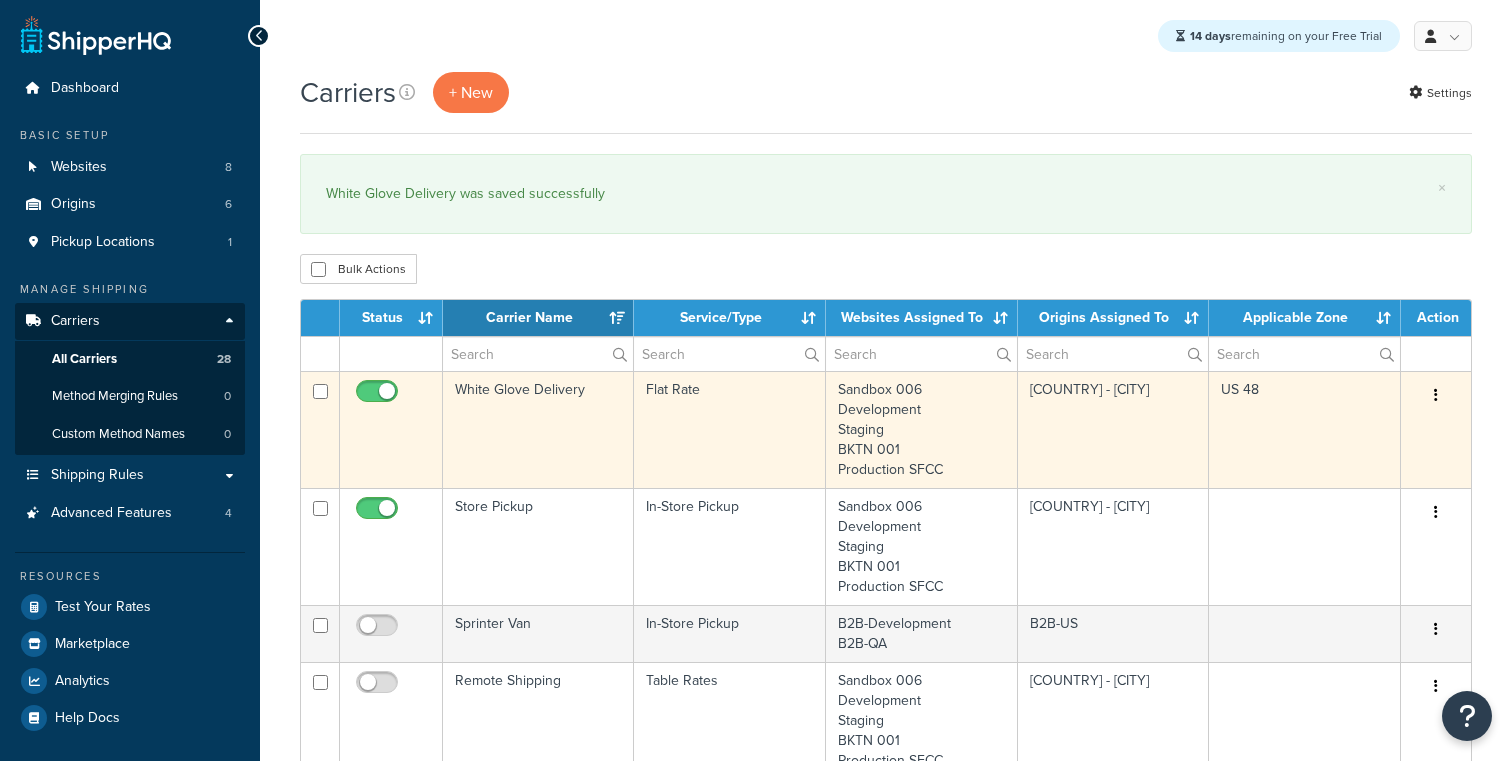 scroll, scrollTop: 0, scrollLeft: 0, axis: both 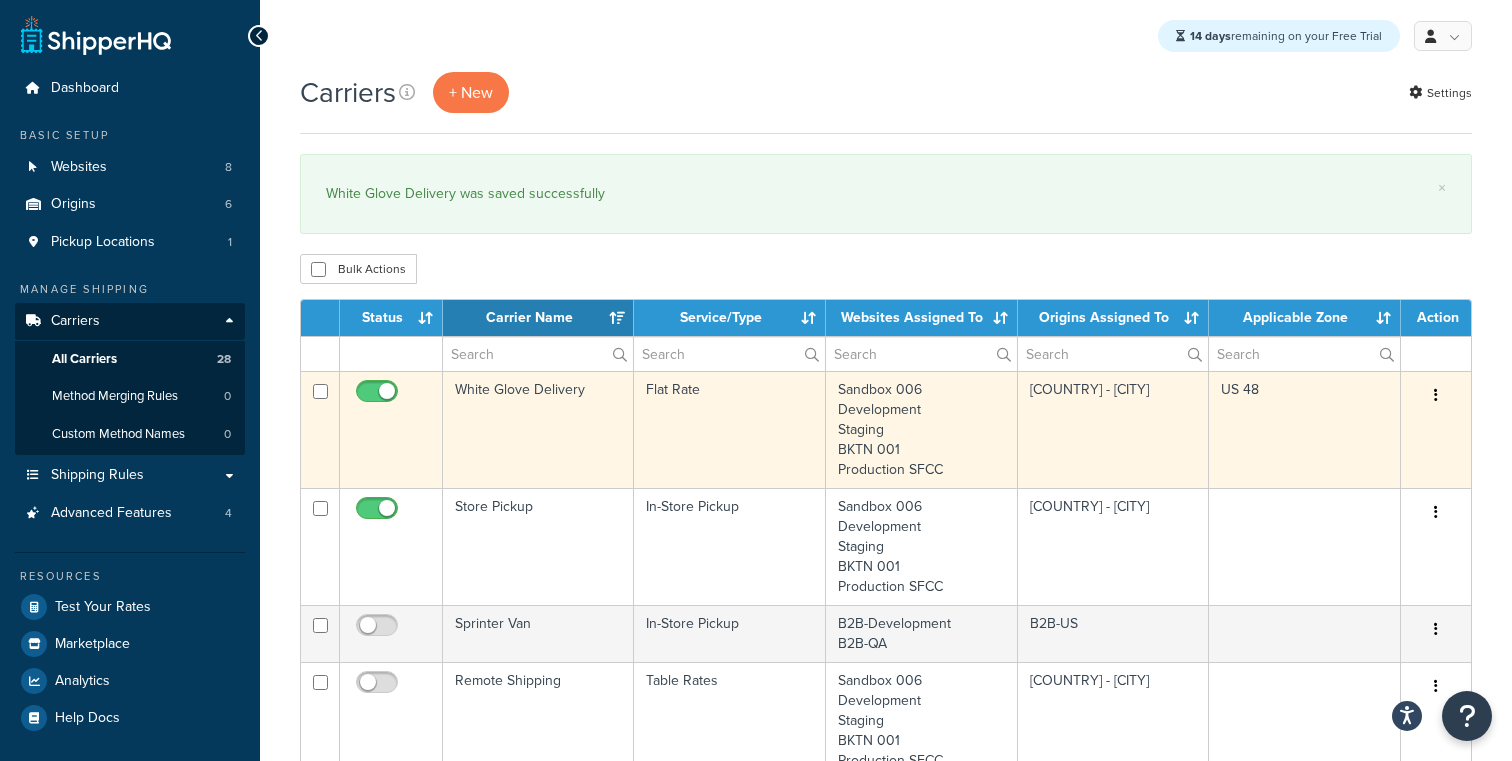 click on "White Glove Delivery" at bounding box center [538, 429] 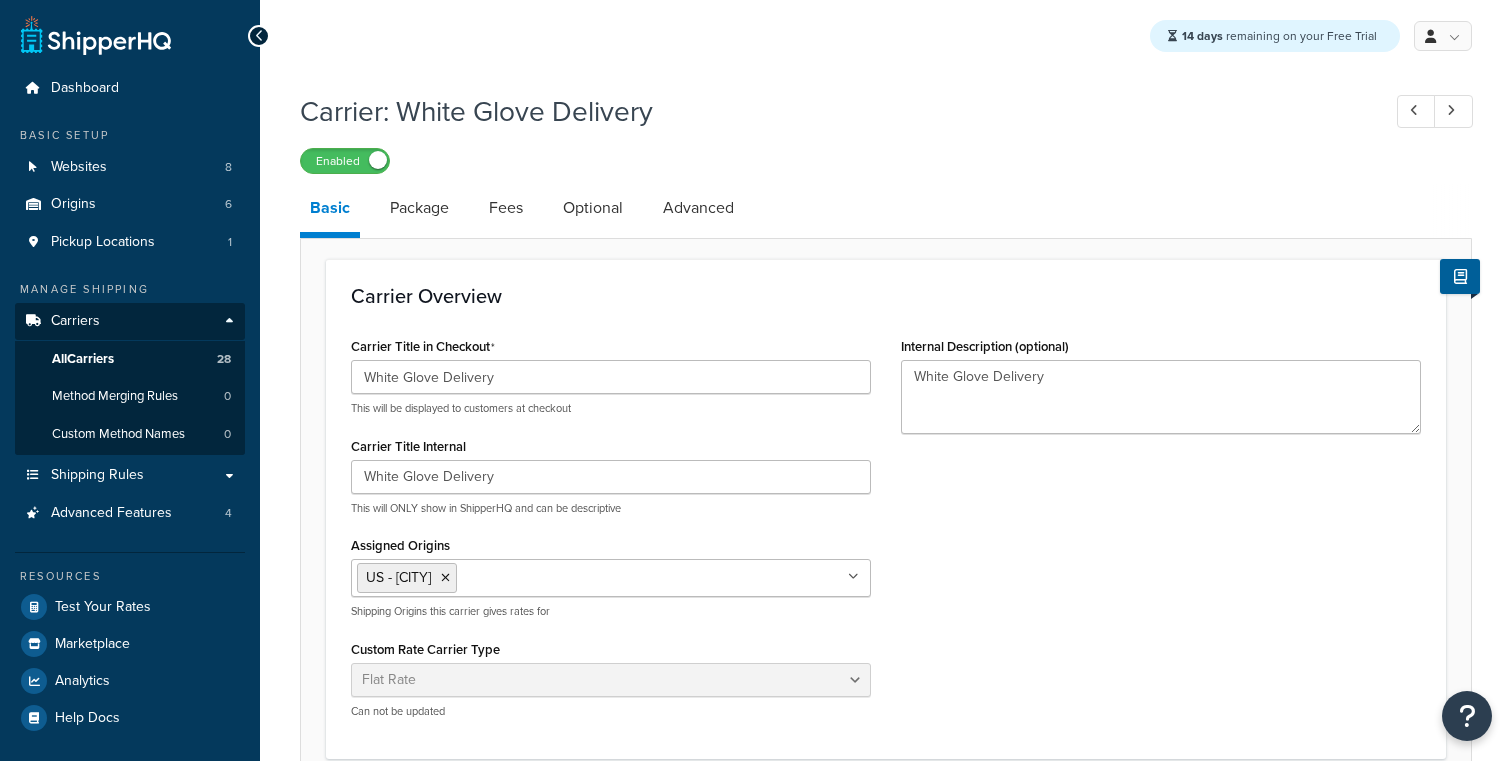 select on "flat" 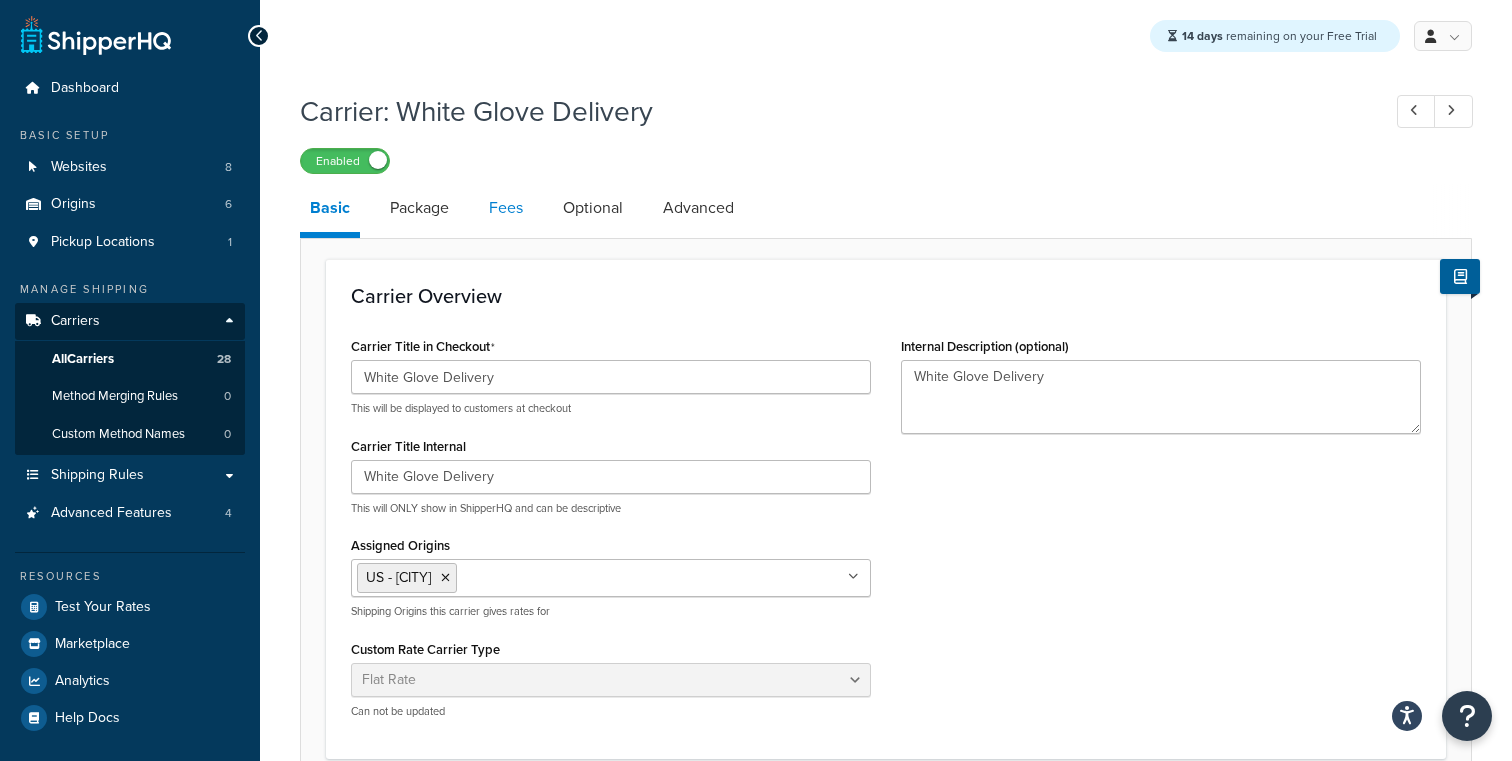 click on "Fees" at bounding box center (506, 208) 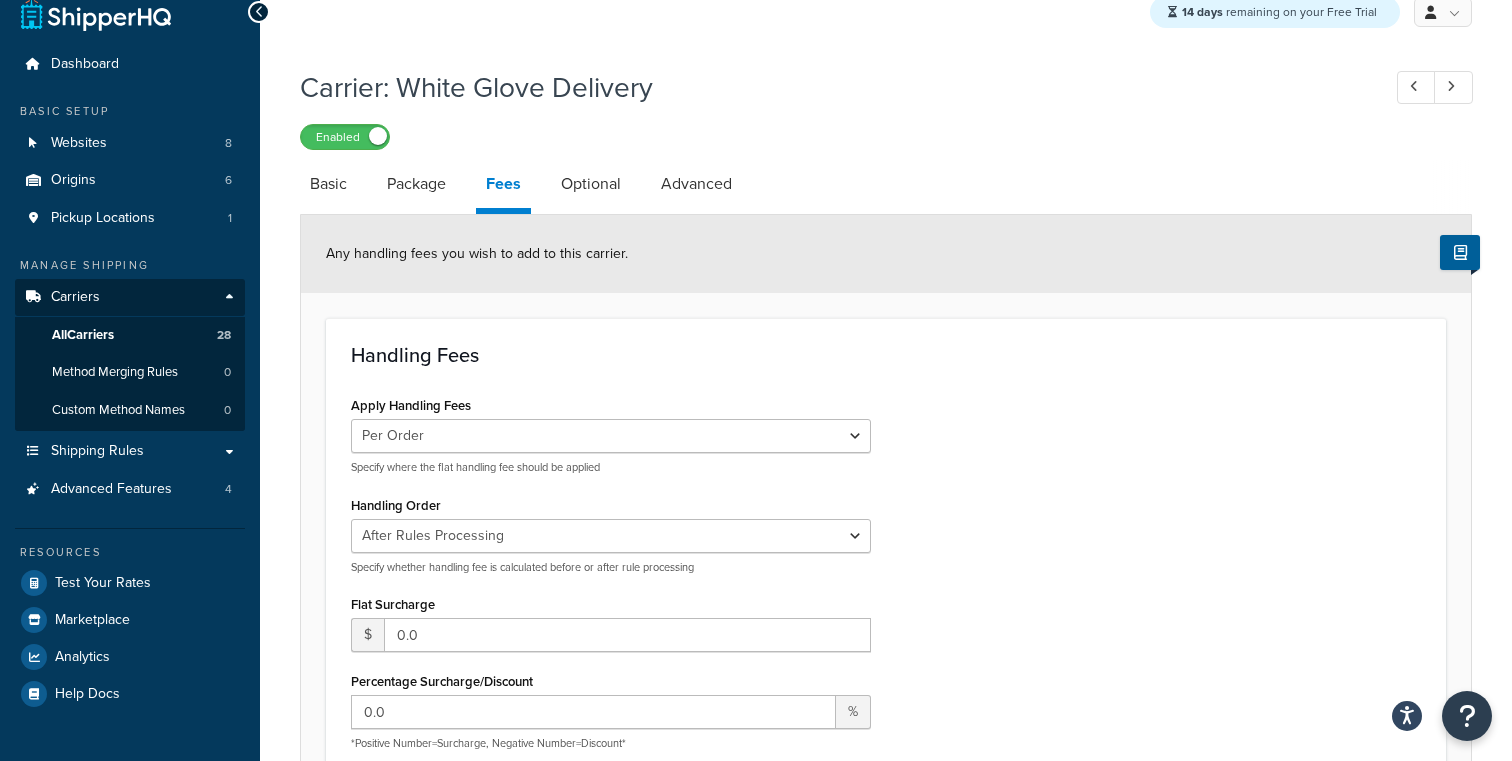scroll, scrollTop: 0, scrollLeft: 0, axis: both 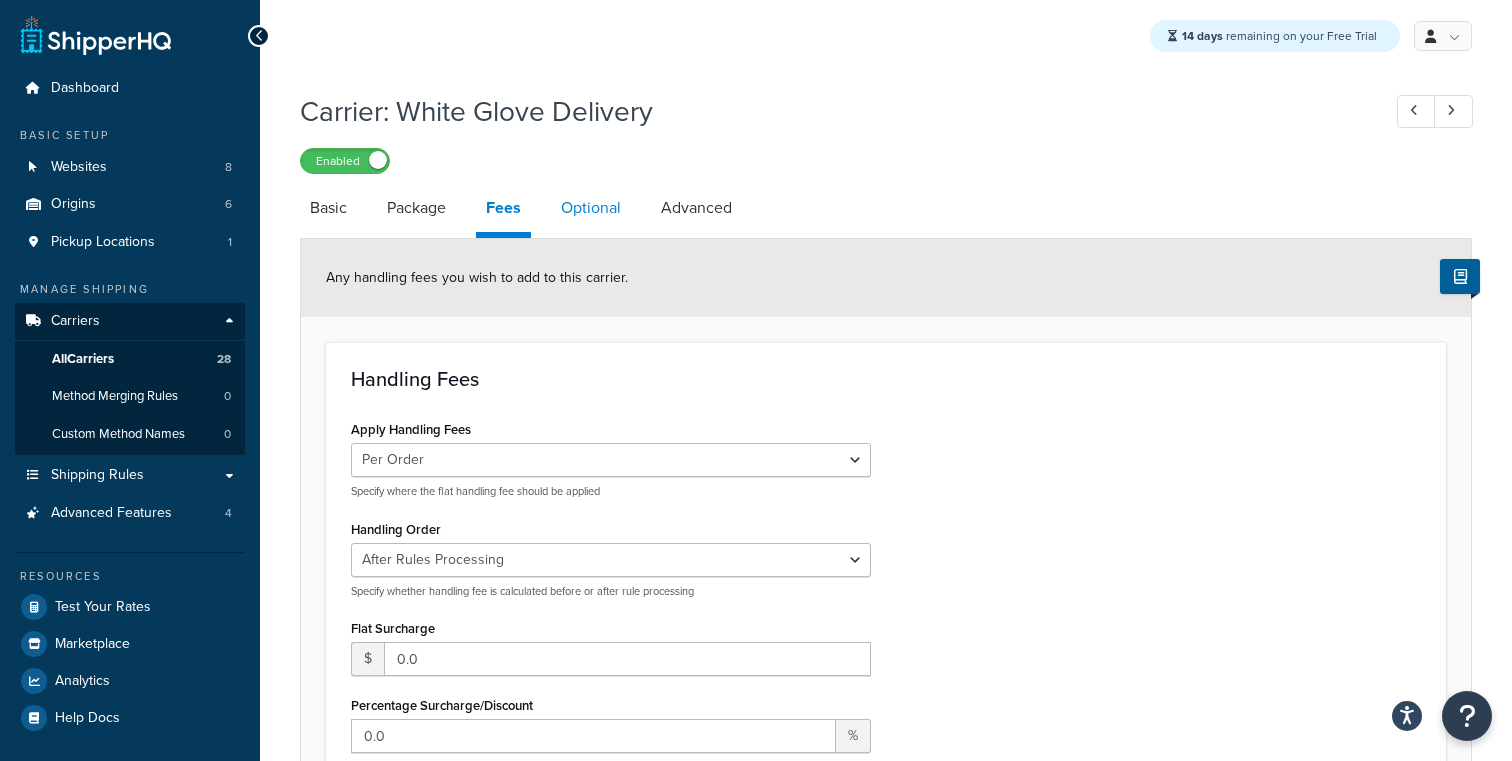 click on "Optional" at bounding box center [591, 208] 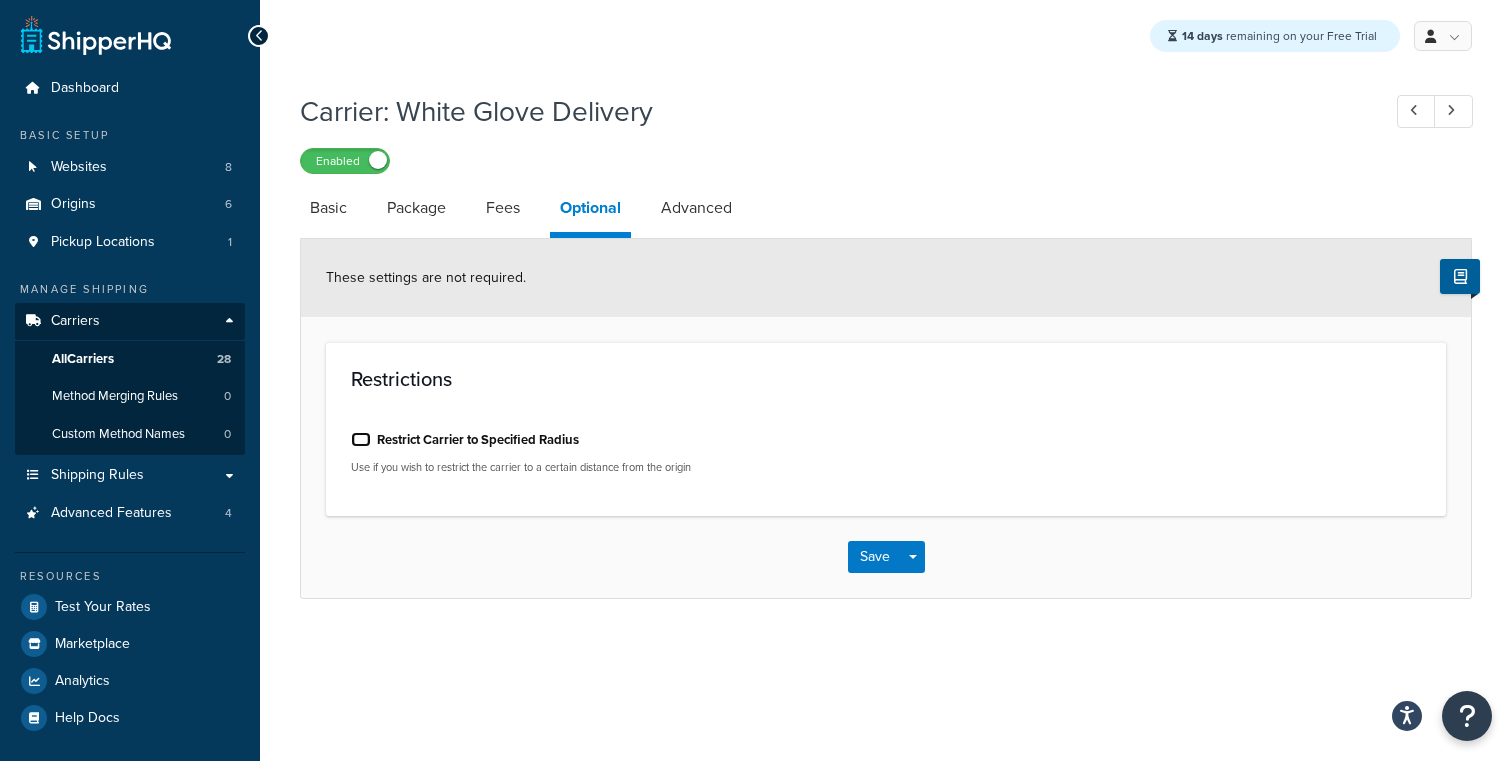 click on "Restrict Carrier to Specified Radius" at bounding box center [361, 439] 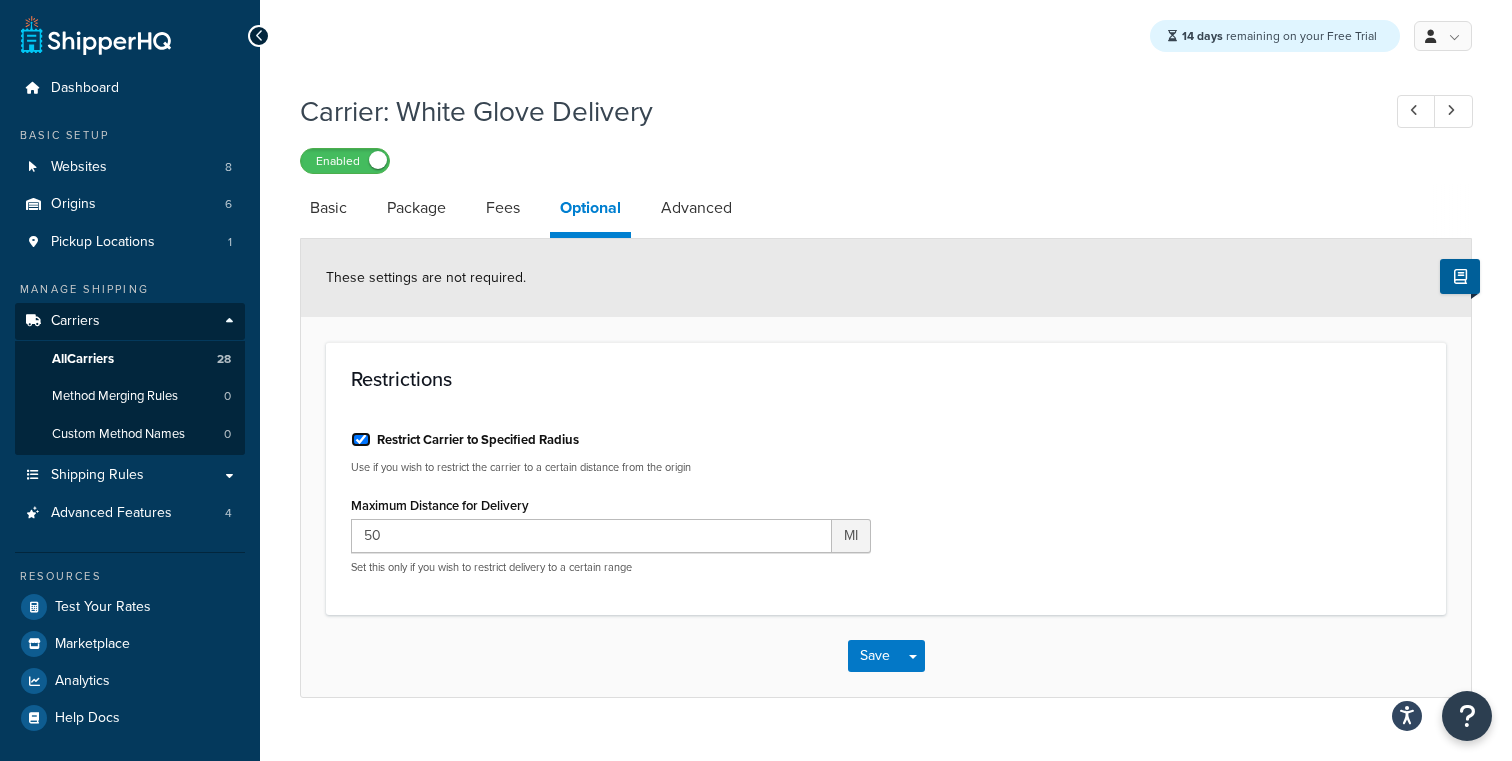 click on "Restrict Carrier to Specified Radius" at bounding box center (361, 439) 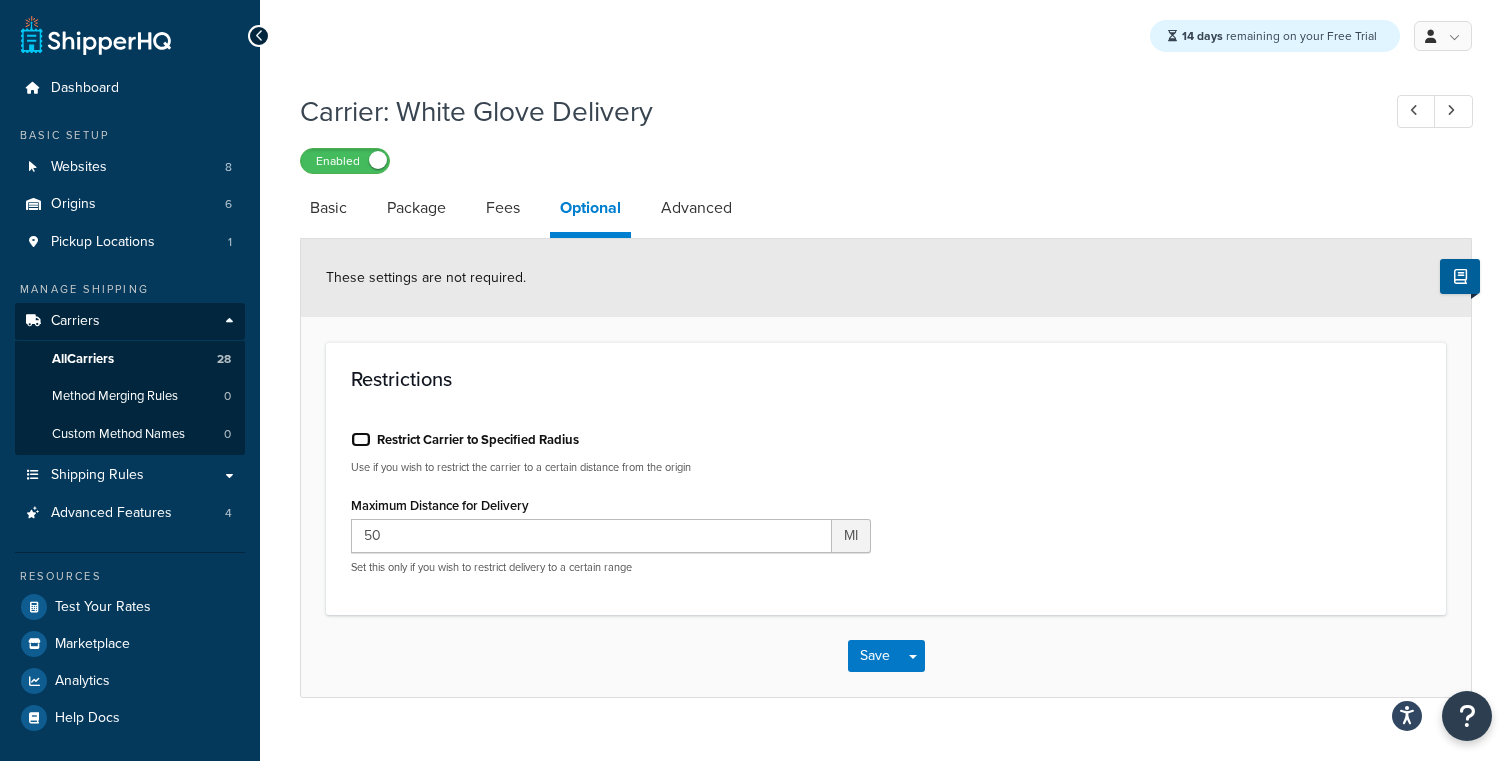 checkbox on "false" 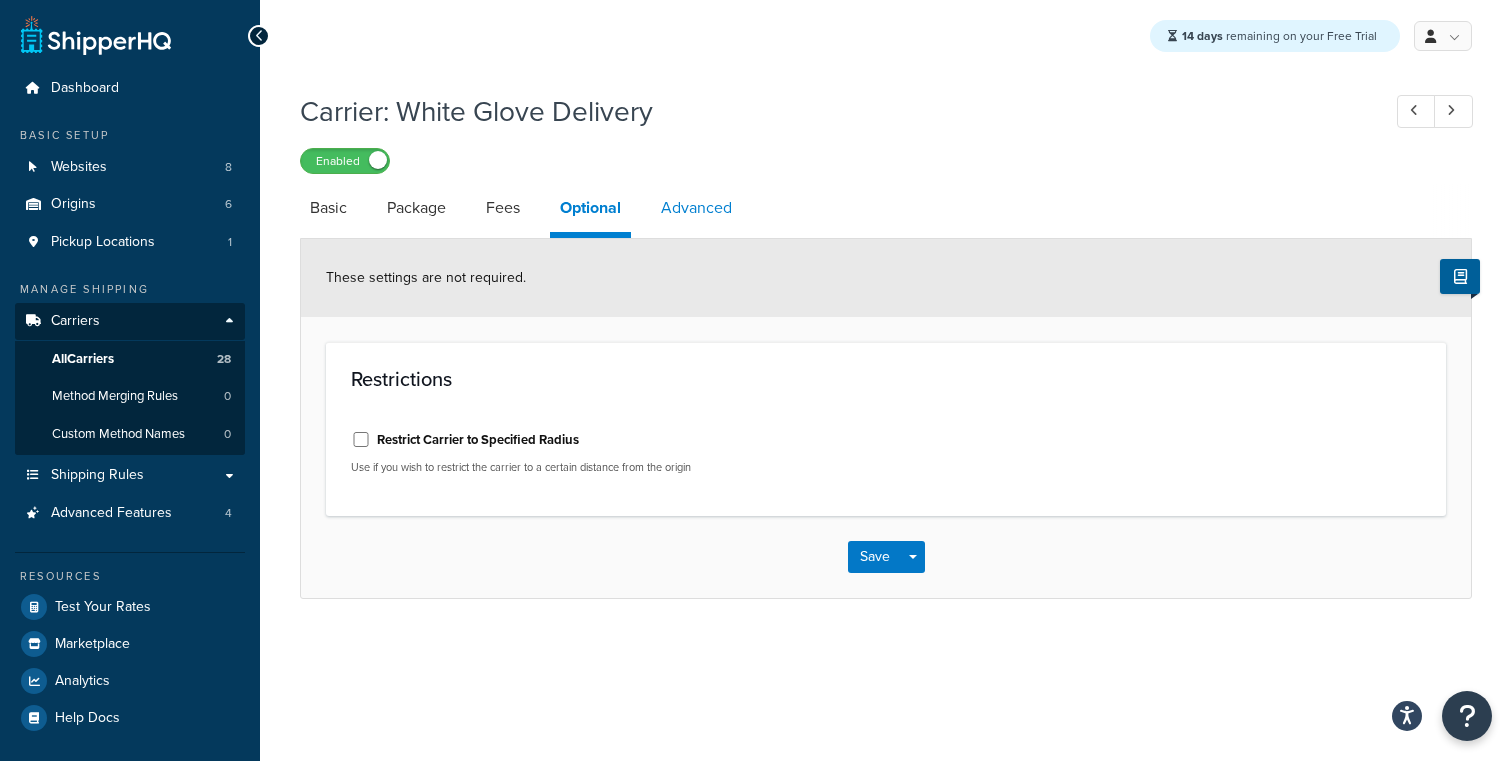 click on "Advanced" at bounding box center [696, 208] 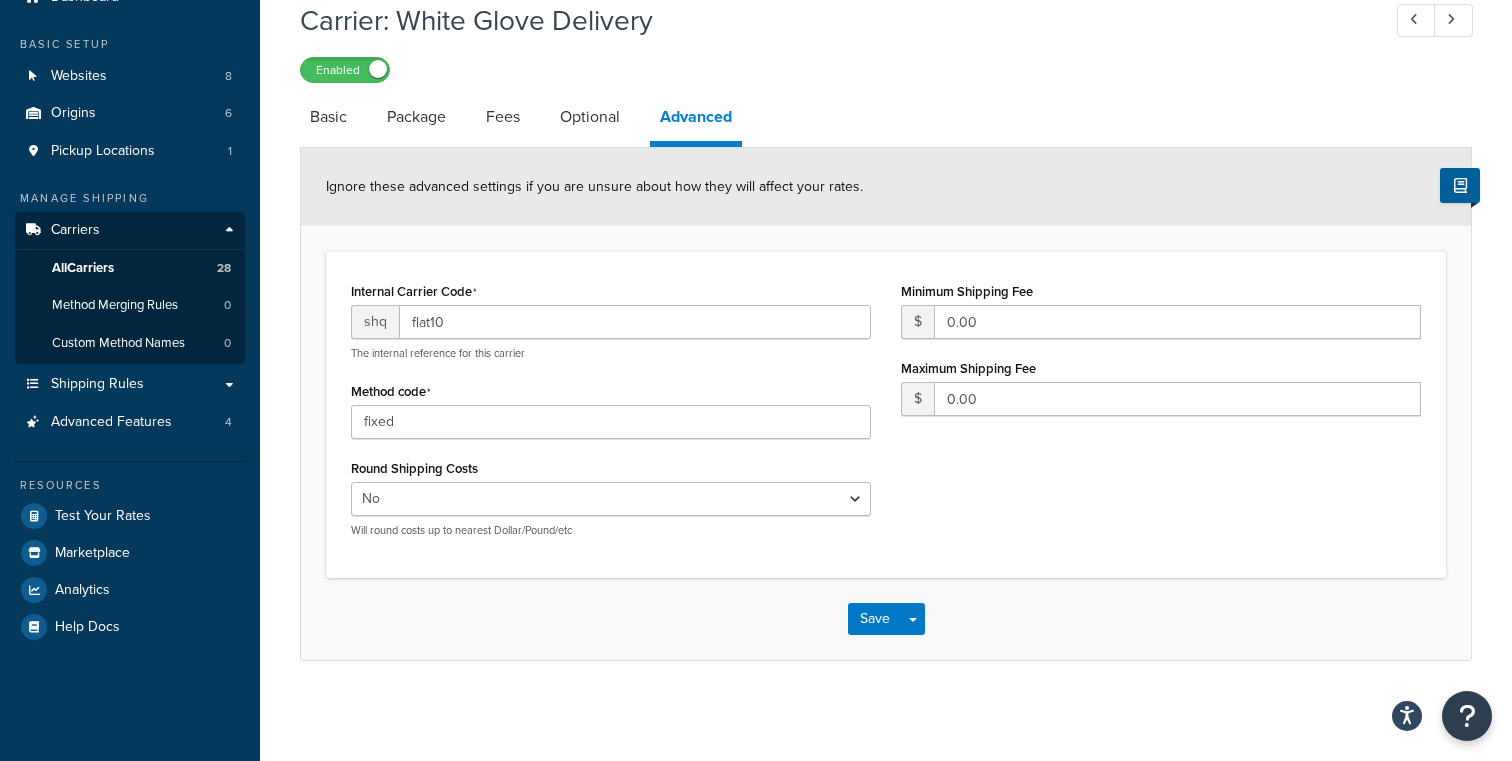 scroll, scrollTop: 0, scrollLeft: 0, axis: both 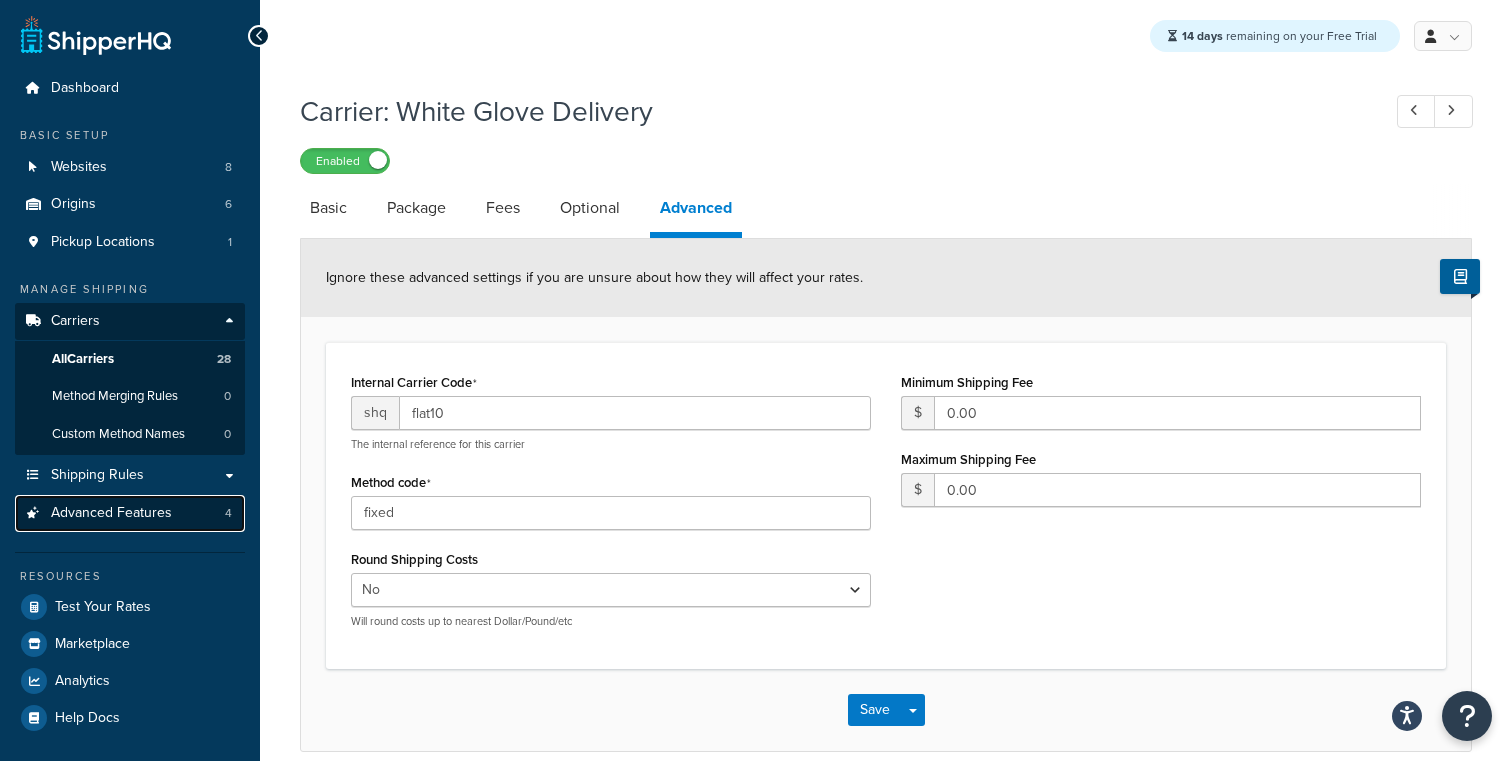click on "Advanced Features" at bounding box center [111, 513] 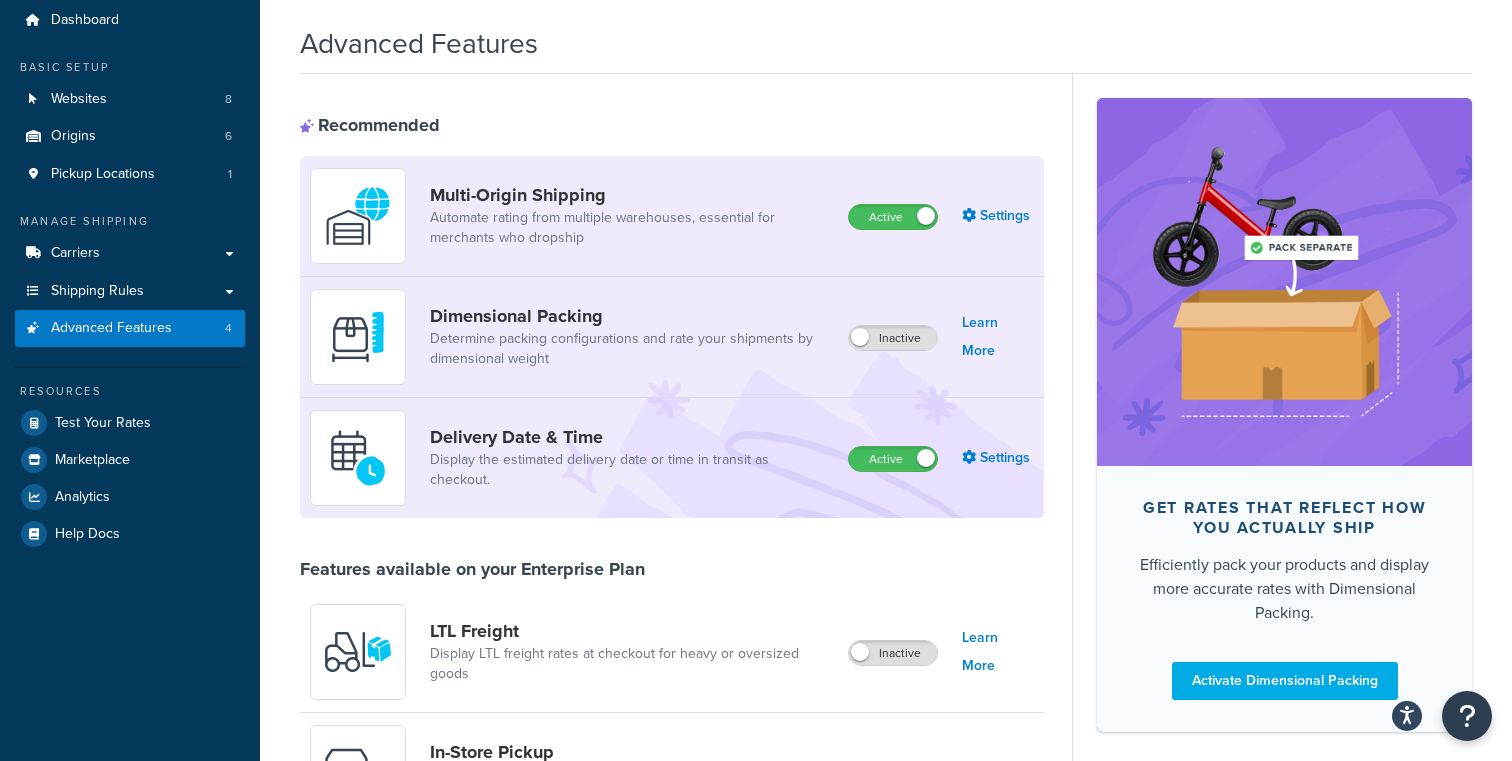 scroll, scrollTop: 67, scrollLeft: 0, axis: vertical 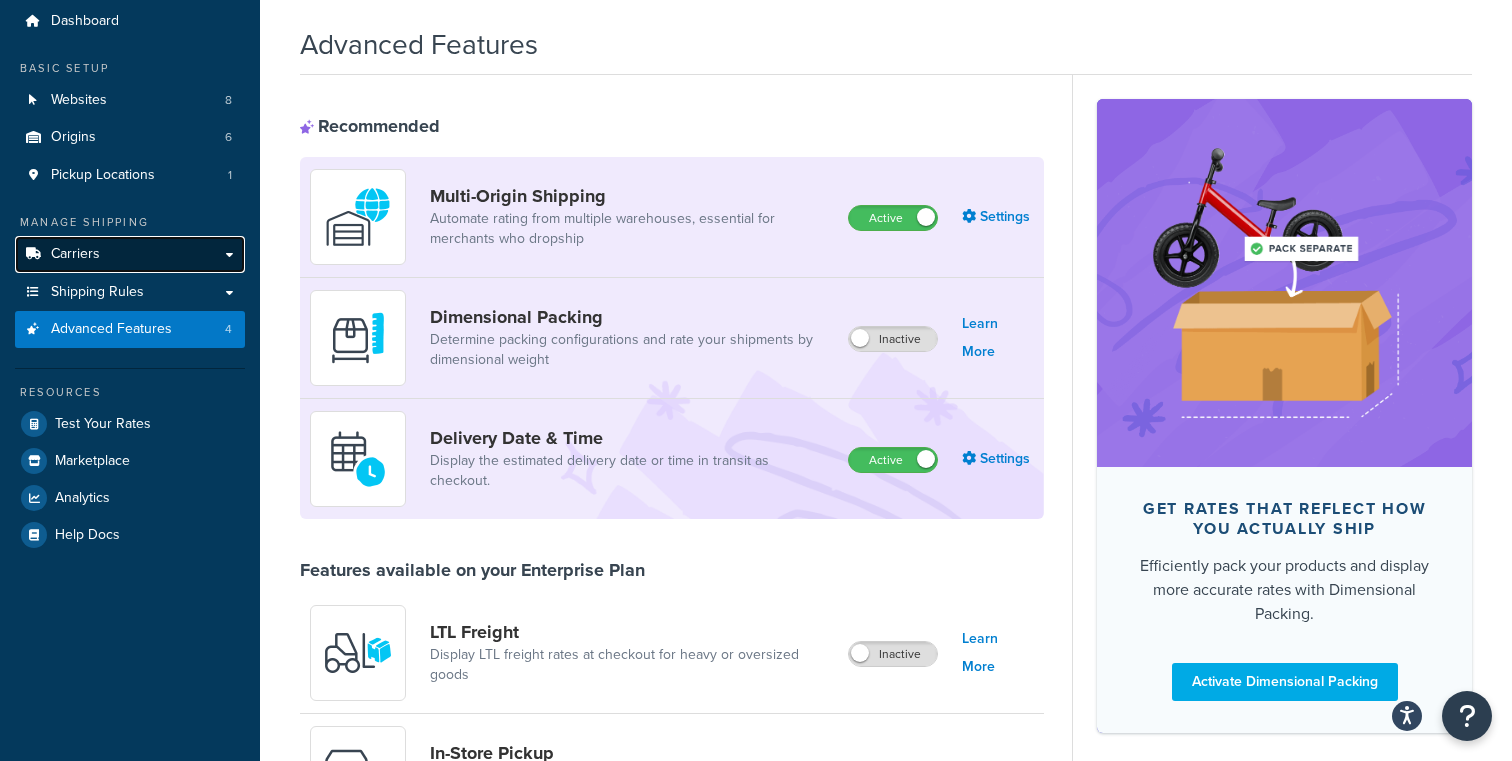 click on "Carriers" at bounding box center [130, 254] 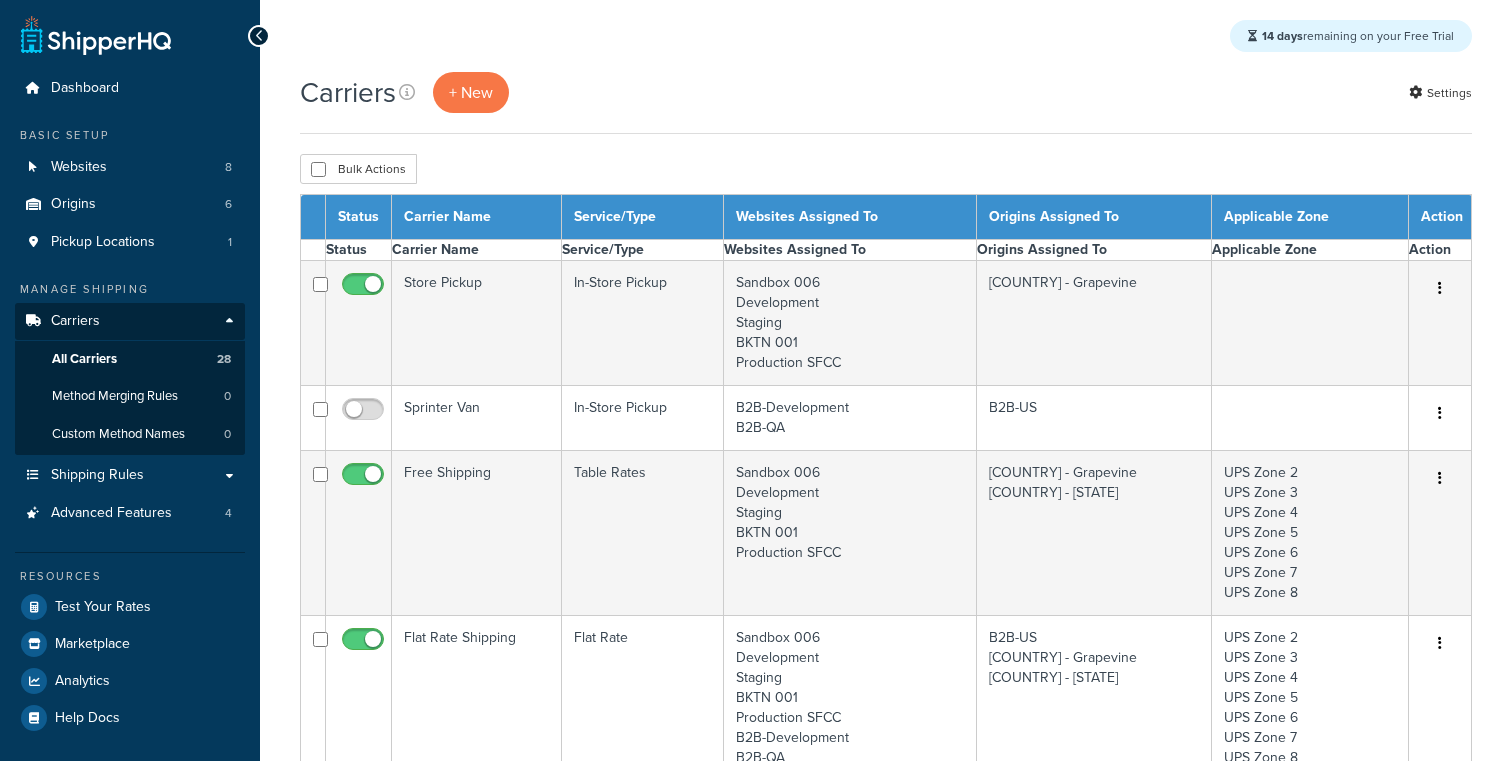 scroll, scrollTop: 0, scrollLeft: 0, axis: both 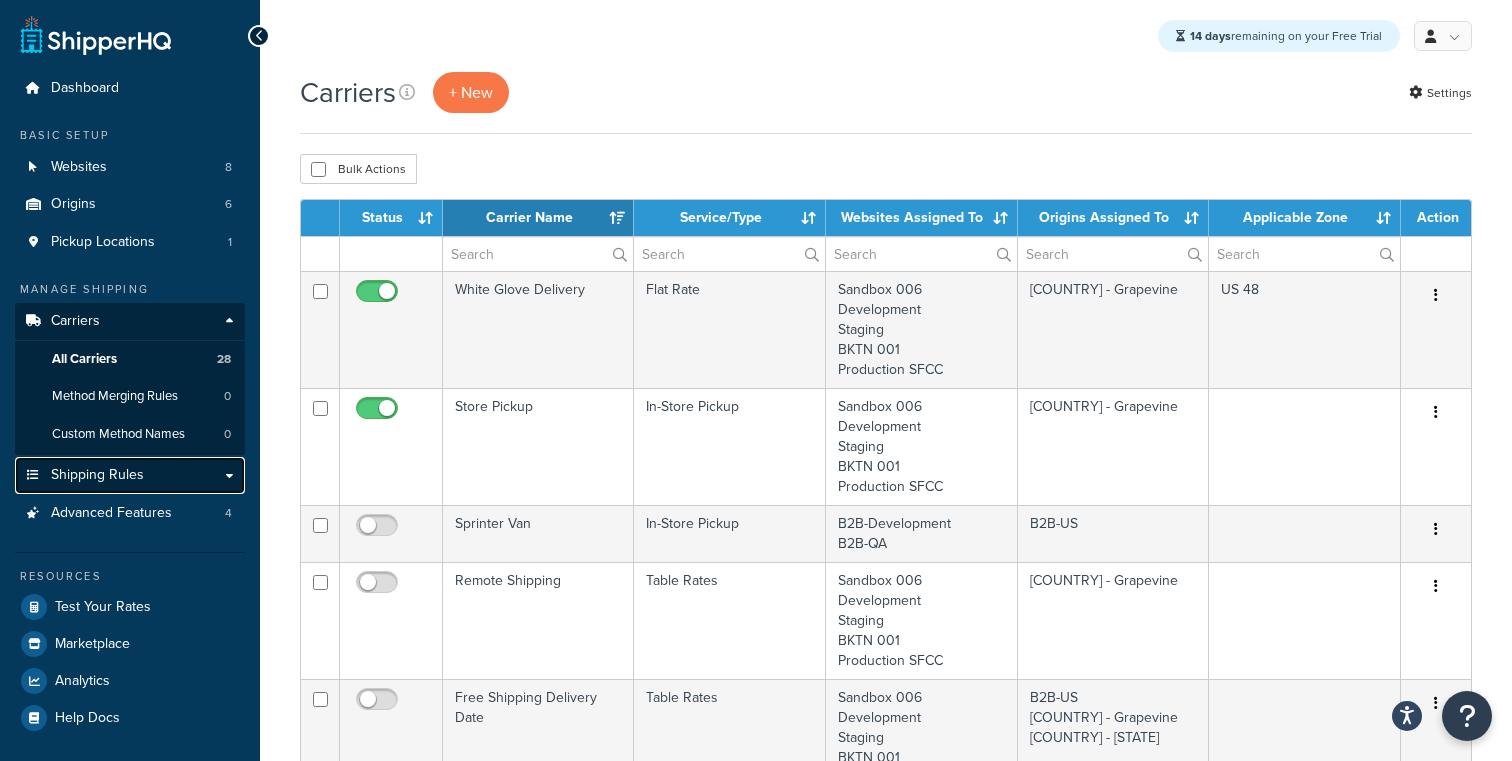 click on "Shipping Rules" at bounding box center (130, 475) 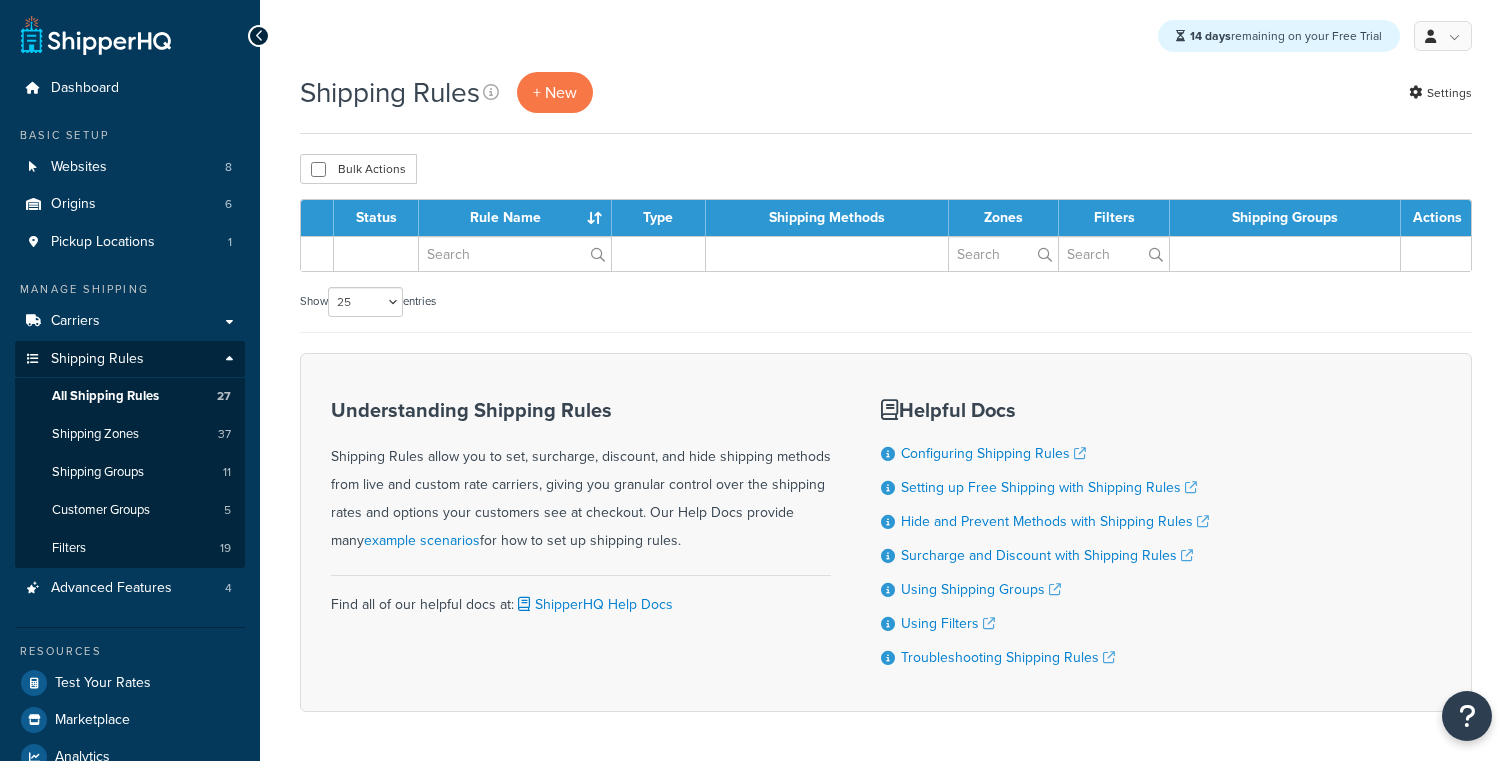 select on "25" 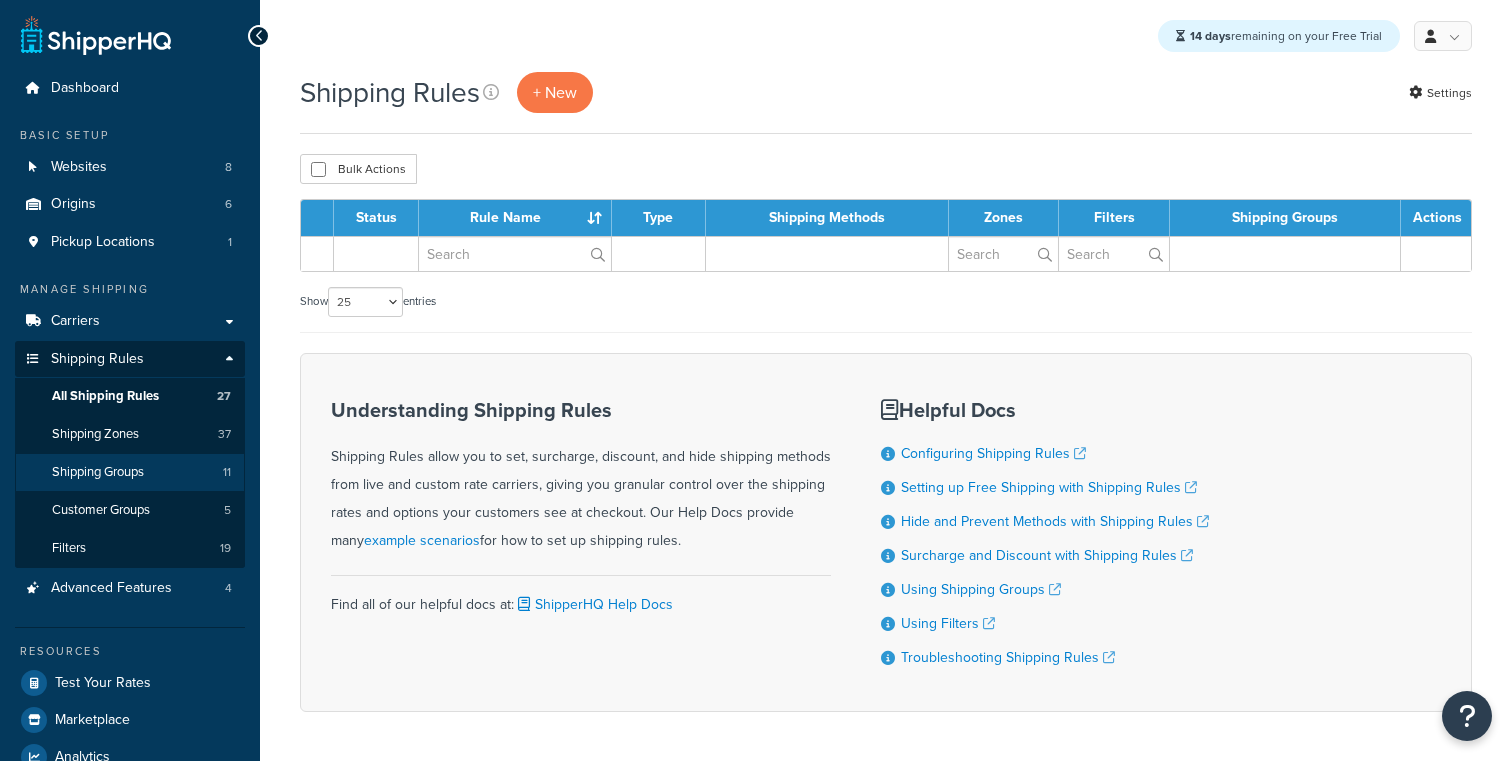 scroll, scrollTop: 0, scrollLeft: 0, axis: both 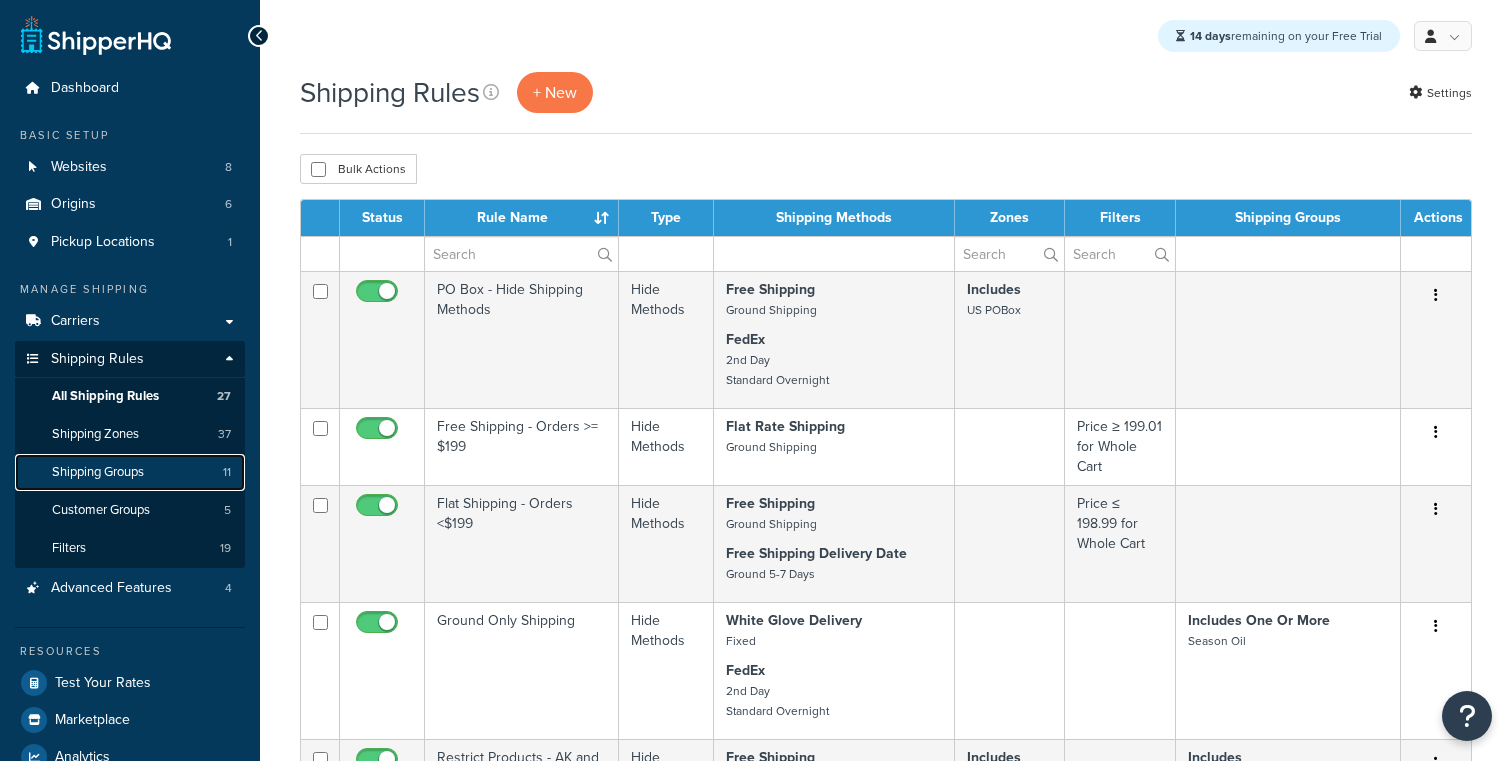 click on "Shipping Groups" at bounding box center [98, 472] 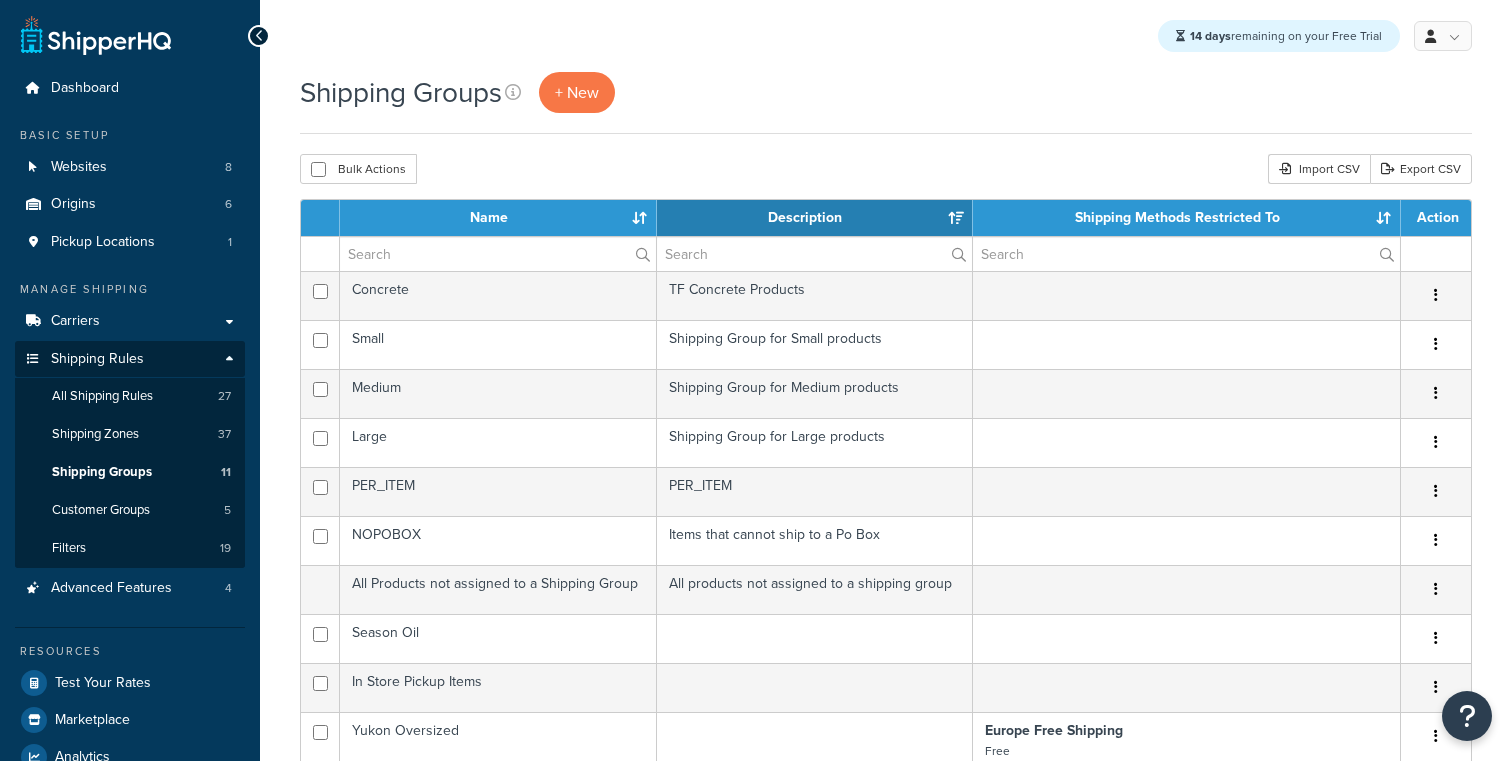 select on "15" 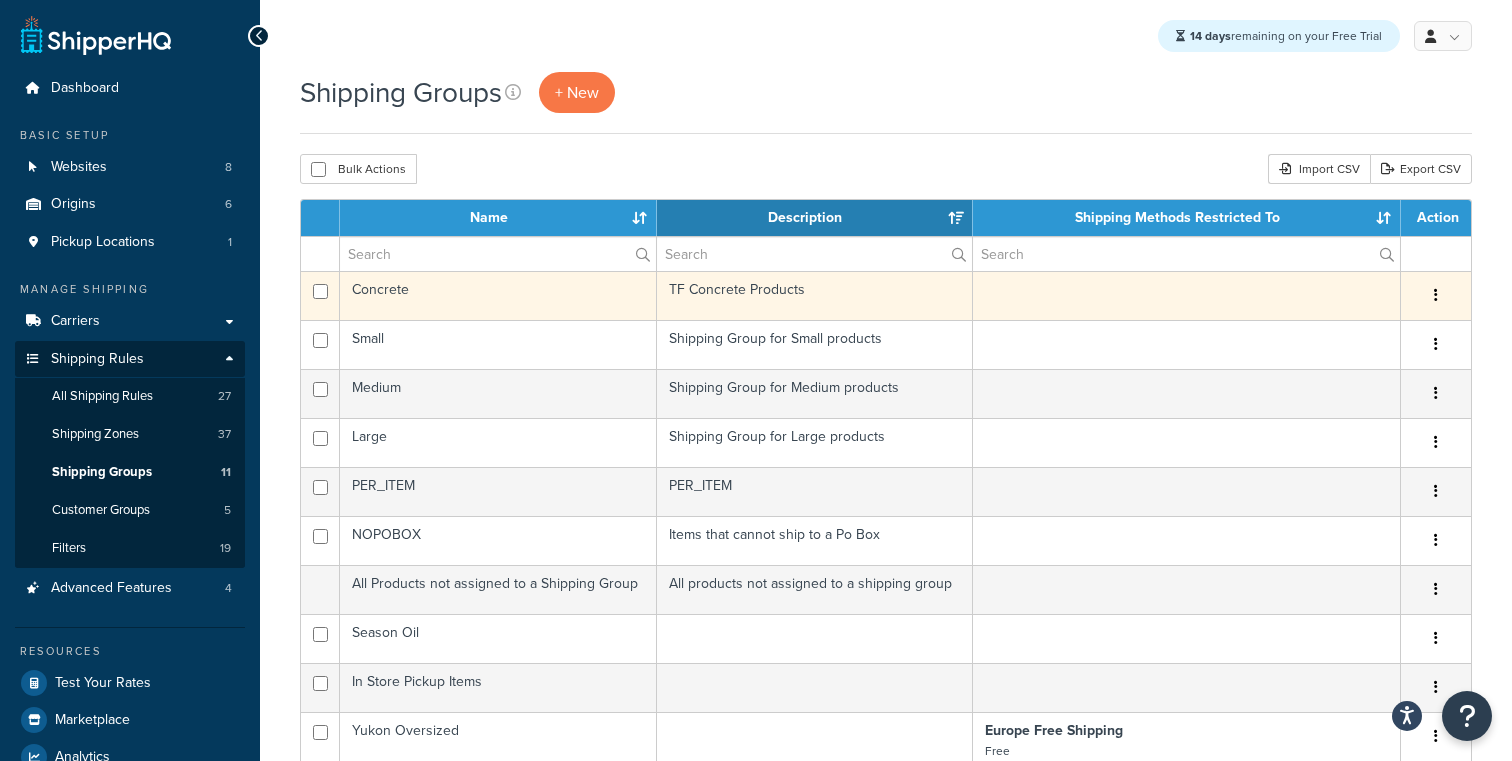 click on "Concrete" at bounding box center [498, 295] 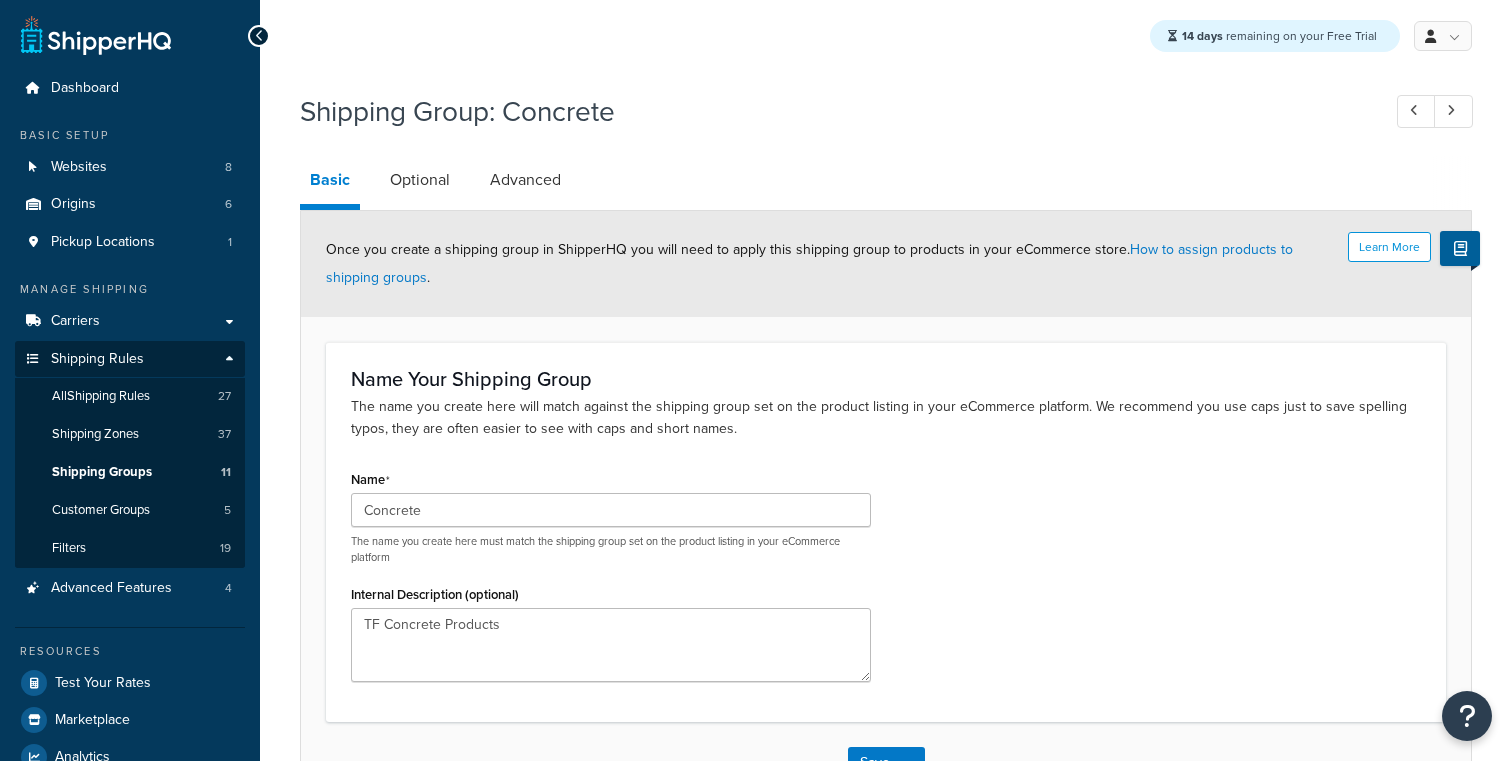 scroll, scrollTop: 0, scrollLeft: 0, axis: both 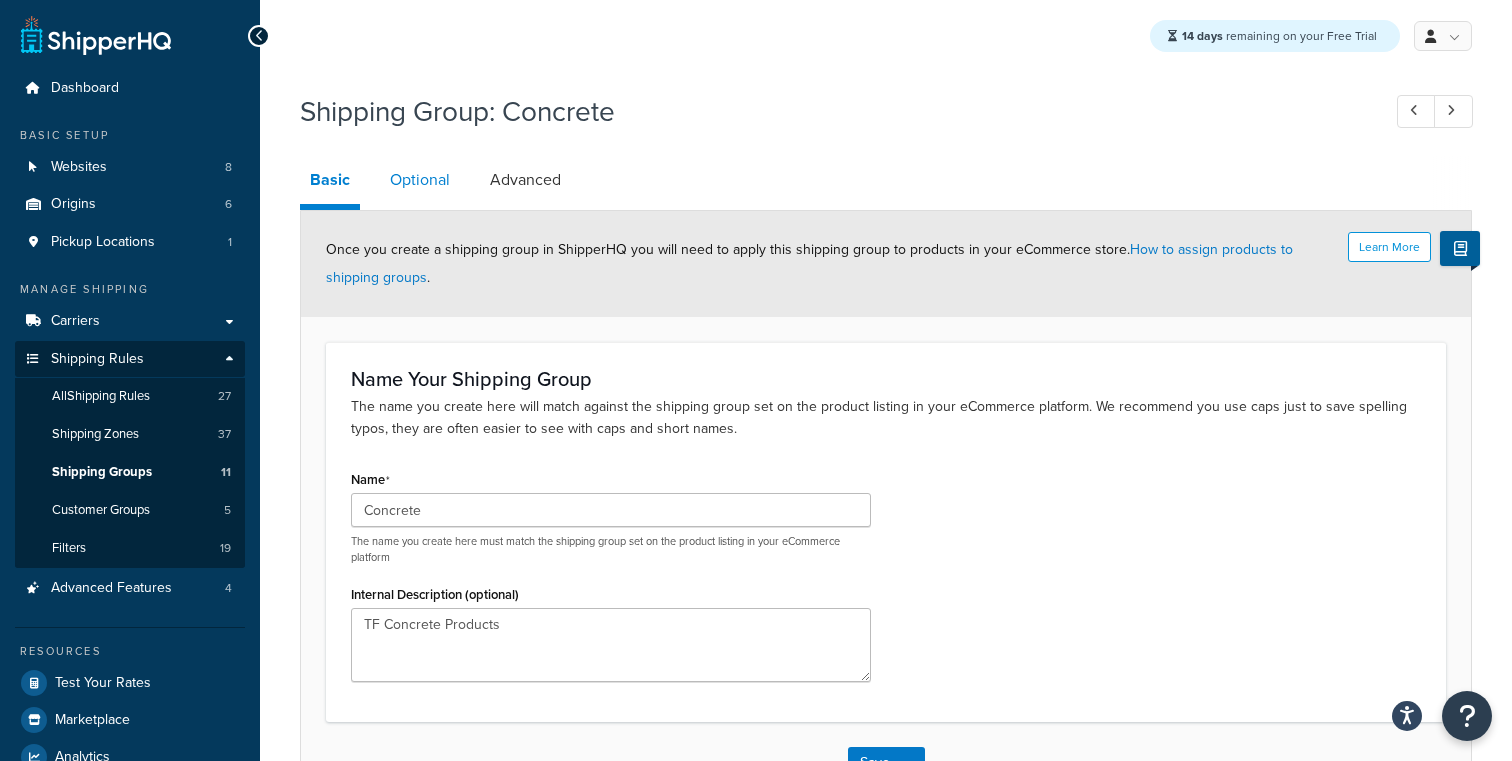 click on "Optional" at bounding box center (420, 180) 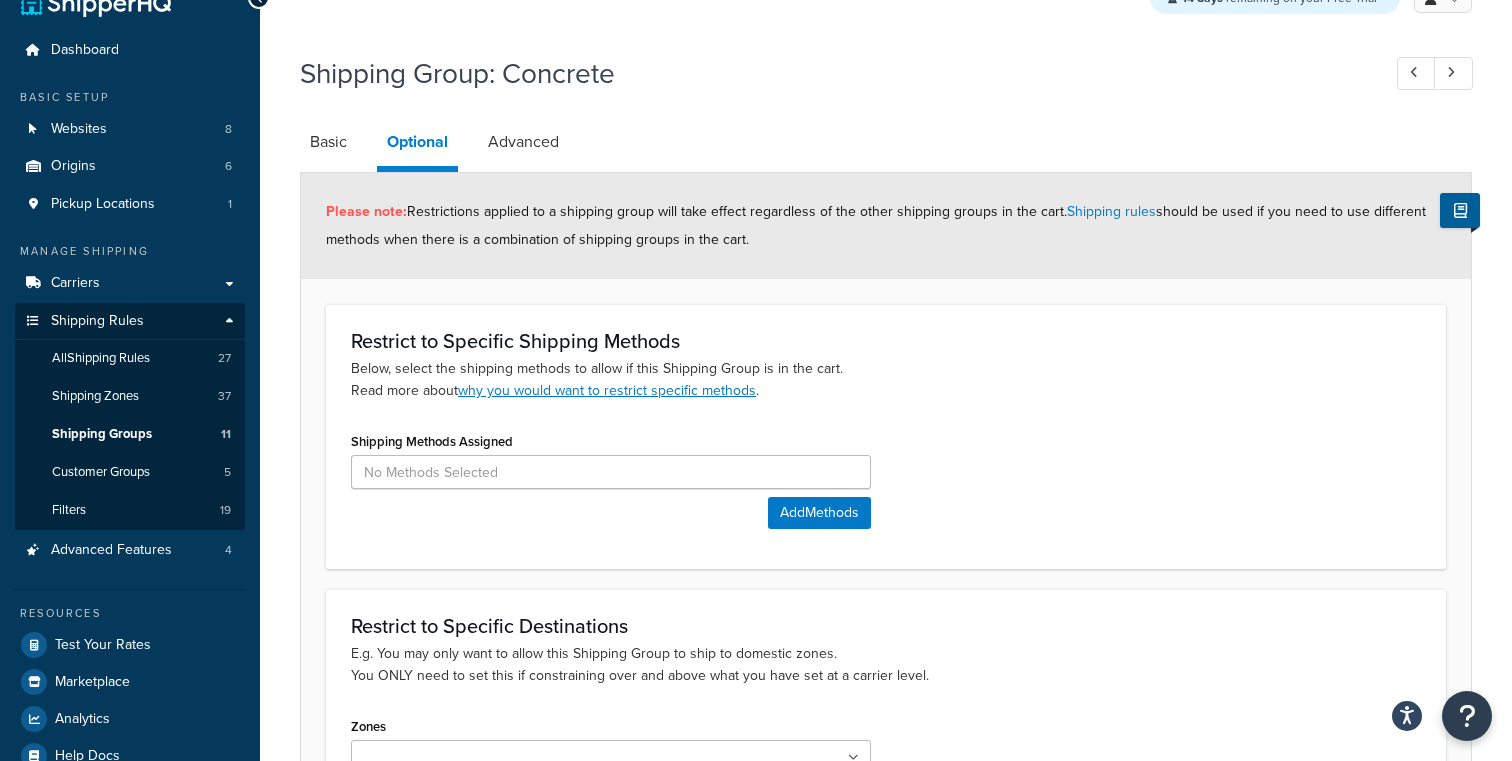 scroll, scrollTop: 37, scrollLeft: 0, axis: vertical 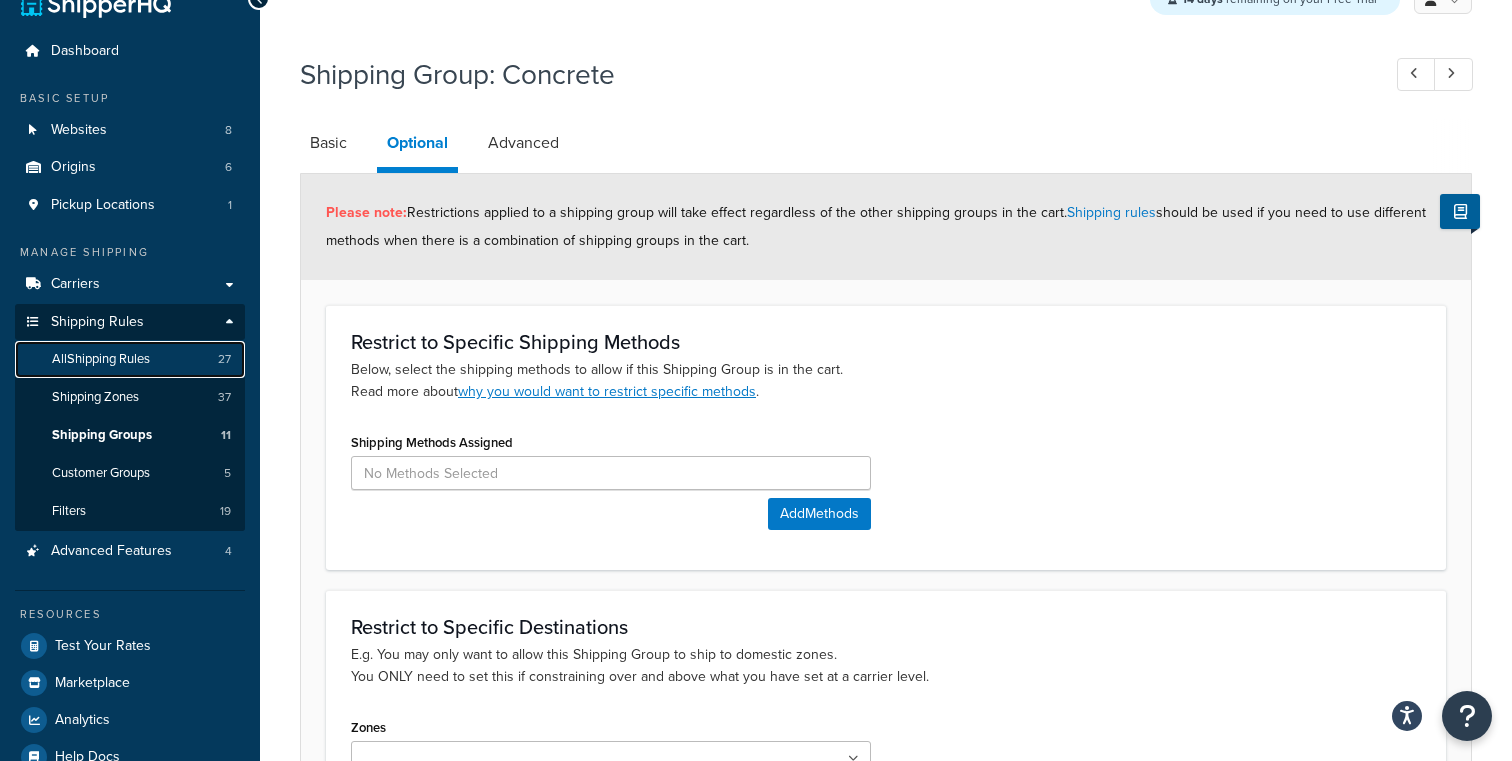 click on "All  Shipping Rules" at bounding box center [101, 359] 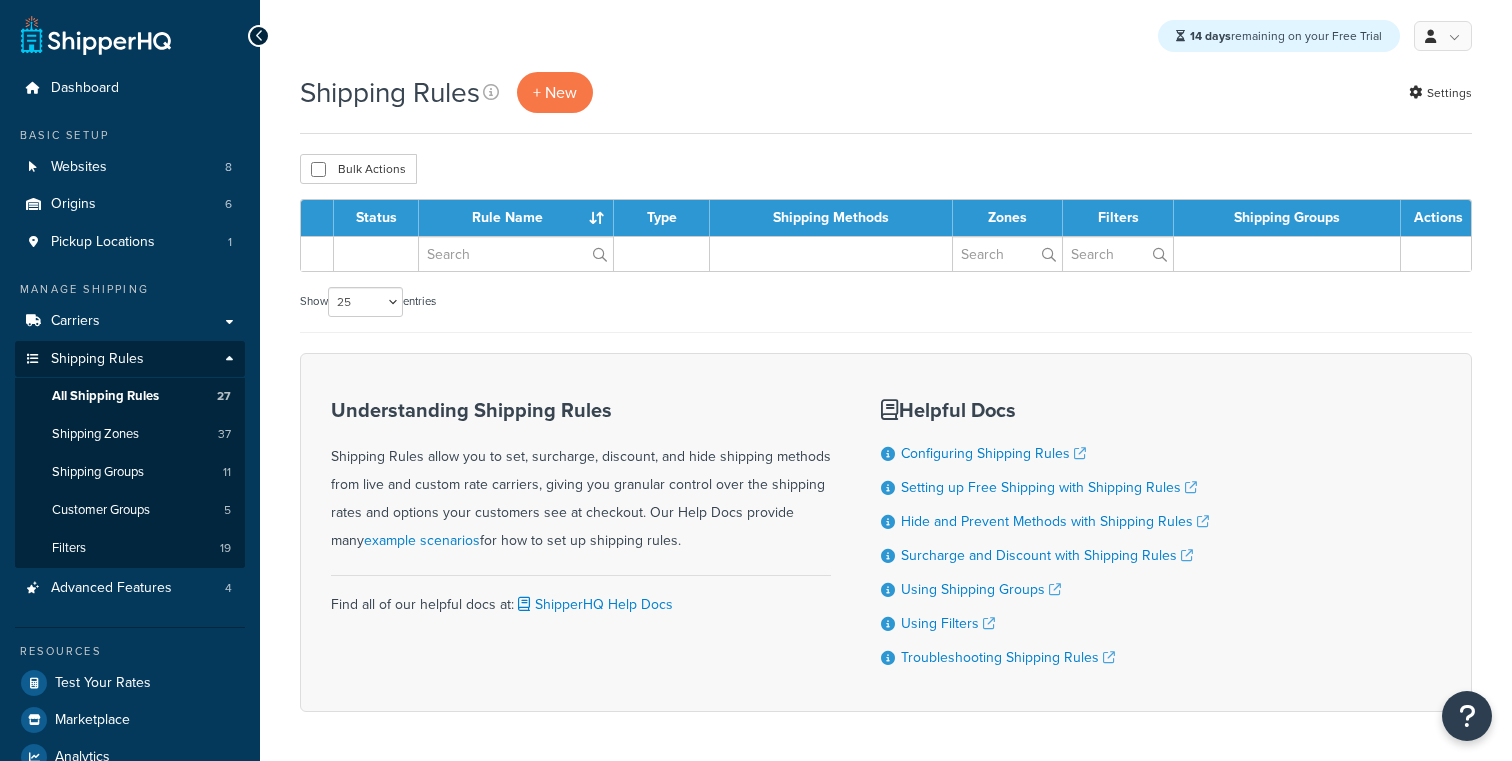select on "25" 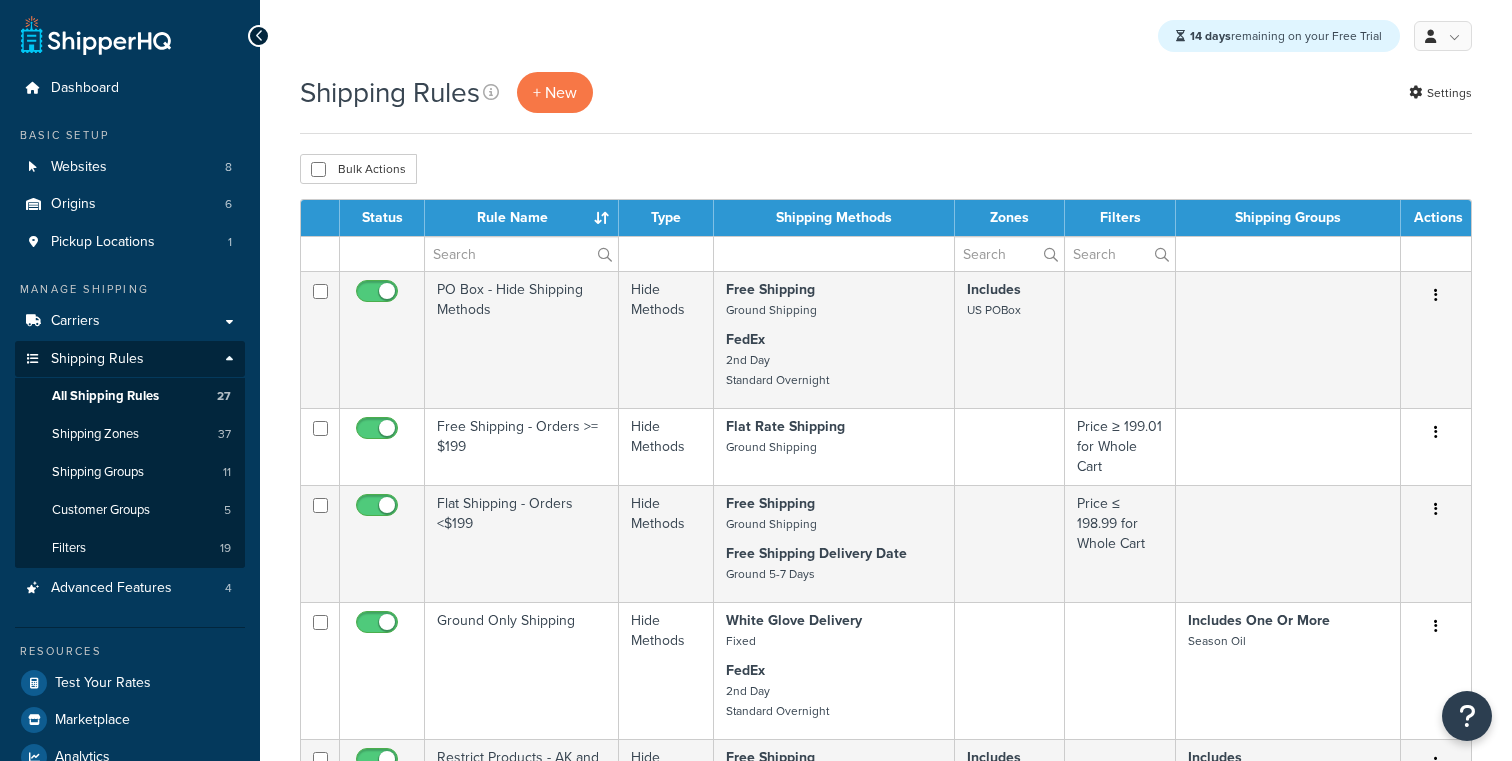 scroll, scrollTop: 0, scrollLeft: 0, axis: both 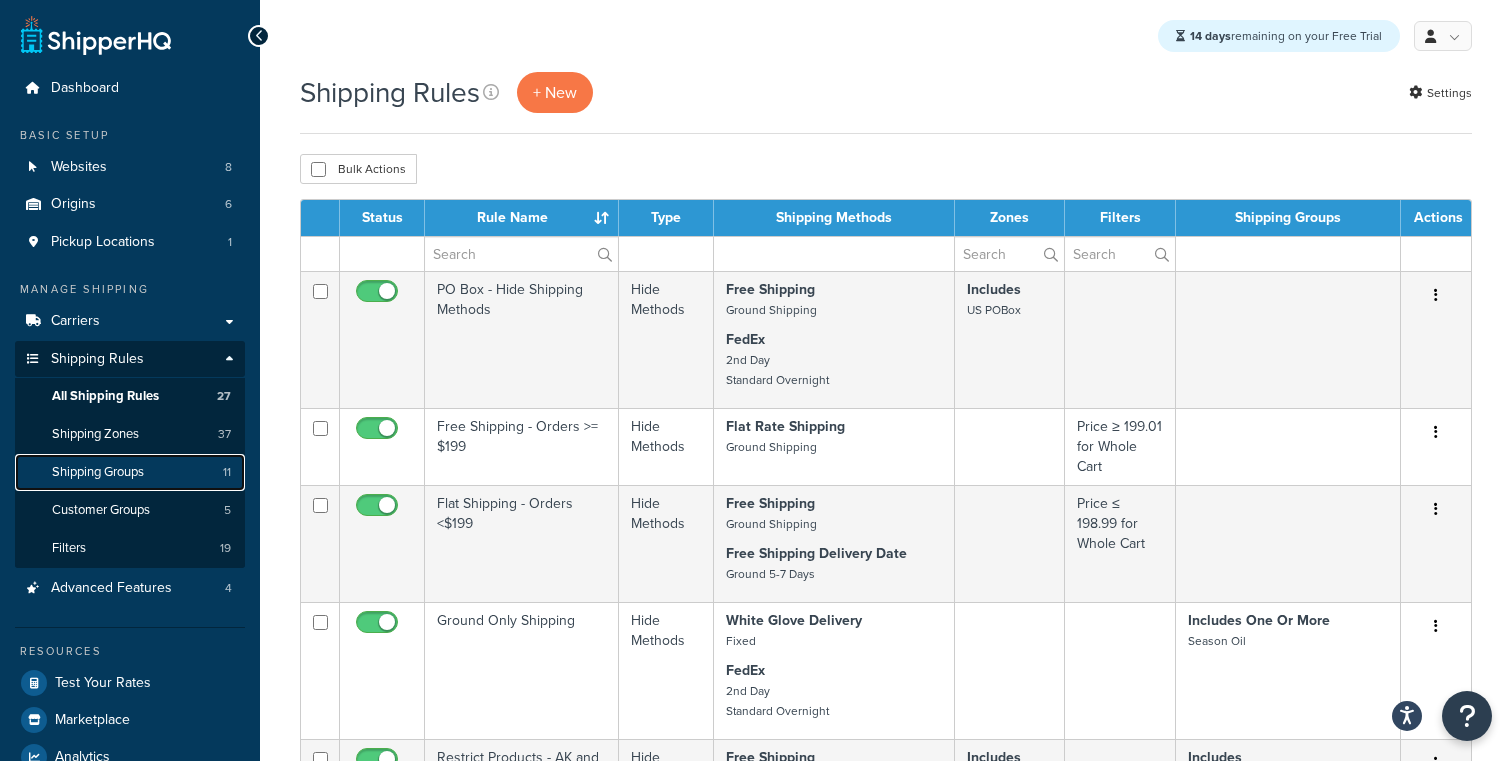 click on "Shipping Groups" at bounding box center [98, 472] 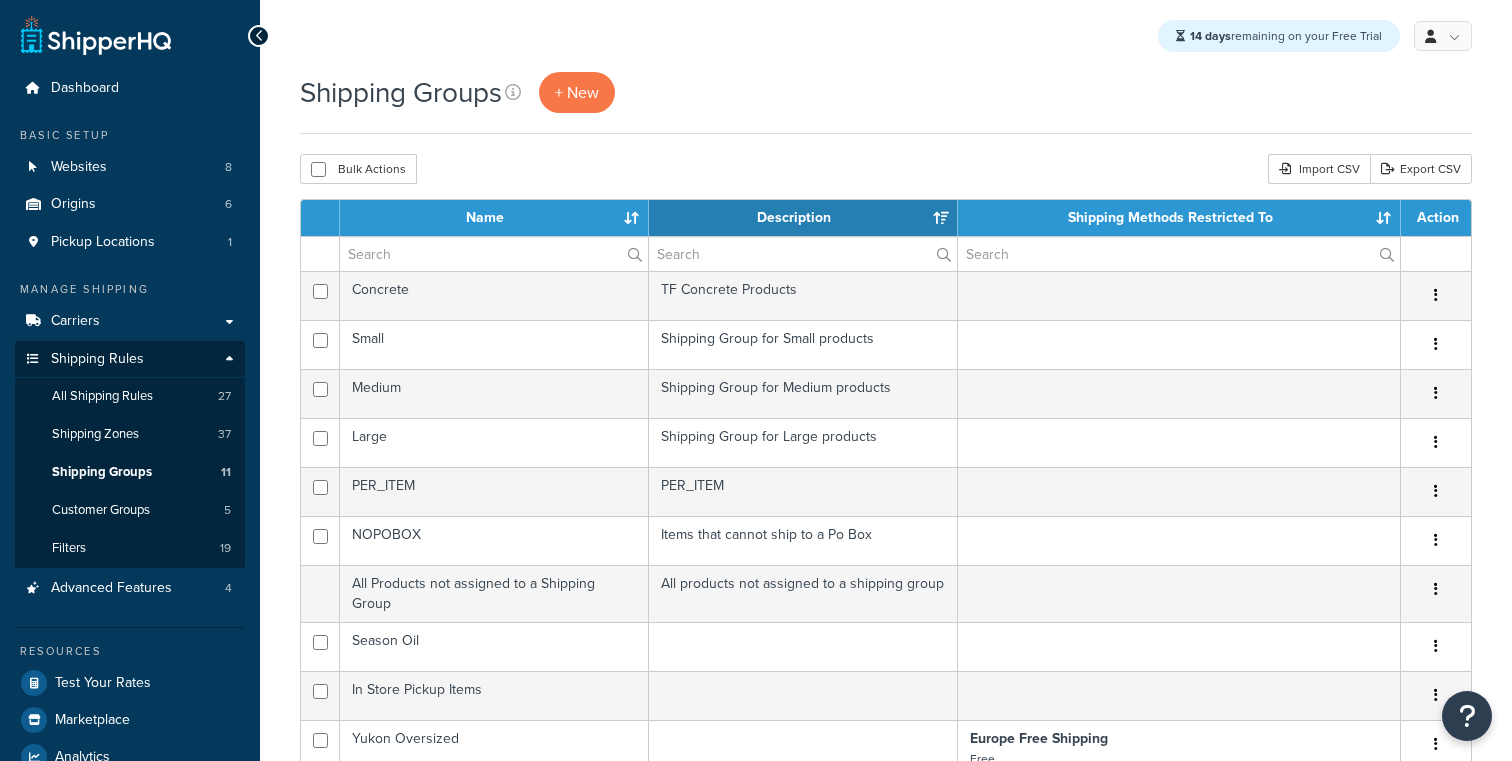 select on "15" 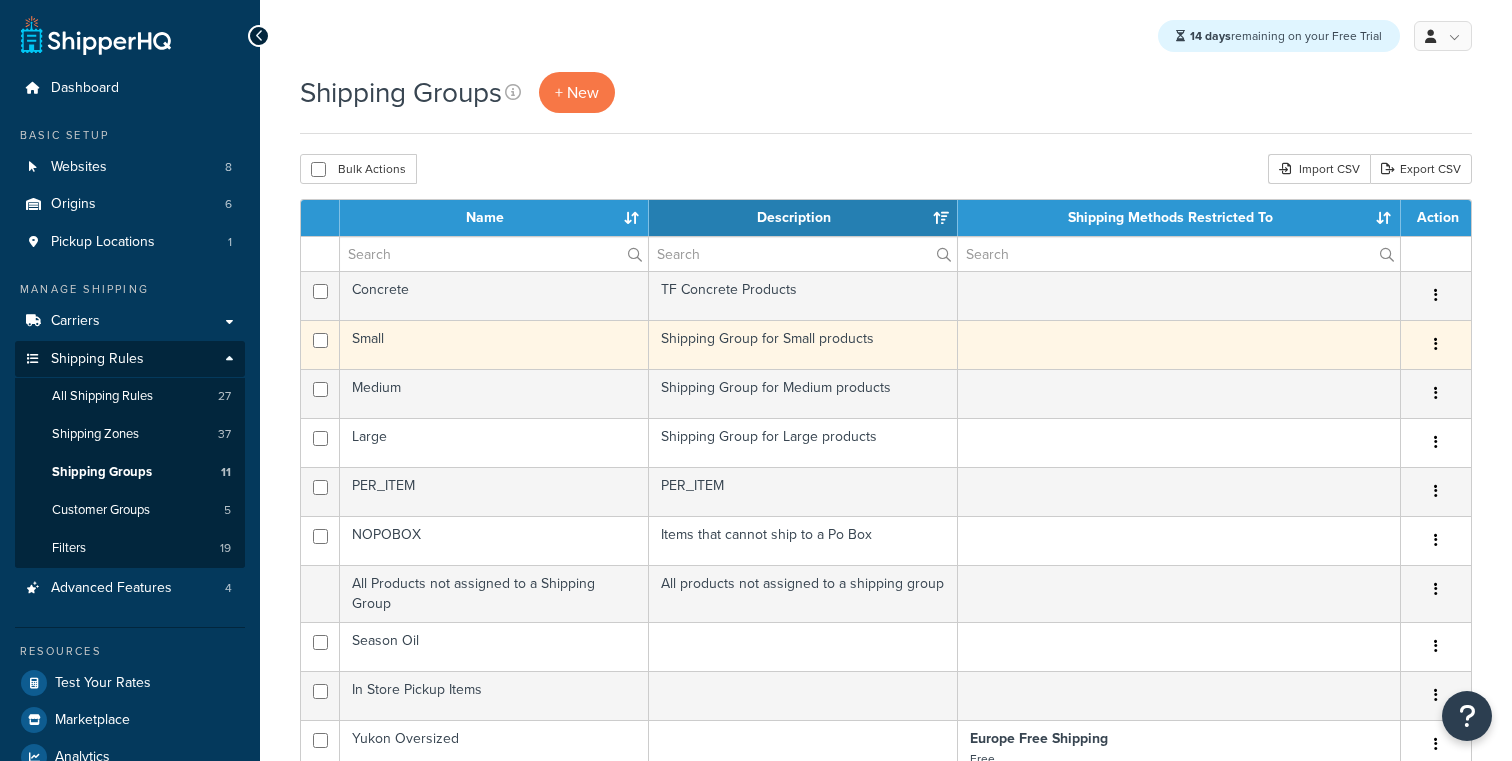 scroll, scrollTop: 0, scrollLeft: 0, axis: both 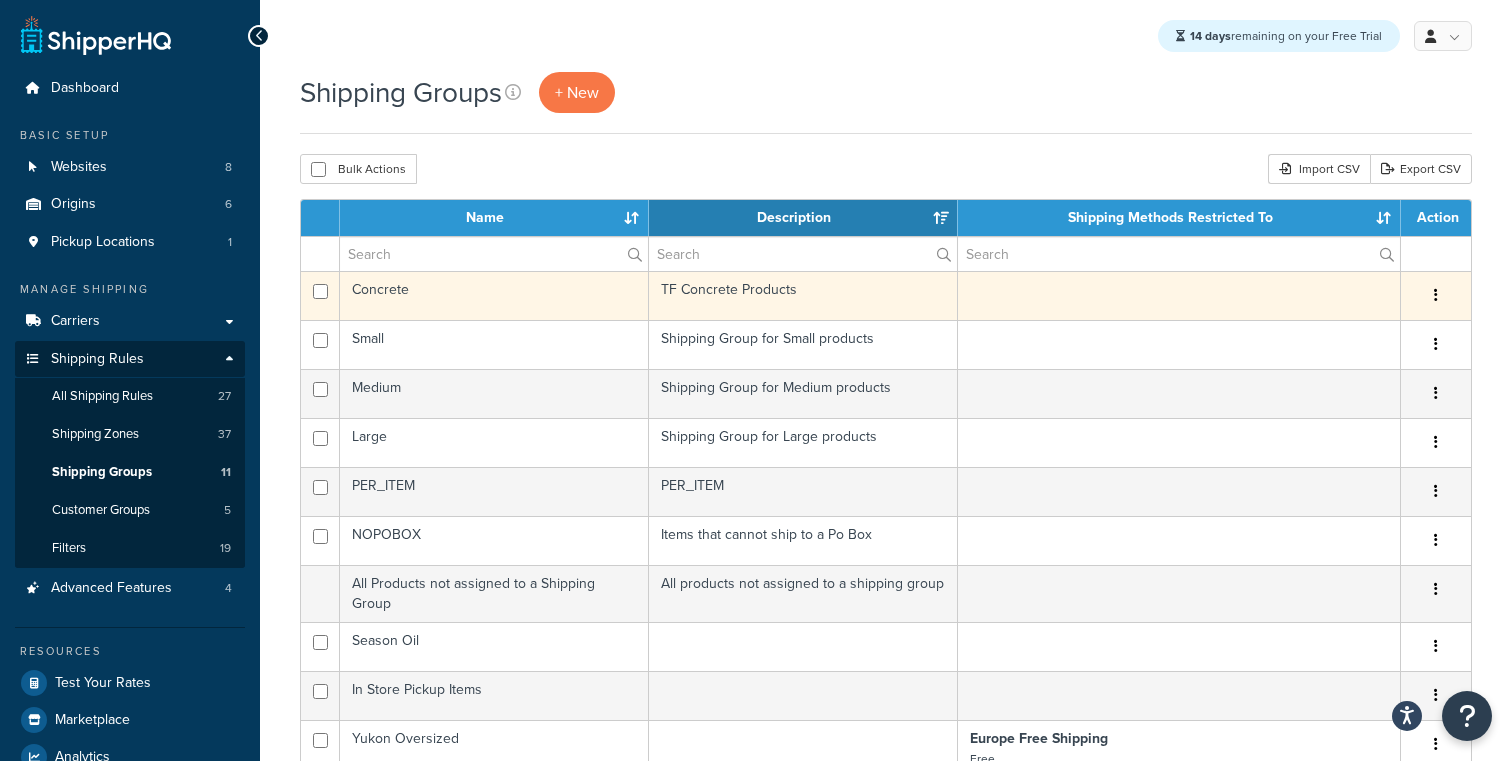click on "Concrete" at bounding box center [494, 295] 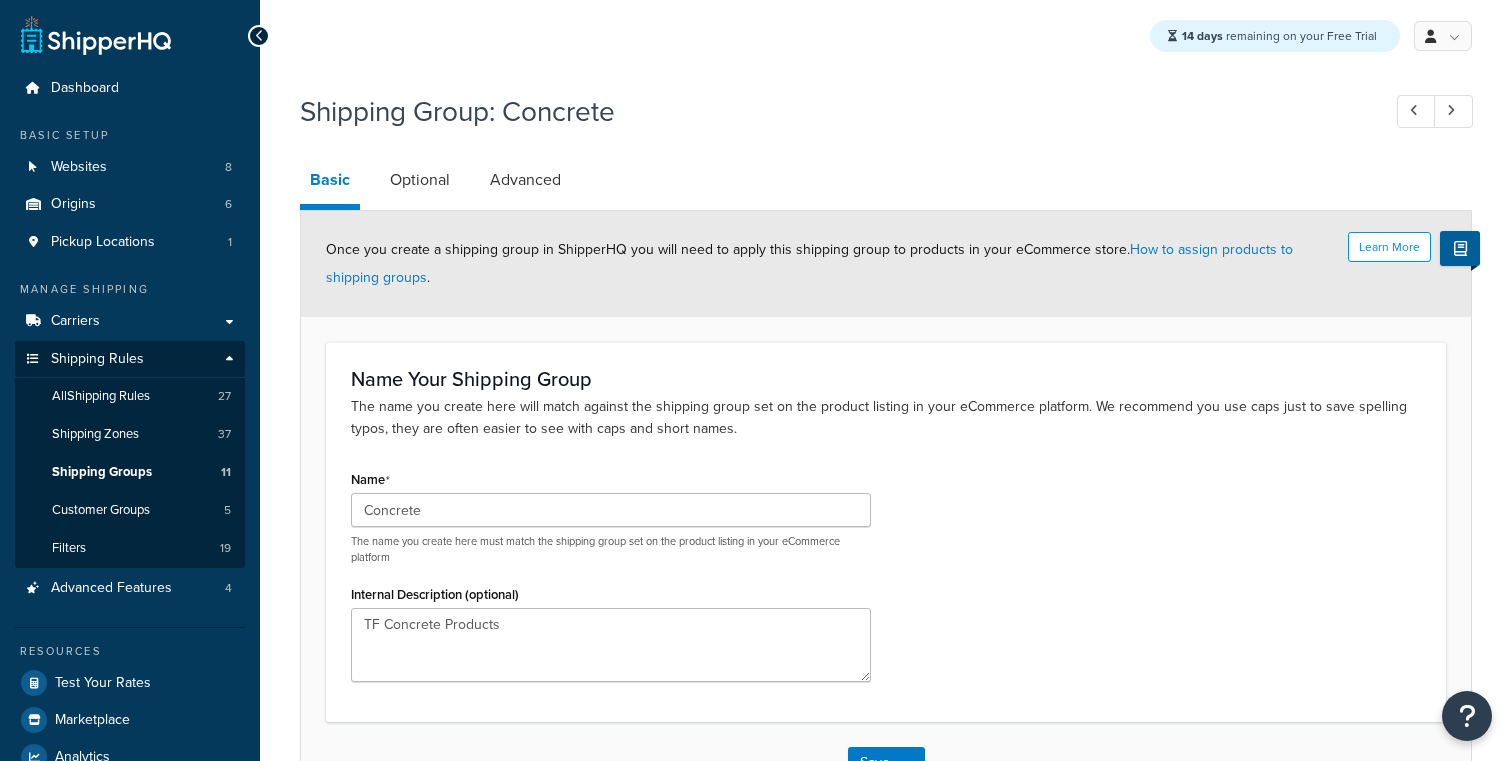 scroll, scrollTop: 0, scrollLeft: 0, axis: both 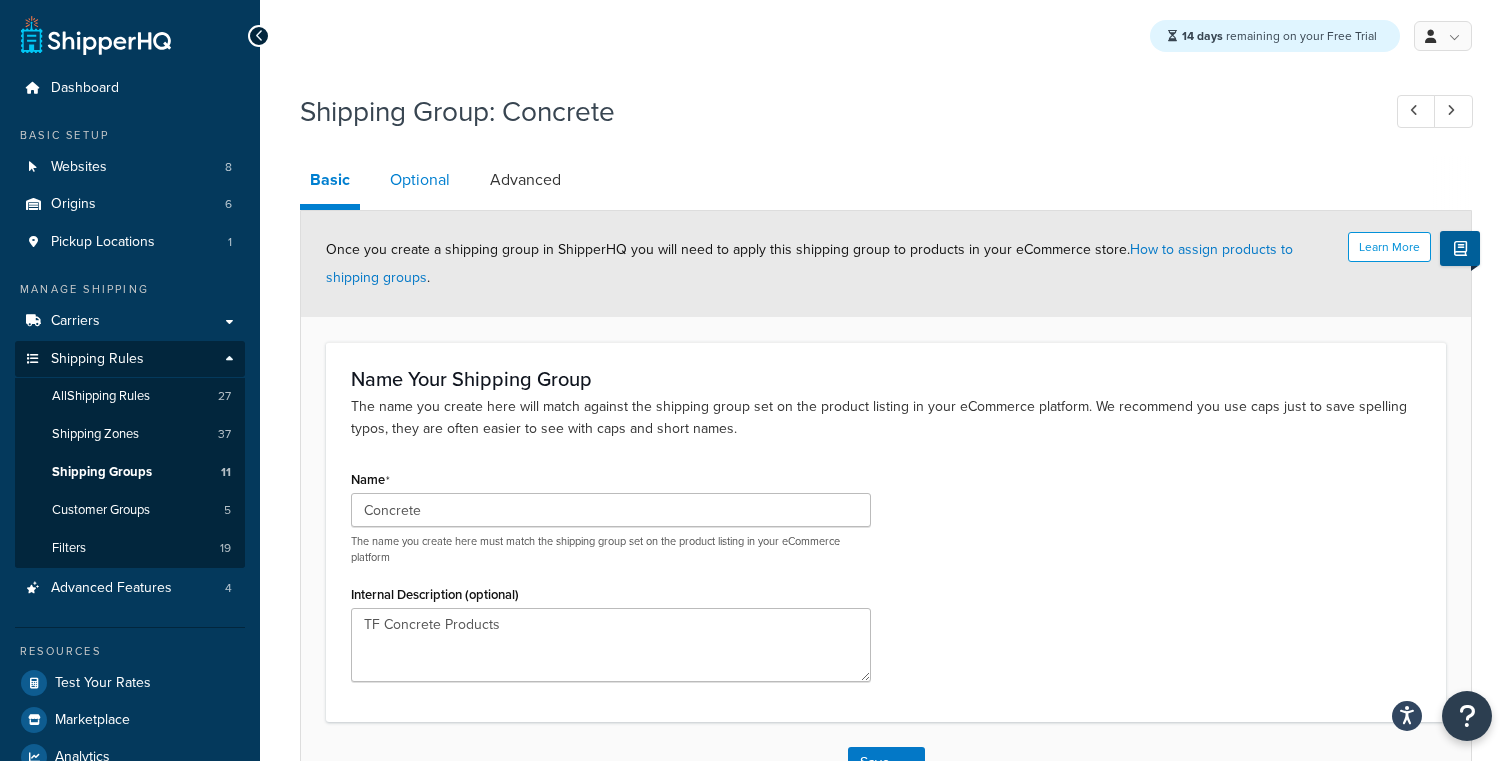 click on "Optional" at bounding box center (420, 180) 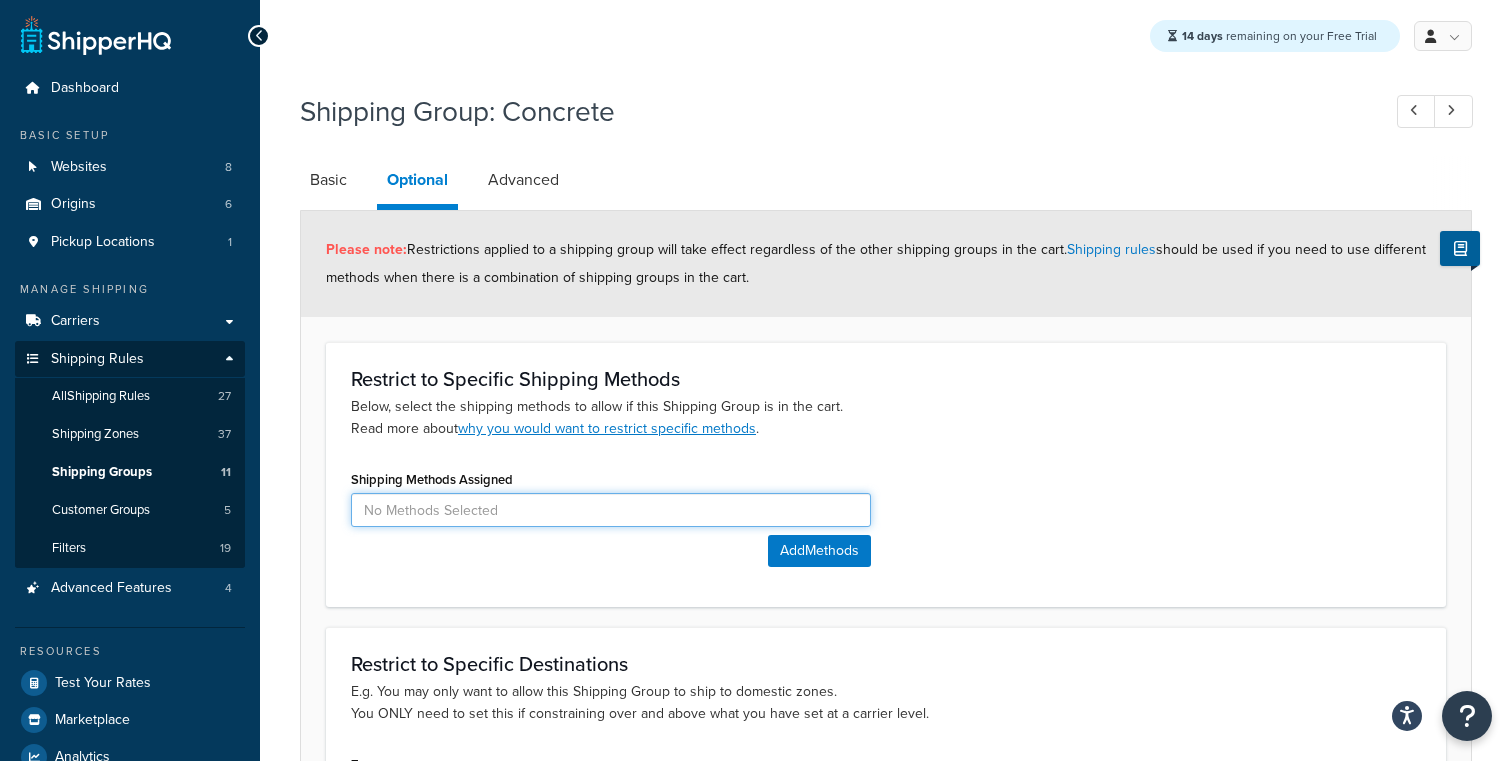 click at bounding box center (611, 510) 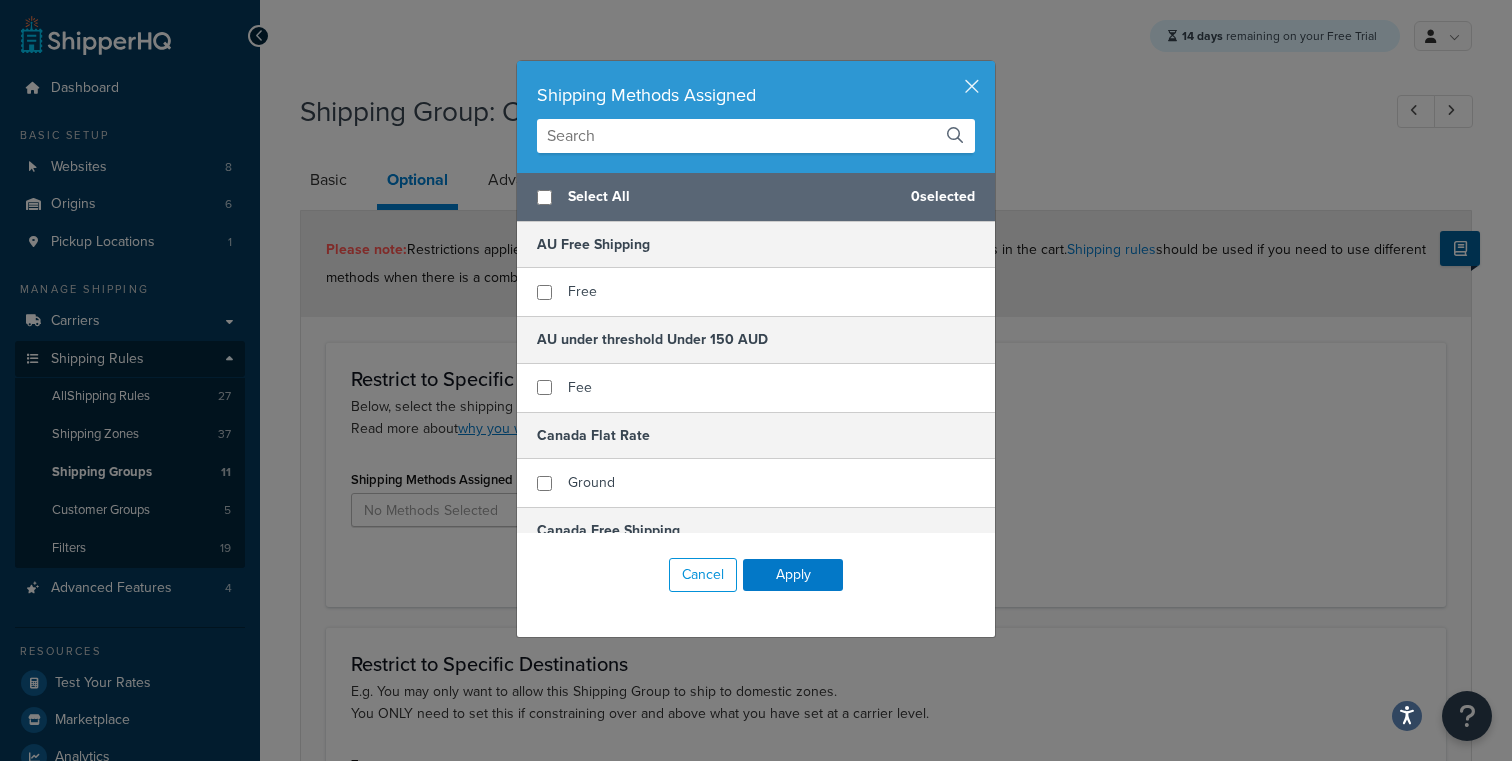 click at bounding box center (756, 136) 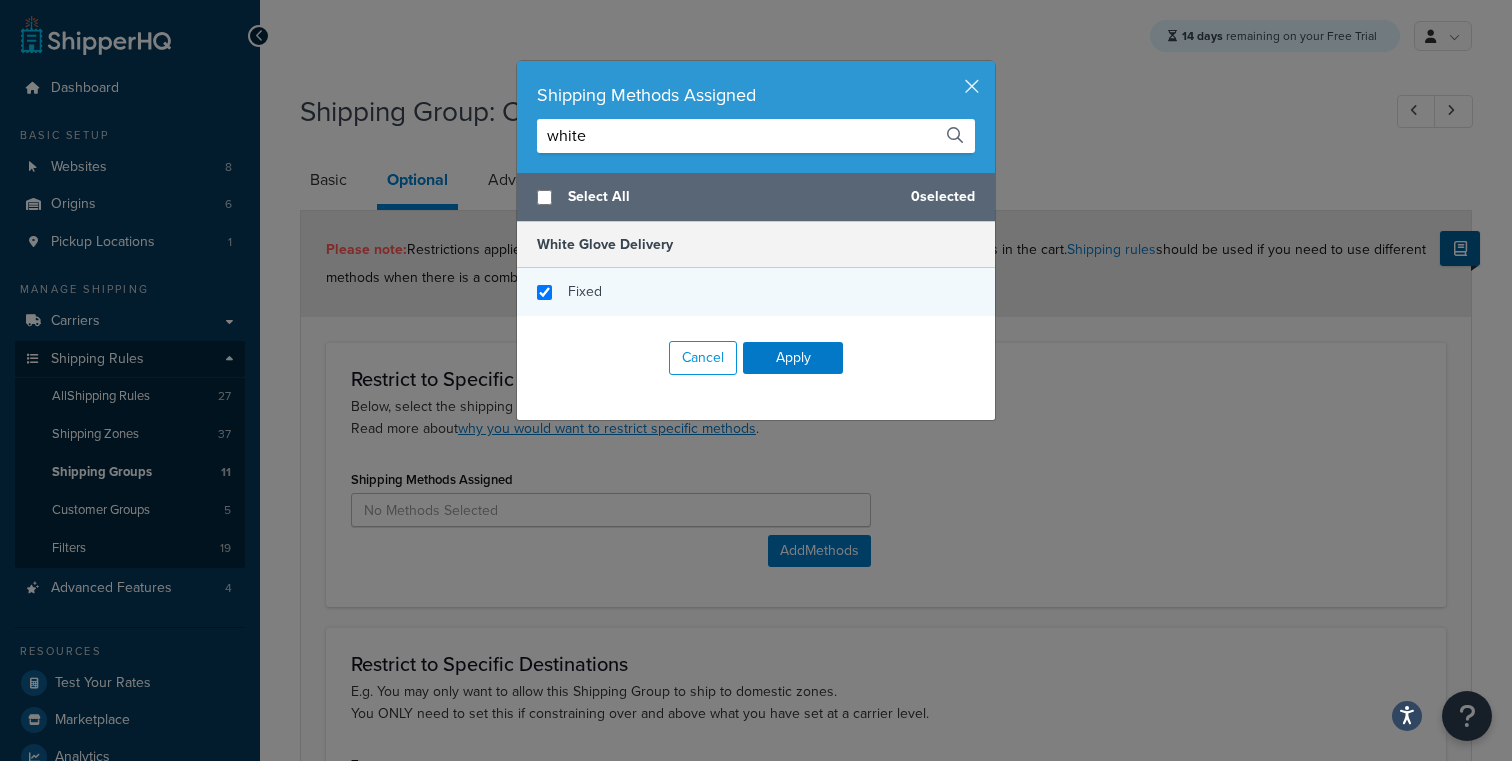 type on "white" 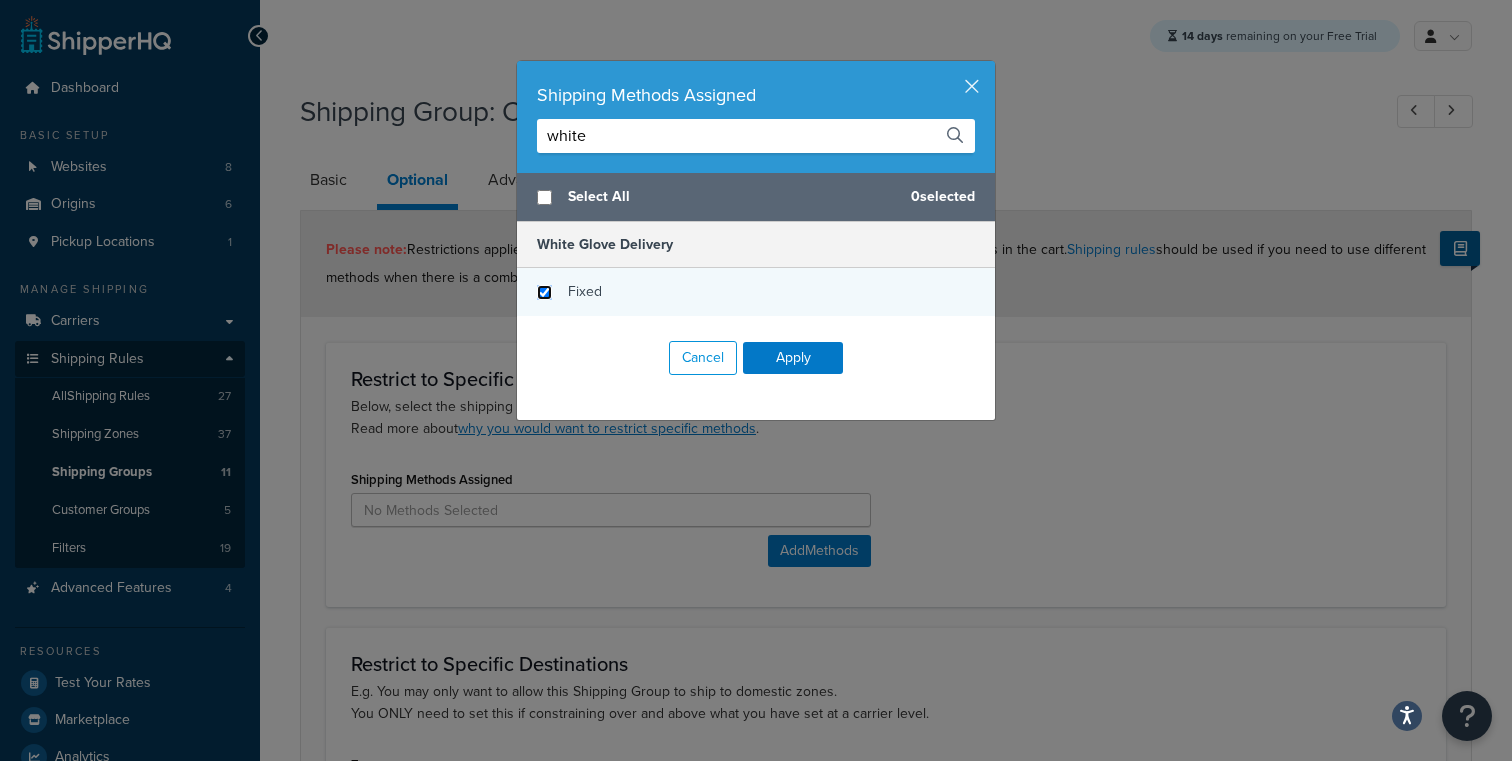 click at bounding box center [544, 292] 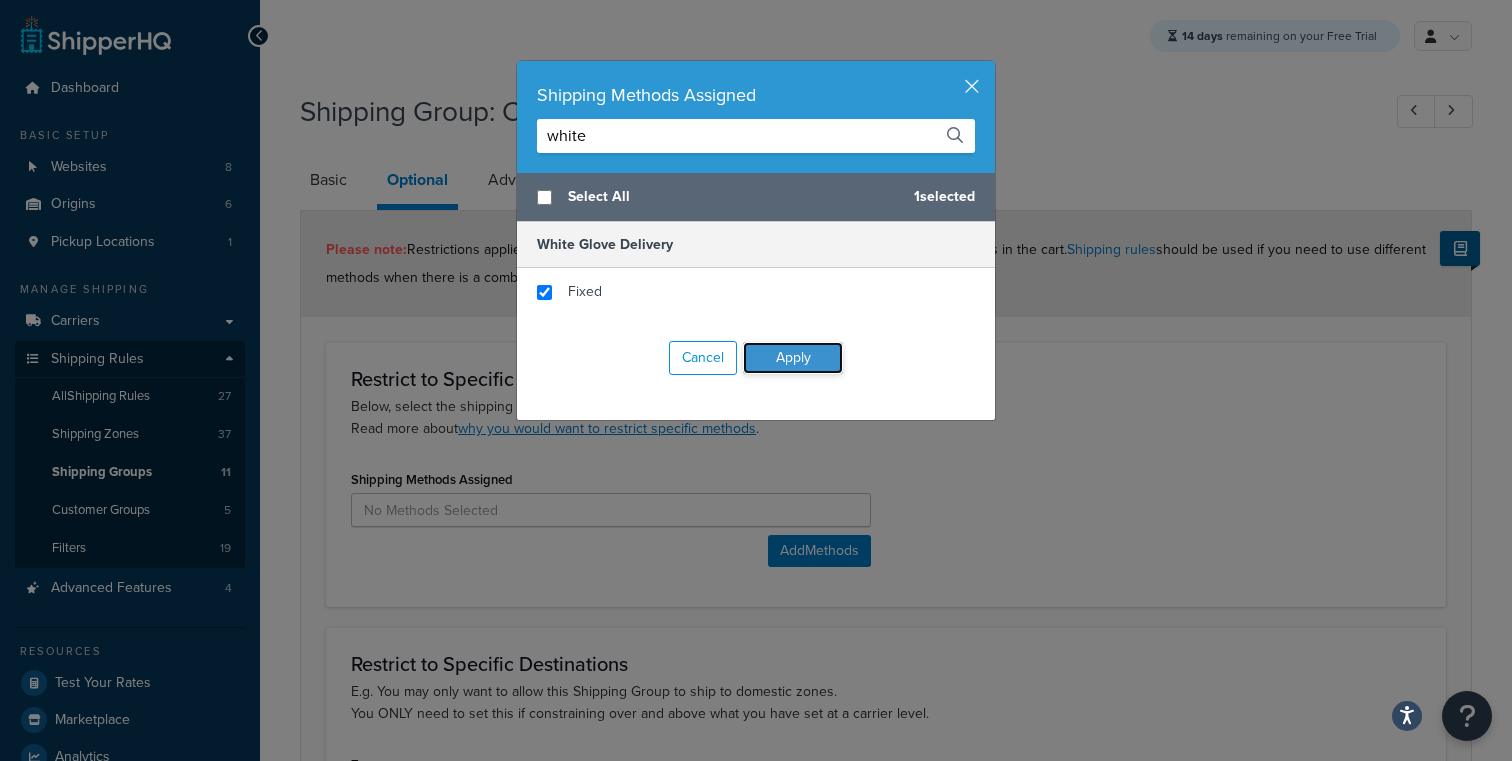 click on "Apply" at bounding box center (793, 358) 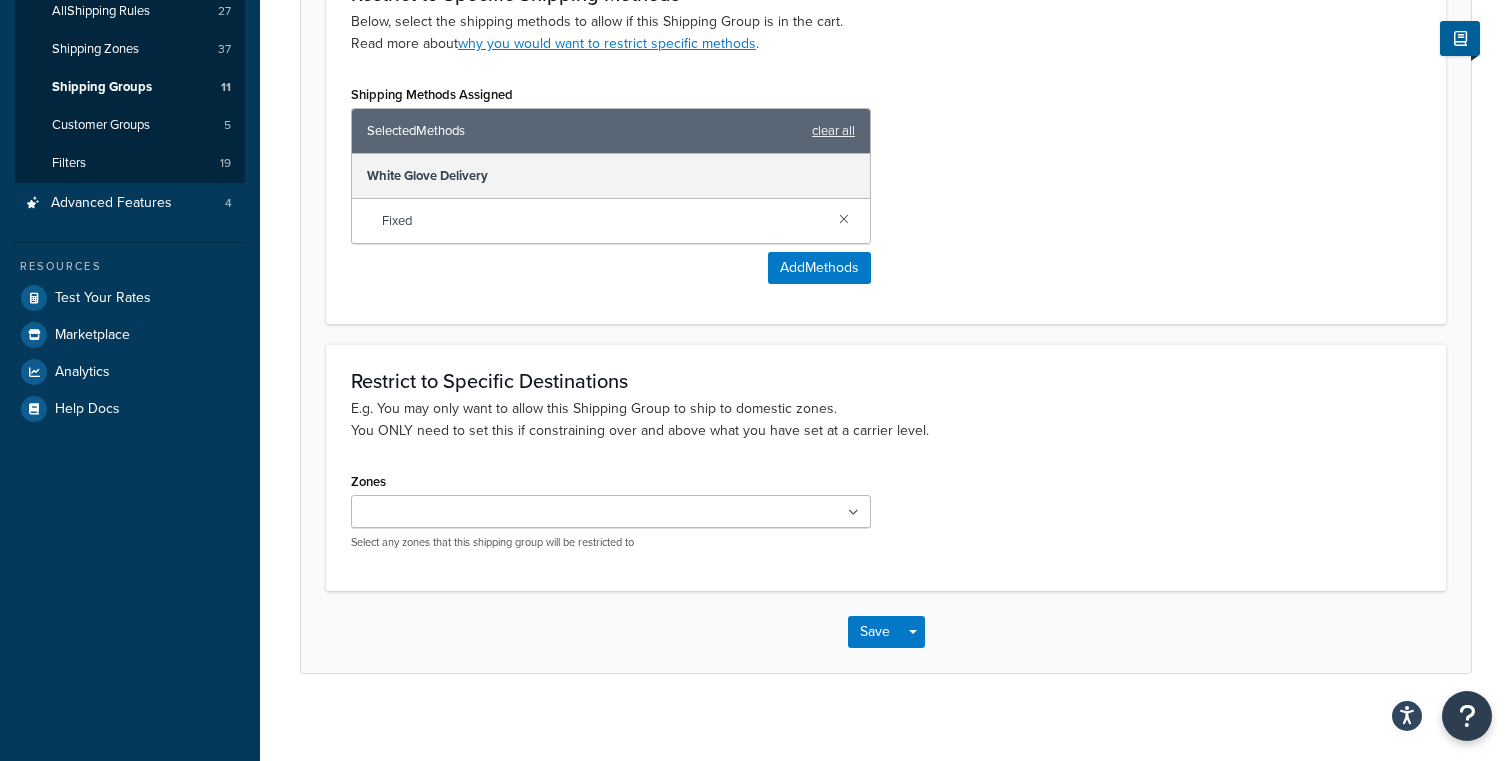 scroll, scrollTop: 399, scrollLeft: 0, axis: vertical 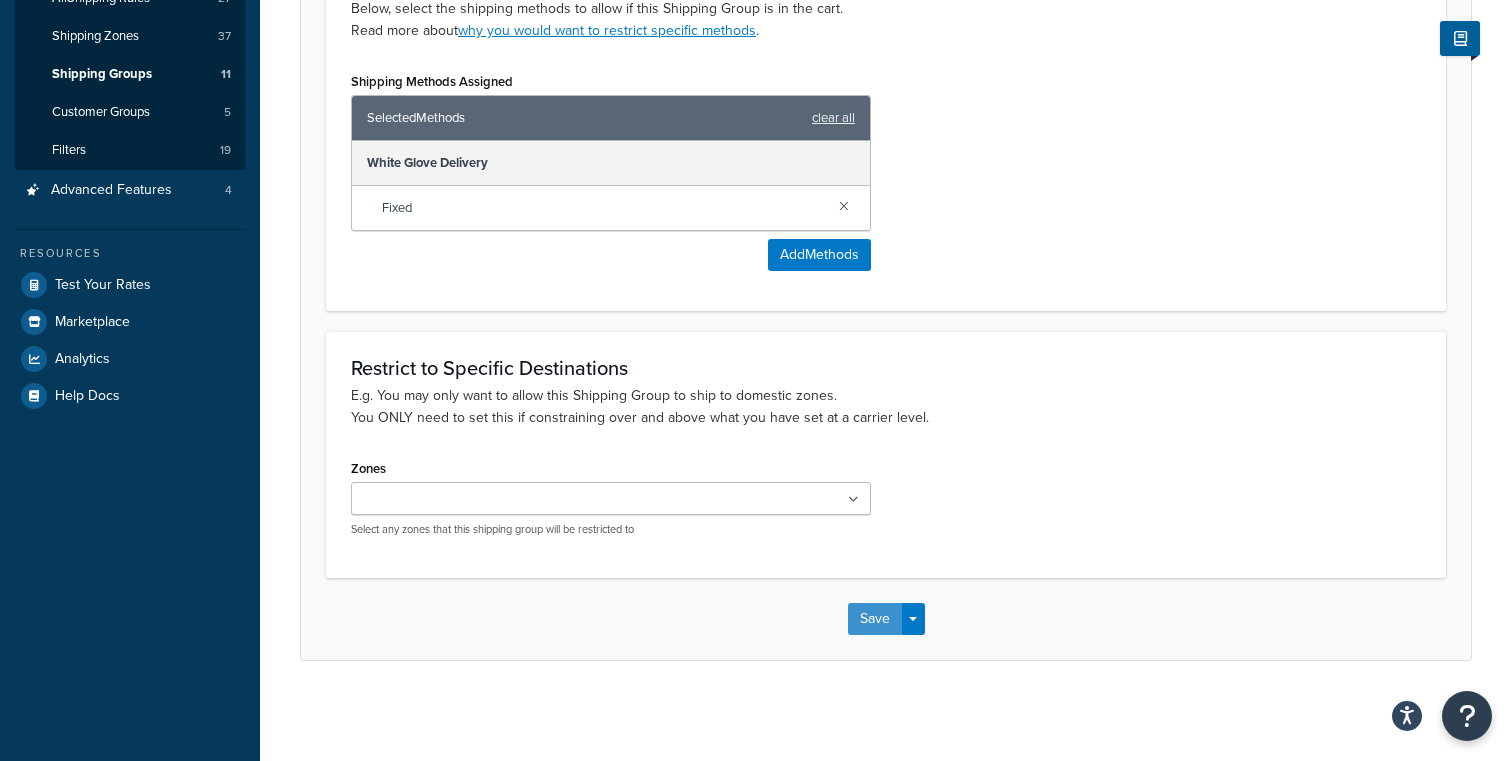 drag, startPoint x: 876, startPoint y: 614, endPoint x: 702, endPoint y: 642, distance: 176.23848 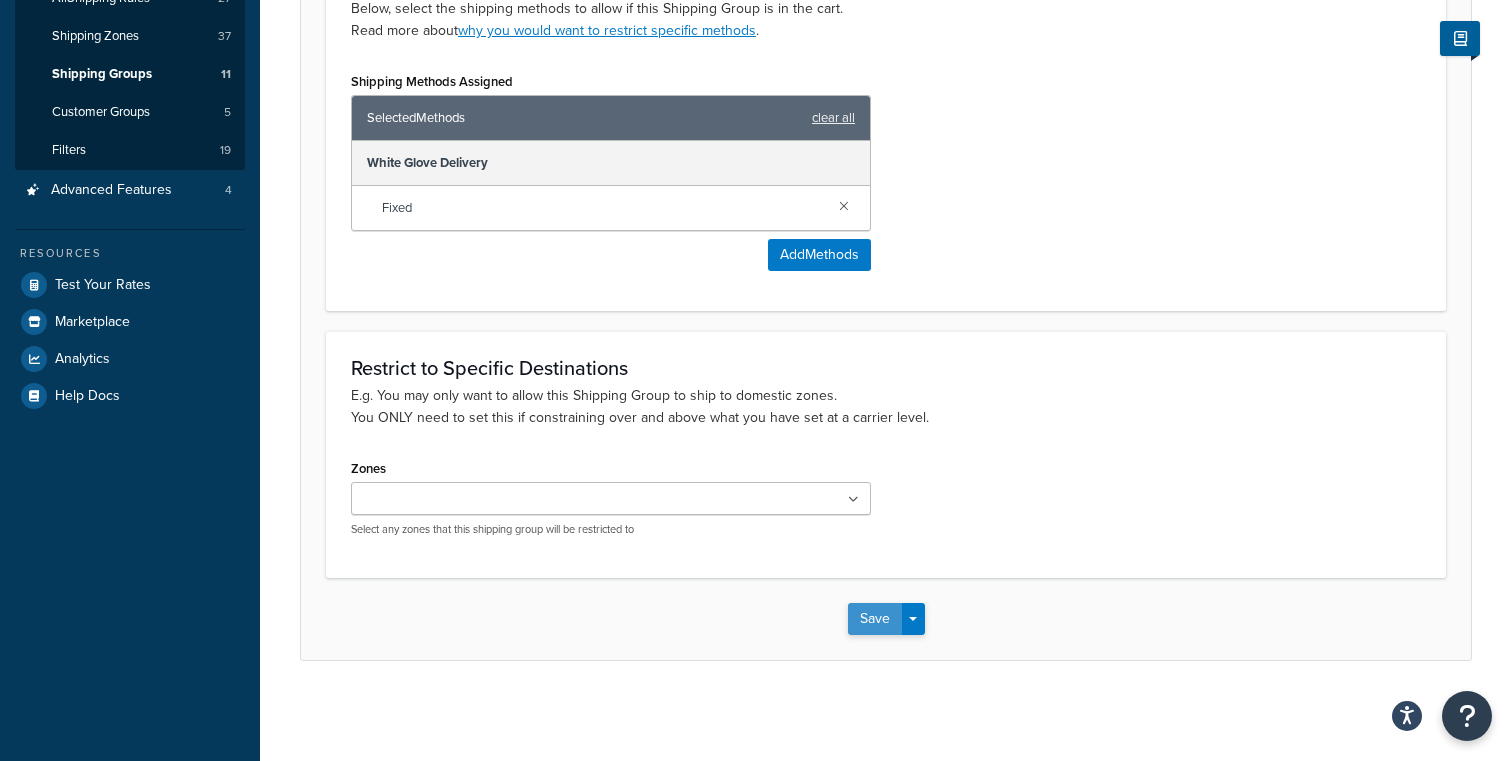 click on "Save" at bounding box center [875, 619] 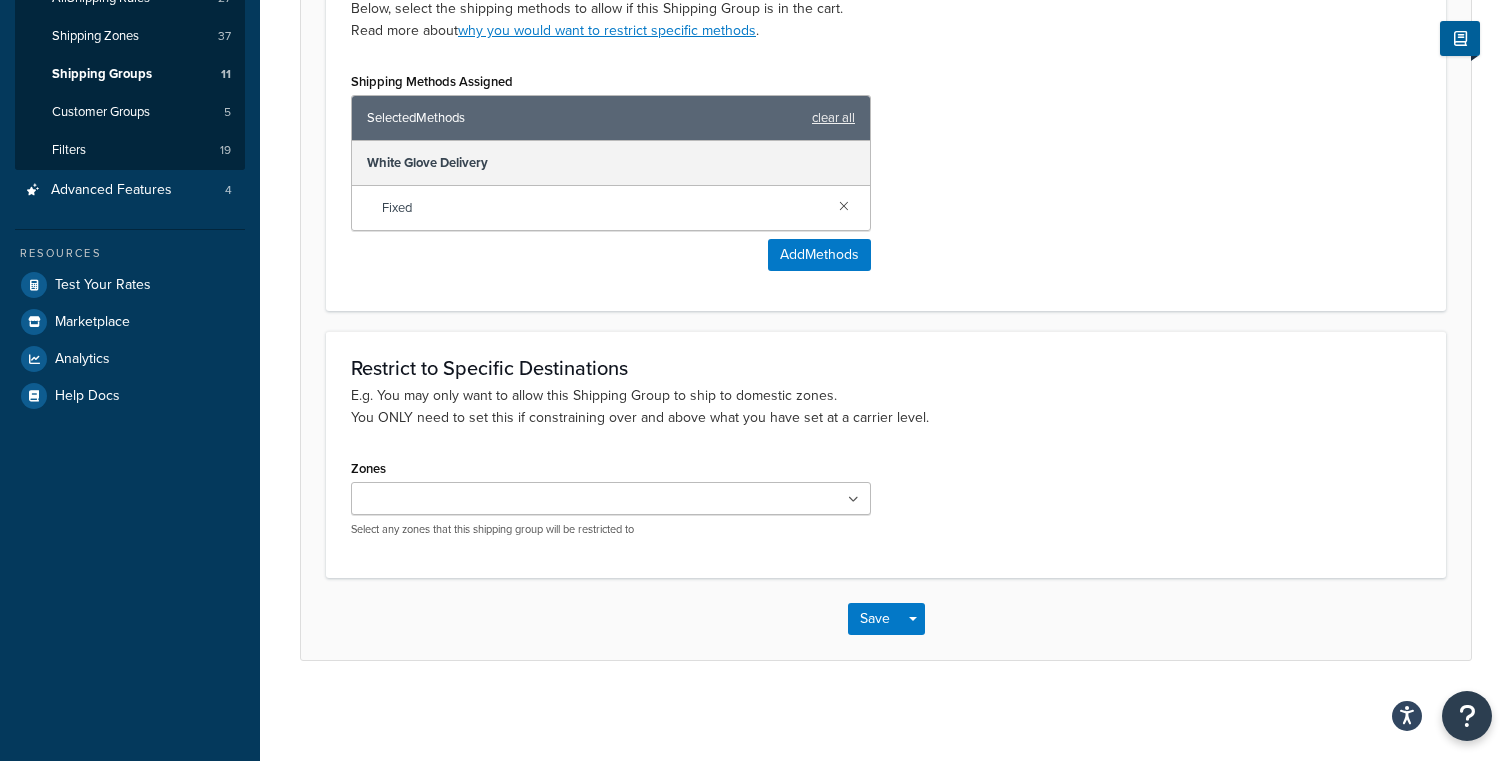 scroll, scrollTop: 0, scrollLeft: 0, axis: both 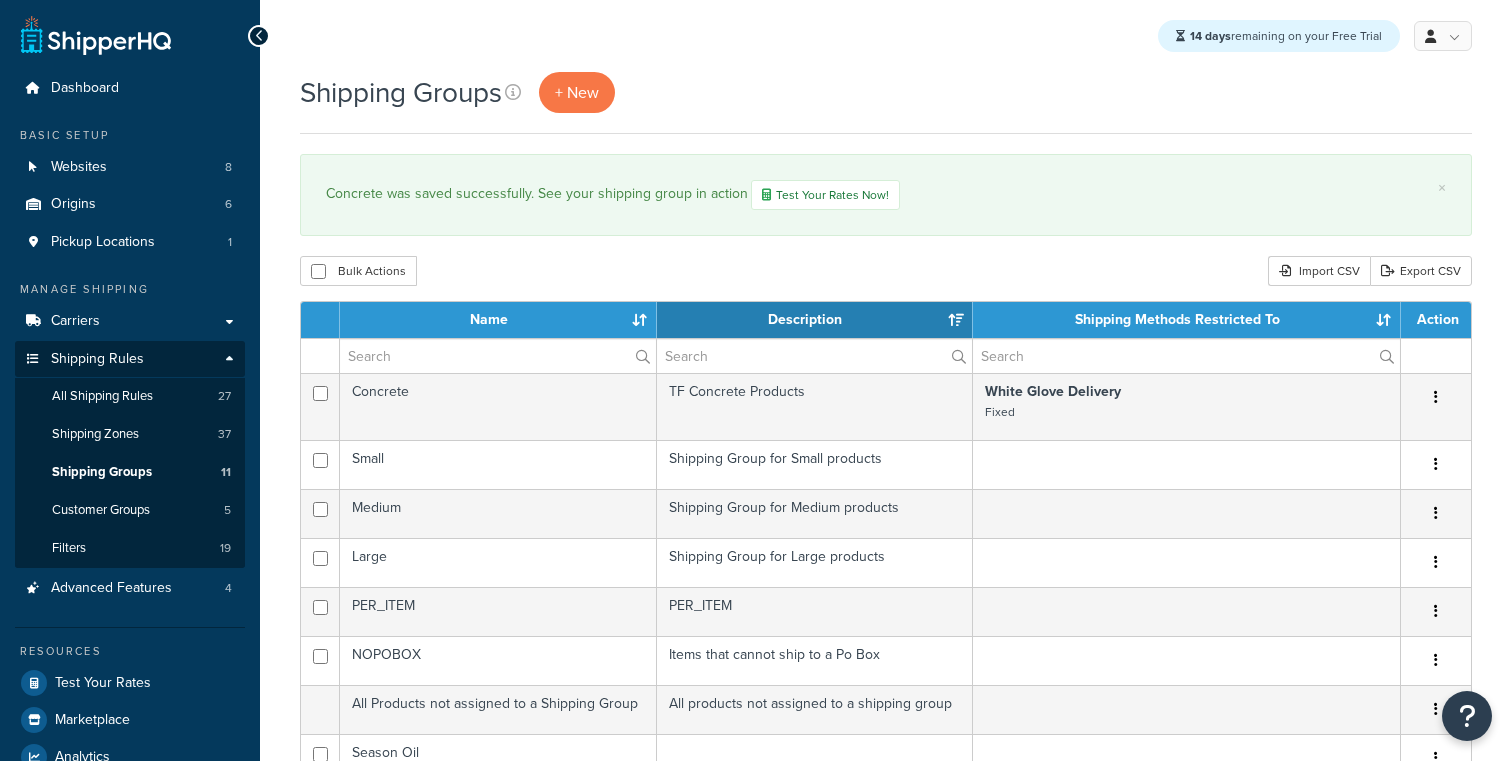 select on "15" 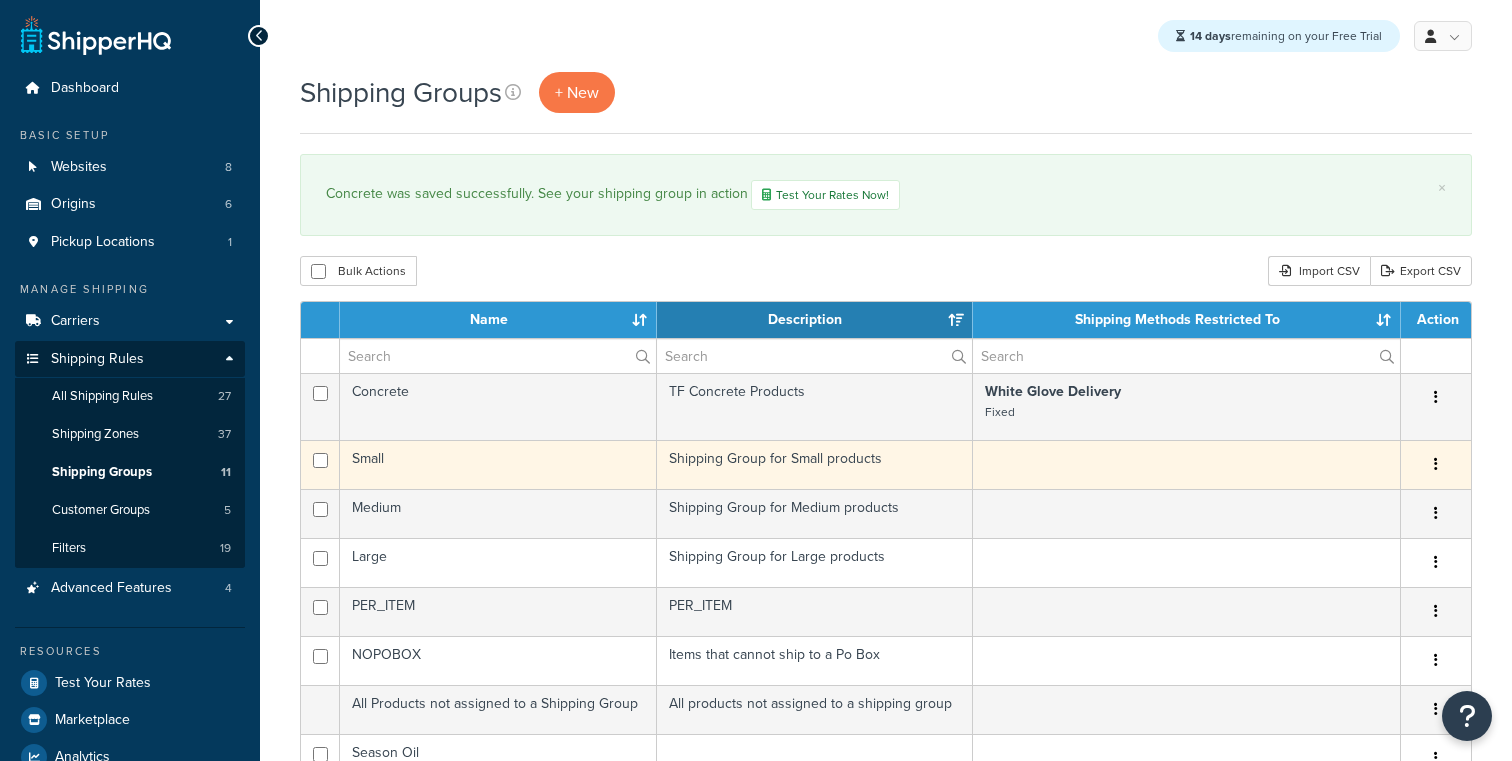 scroll, scrollTop: 0, scrollLeft: 0, axis: both 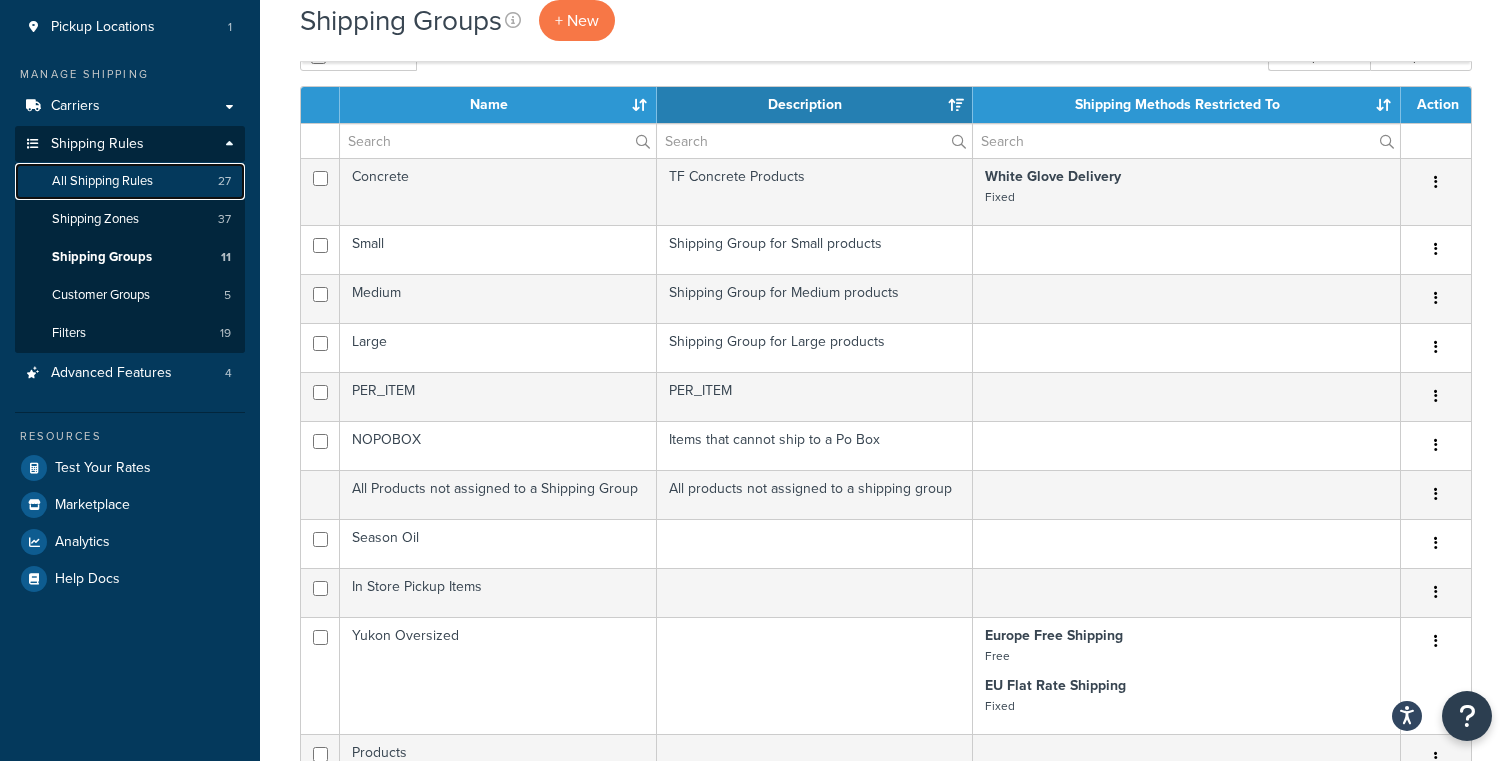 click on "All Shipping Rules" at bounding box center (102, 181) 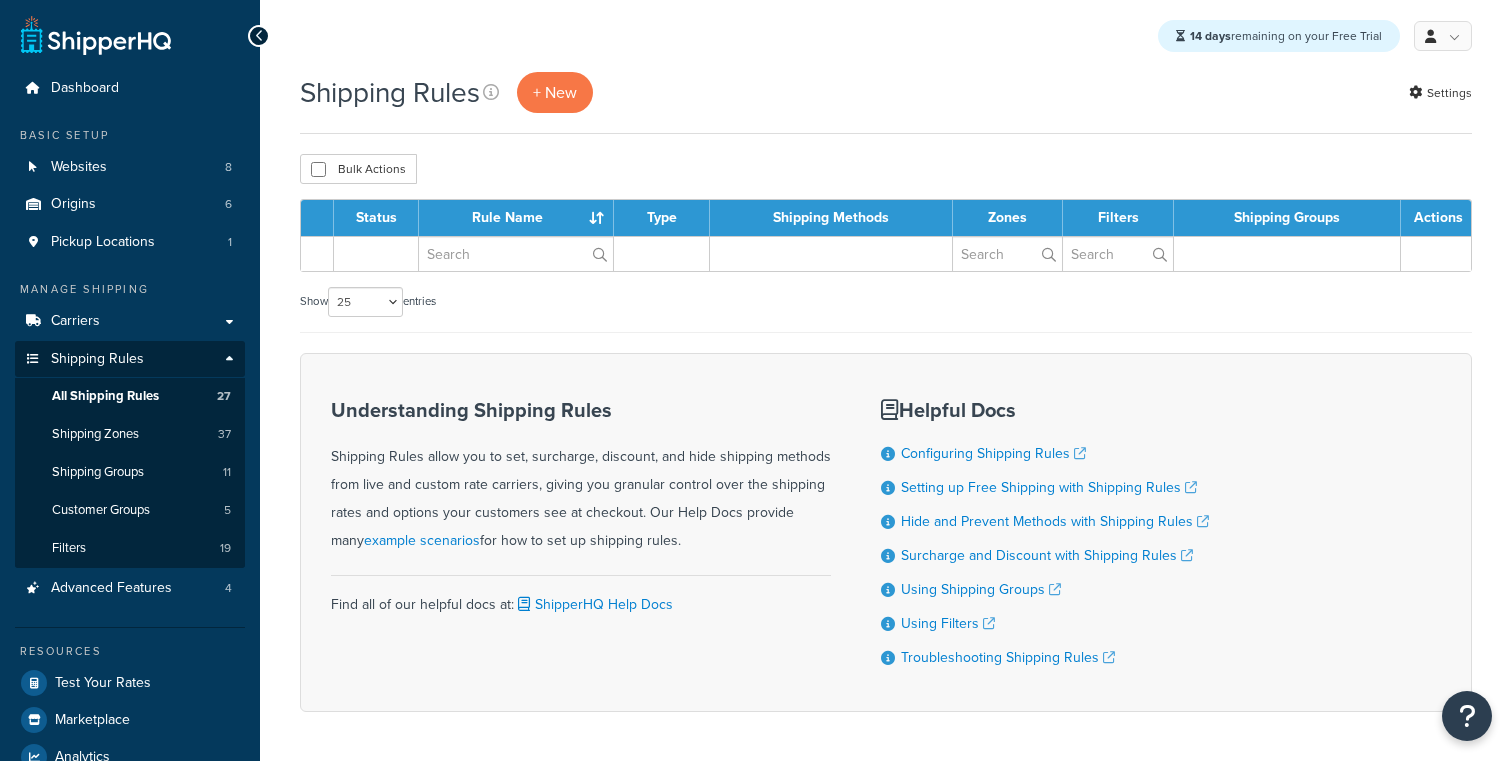 select on "25" 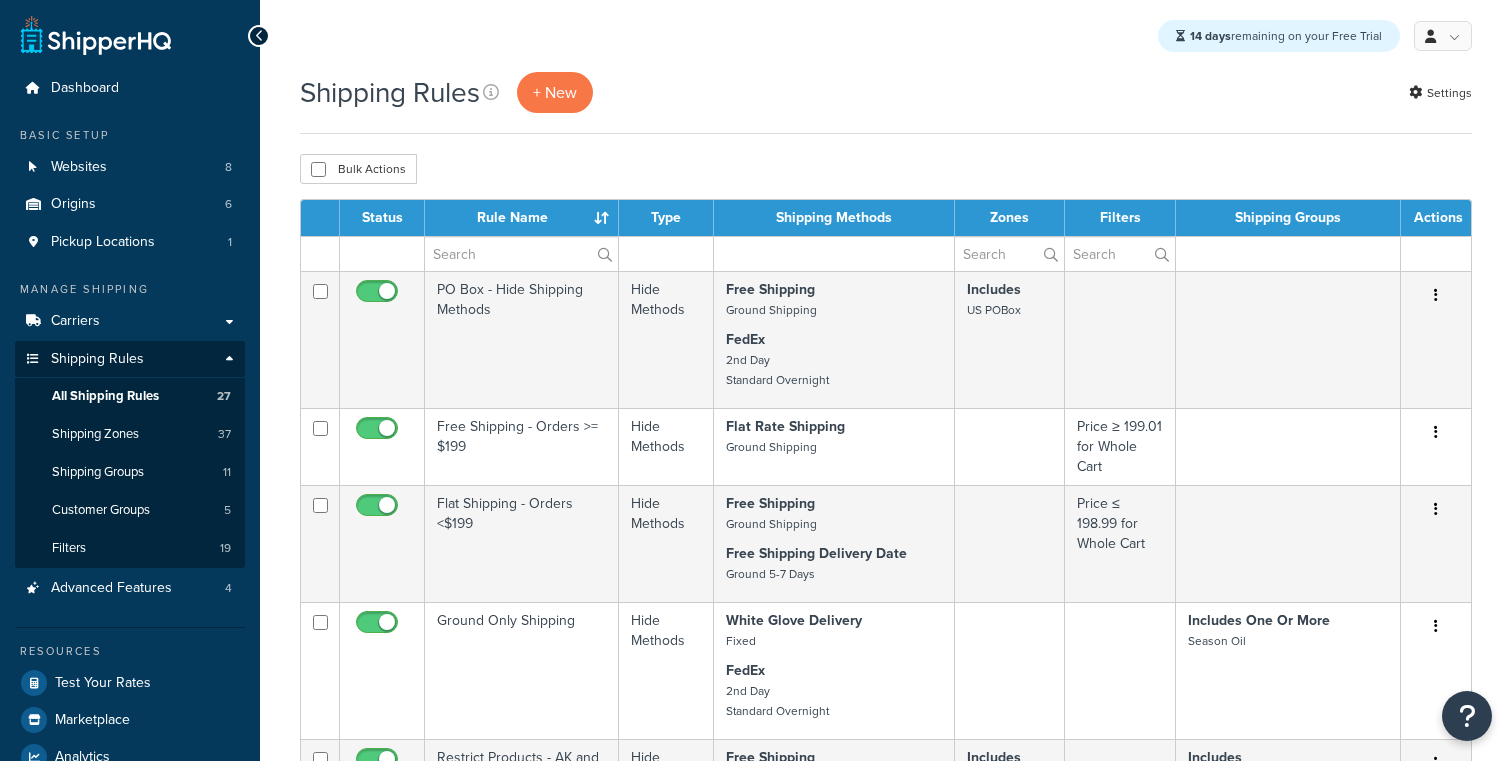 scroll, scrollTop: 0, scrollLeft: 0, axis: both 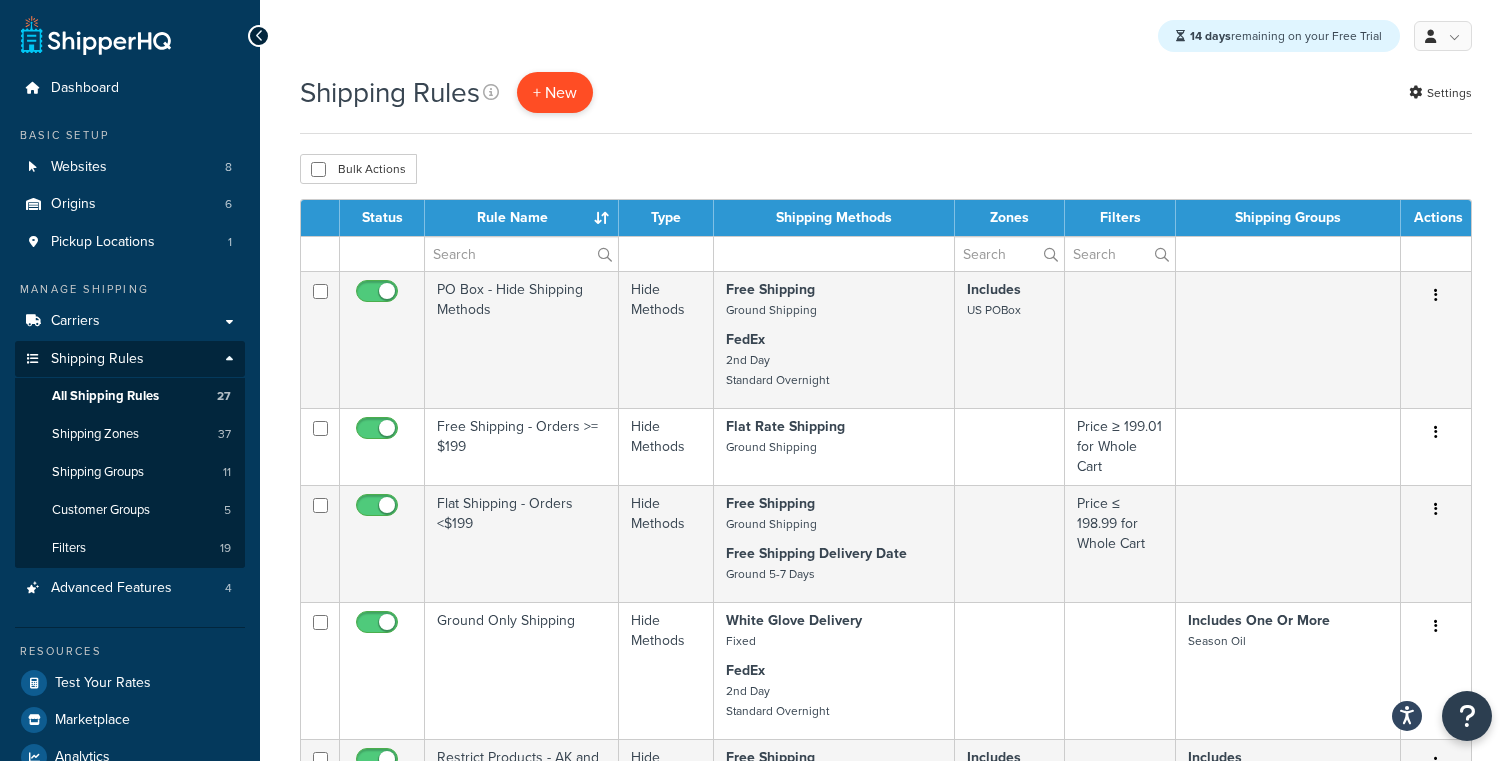 click on "+ New" at bounding box center (555, 92) 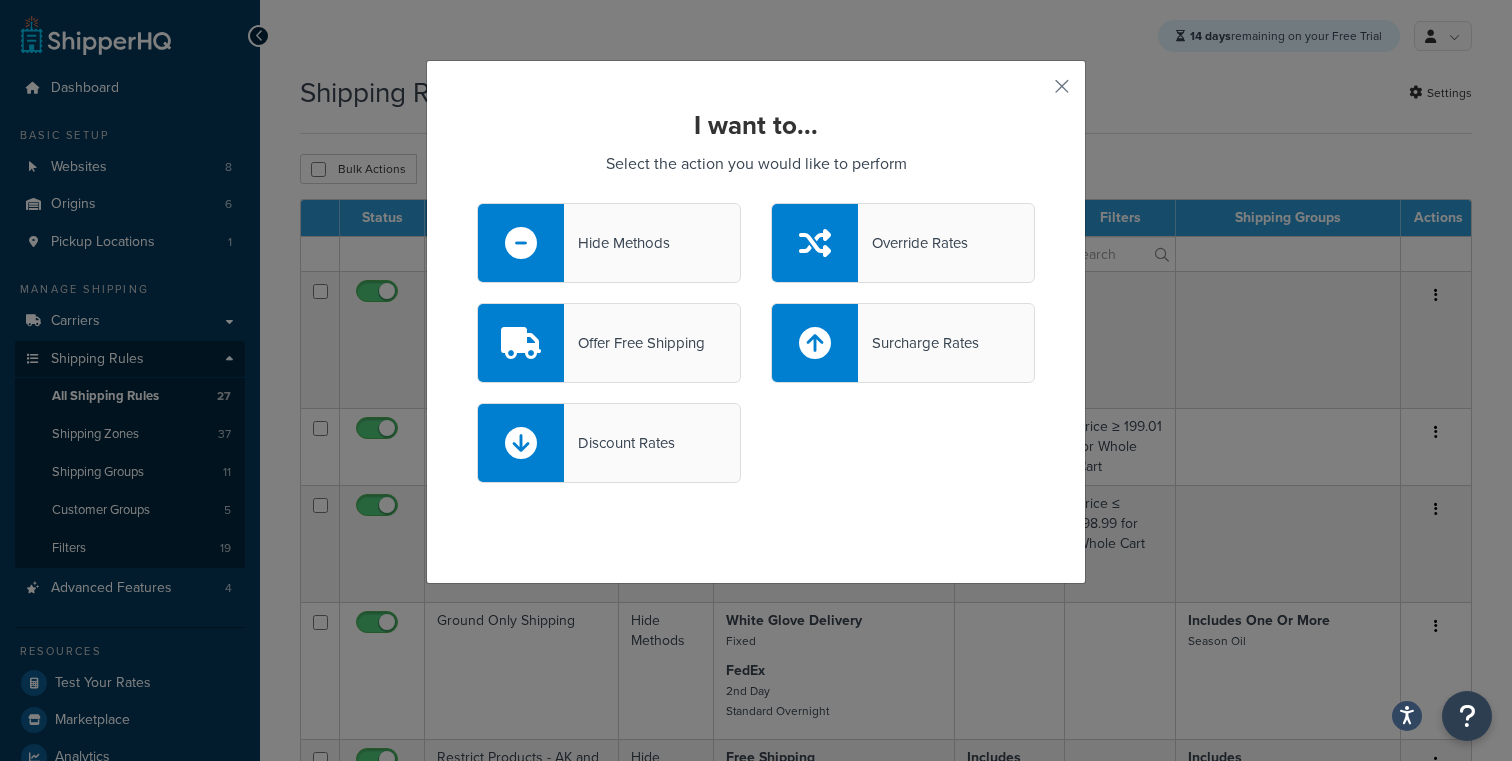 click on "Hide Methods" at bounding box center [617, 243] 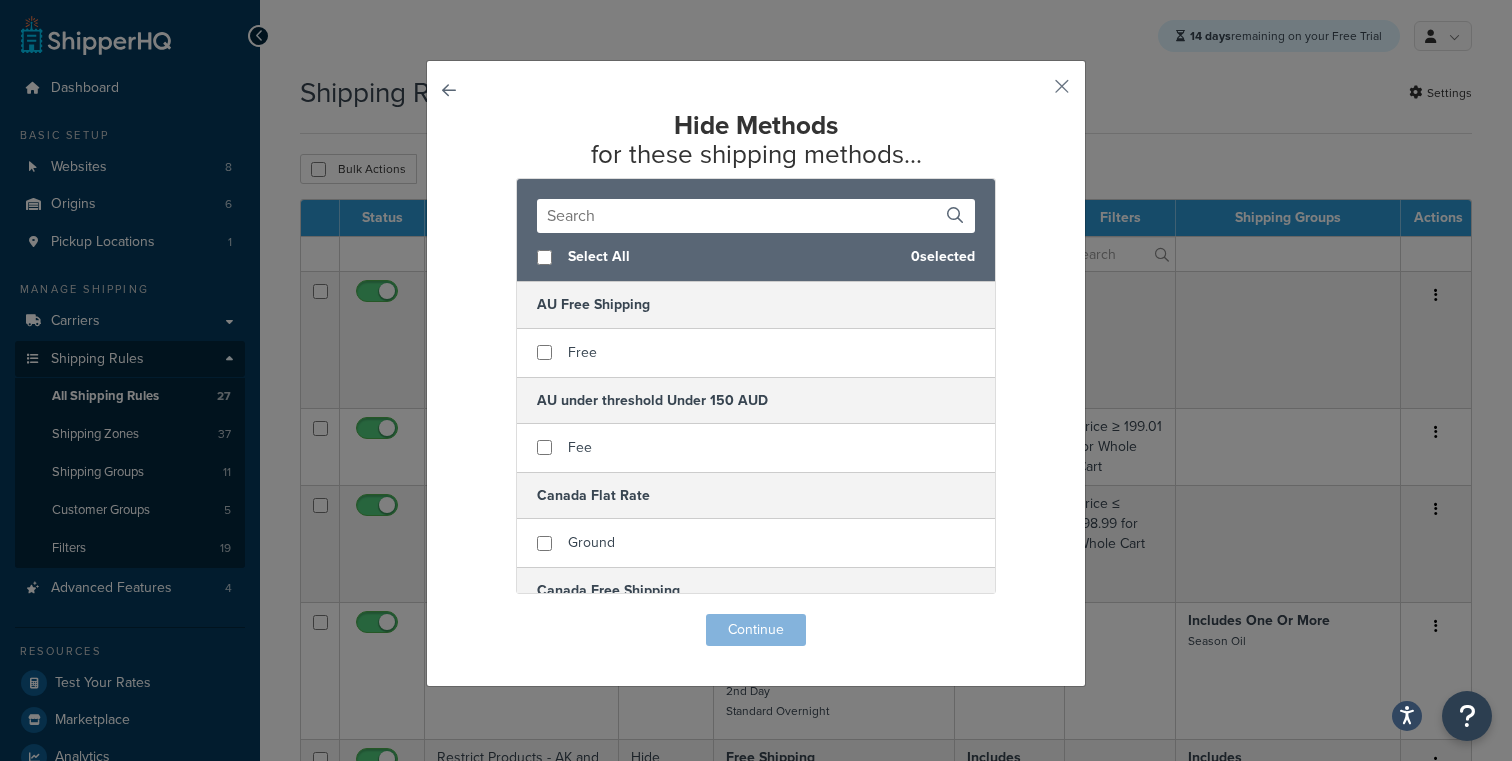 click at bounding box center (756, 216) 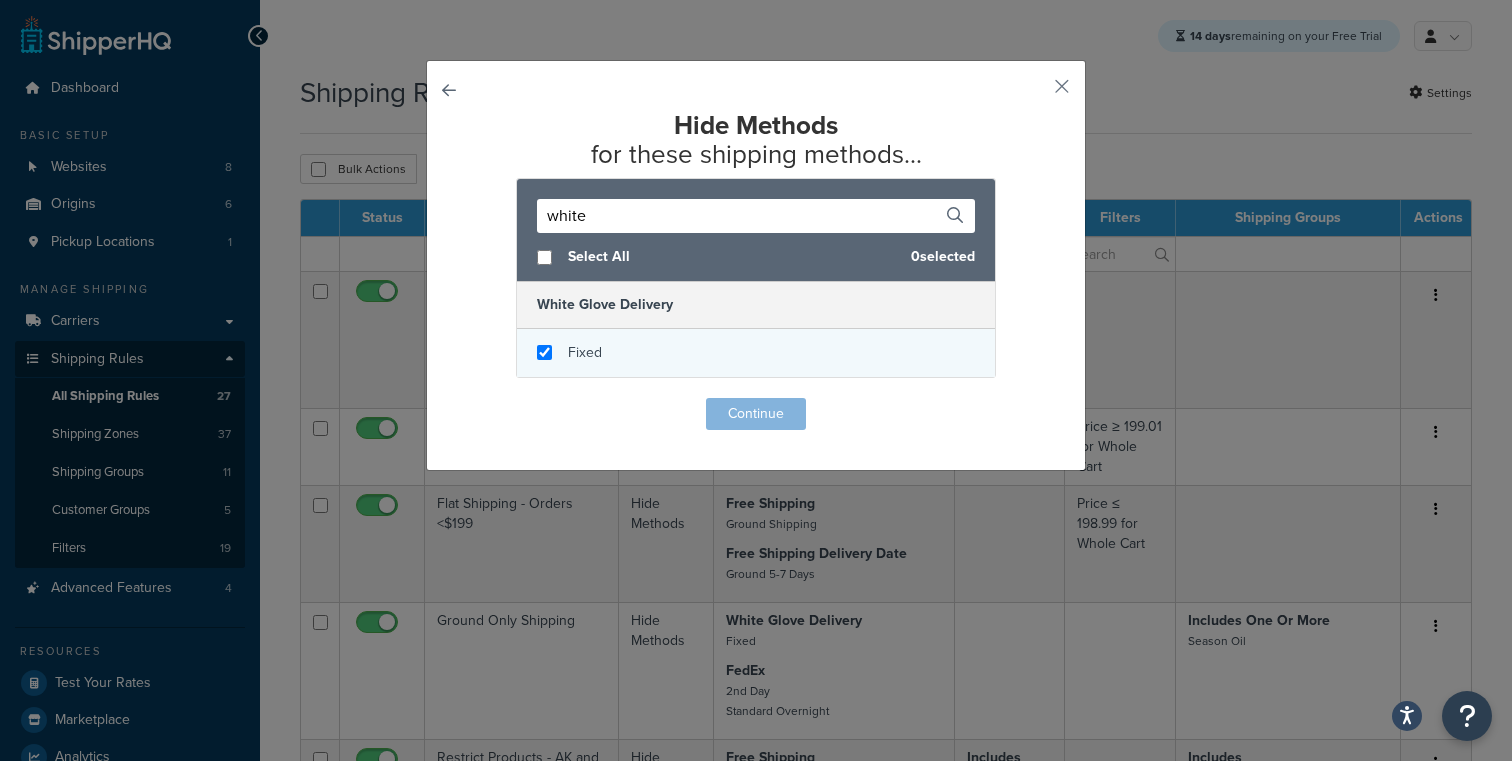 type on "white" 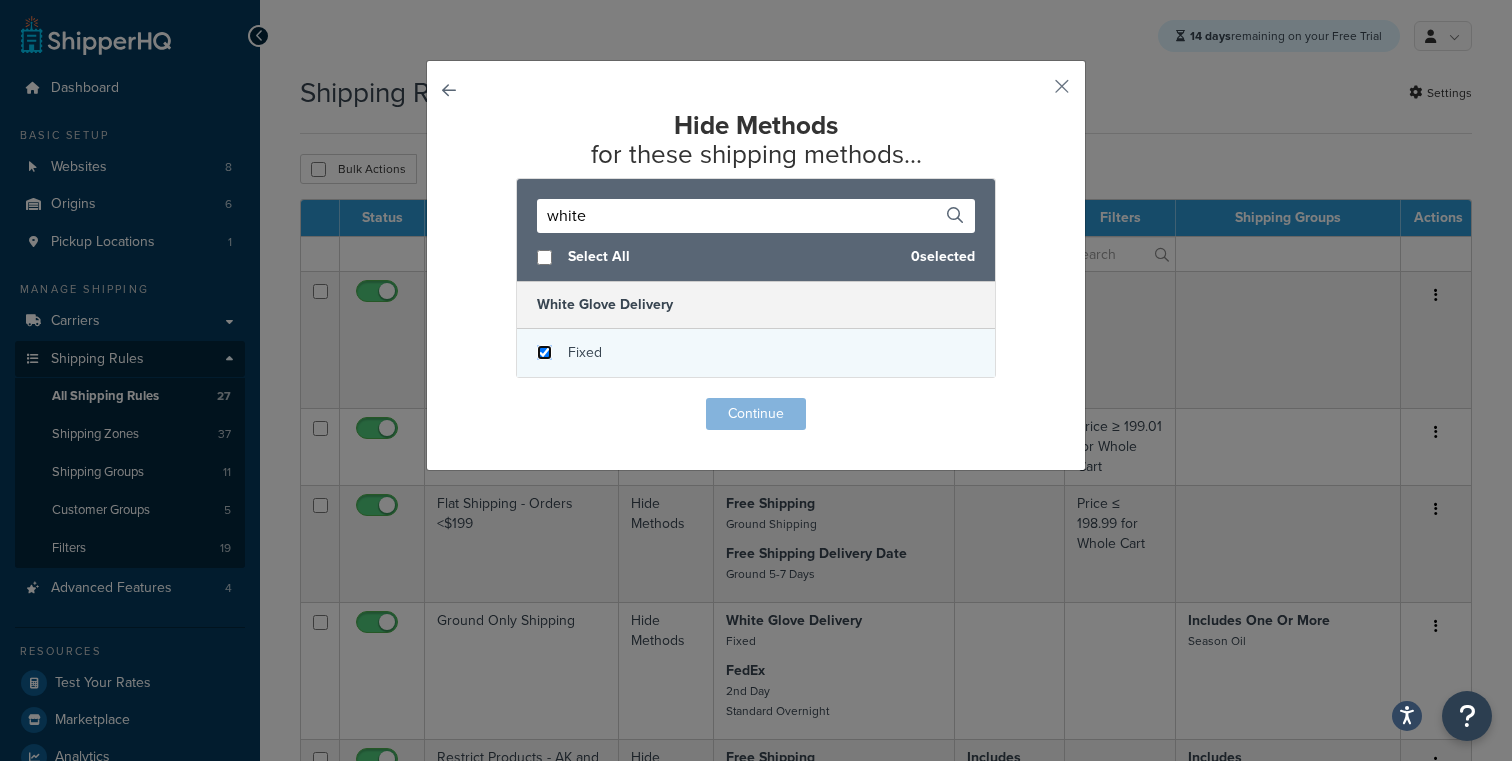 click at bounding box center [544, 352] 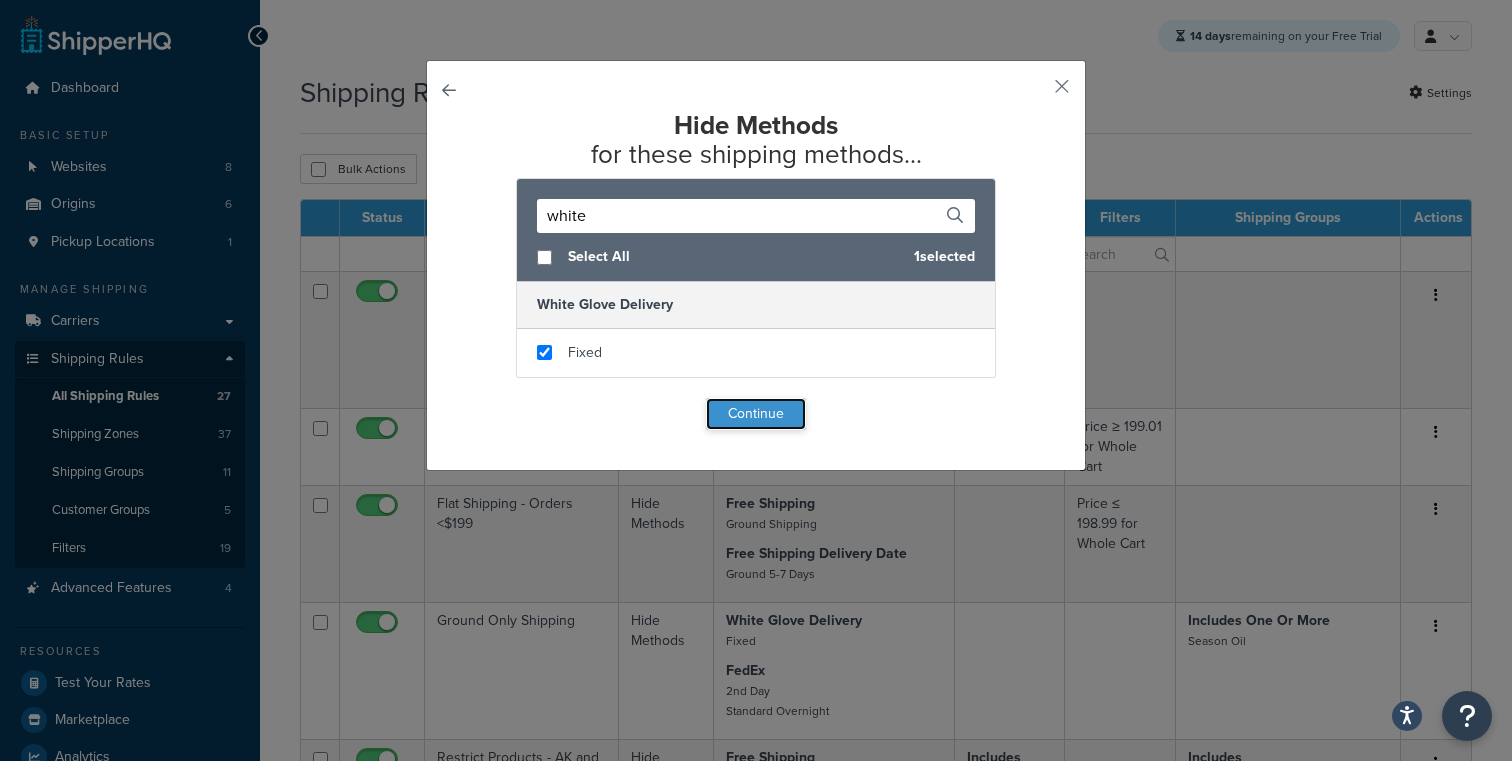 click on "Continue" at bounding box center (756, 414) 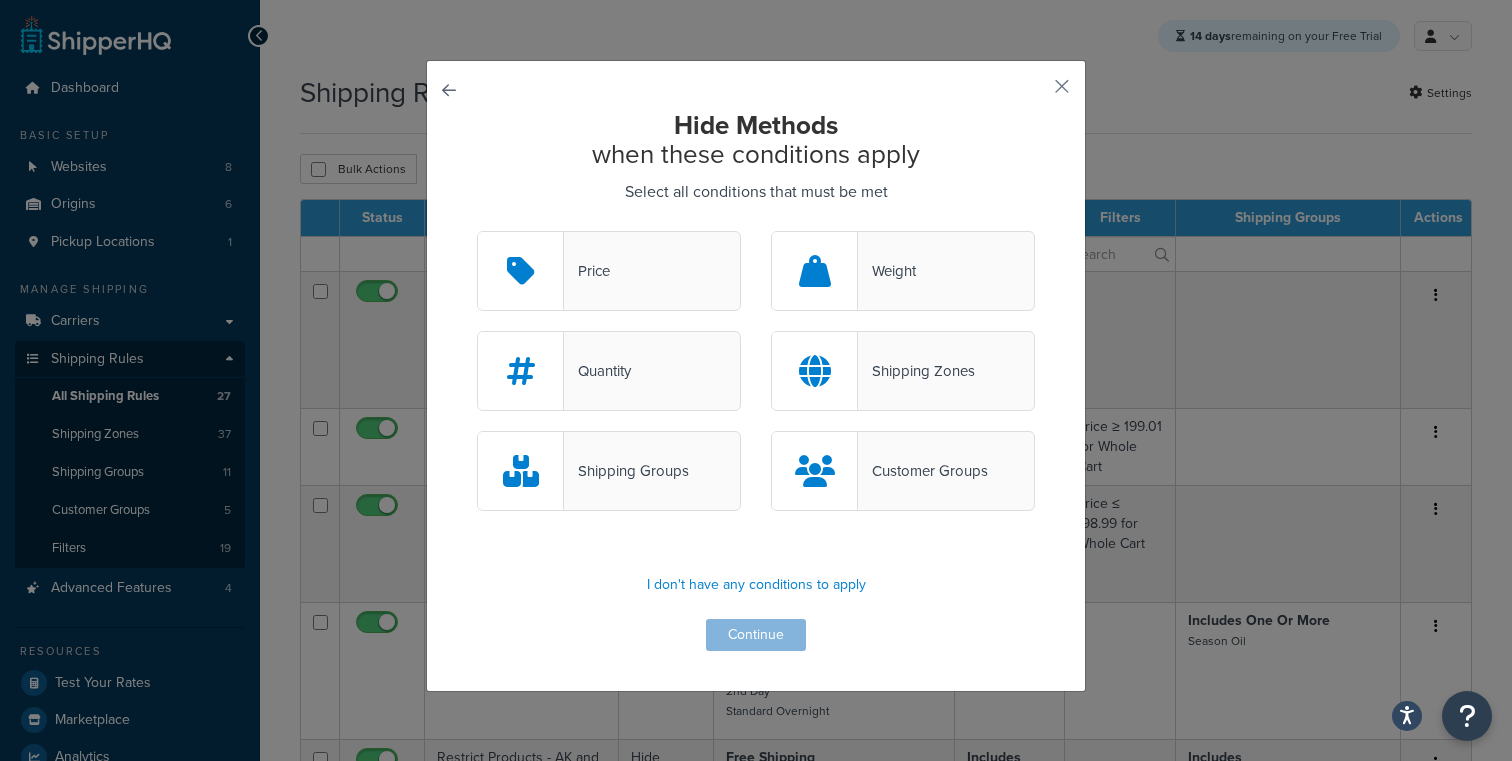 click on "Shipping Groups" at bounding box center (626, 471) 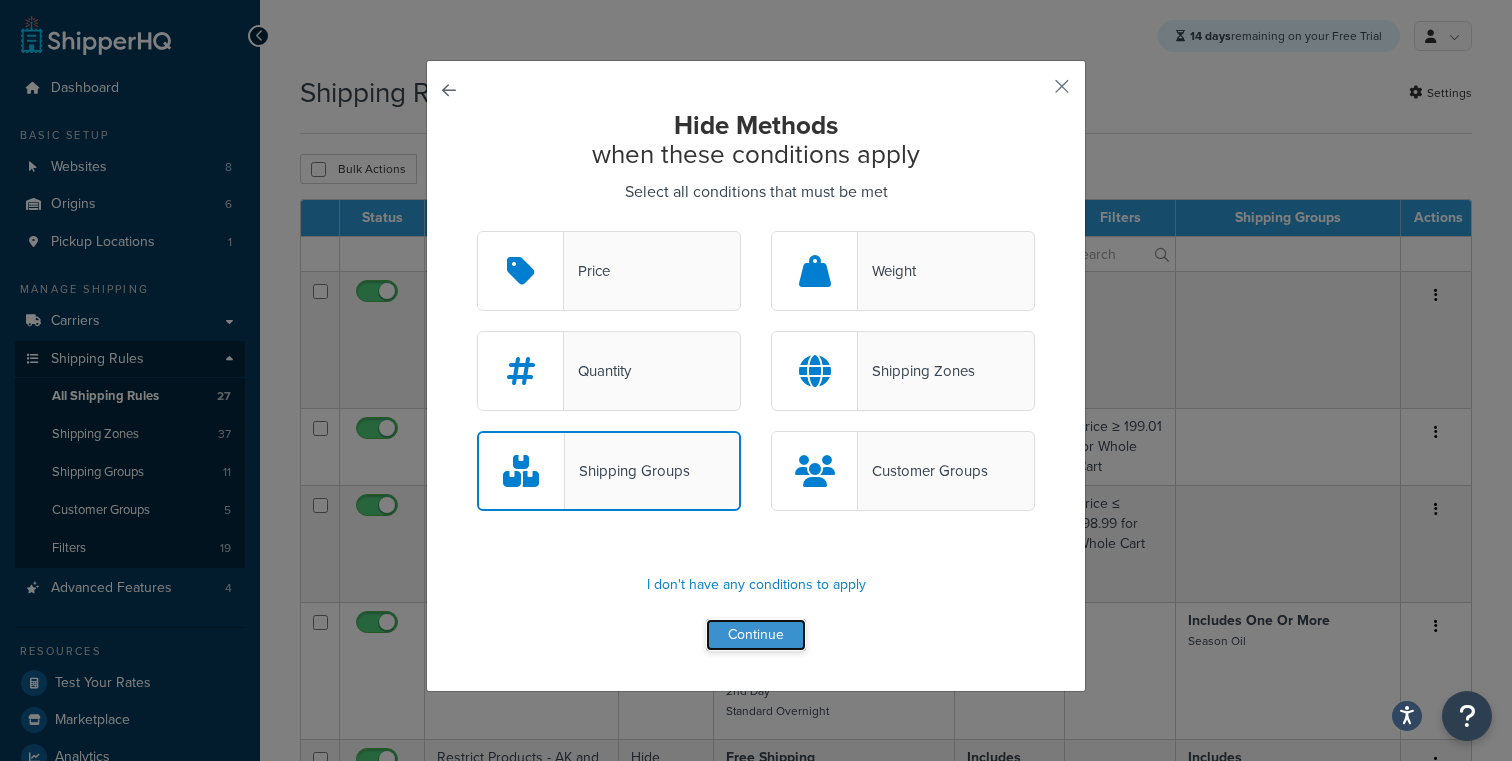 click on "Continue" at bounding box center [756, 635] 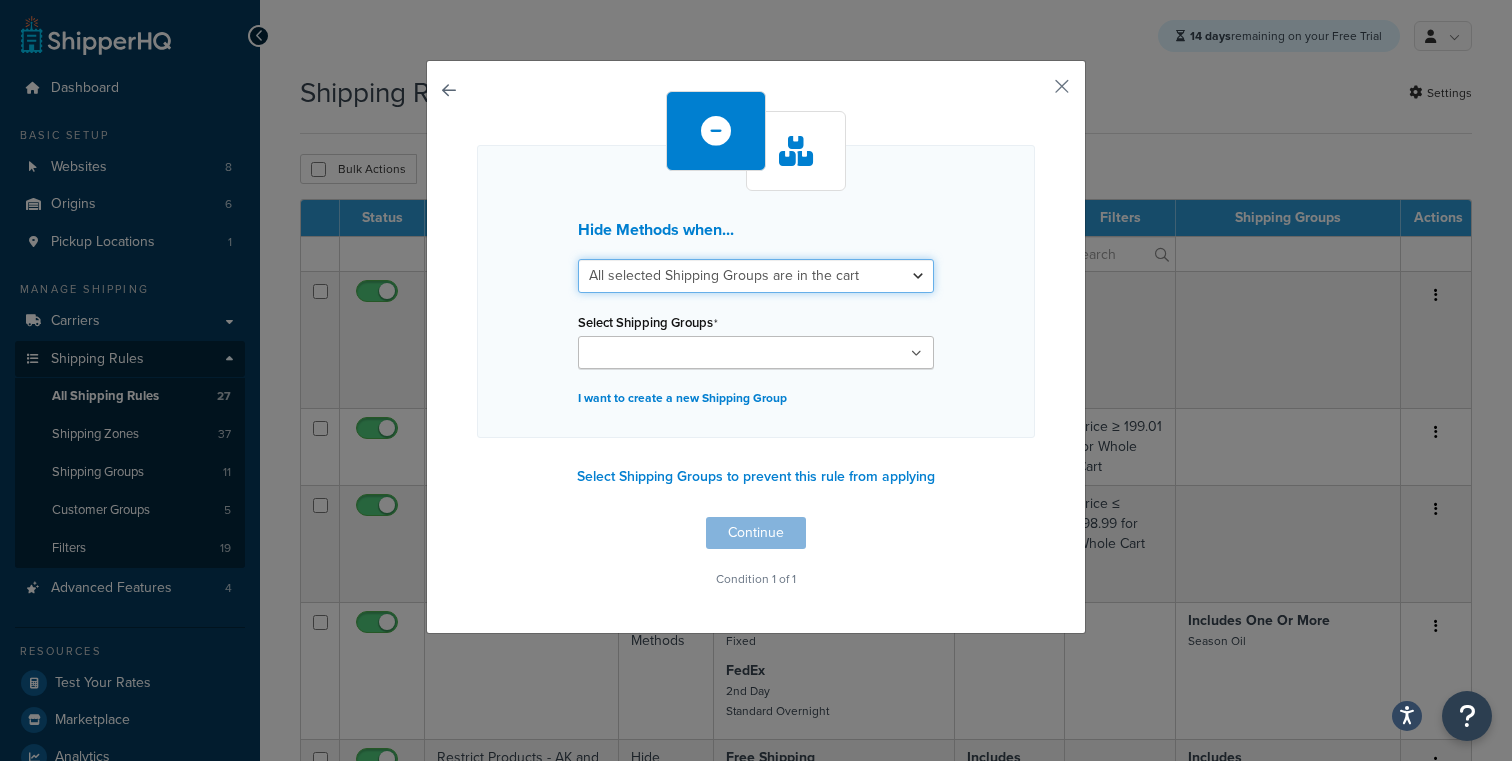 click on "All selected Shipping Groups are in the cart  Any selected Shipping Groups are in the cart" at bounding box center (756, 276) 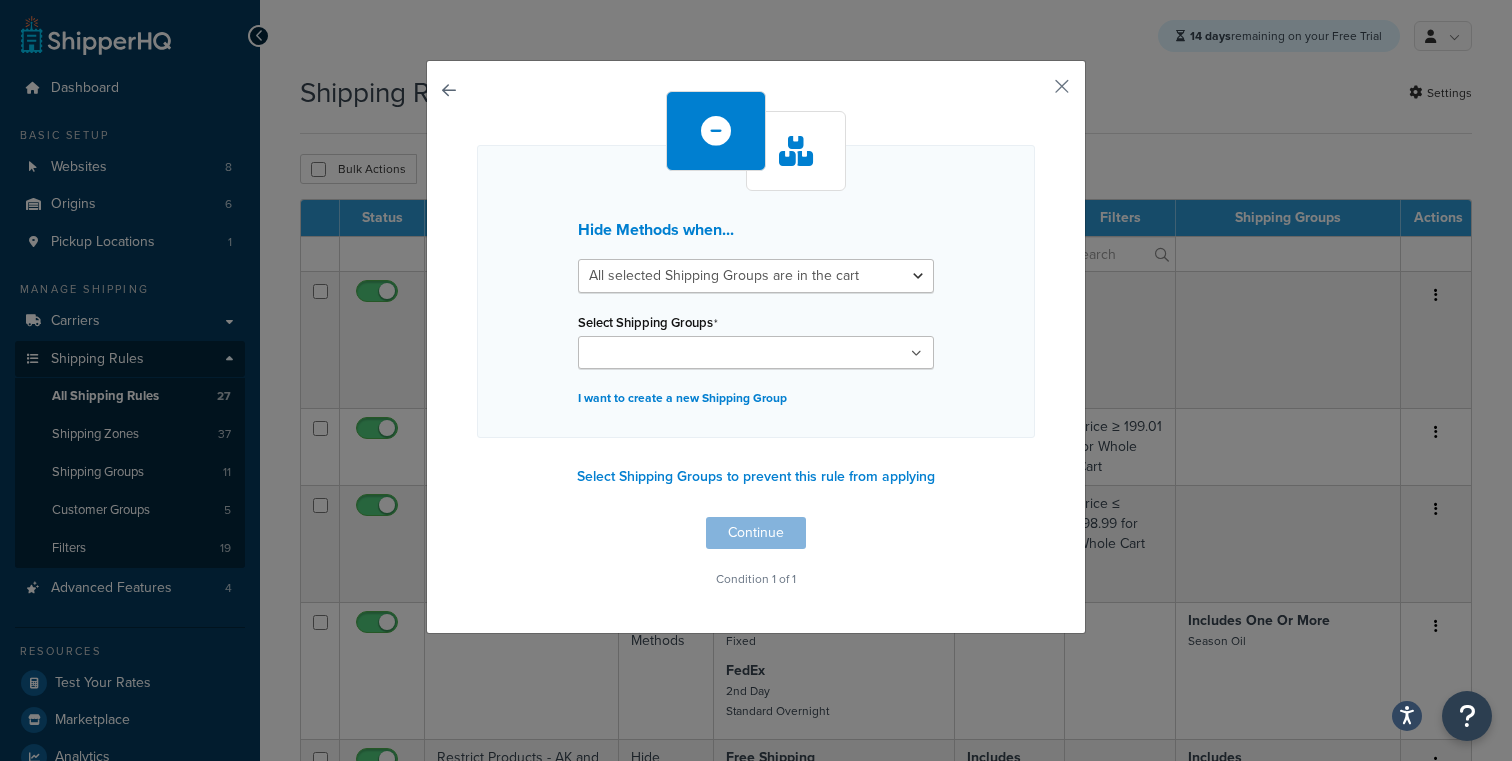 click at bounding box center (756, 352) 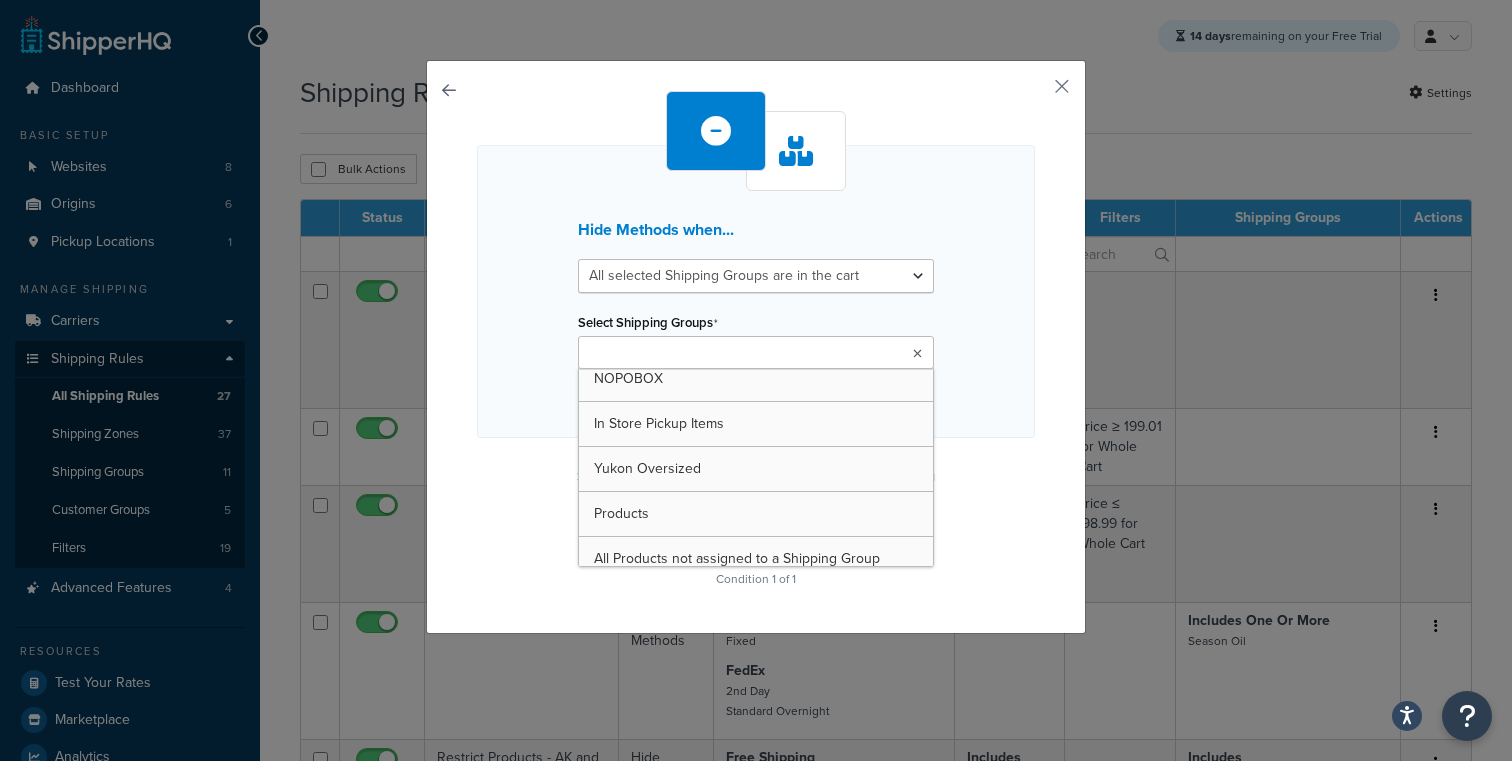 scroll, scrollTop: 296, scrollLeft: 0, axis: vertical 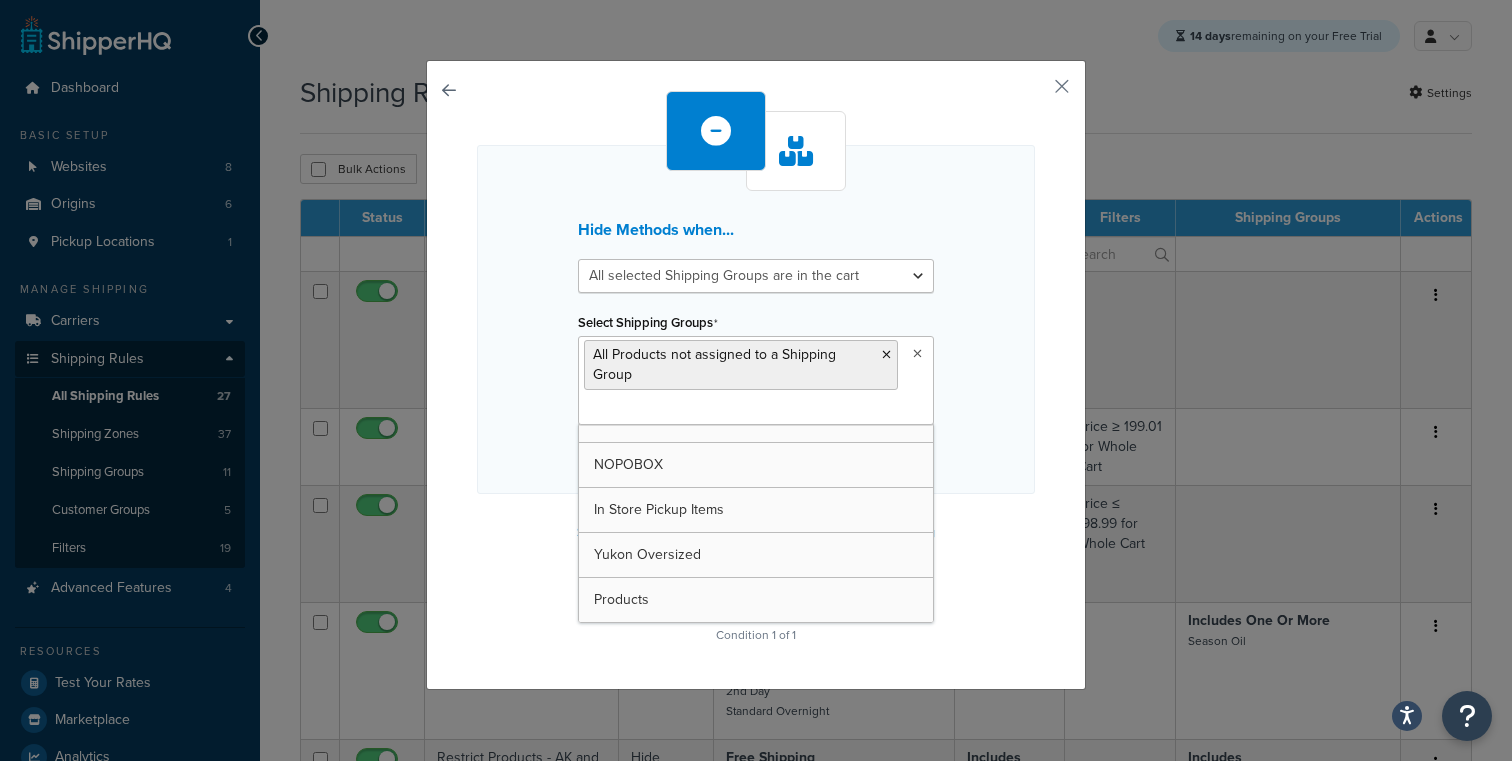 click on "Hide Methods when...   All selected Shipping Groups are in the cart  Any selected Shipping Groups are in the cart  Select Shipping Groups   All Products not assigned to a Shipping Group   Large Medium Small PER_ITEM Season Oil Concrete NOPOBOX In Store Pickup Items Yukon Oversized Products I want to create a new Shipping Group" at bounding box center (756, 319) 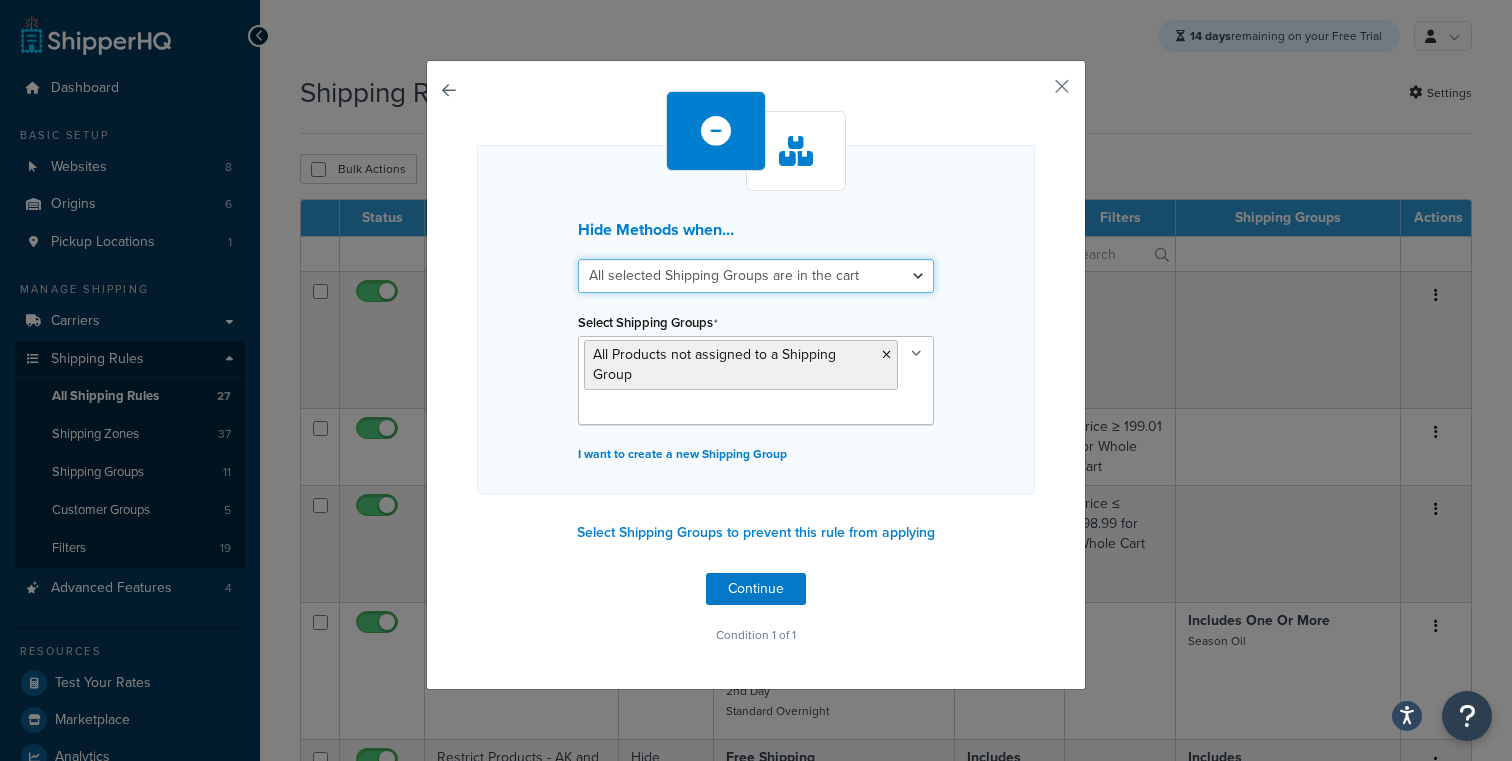 click on "All selected Shipping Groups are in the cart  Any selected Shipping Groups are in the cart" at bounding box center (756, 276) 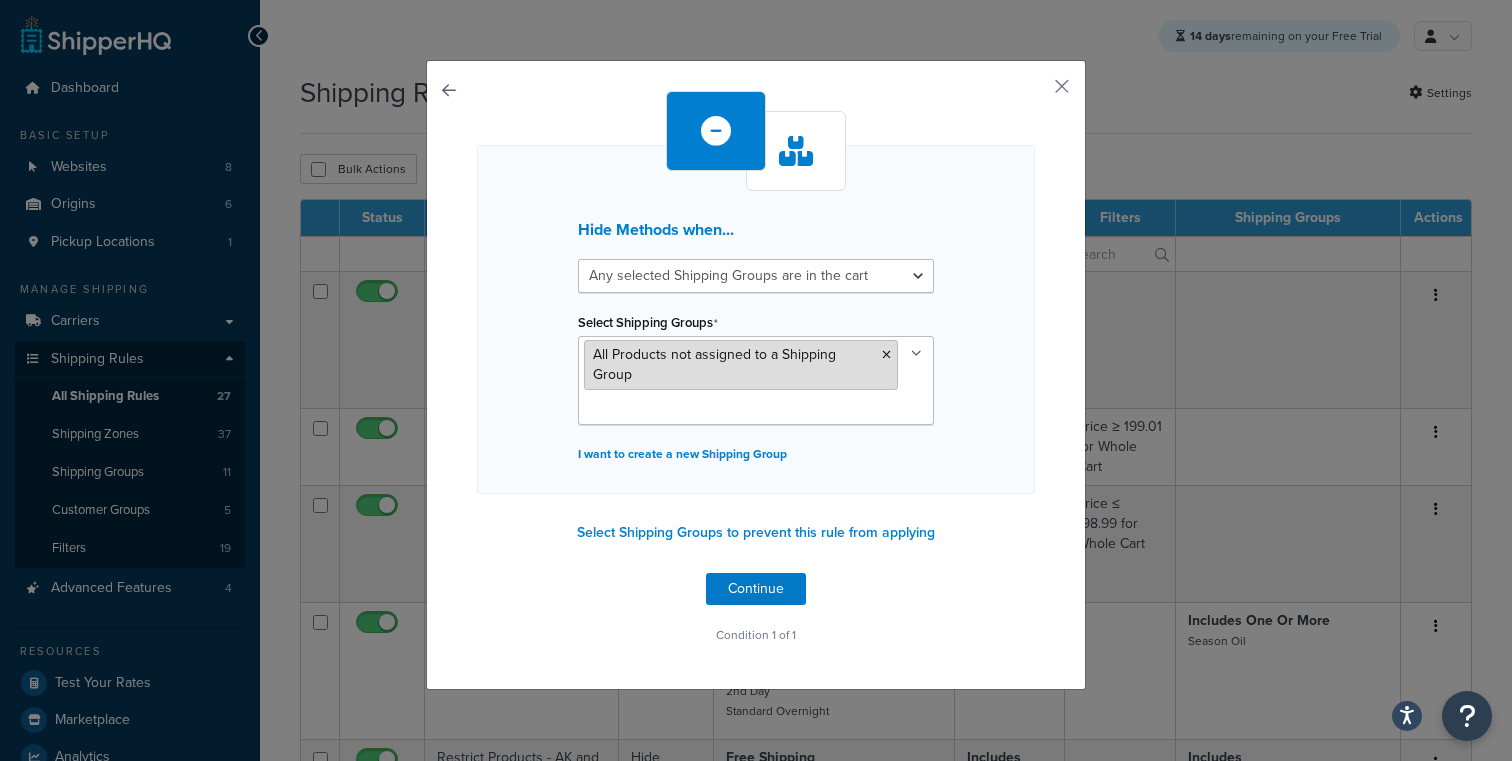 click on "All Products not assigned to a Shipping Group" at bounding box center [741, 365] 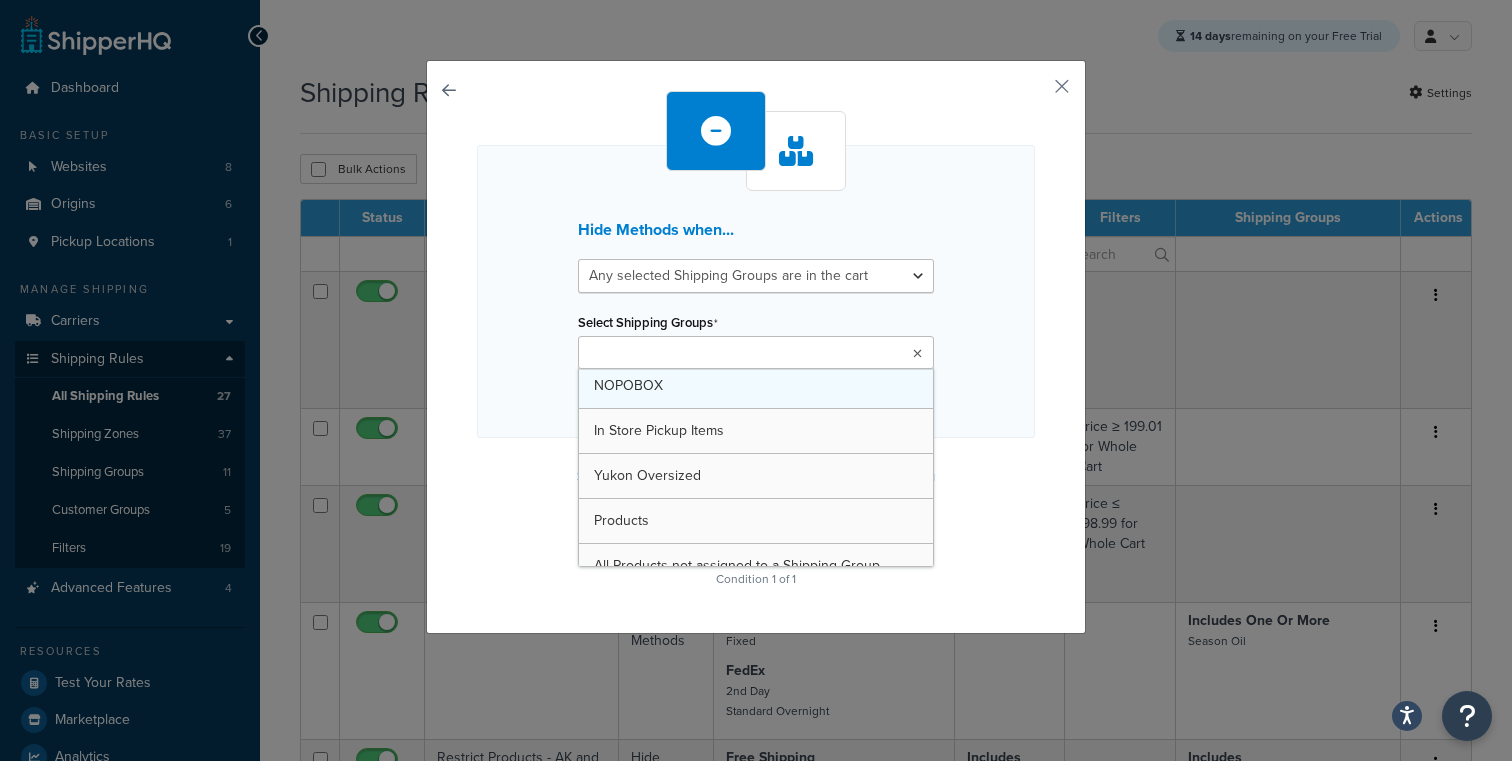 scroll, scrollTop: 292, scrollLeft: 0, axis: vertical 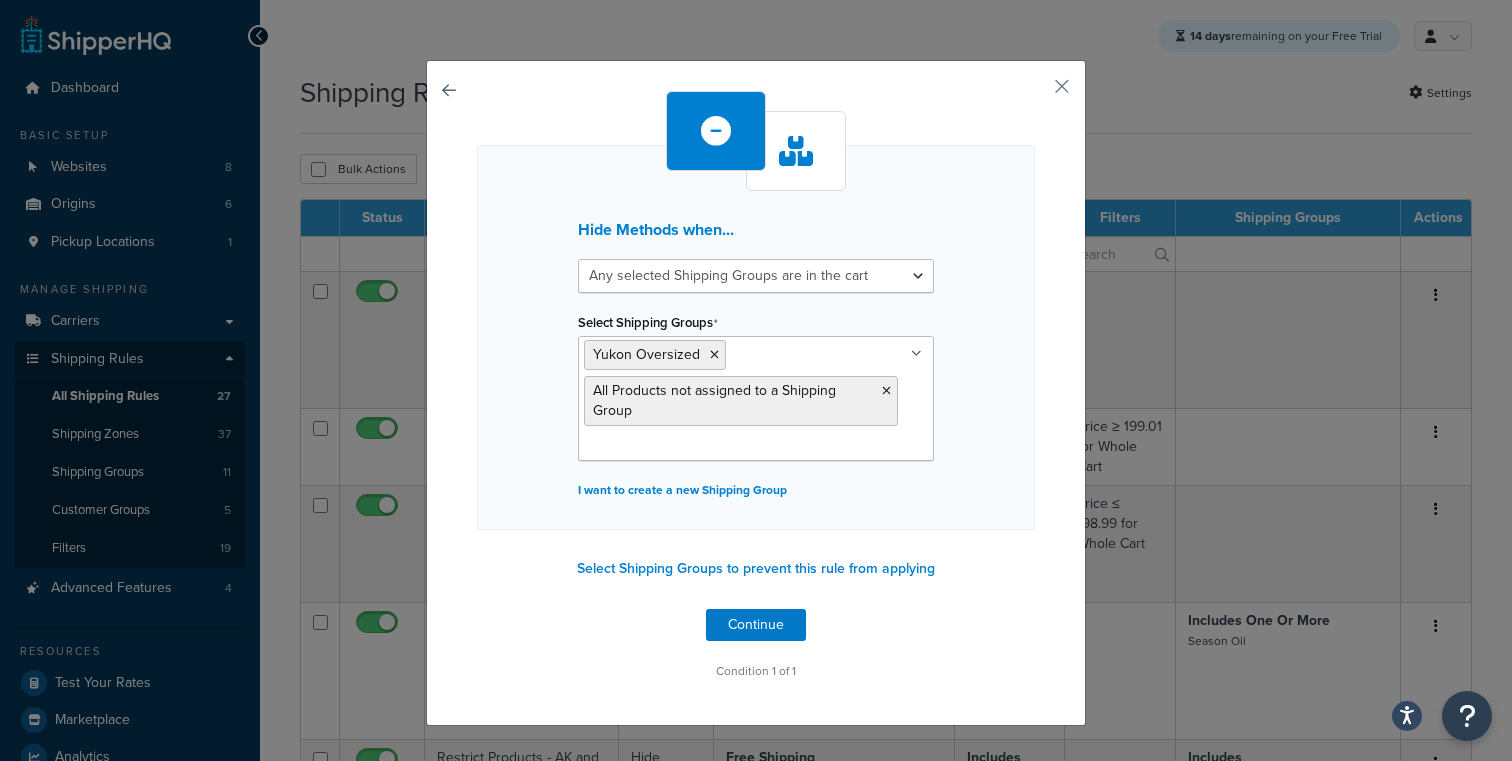 click on "Hide Methods when...   All selected Shipping Groups are in the cart  Any selected Shipping Groups are in the cart  Select Shipping Groups   Yukon Oversized   All Products not assigned to a Shipping Group   Large Medium Small PER_ITEM Season Oil Concrete NOPOBOX In Store Pickup Items Products I want to create a new Shipping Group" at bounding box center (756, 337) 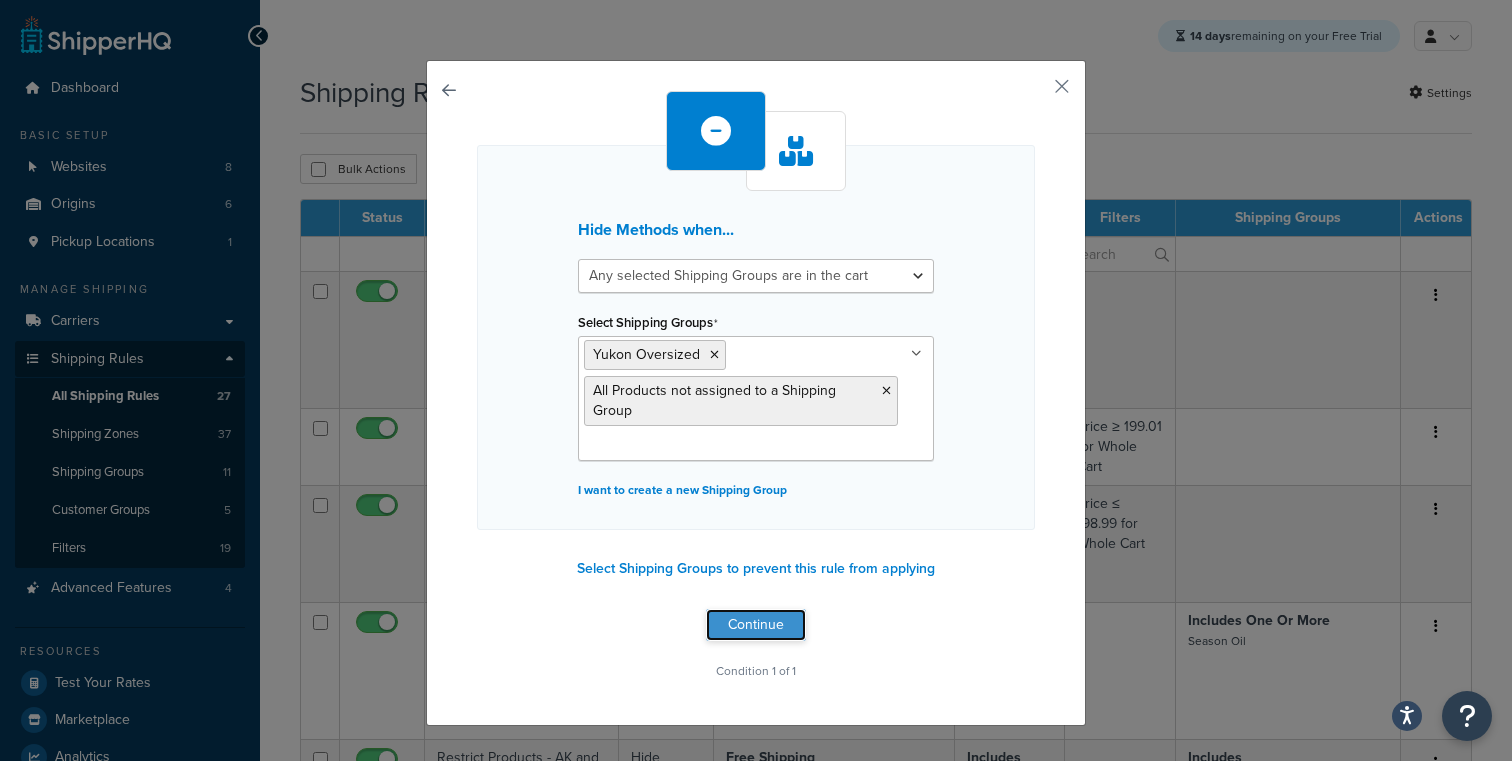 click on "Continue" at bounding box center (756, 625) 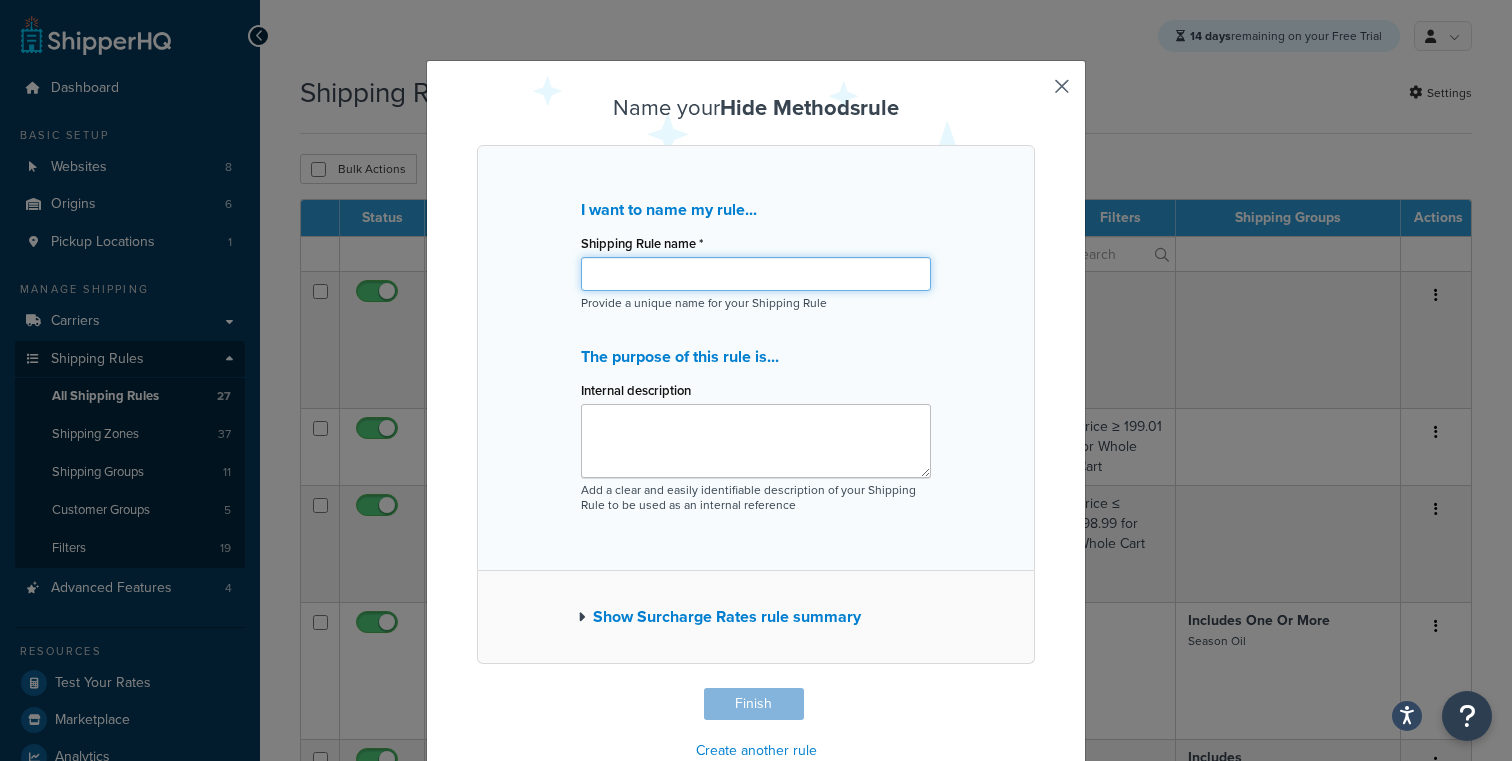 click on "Shipping Rule name *" at bounding box center [756, 274] 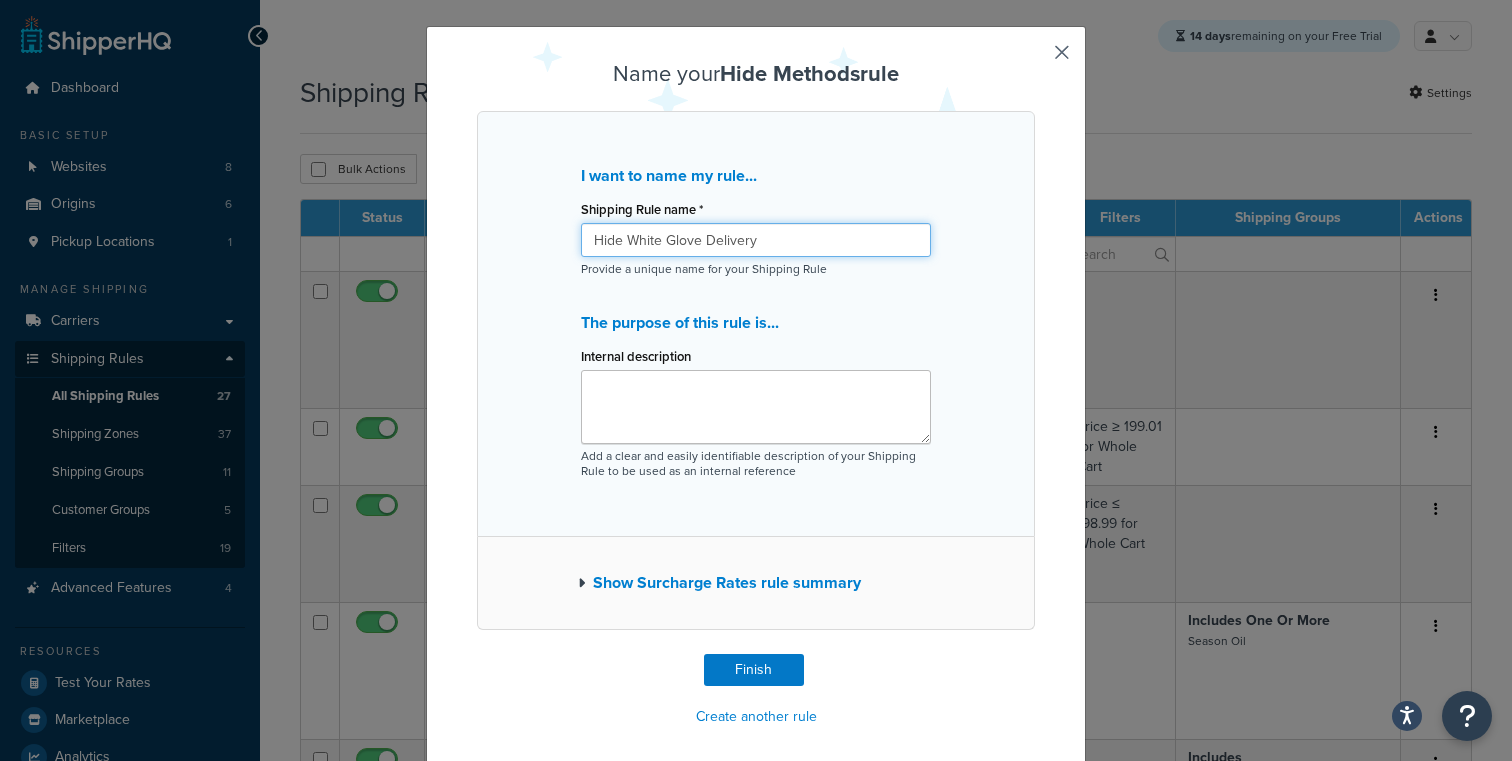 scroll, scrollTop: 47, scrollLeft: 0, axis: vertical 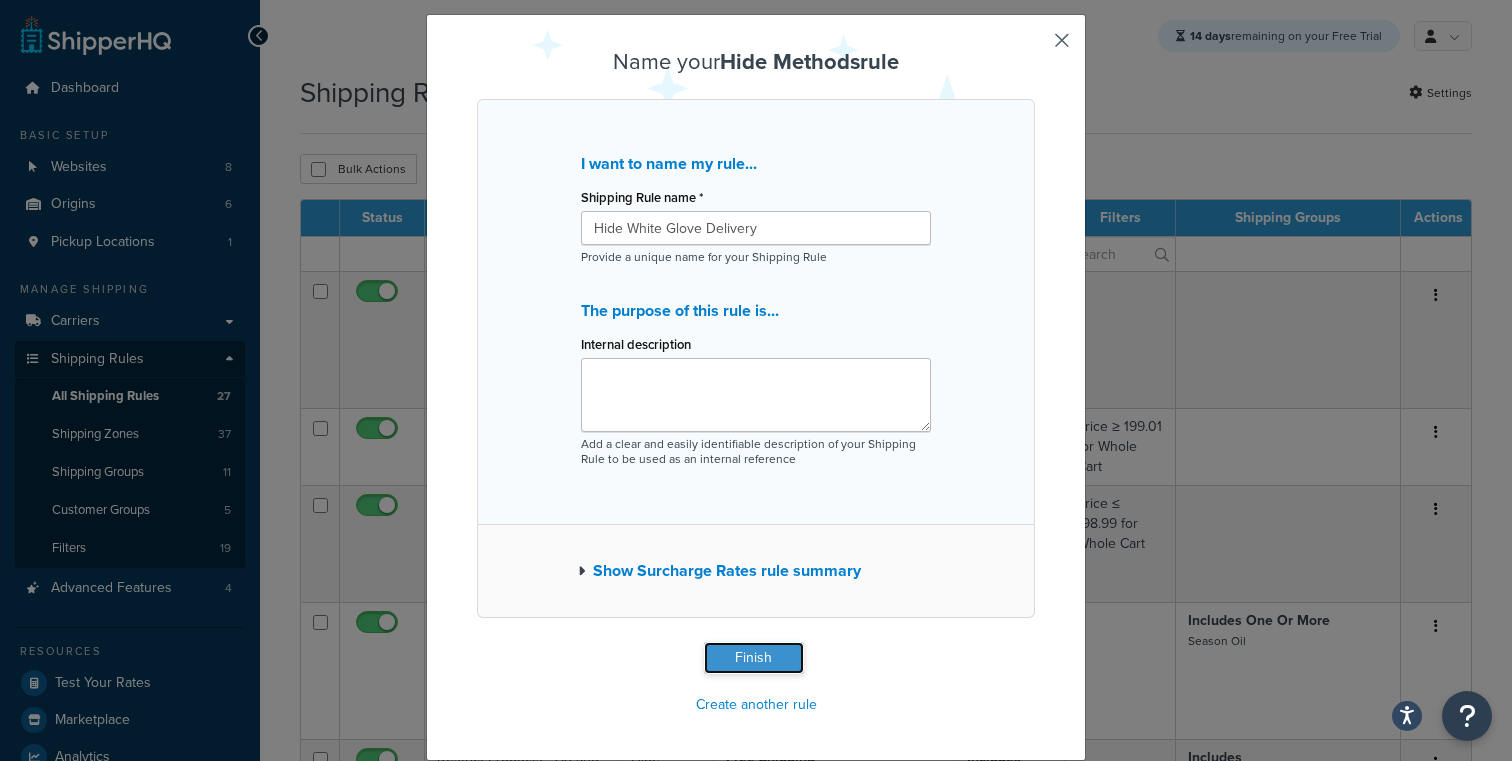 click on "Finish" at bounding box center (754, 658) 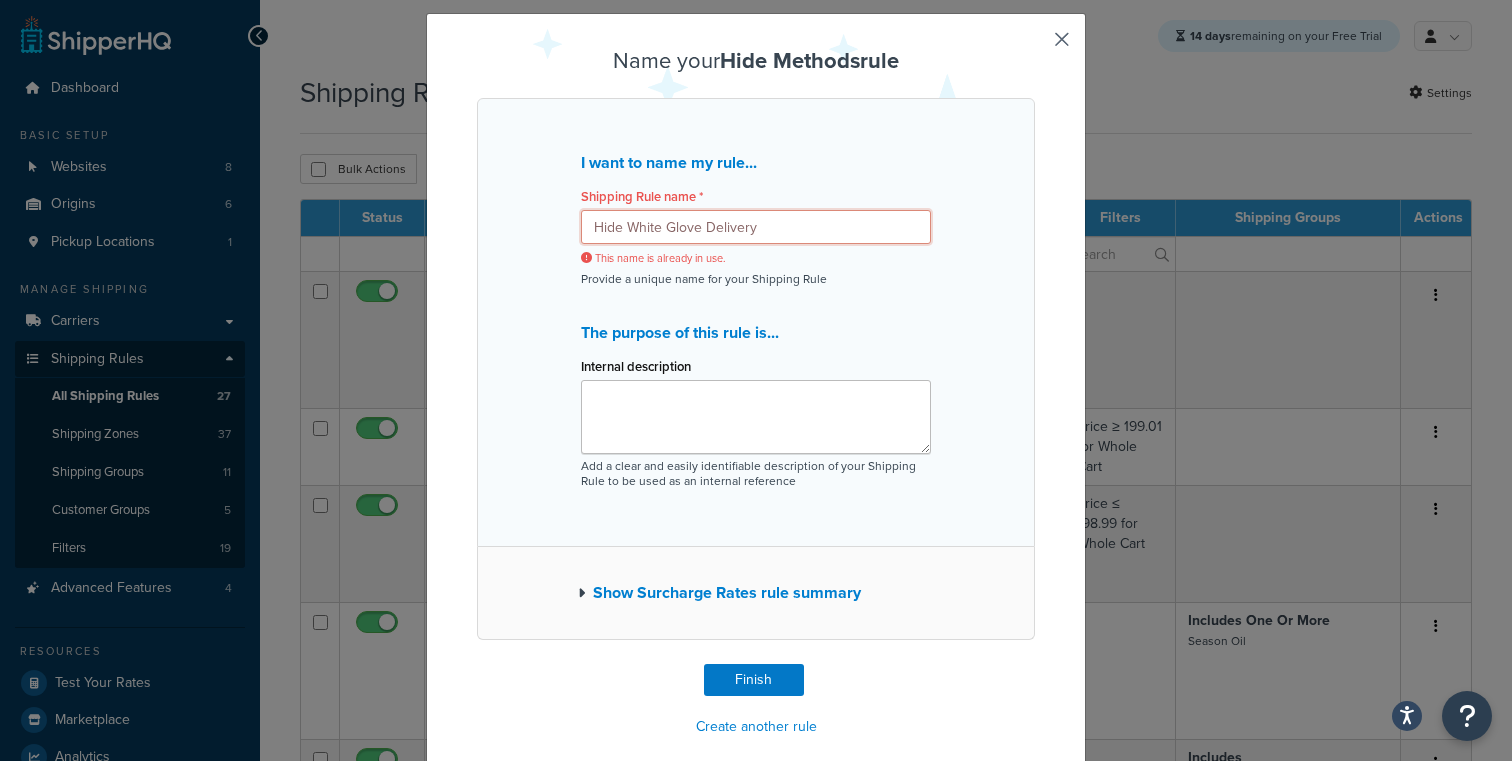 click on "Hide White Glove Delivery" at bounding box center (756, 227) 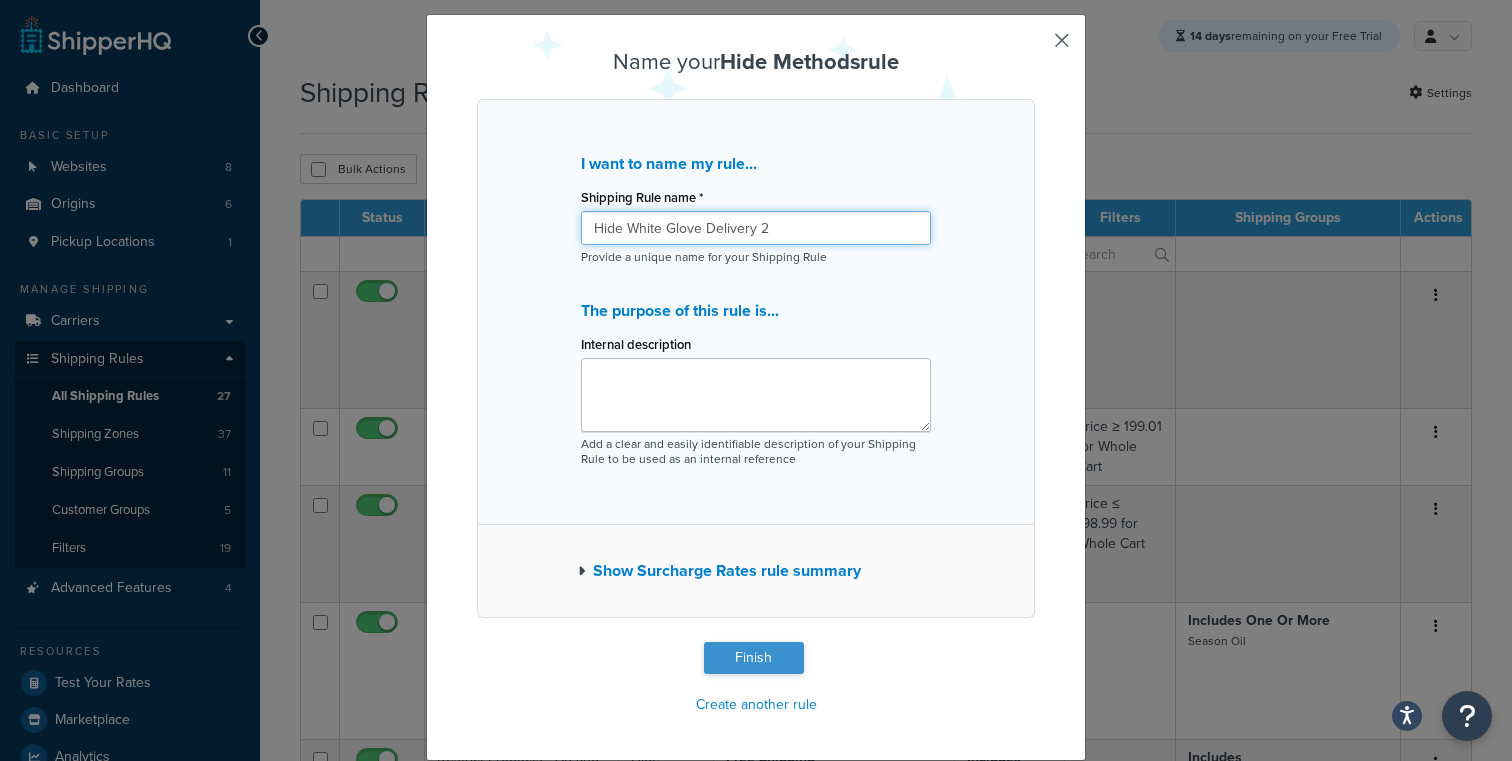 type on "Hide White Glove Delivery 2" 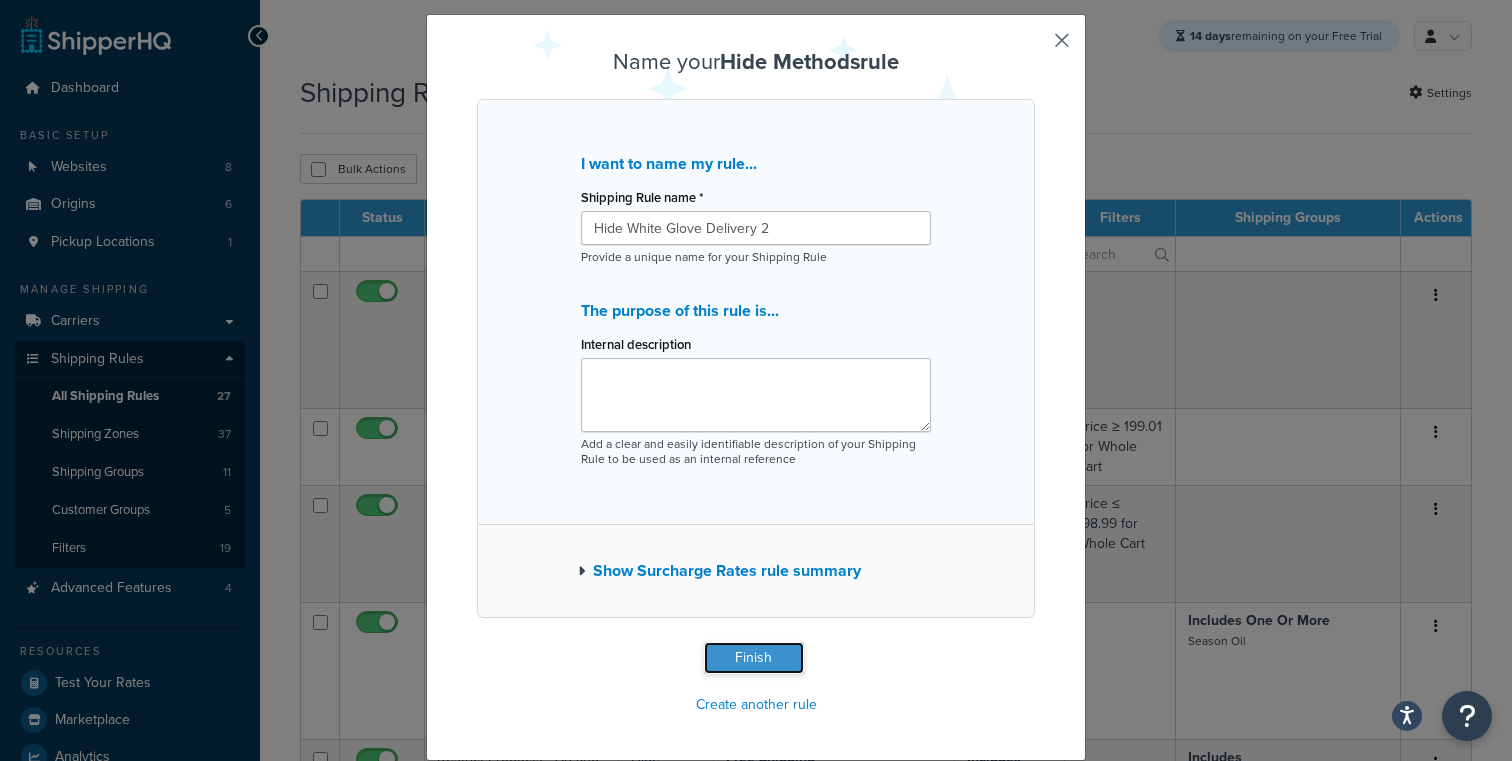 click on "Finish" at bounding box center [754, 658] 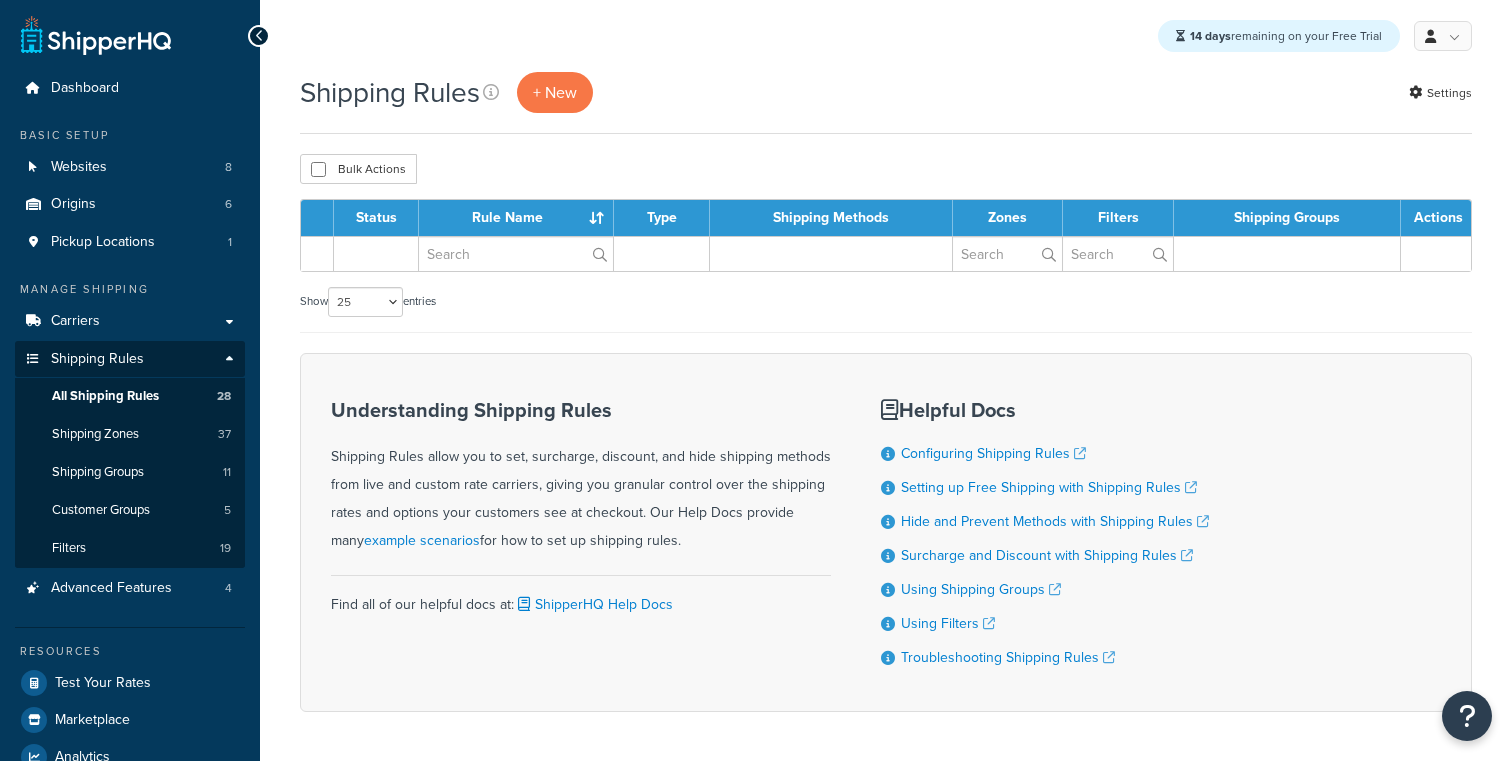 scroll, scrollTop: 0, scrollLeft: 0, axis: both 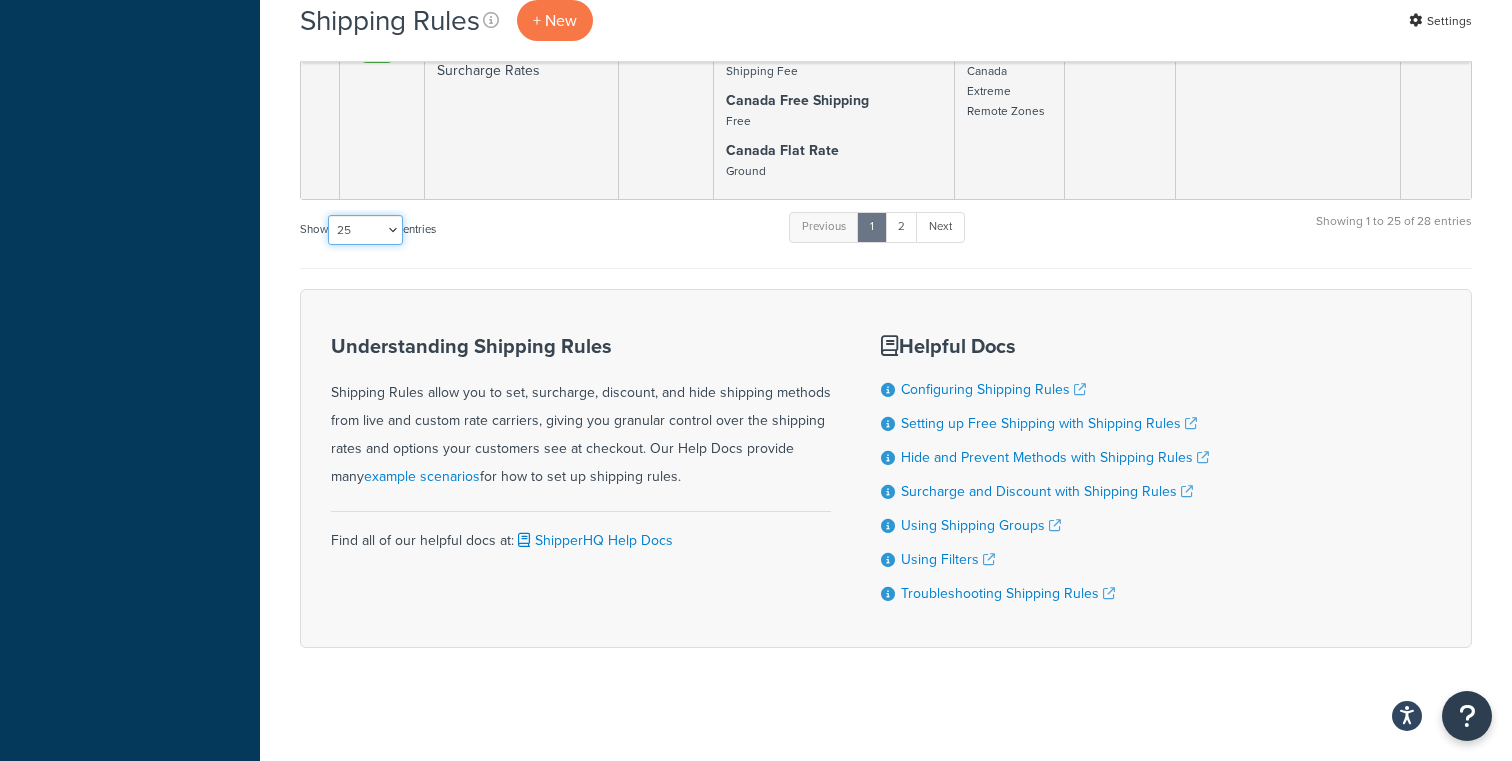 click on "10 15 25 50 100 1000" at bounding box center (365, 230) 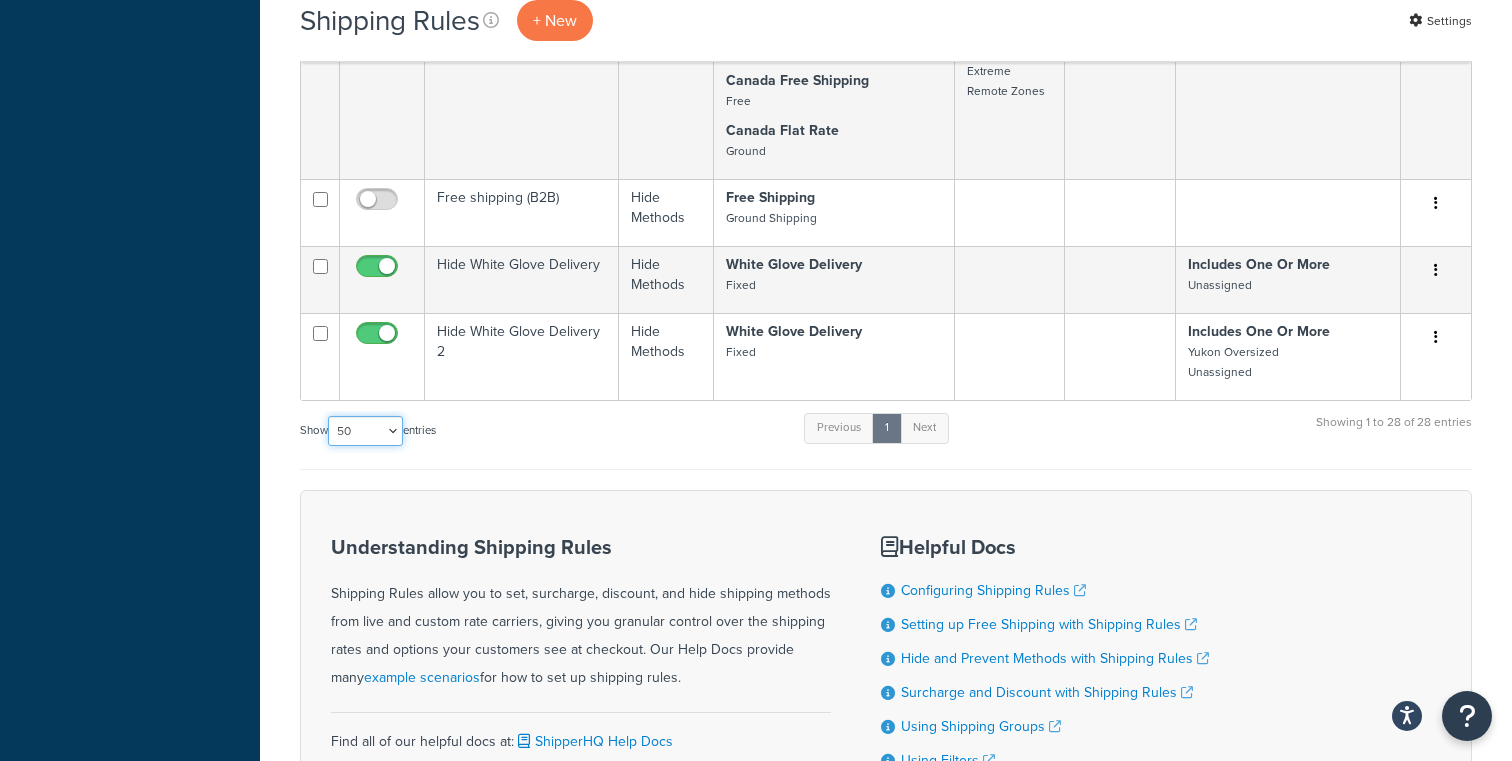 scroll, scrollTop: 3812, scrollLeft: 0, axis: vertical 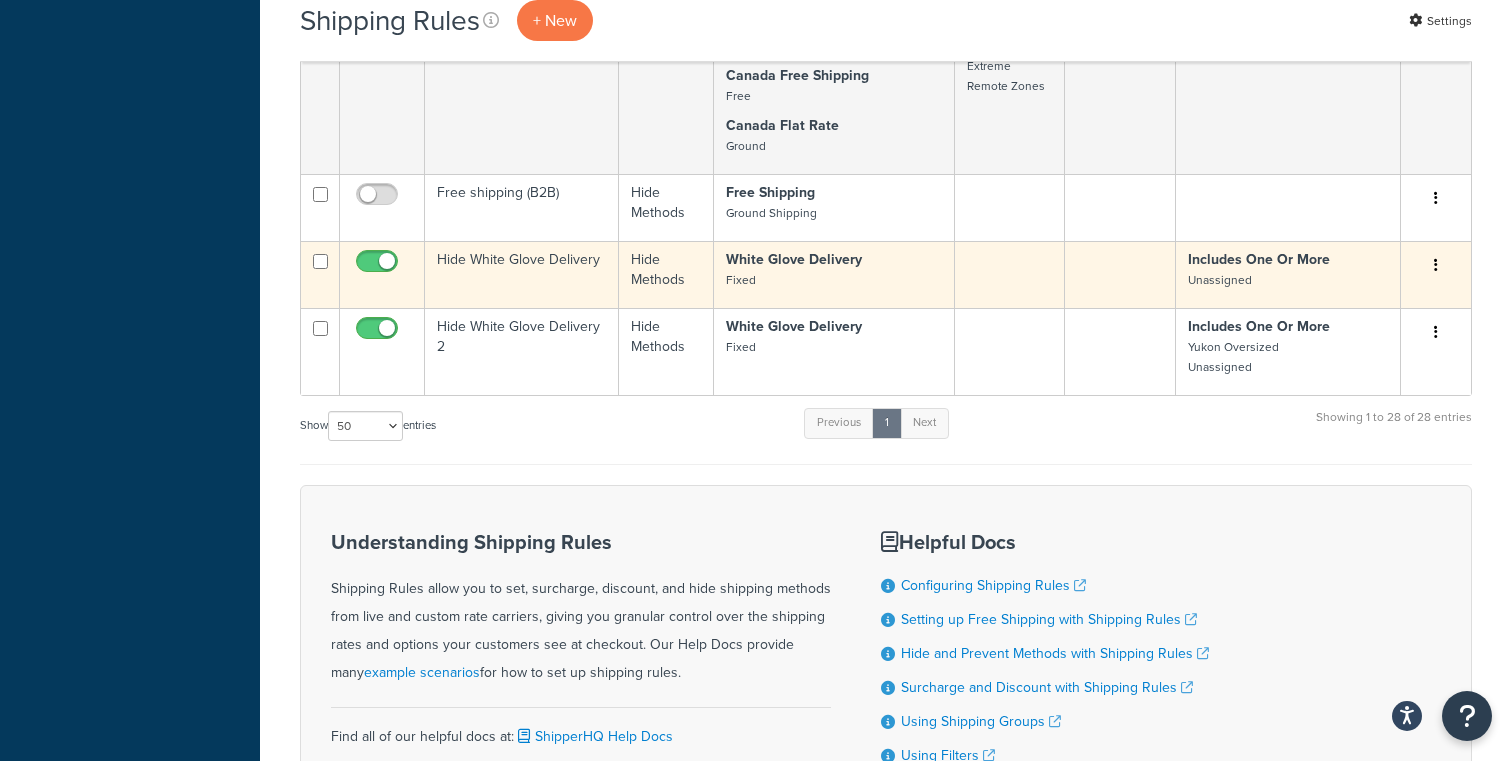 click at bounding box center [1436, 266] 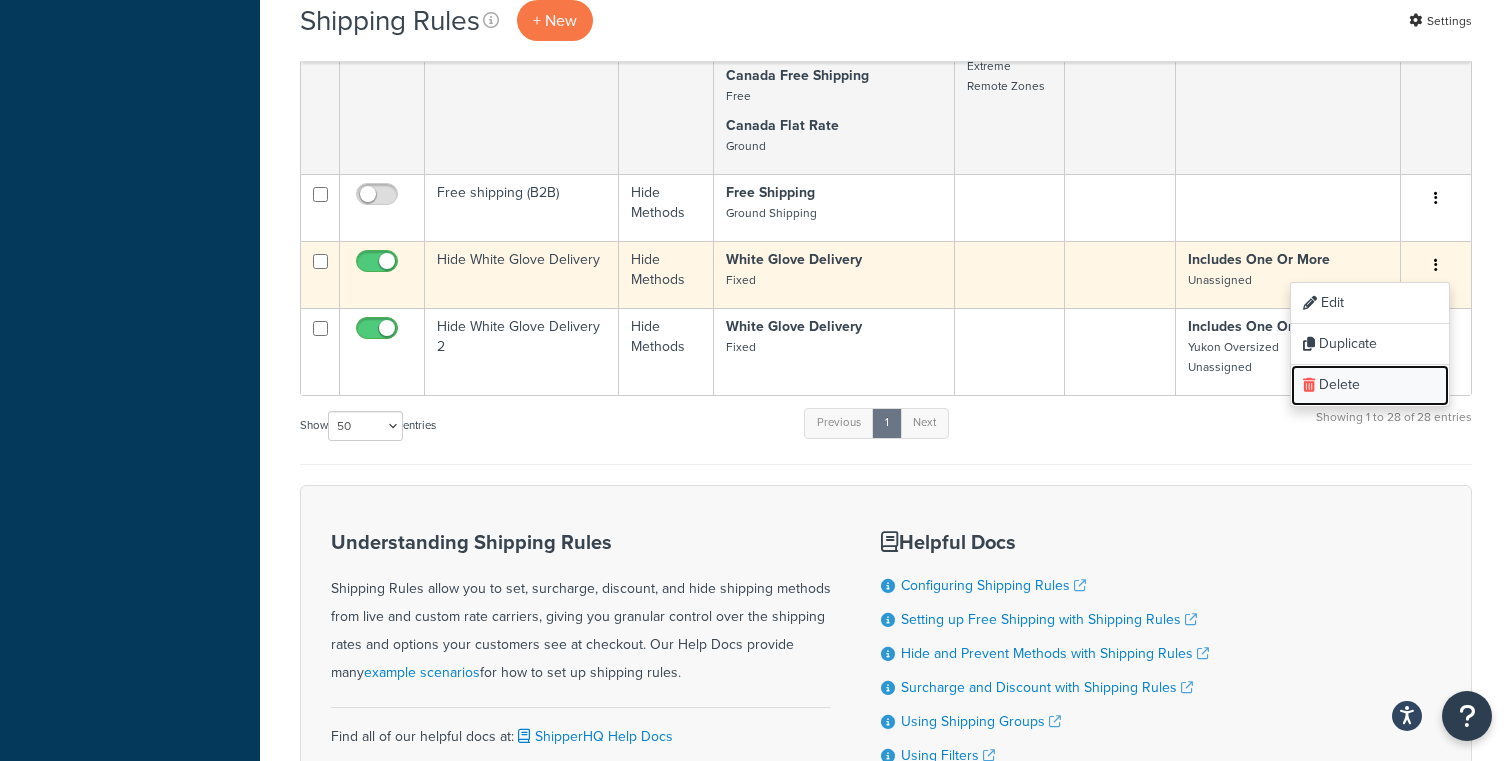 click on "Delete" at bounding box center (1370, 385) 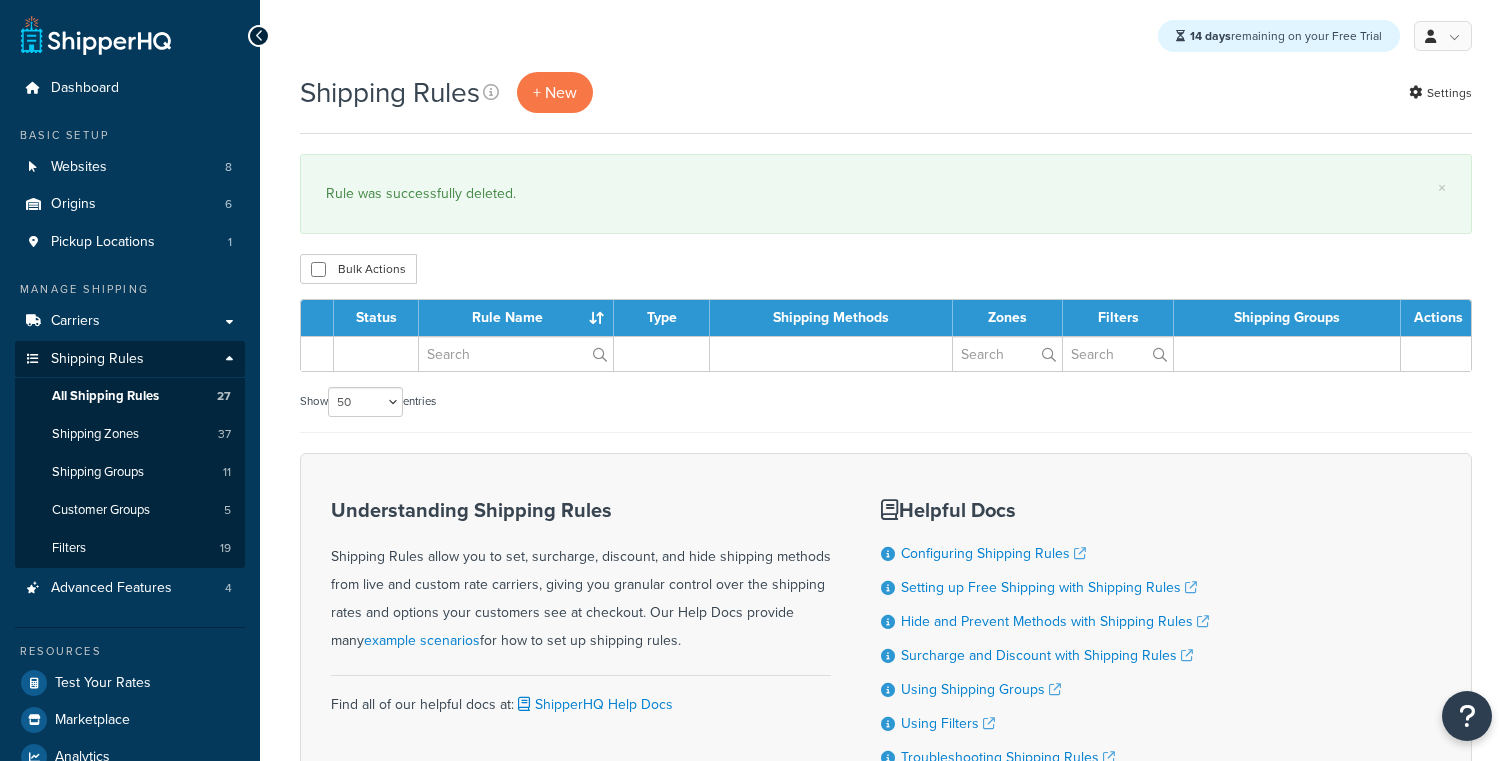 select on "50" 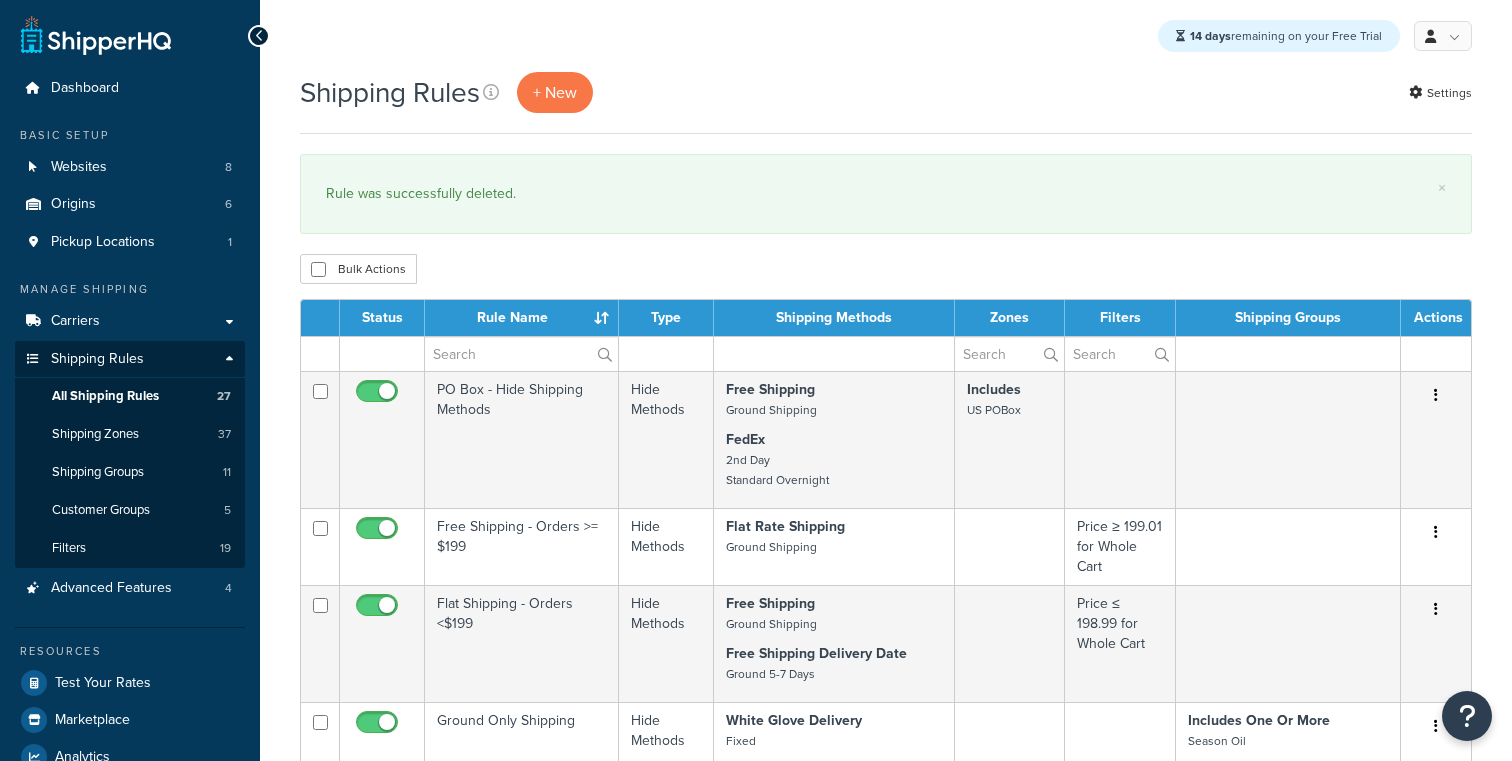 scroll, scrollTop: 0, scrollLeft: 0, axis: both 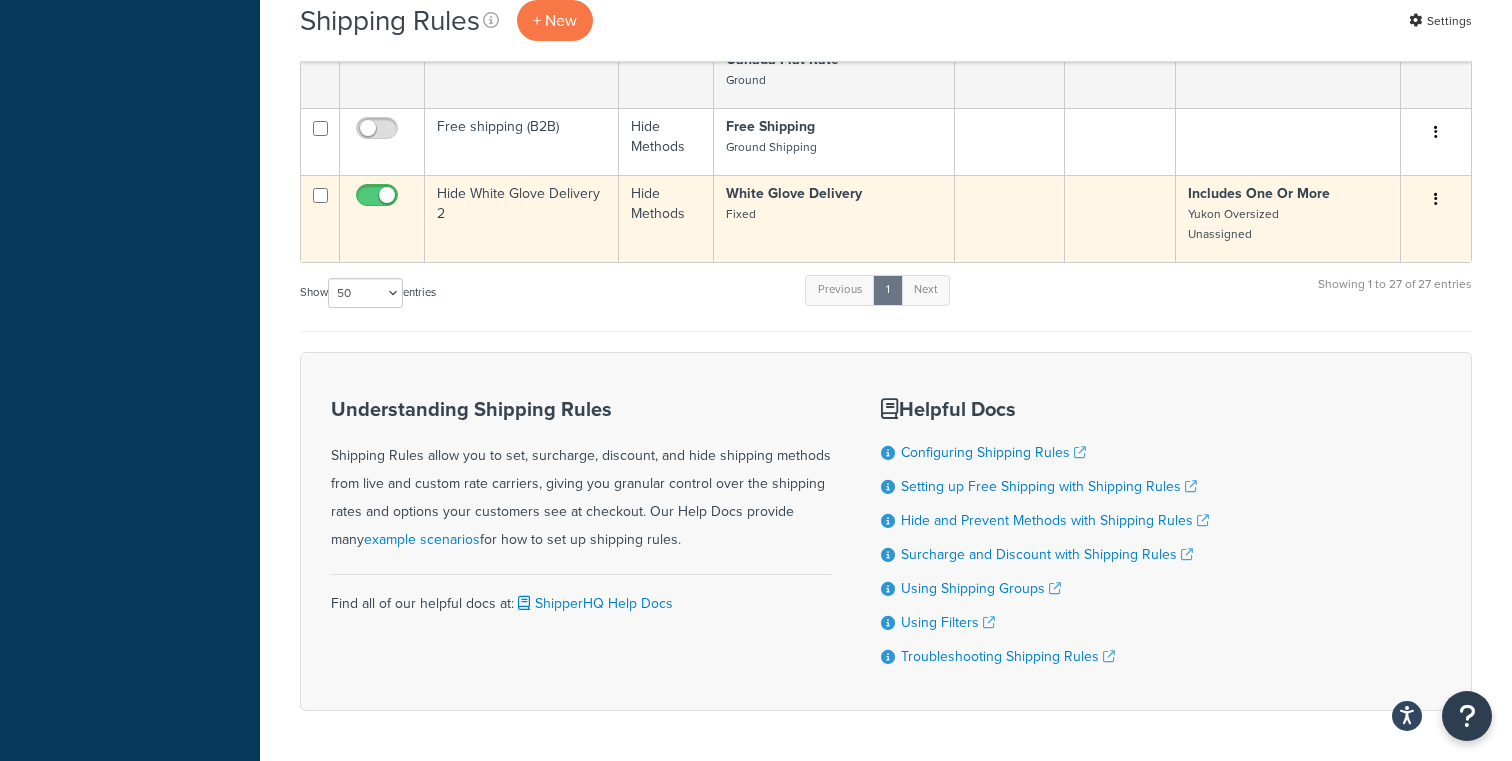 click on "Hide White Glove Delivery 2" at bounding box center (522, 218) 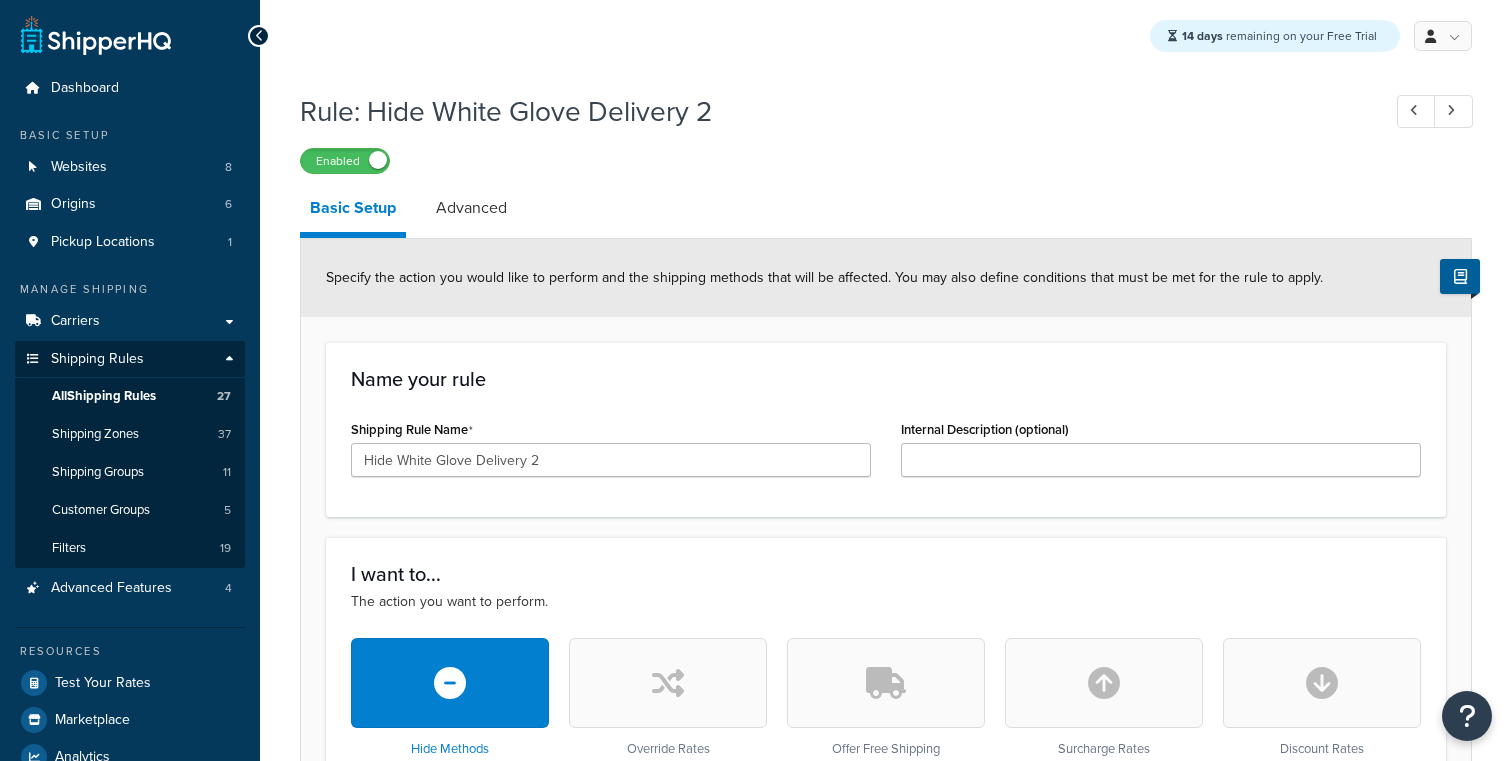 scroll, scrollTop: 0, scrollLeft: 0, axis: both 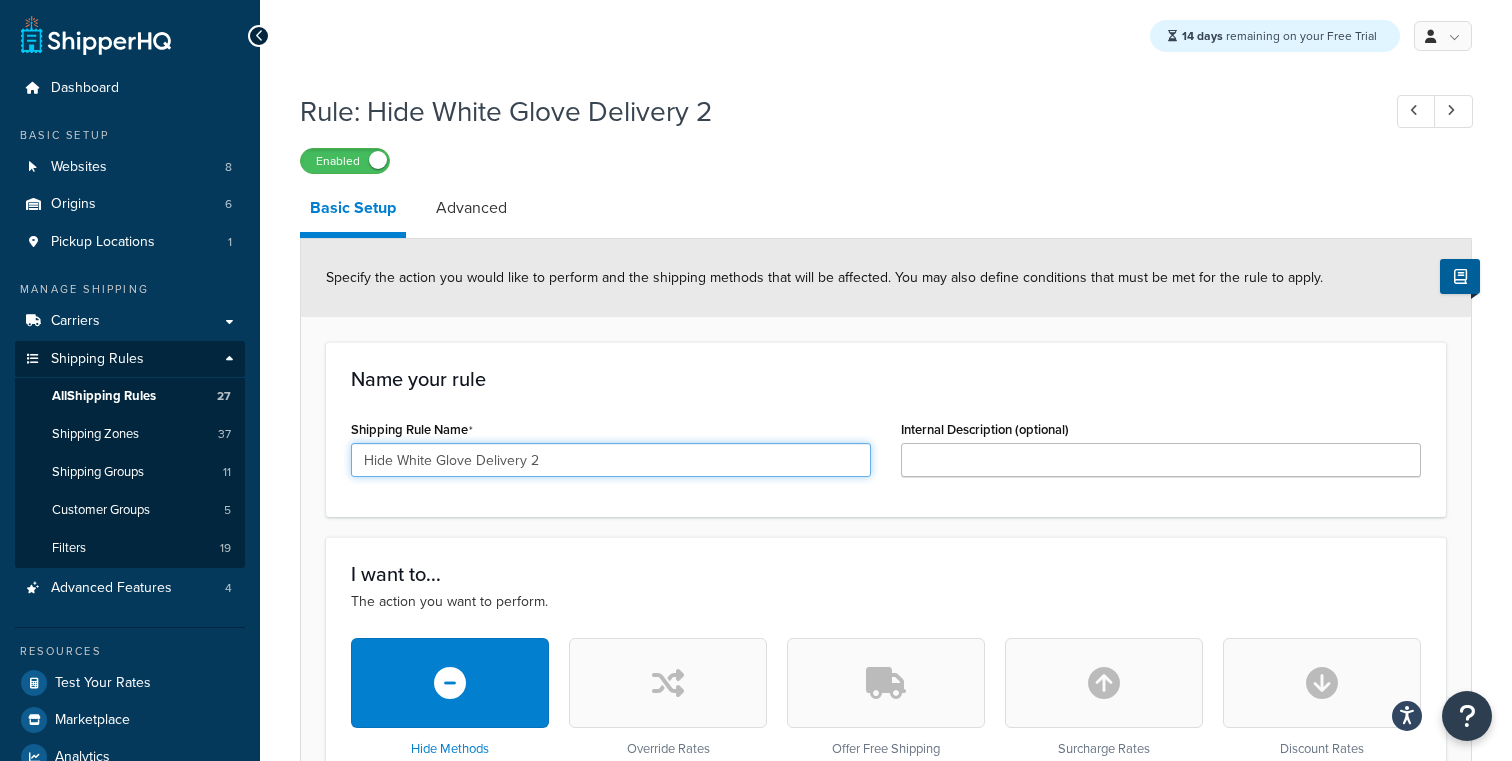 click on "Hide White Glove Delivery 2" at bounding box center (611, 460) 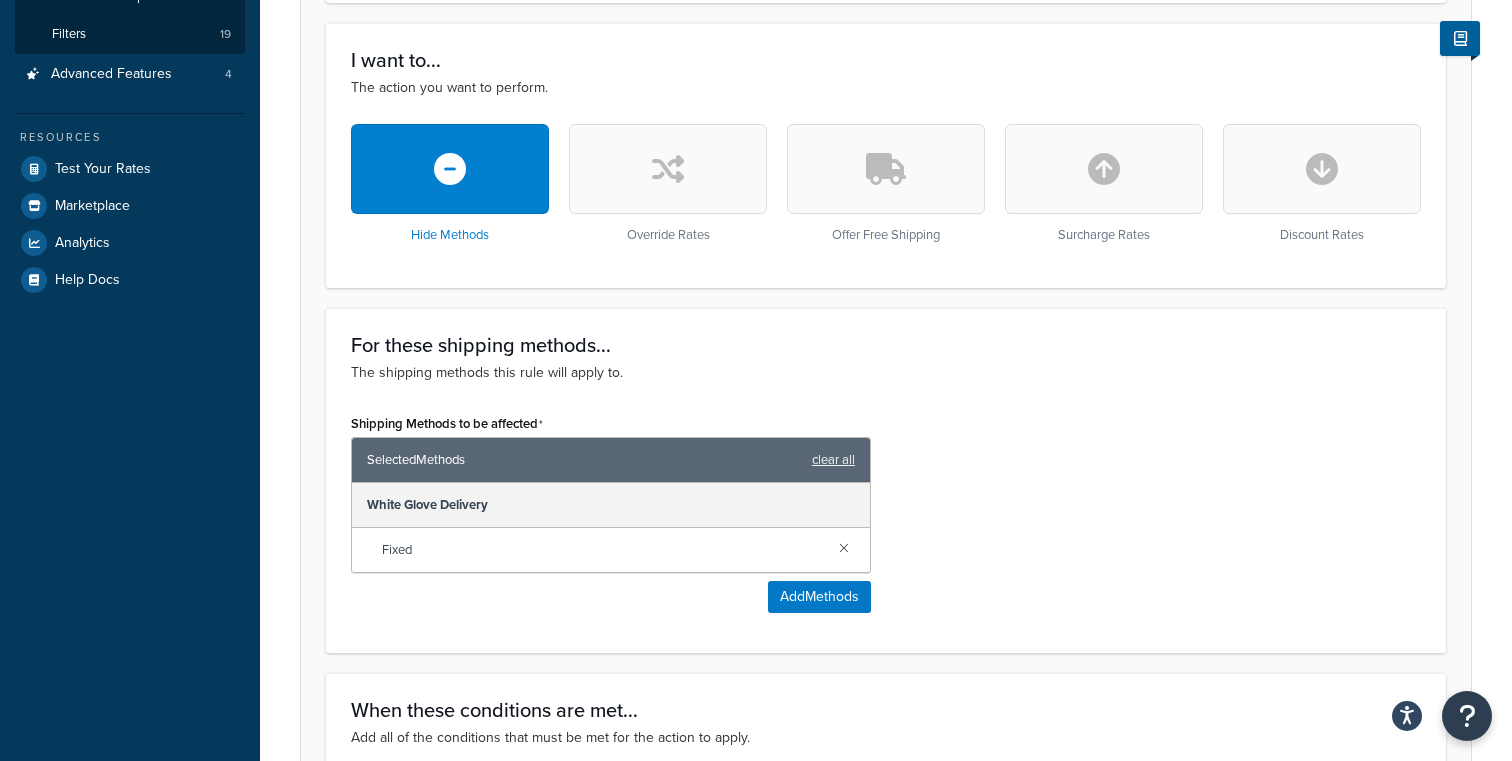 scroll, scrollTop: 1015, scrollLeft: 0, axis: vertical 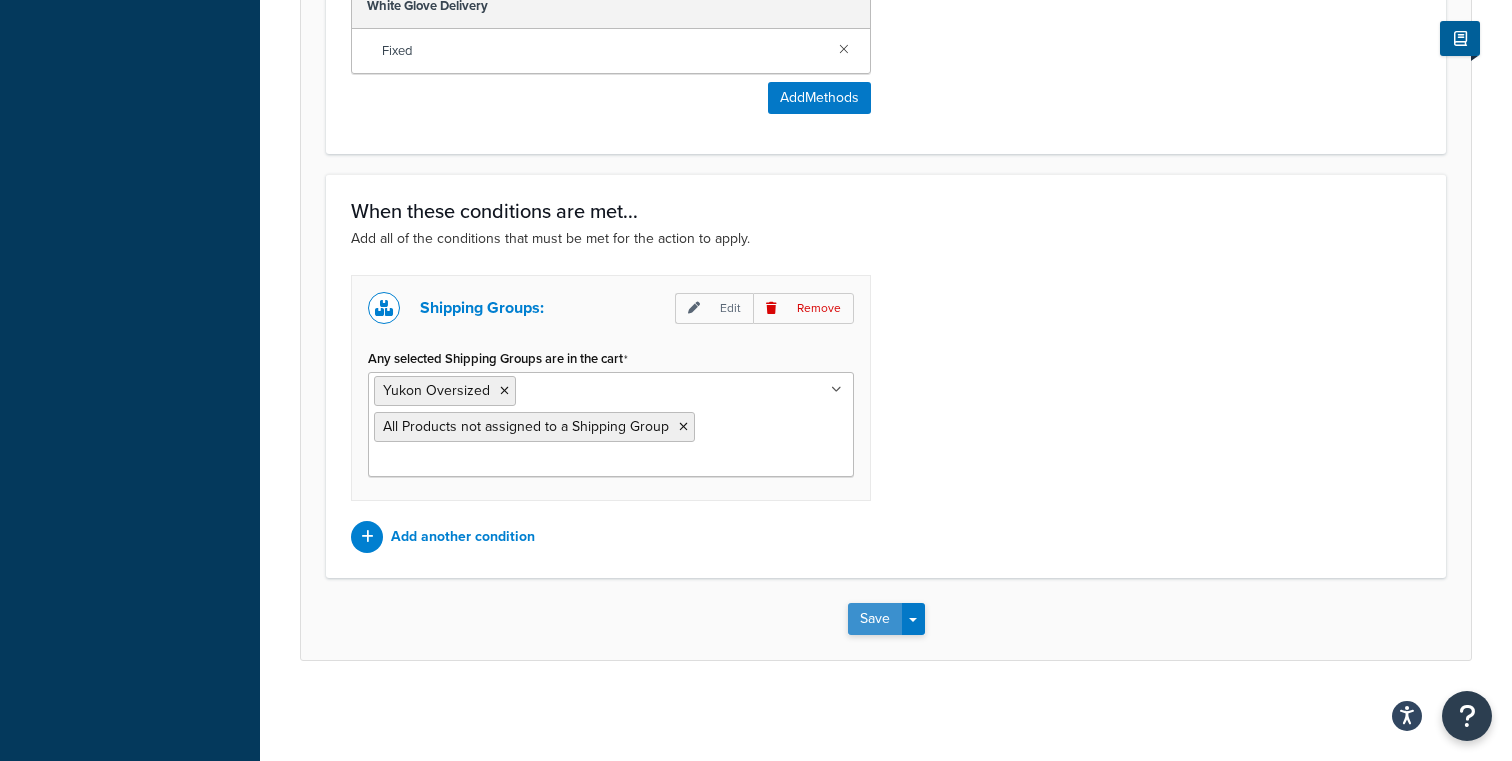 type on "Hide White Glove Delivery" 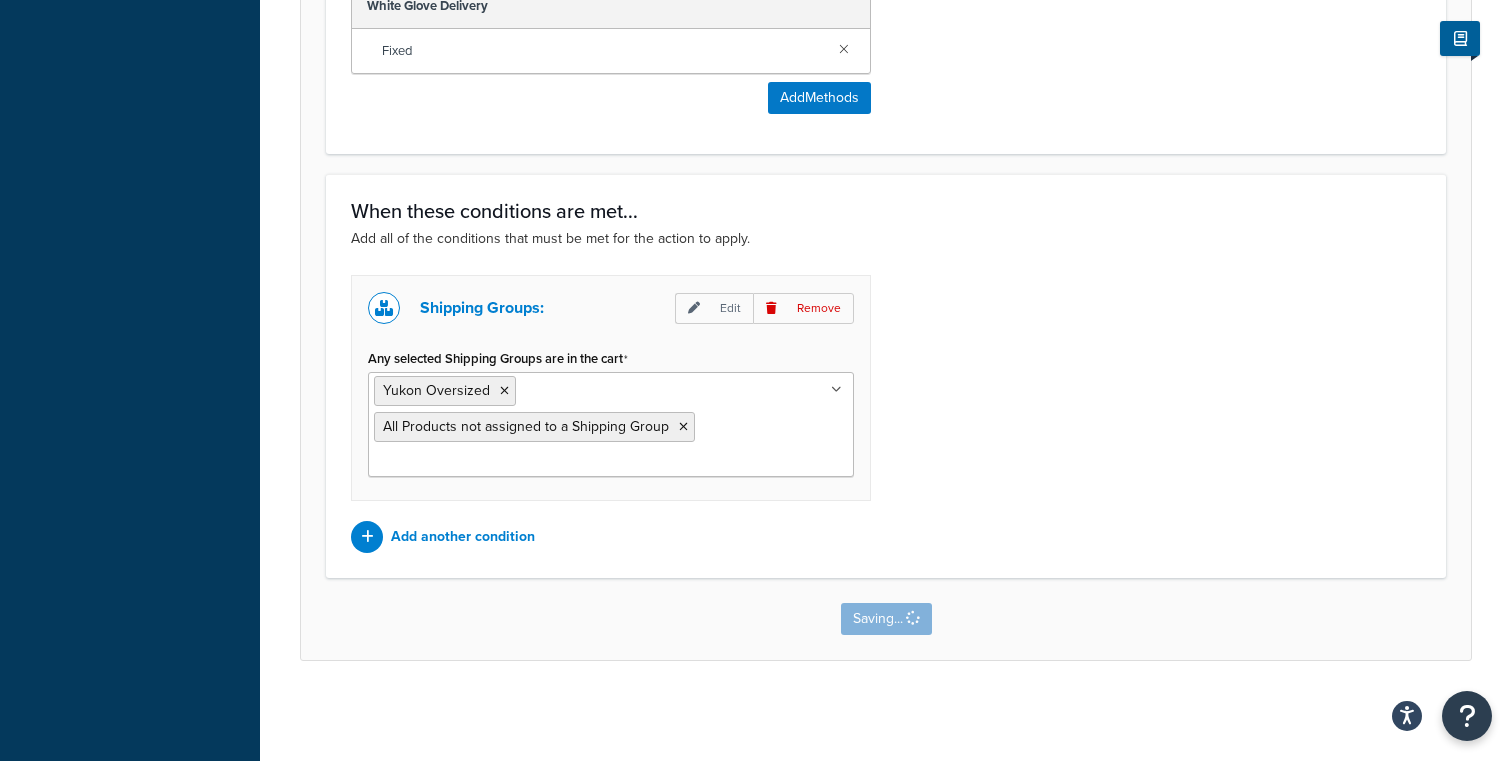 scroll, scrollTop: 0, scrollLeft: 0, axis: both 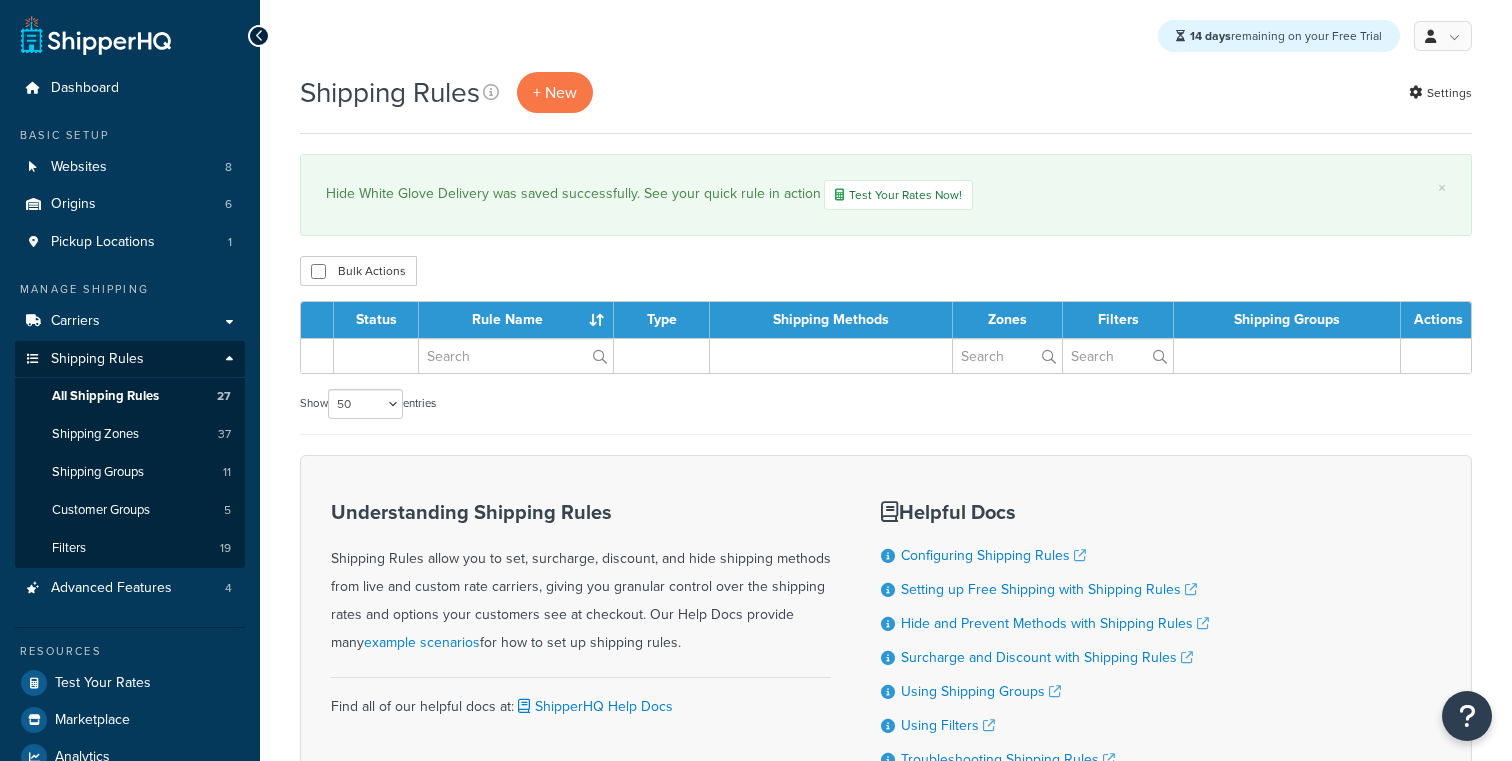 select on "50" 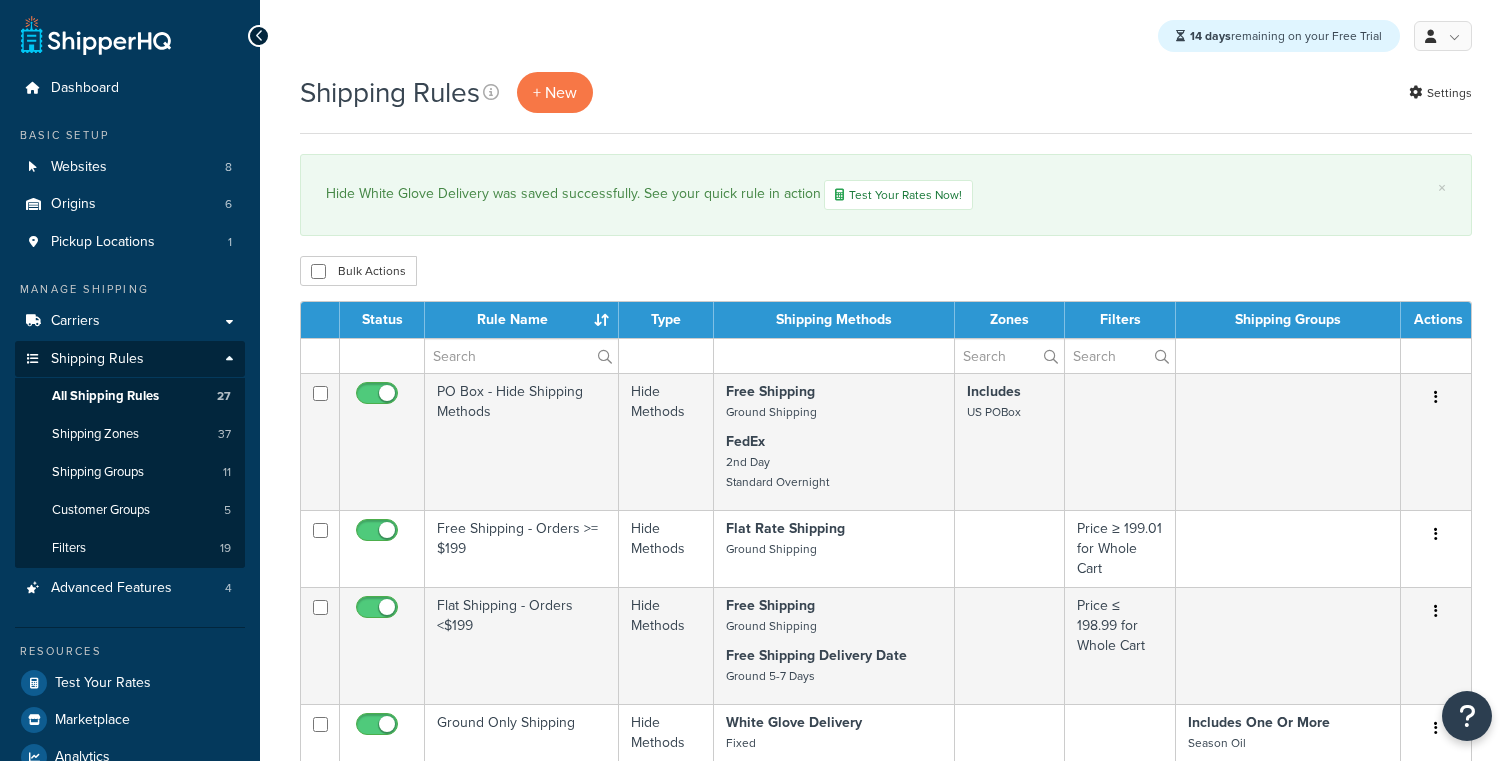scroll, scrollTop: 0, scrollLeft: 0, axis: both 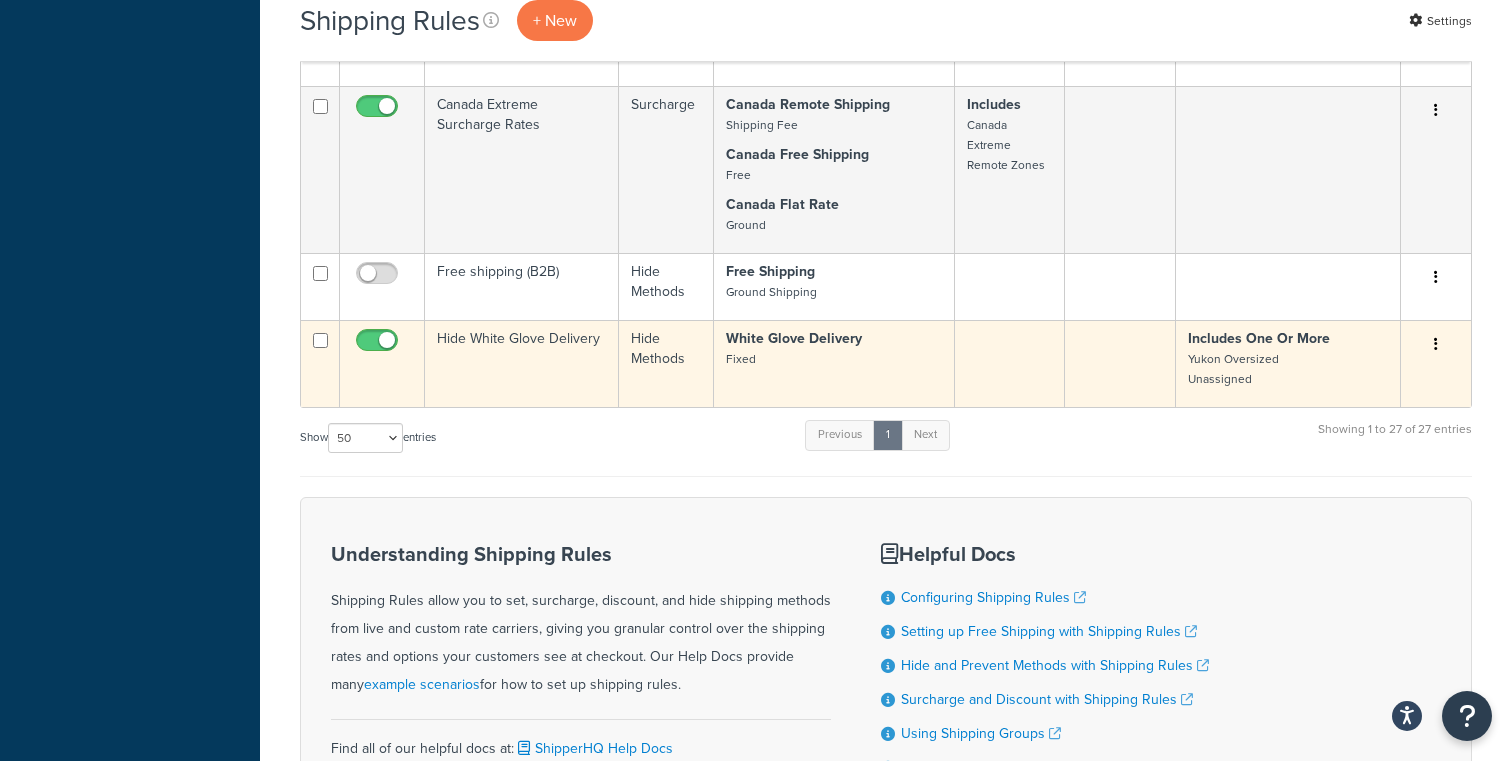 click on "Hide White Glove Delivery" at bounding box center [522, 363] 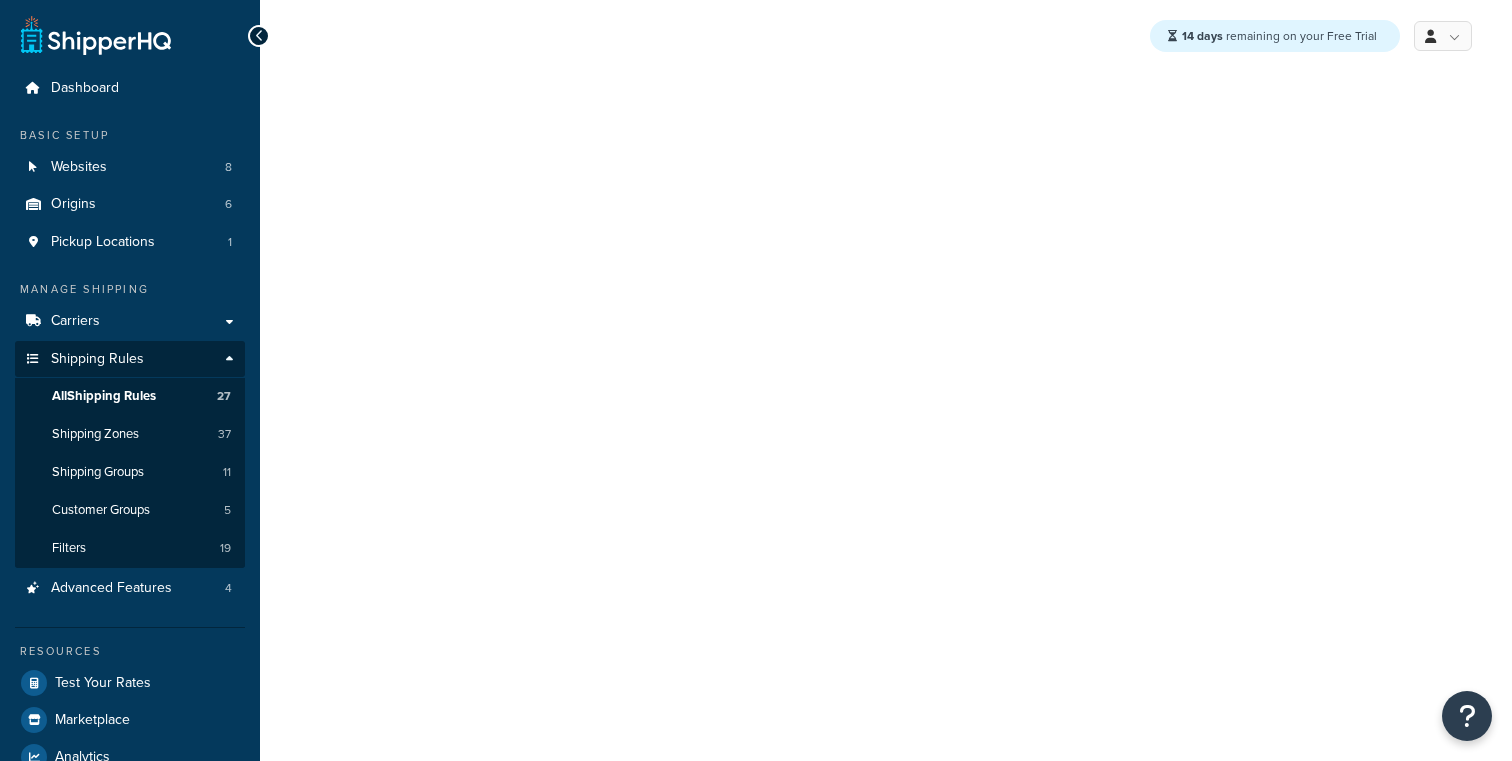 scroll, scrollTop: 0, scrollLeft: 0, axis: both 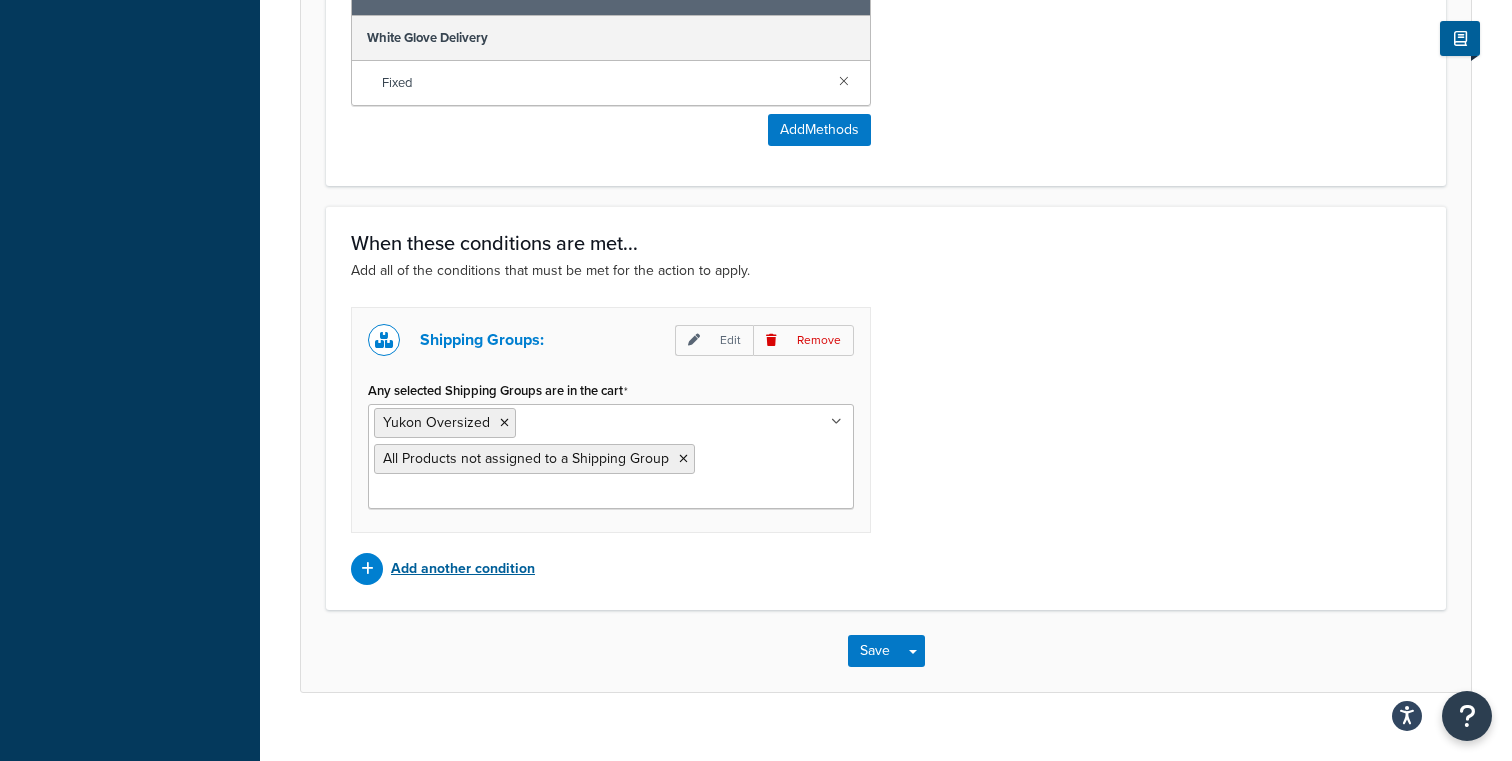 click on "Add another condition" at bounding box center [463, 569] 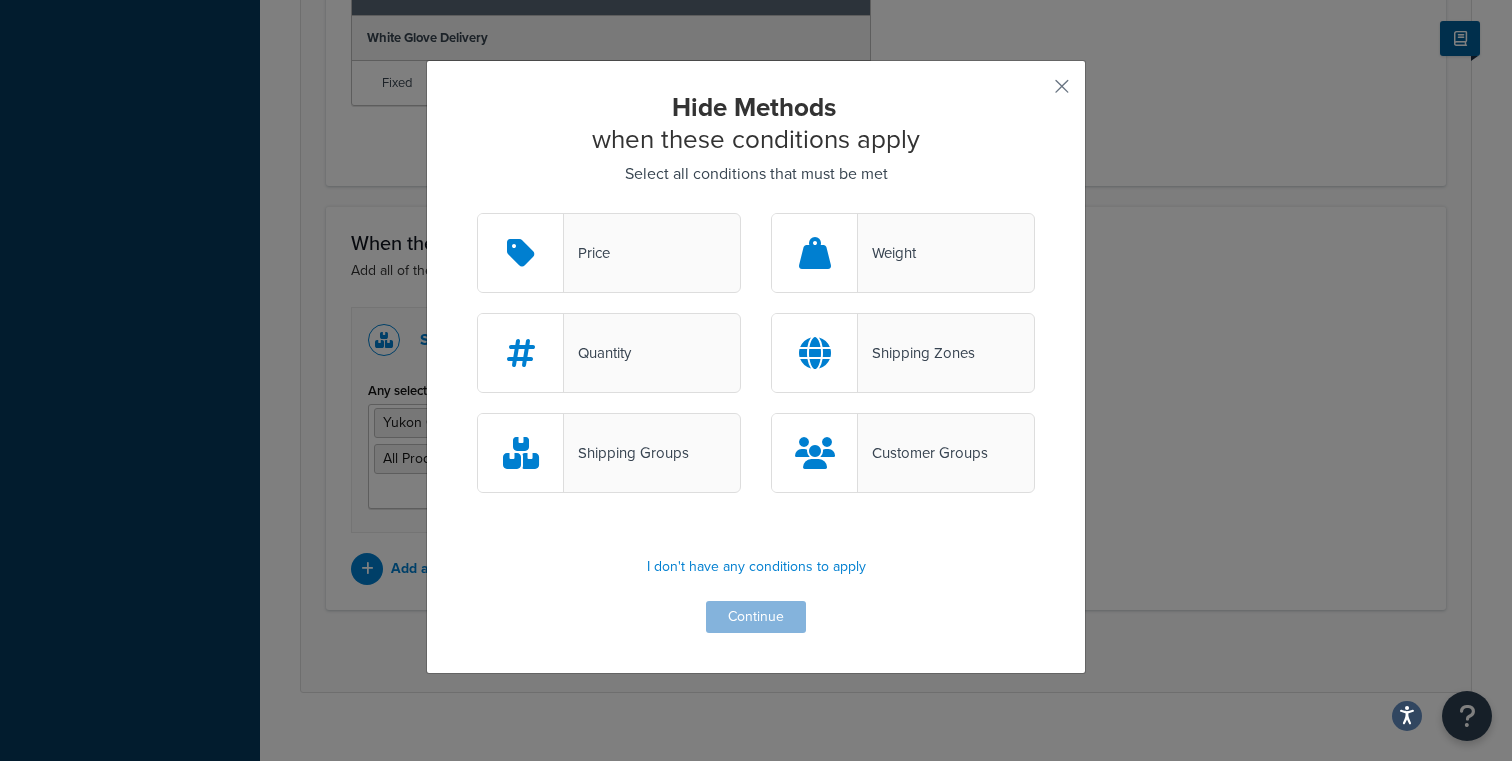 click on "Hide Methods when these conditions apply Select all conditions that must be met Price Weight Quantity Shipping Zones Shipping Groups Customer Groups I don't have any conditions to apply Continue" at bounding box center (756, 367) 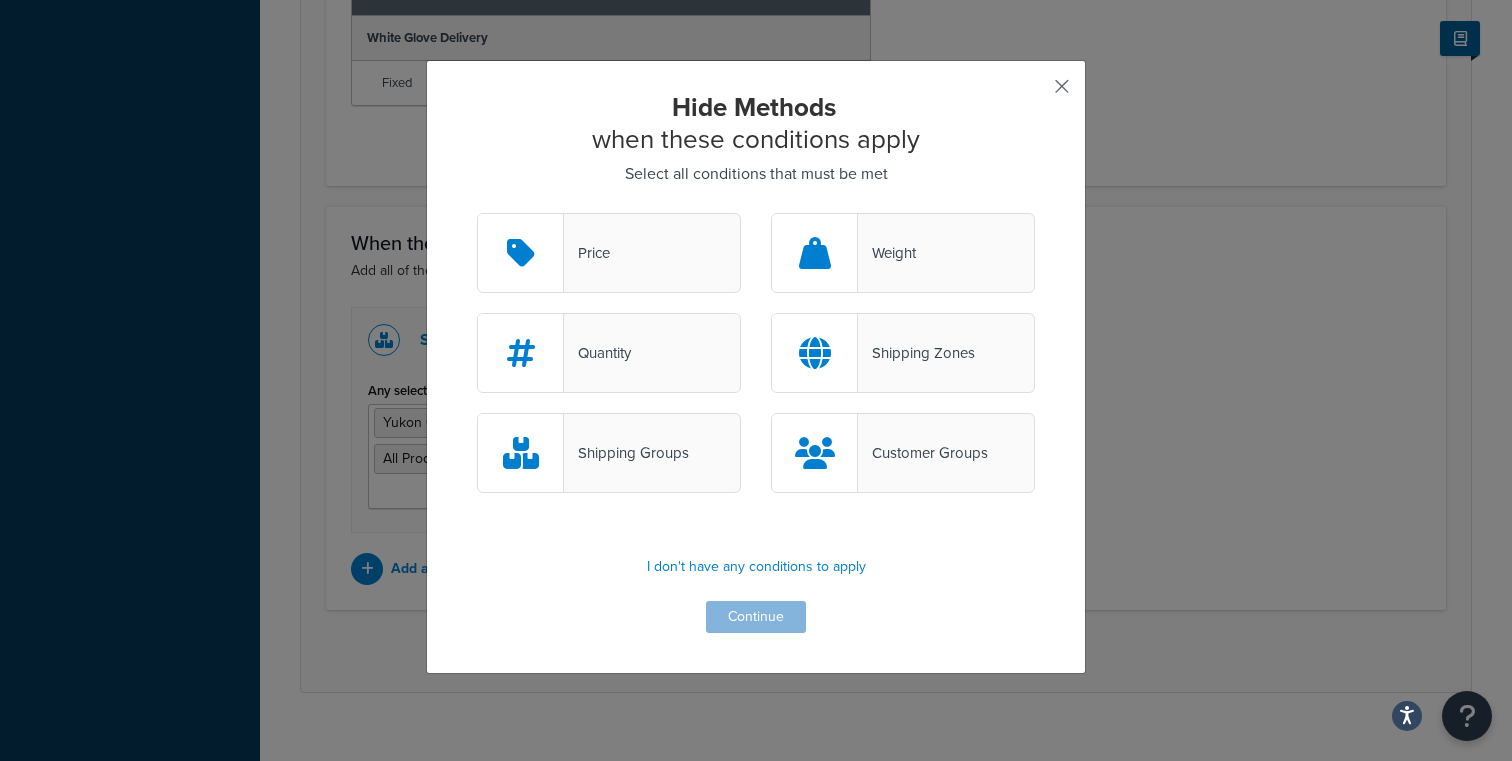 click at bounding box center [1032, 93] 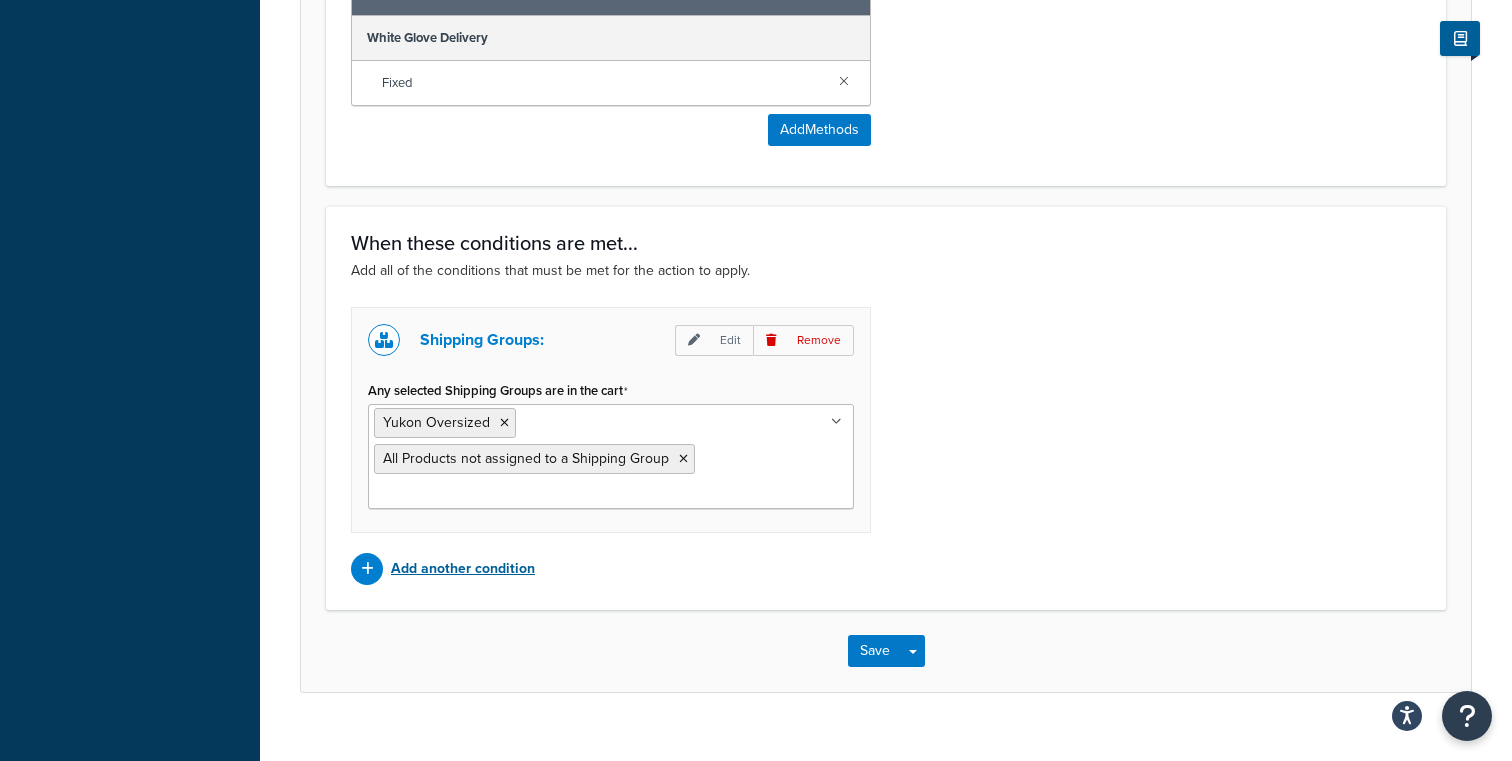 click on "Add another condition" at bounding box center [463, 569] 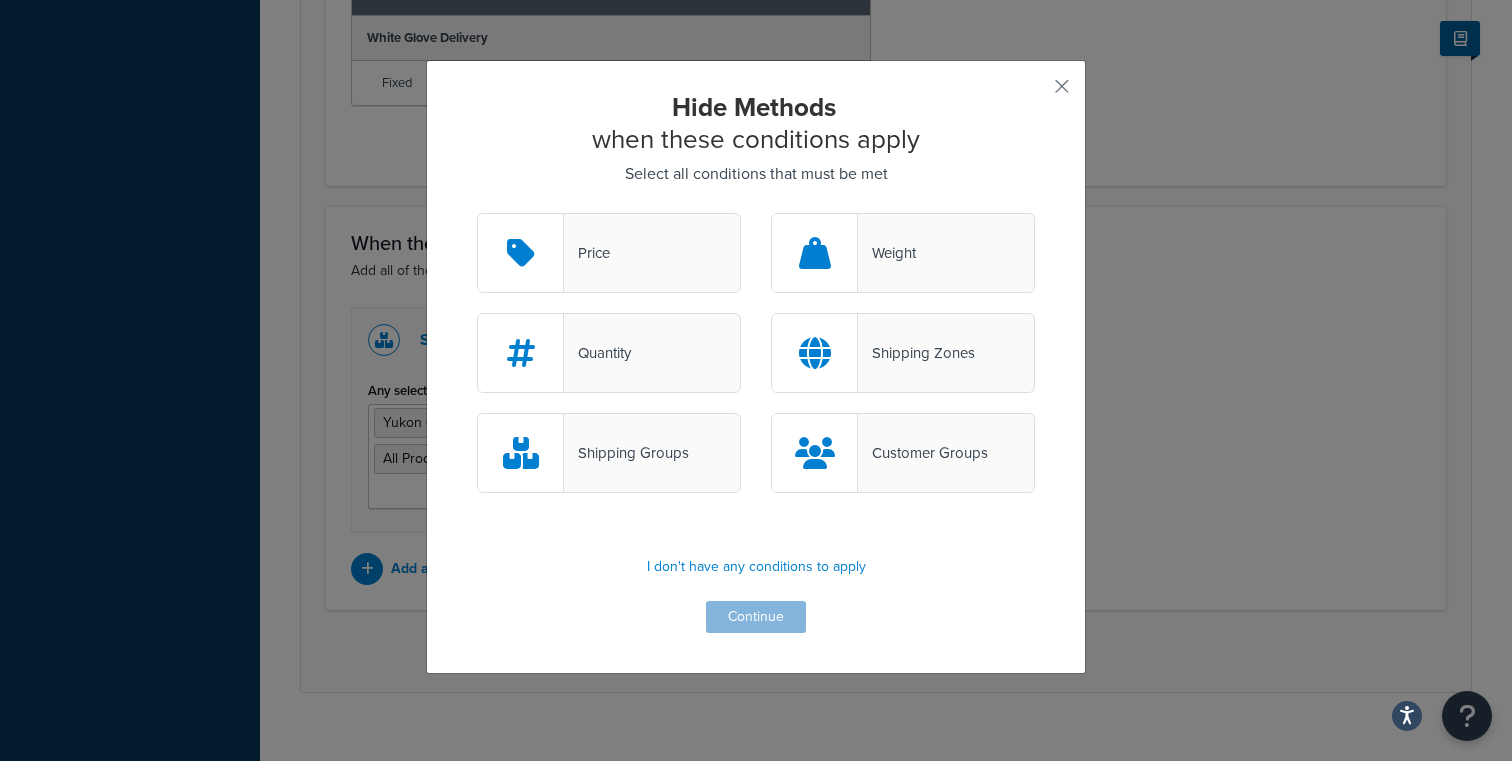 click on "Shipping Groups" at bounding box center (626, 453) 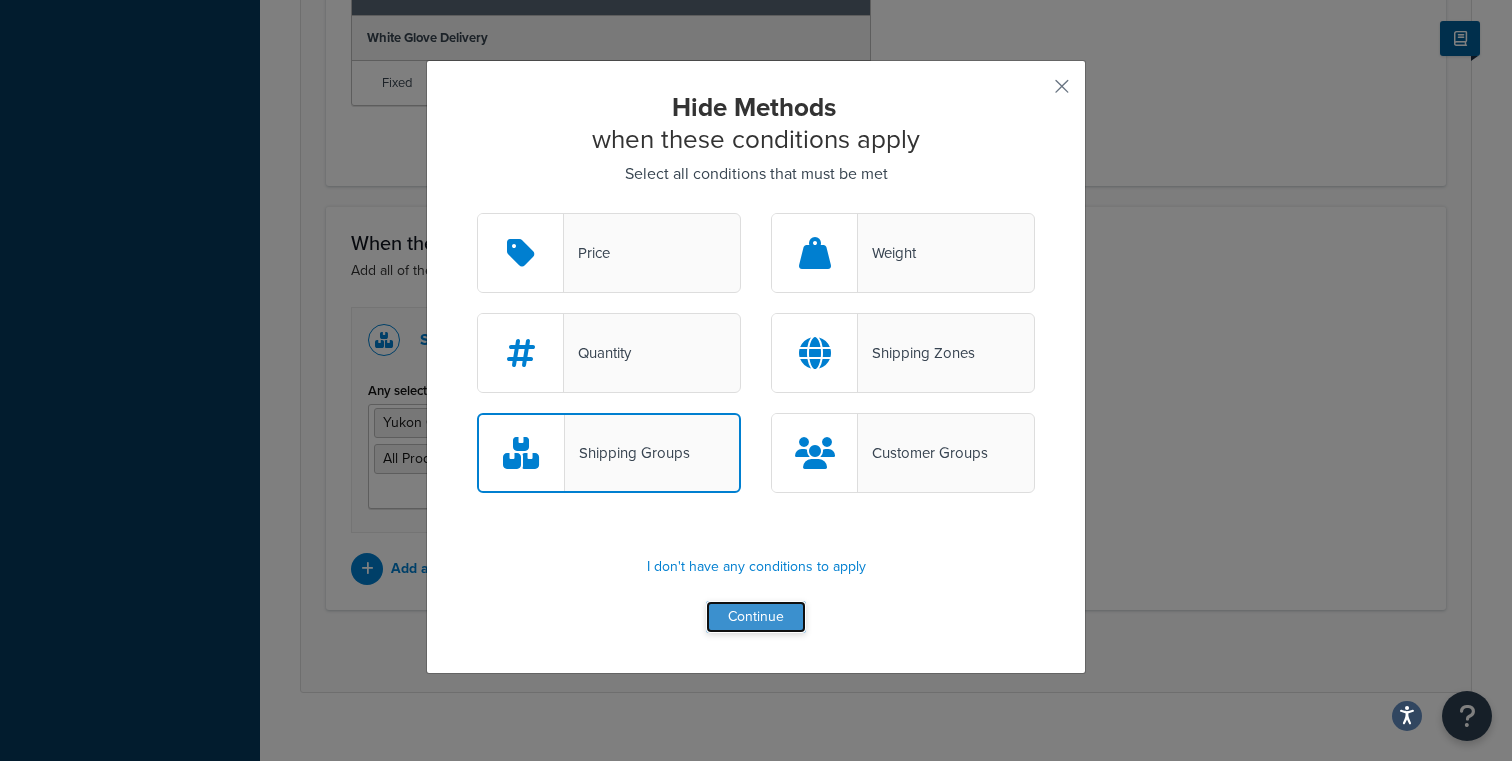 click on "Continue" at bounding box center (756, 617) 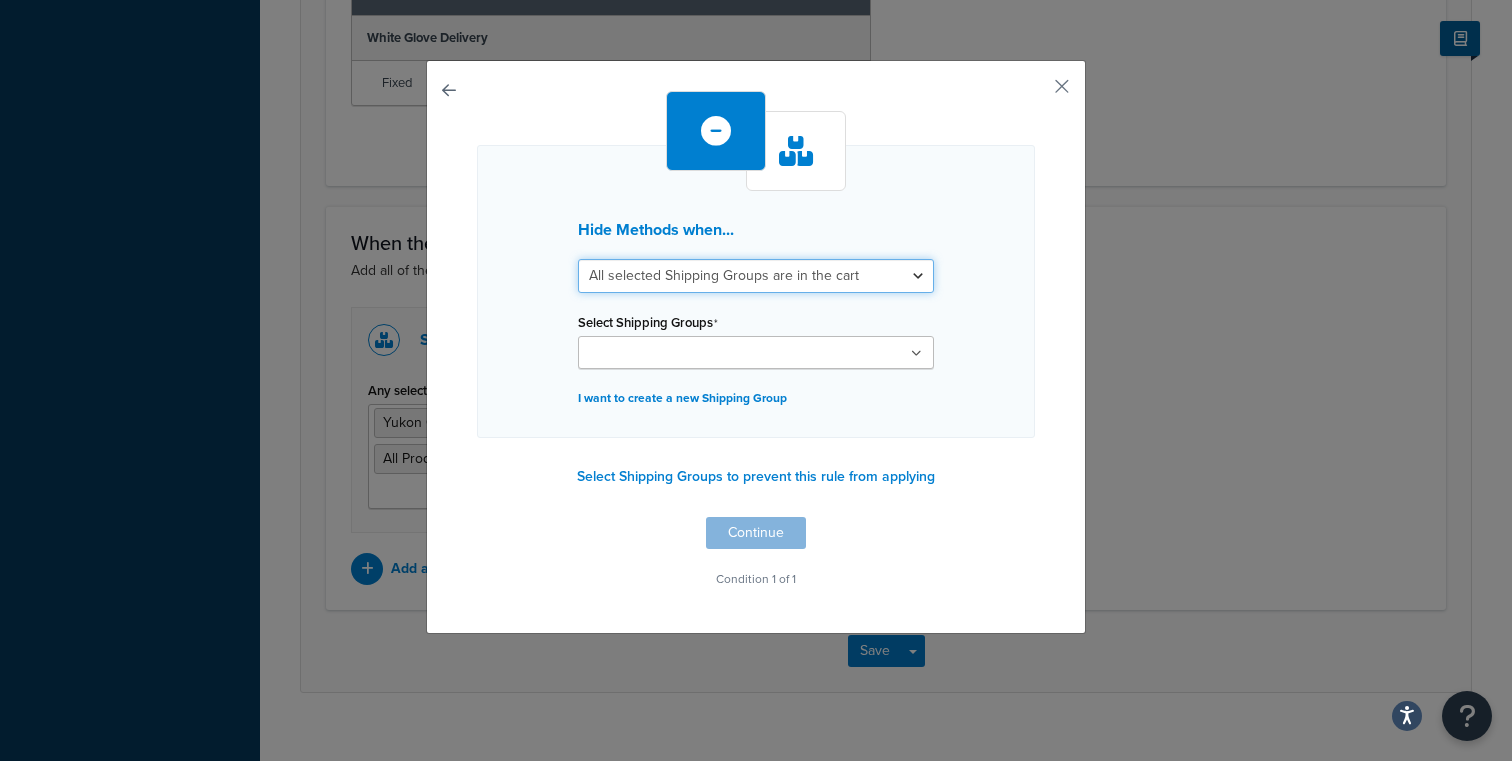 click on "All selected Shipping Groups are in the cart  Any selected Shipping Groups are in the cart" at bounding box center [756, 276] 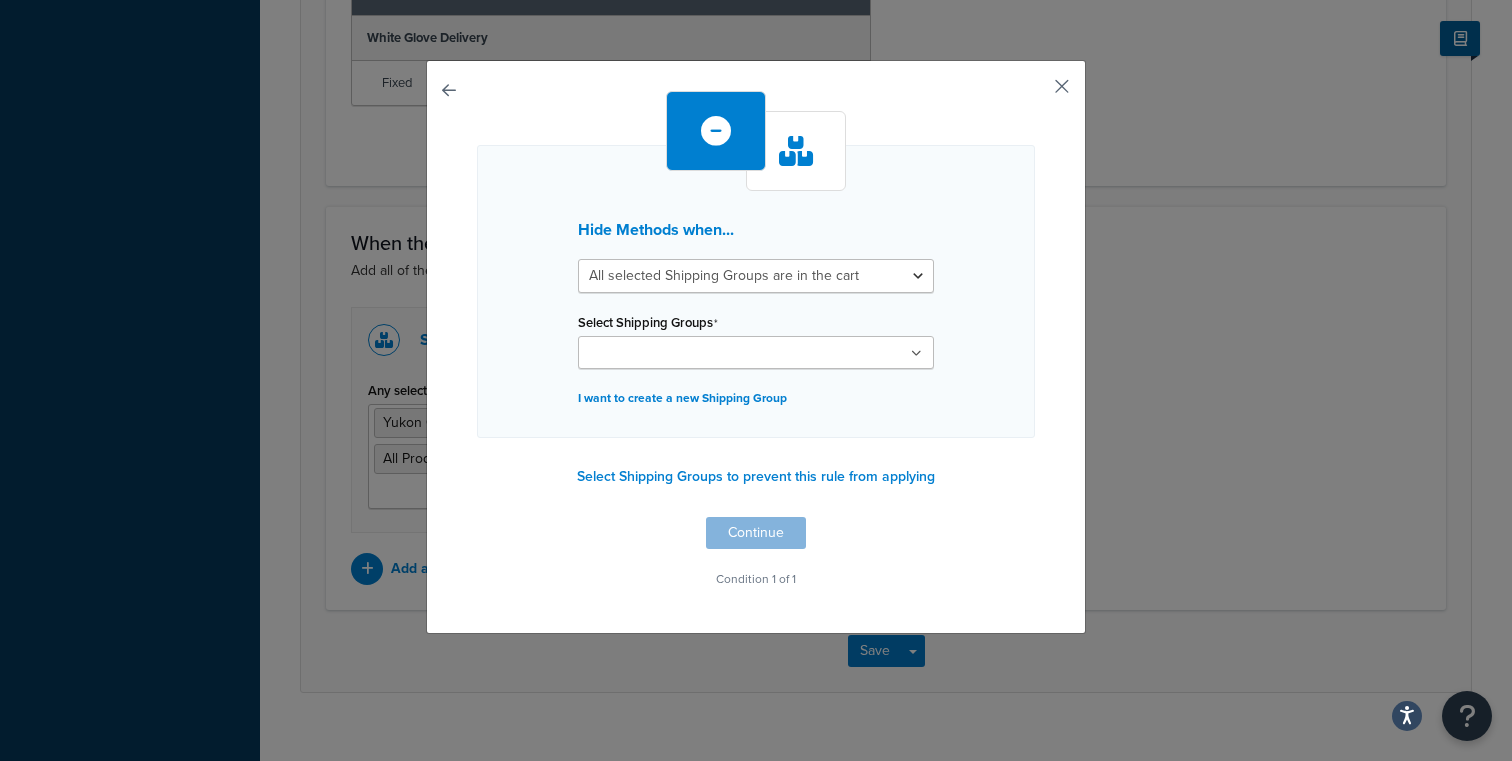 click at bounding box center (1032, 93) 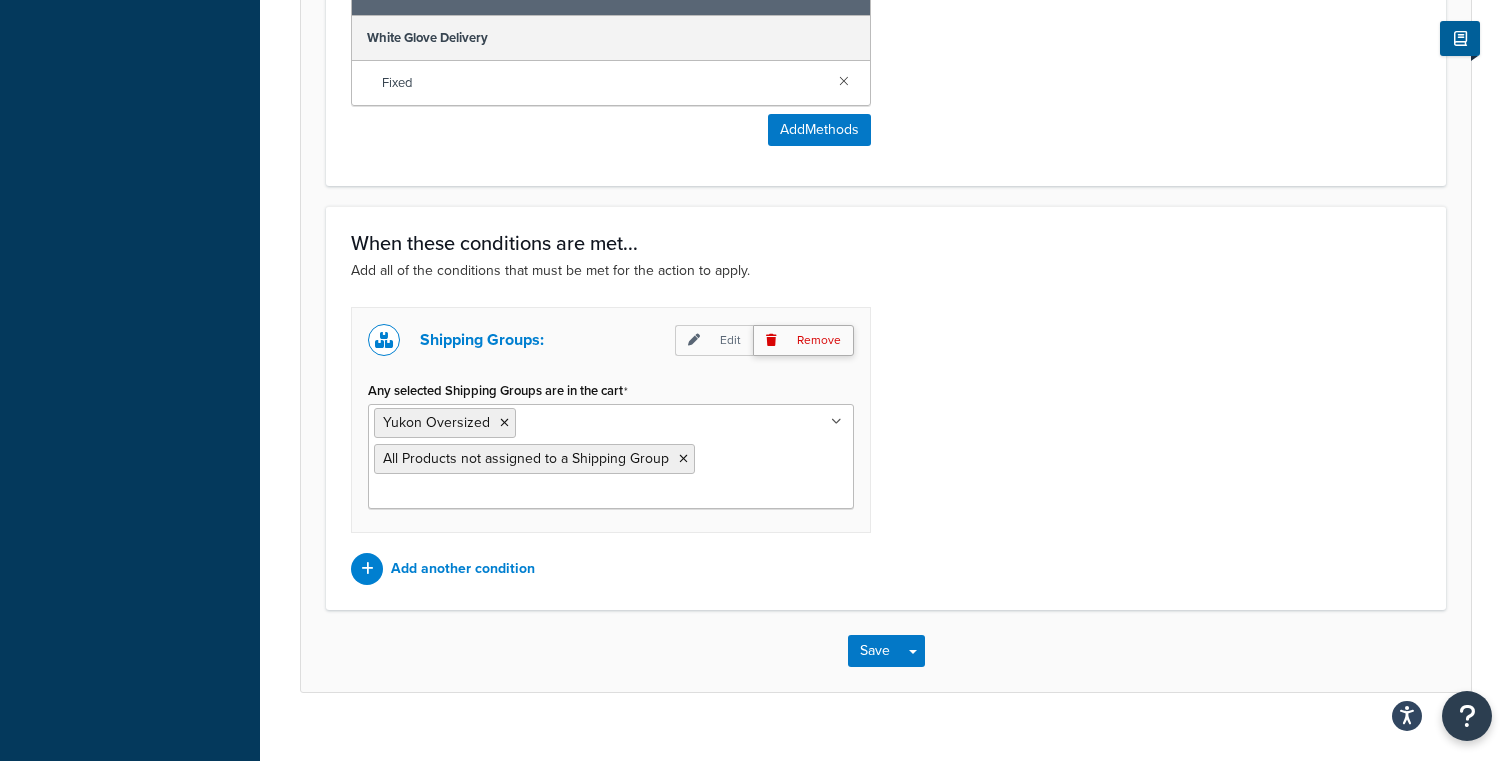 click on "Remove" at bounding box center [803, 340] 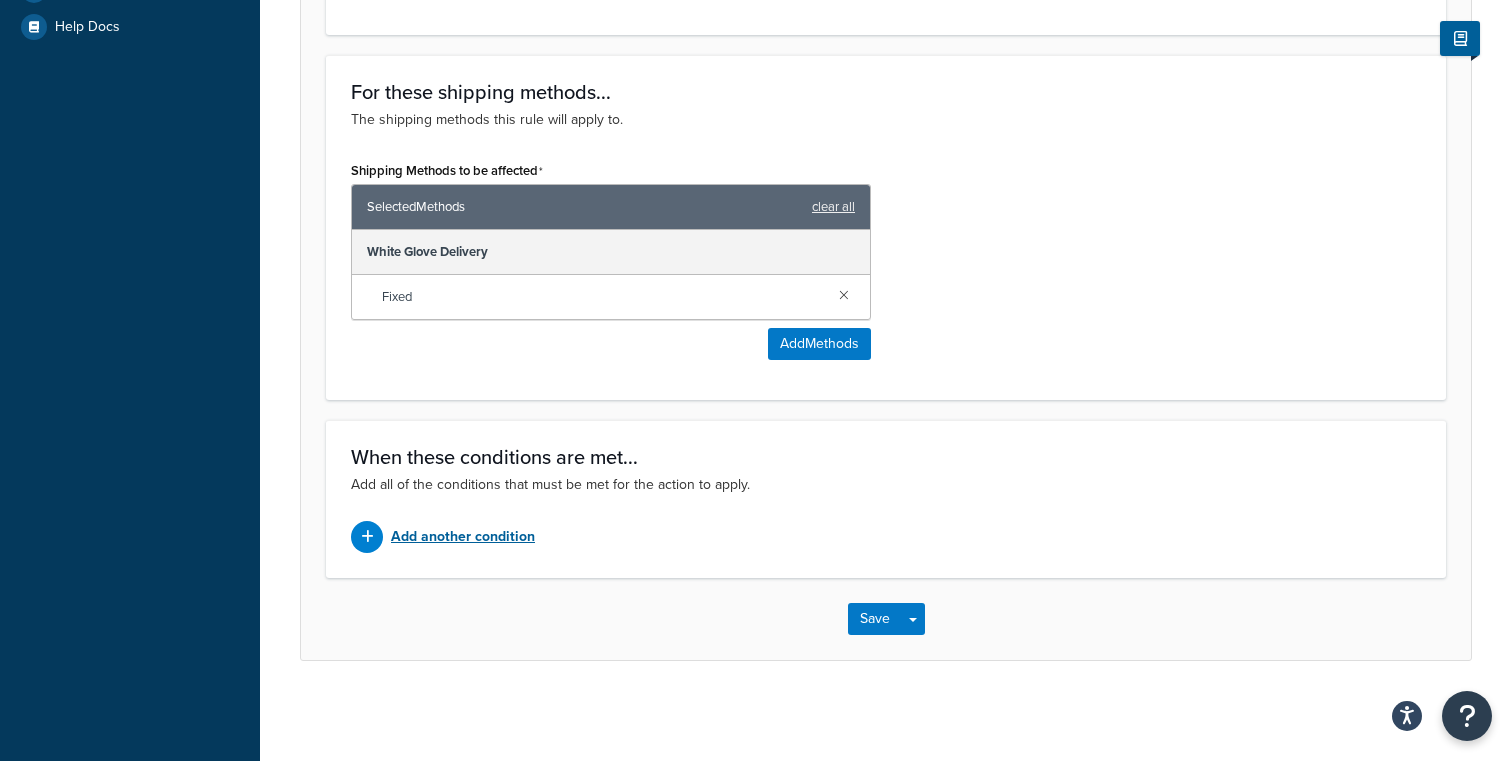 click on "Add another condition" at bounding box center [463, 537] 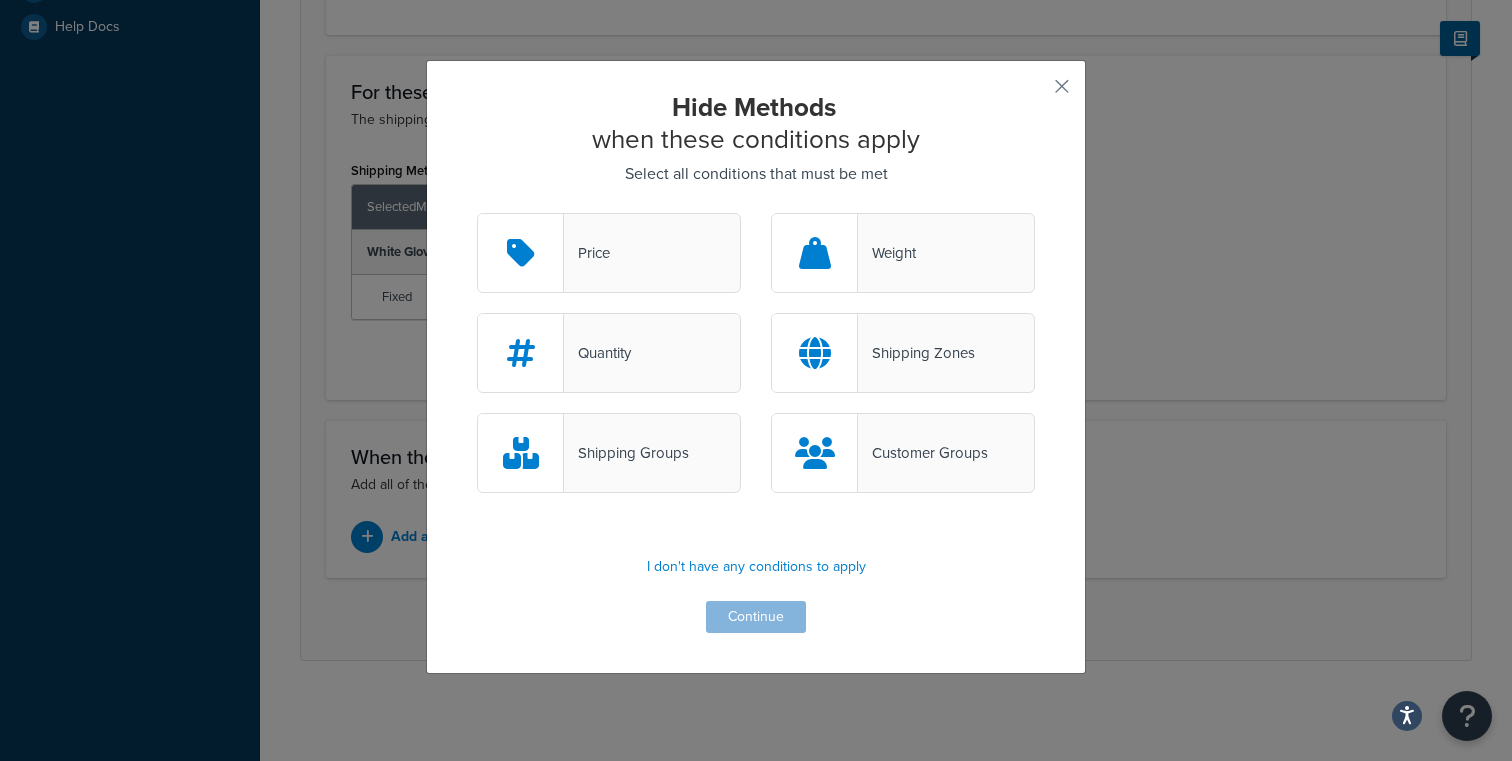 click on "Shipping Groups" at bounding box center [626, 453] 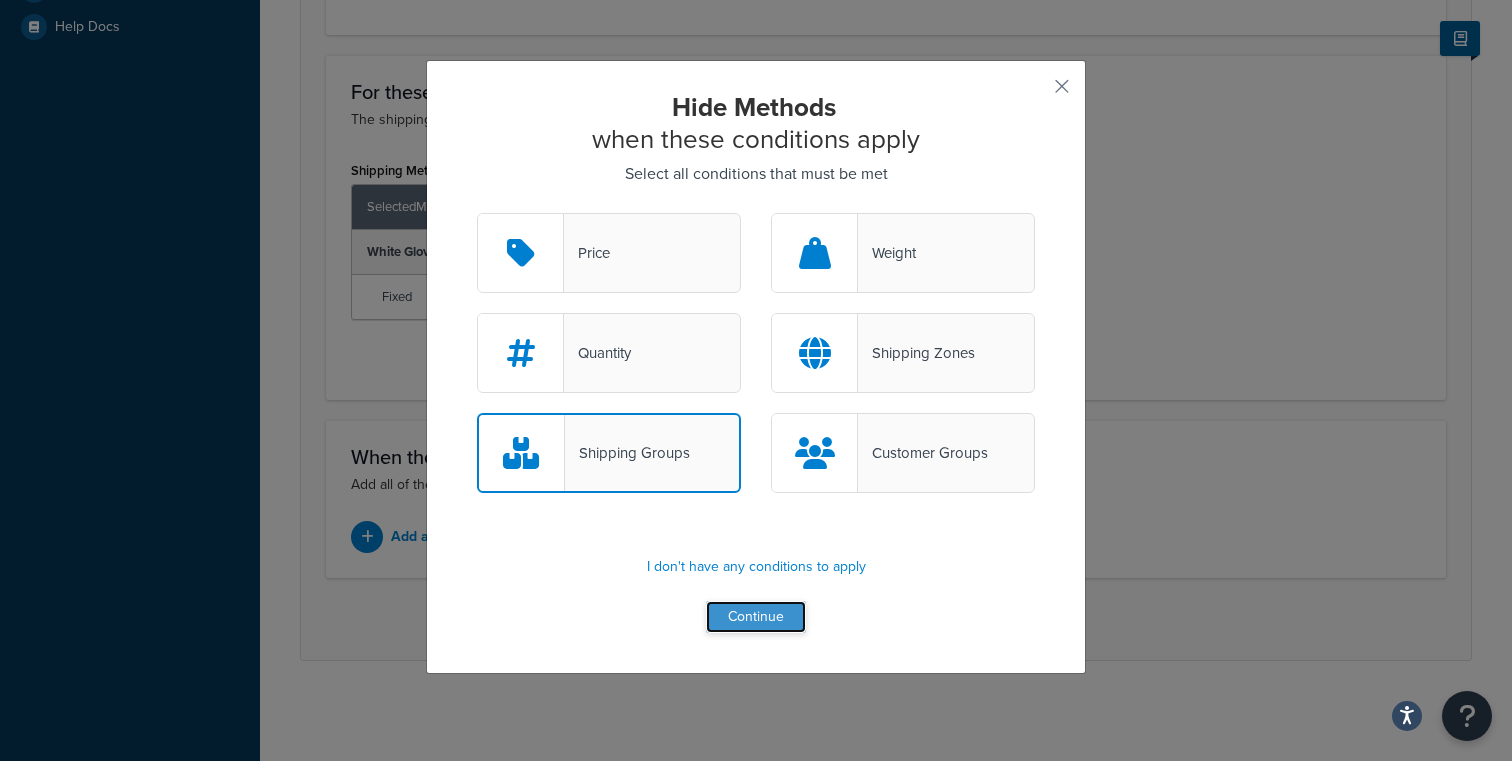 click on "Continue" at bounding box center [756, 617] 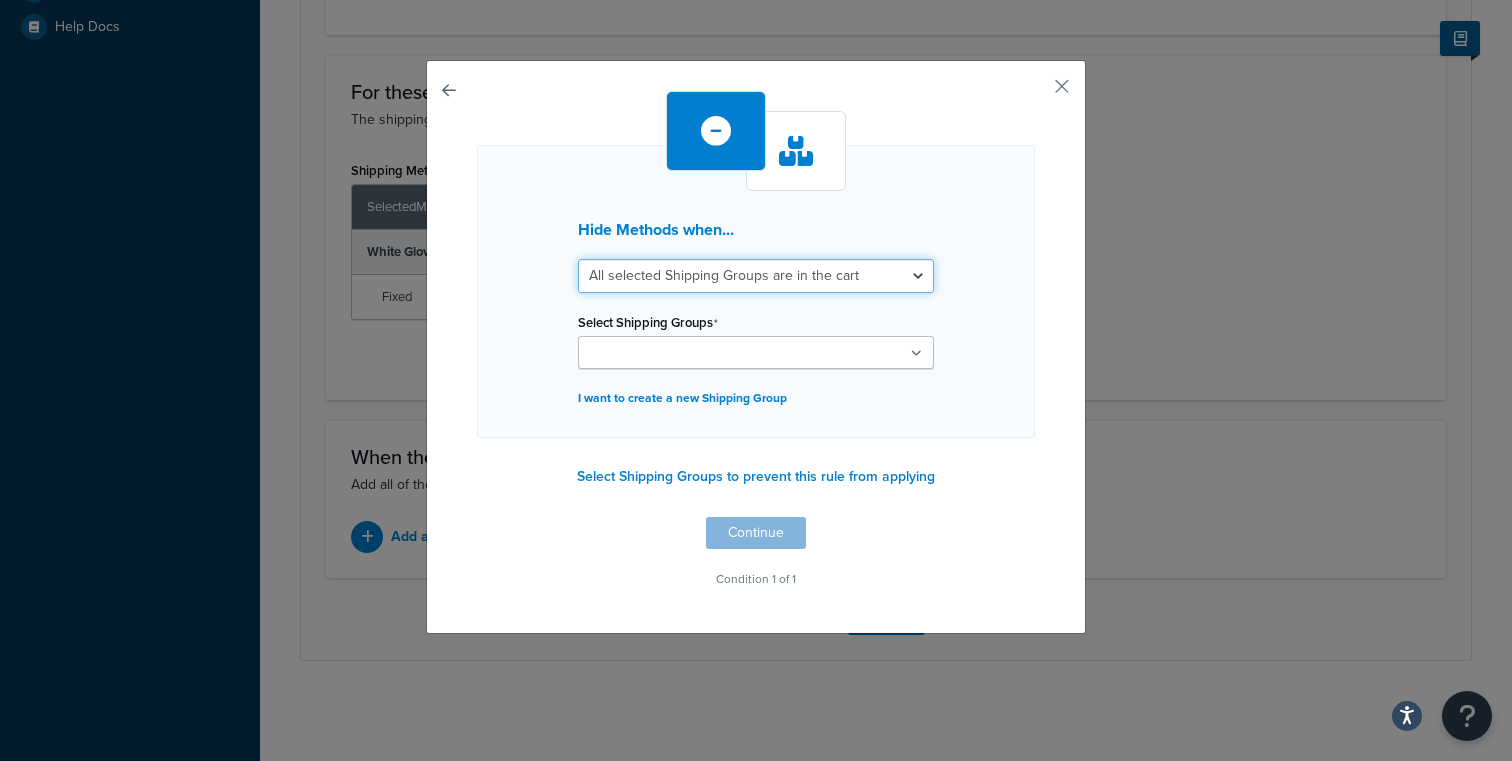click on "All selected Shipping Groups are in the cart  Any selected Shipping Groups are in the cart" at bounding box center [756, 276] 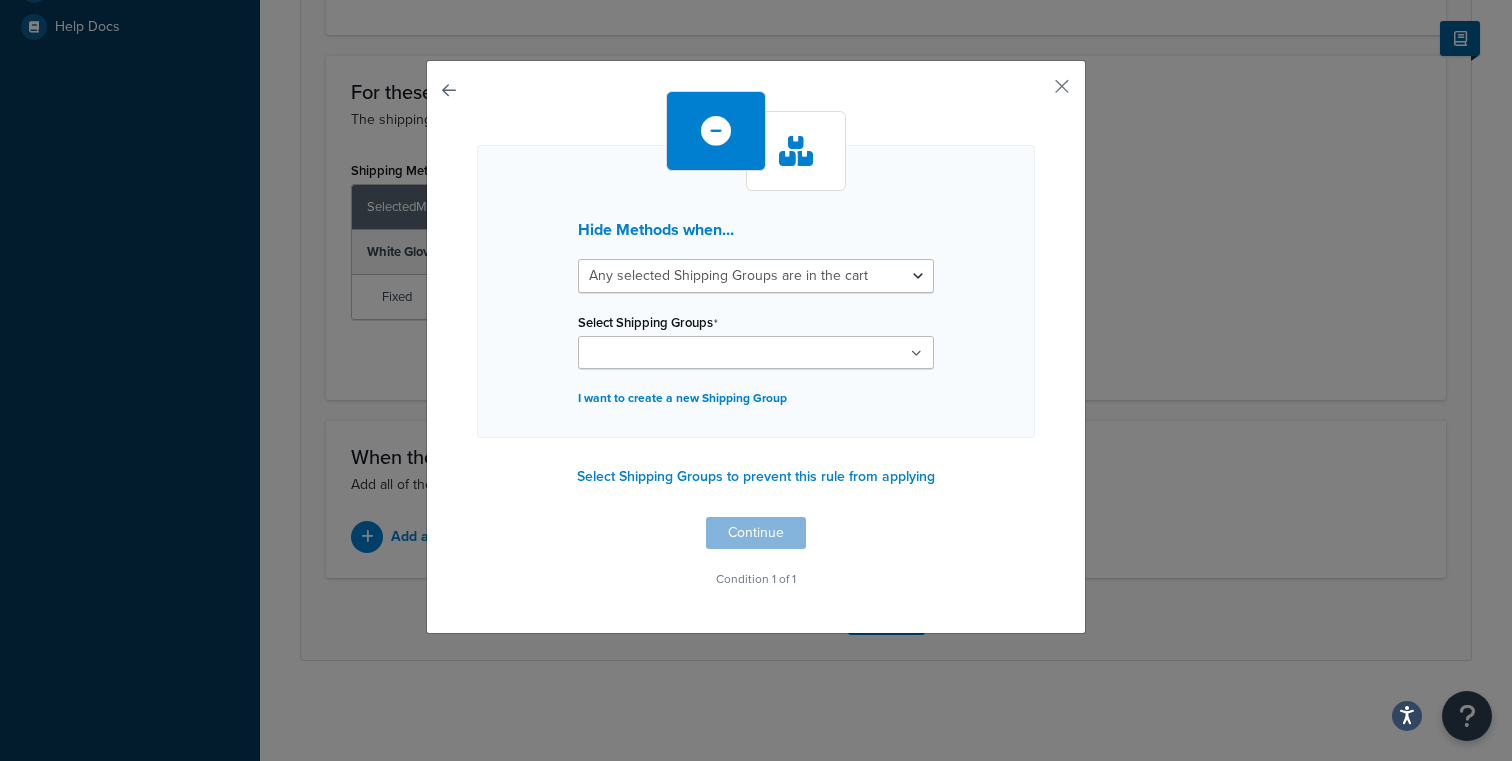 click on "Hide Methods when...   All selected Shipping Groups are in the cart  Any selected Shipping Groups are in the cart  Select Shipping Groups   Large Medium Small PER_ITEM Season Oil Concrete NOPOBOX In Store Pickup Items Yukon Oversized Products All Products not assigned to a Shipping Group I want to create a new Shipping Group" at bounding box center (756, 291) 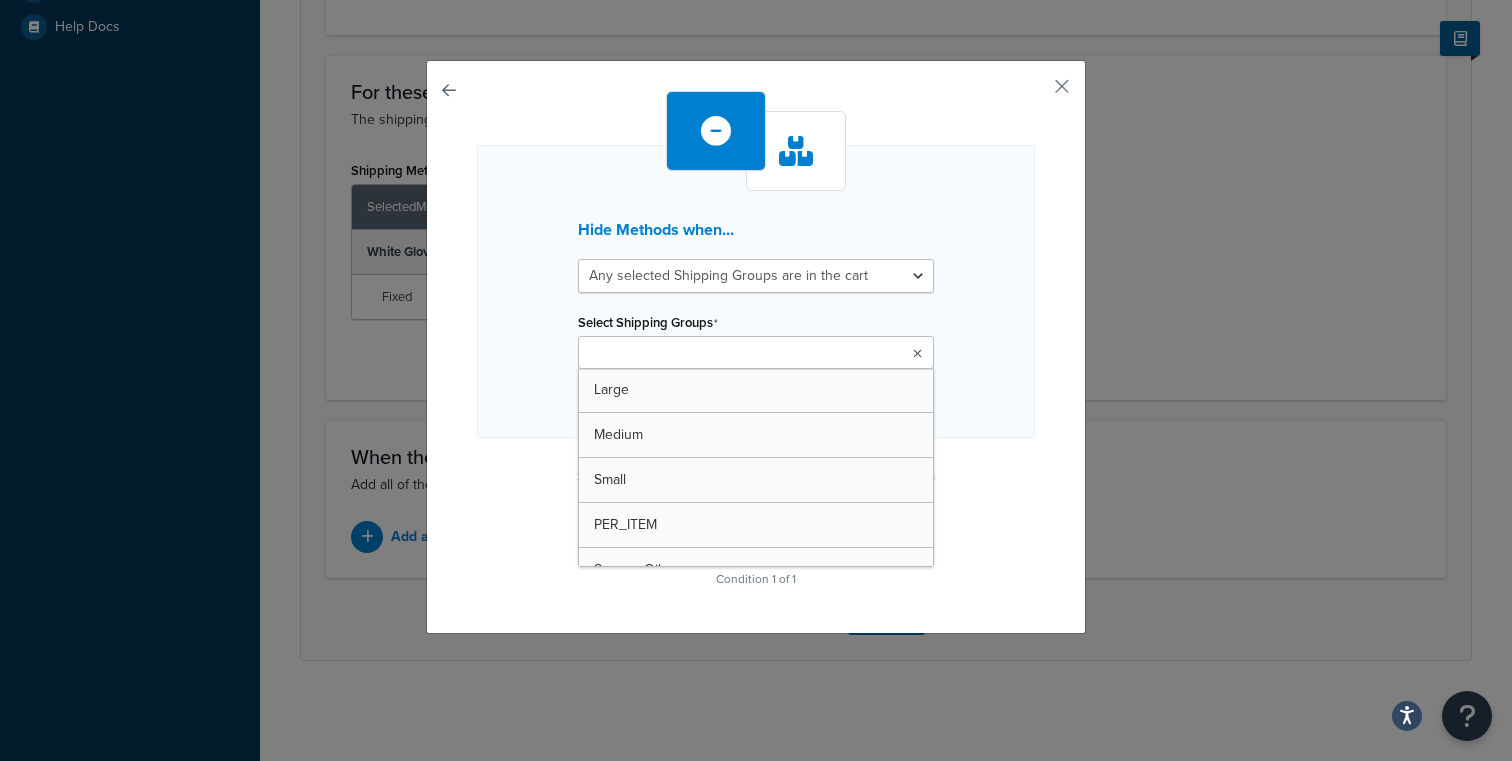 click on "Select Shipping Groups" at bounding box center [672, 354] 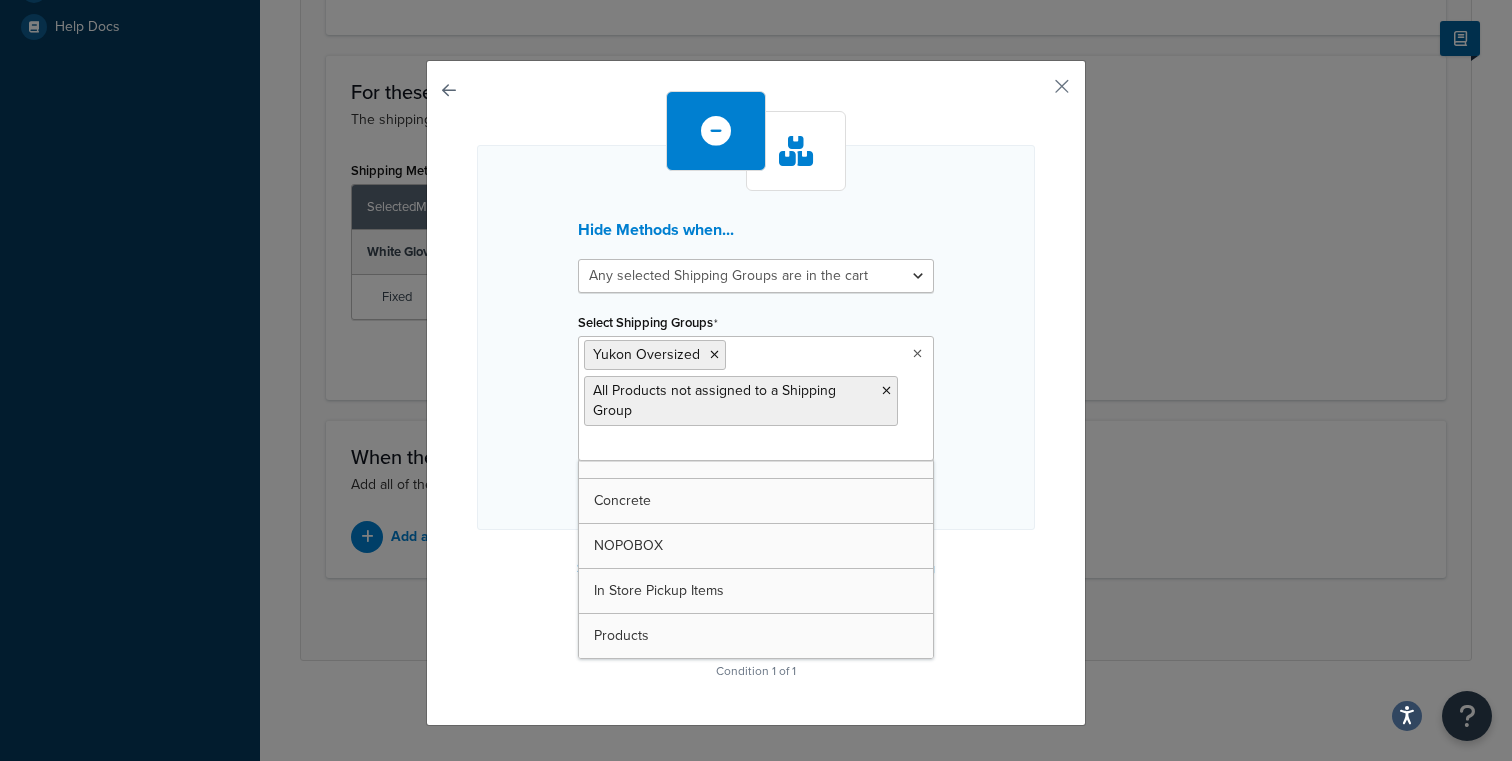 scroll, scrollTop: 206, scrollLeft: 0, axis: vertical 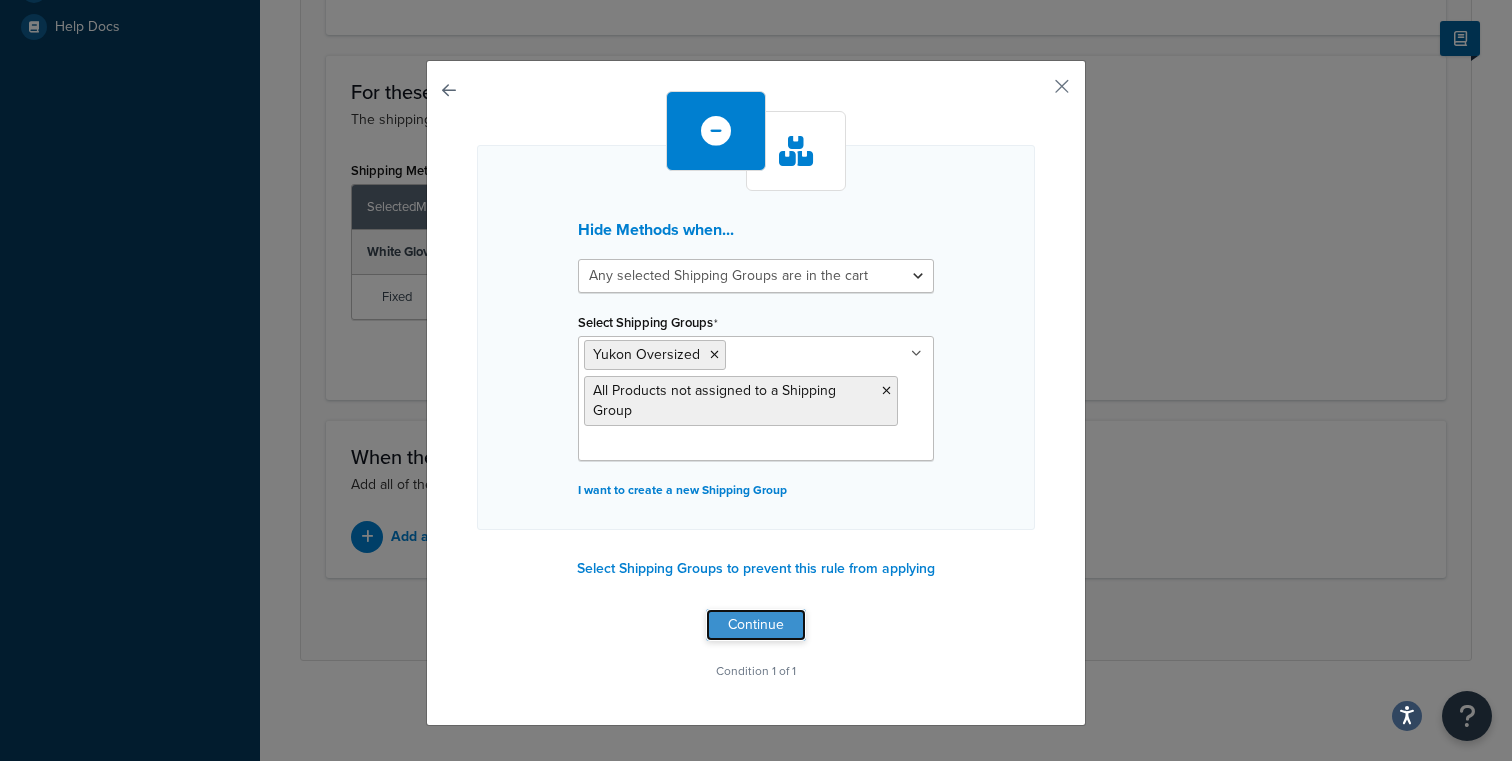 click on "Continue" at bounding box center [756, 625] 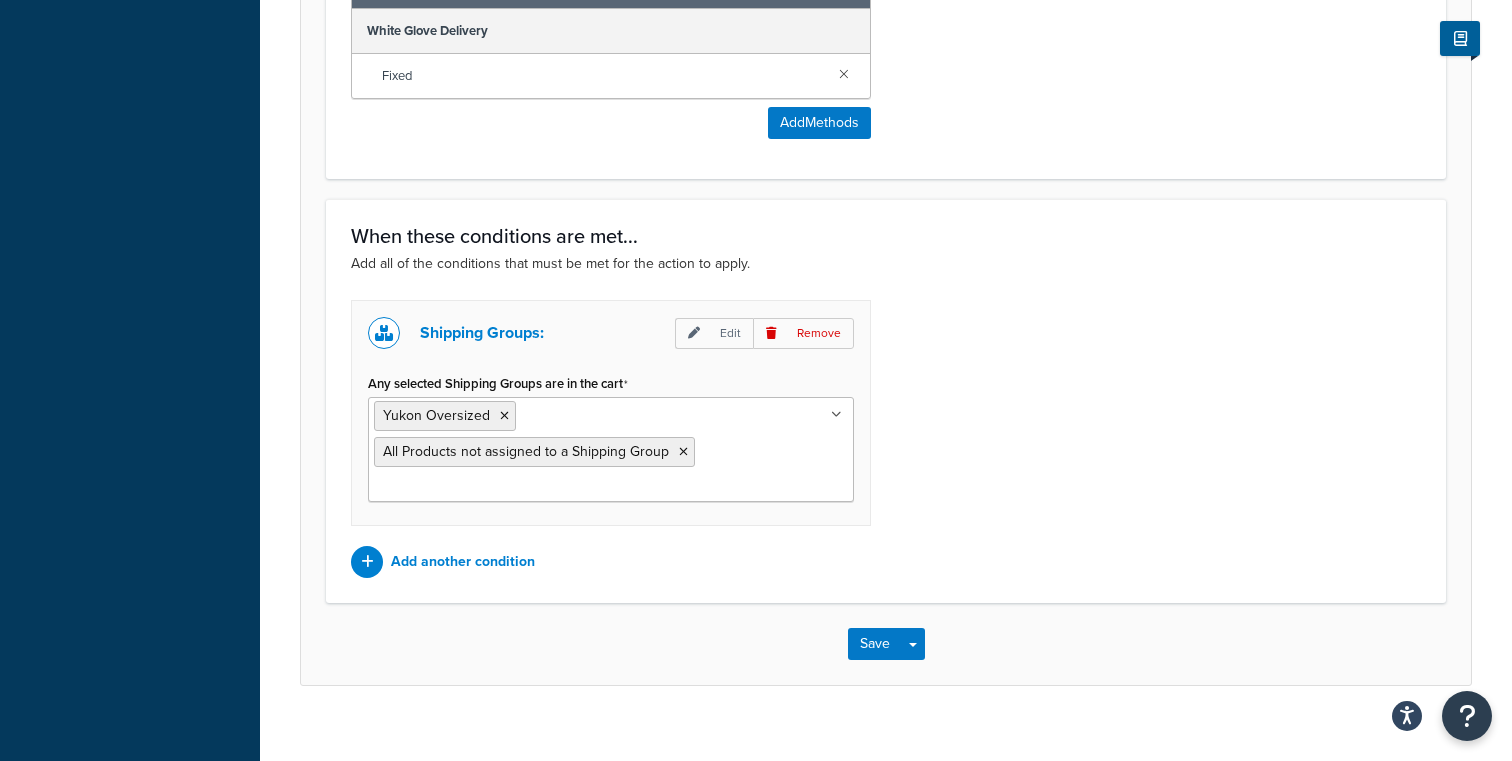 scroll, scrollTop: 991, scrollLeft: 0, axis: vertical 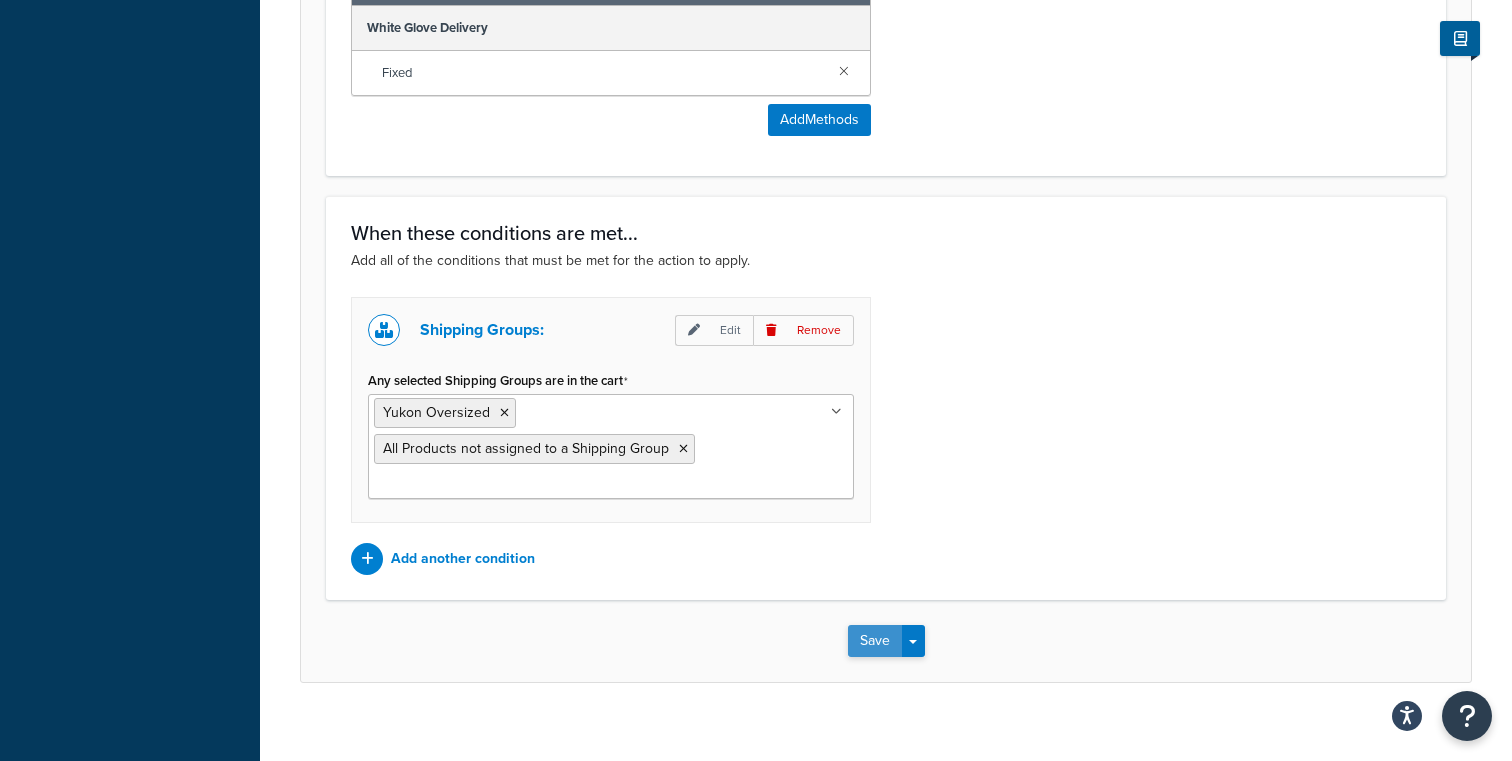click on "Save" at bounding box center [875, 641] 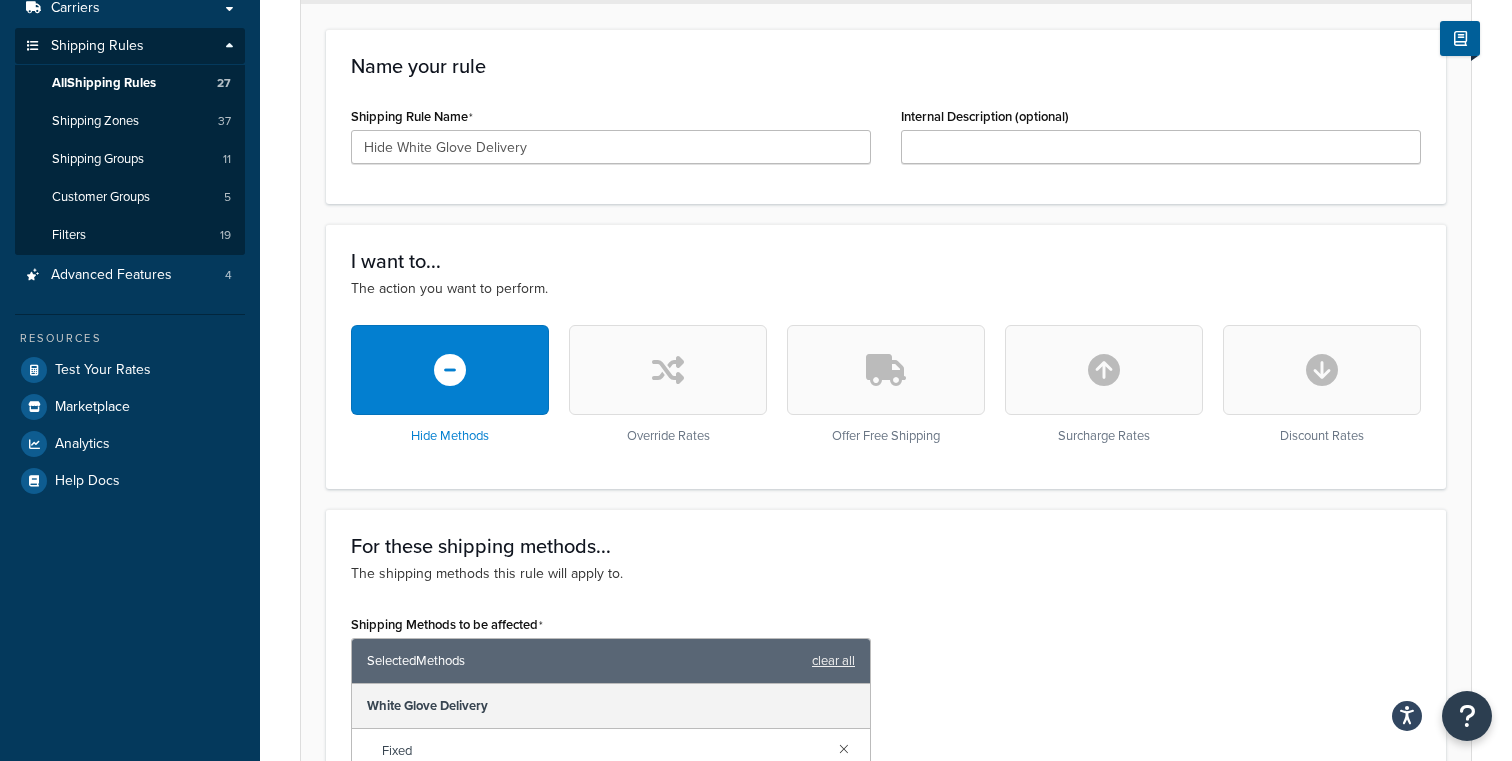 scroll, scrollTop: 405, scrollLeft: 0, axis: vertical 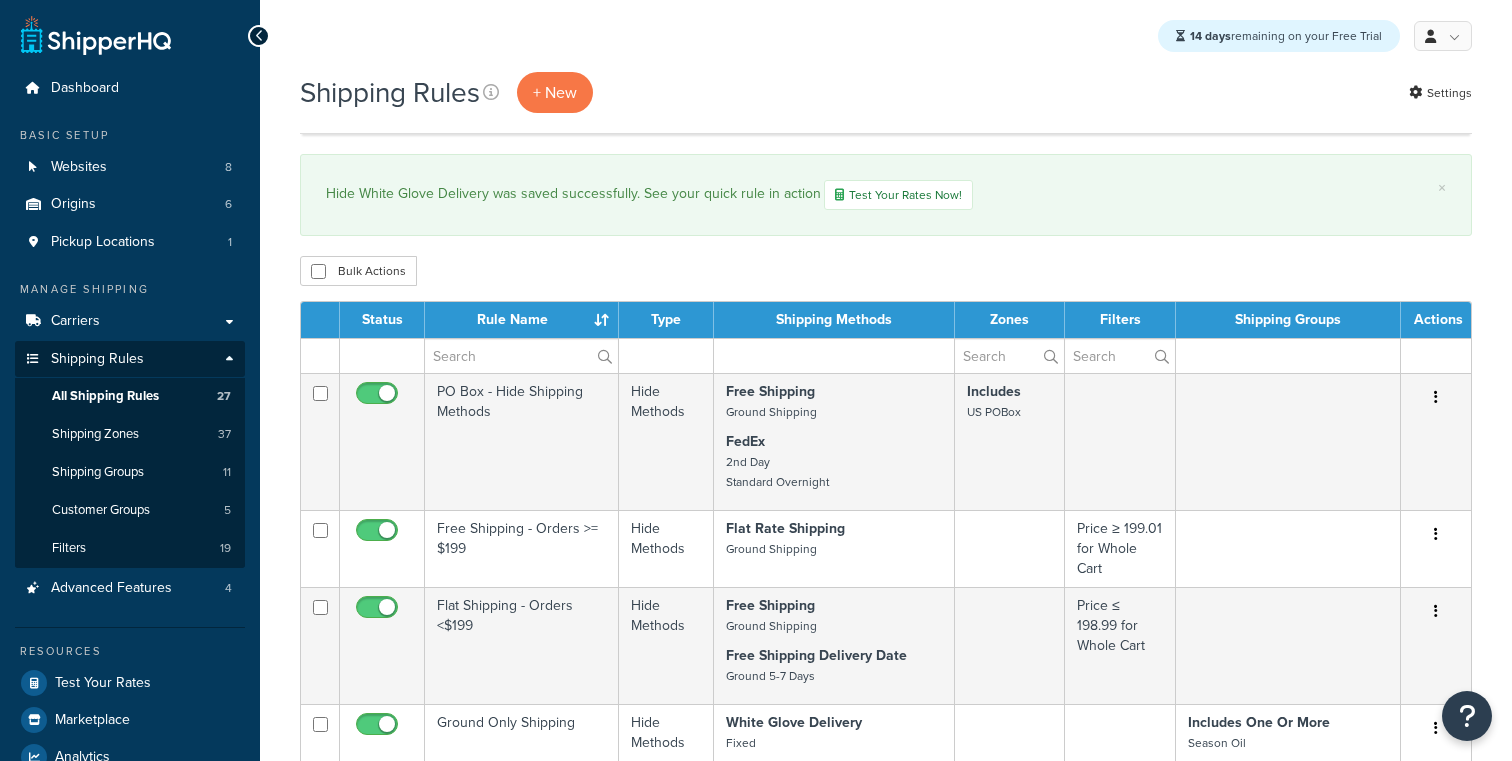 select on "50" 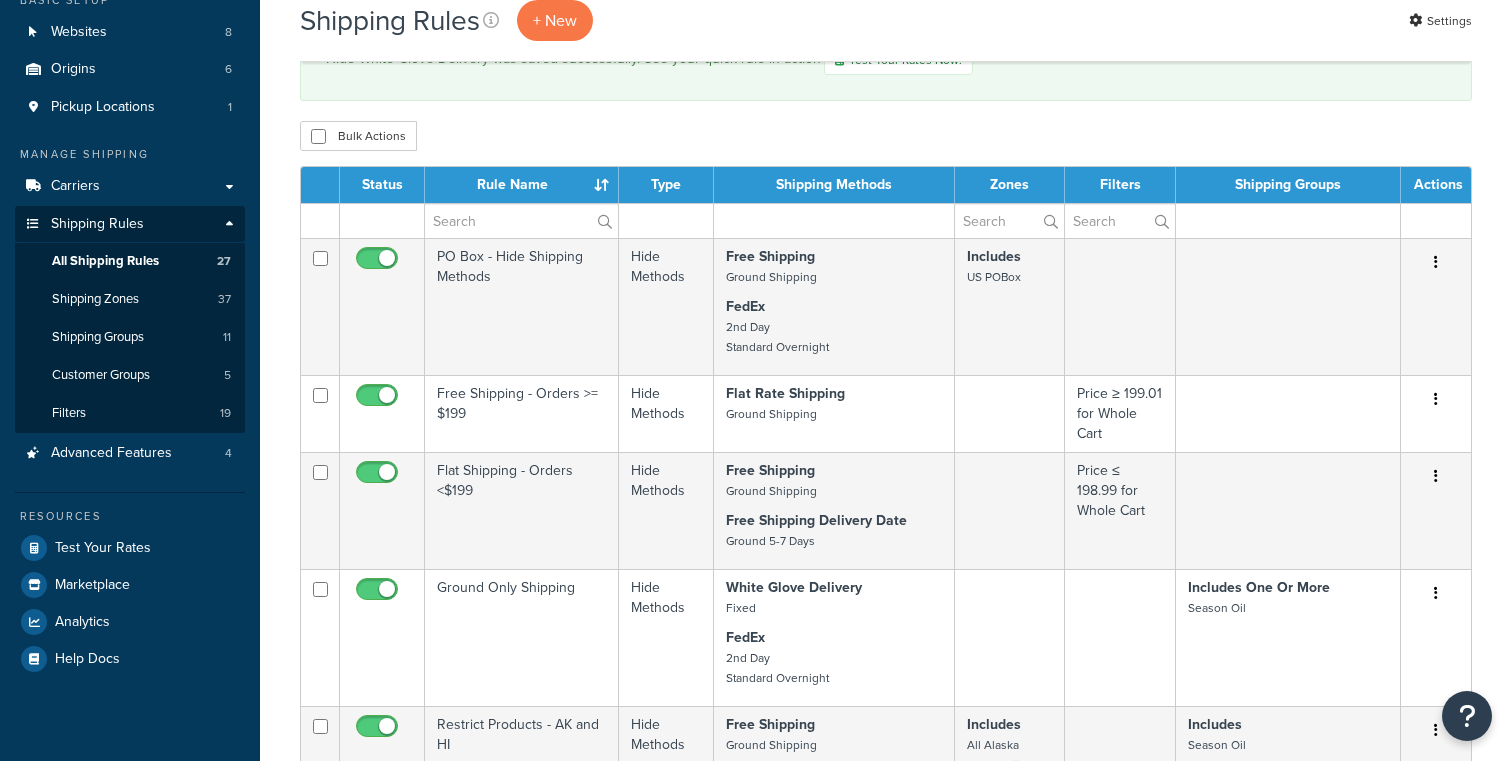 scroll, scrollTop: 0, scrollLeft: 0, axis: both 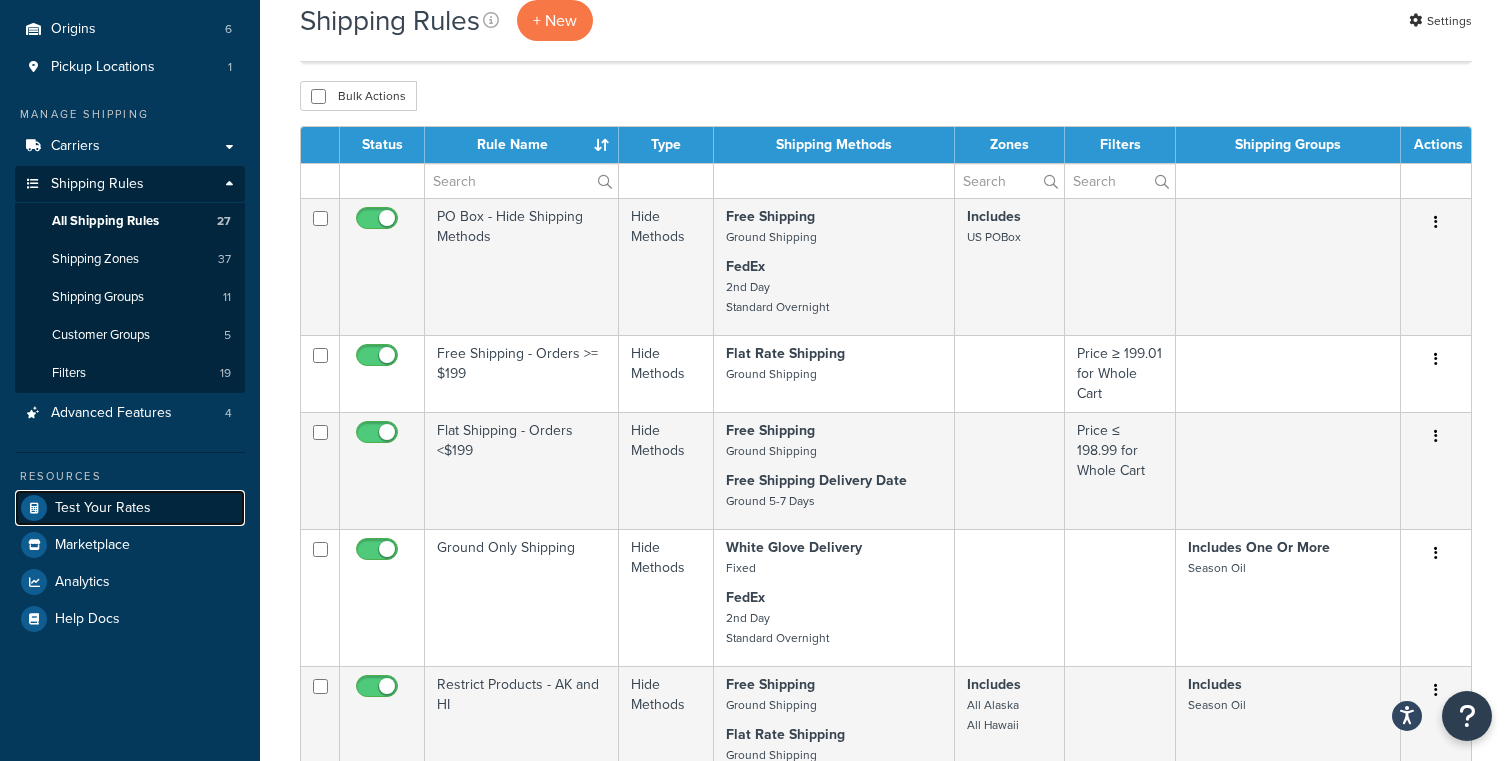 click on "Test Your Rates" at bounding box center [103, 508] 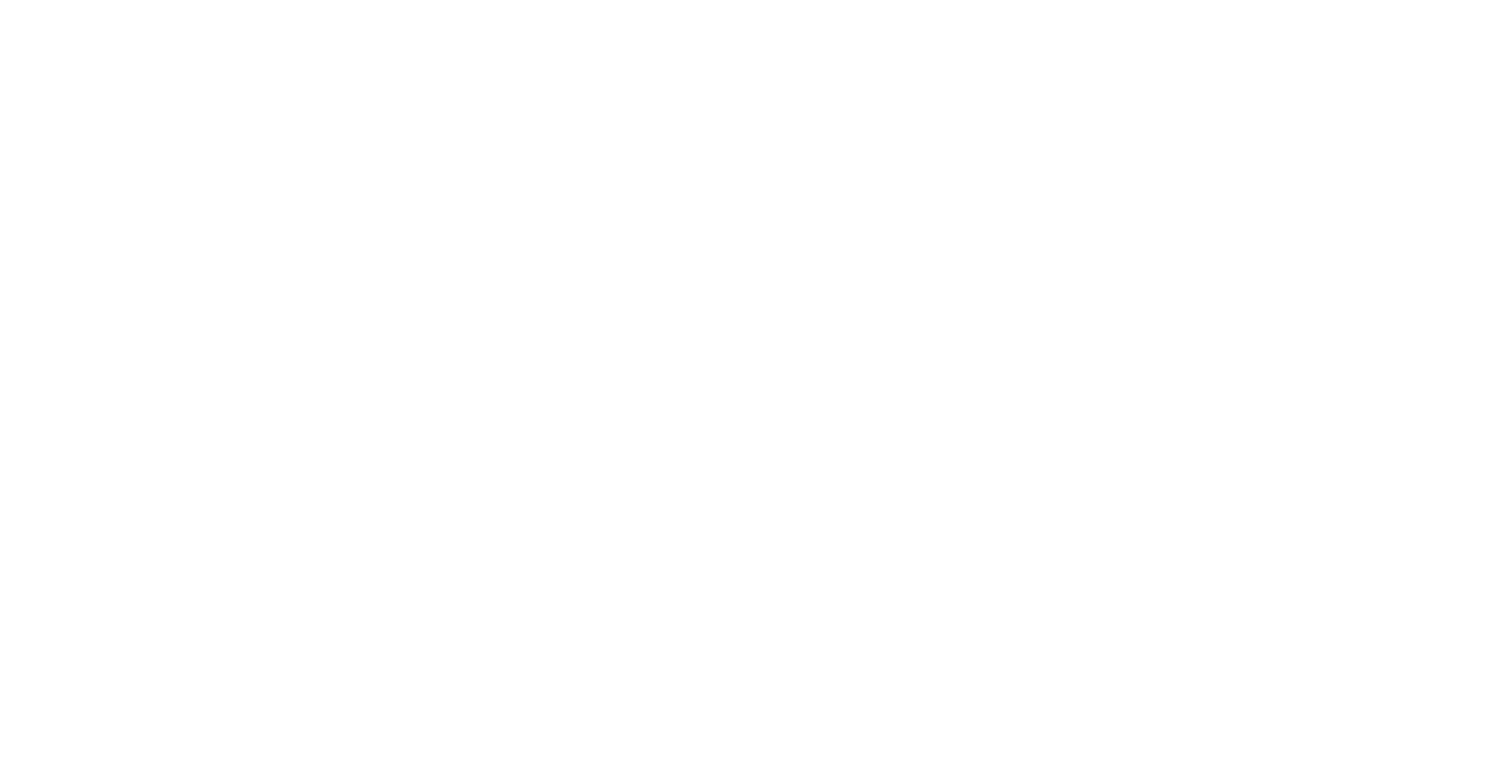 scroll, scrollTop: 0, scrollLeft: 0, axis: both 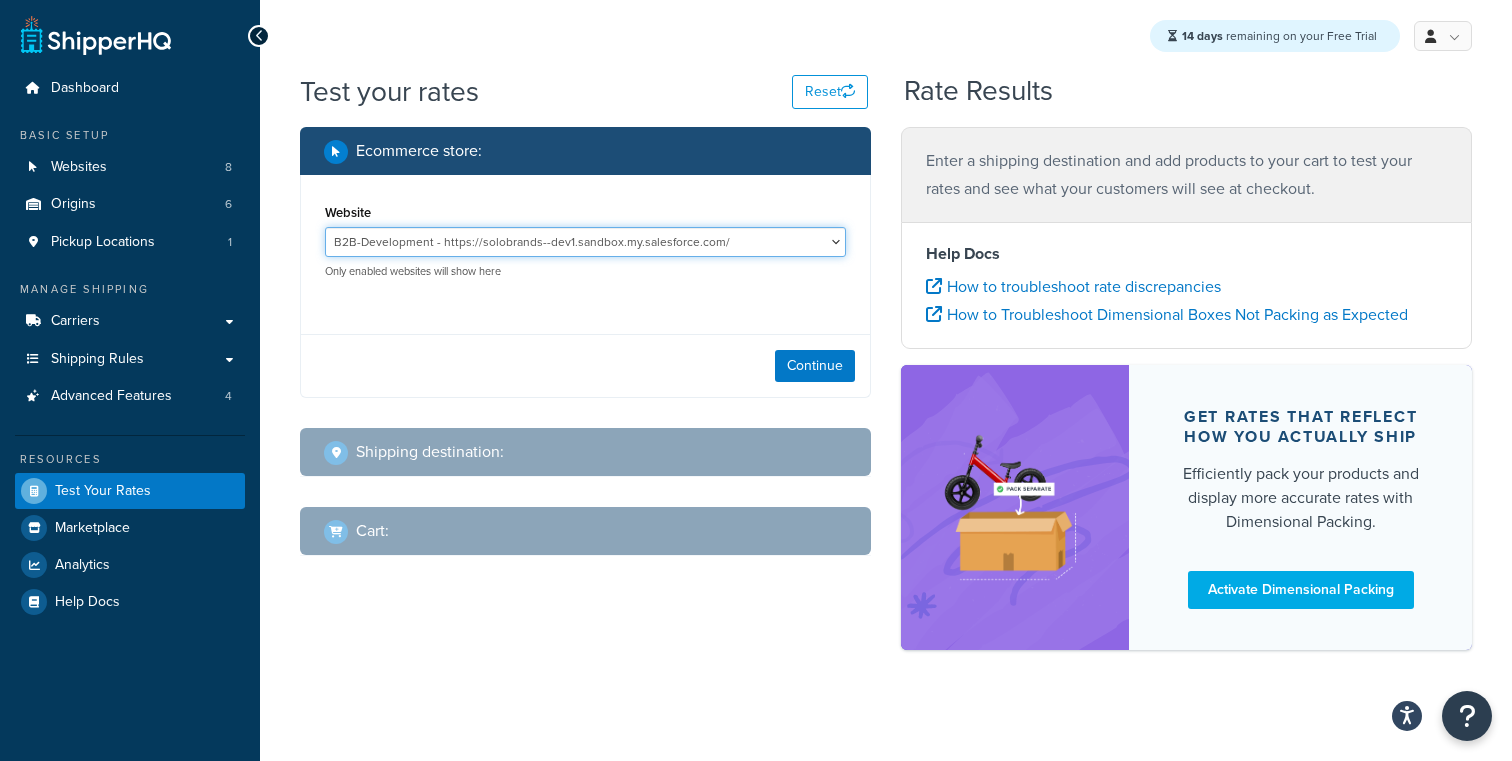 click on "B2B-Development - https://solobrands--dev1.sandbox.my.salesforce.com/ B2B-QA - https://solobrands--qa.sandbox.my.salesforce.com/ BKTN 001 - http://bktn-001.dx.commercecloud.salesforce.com Development - development-na01-solobrands.demandware.net Production SFCC - production-na01-solobrands.demandware.net Sandbox 006 - bktn-006.dx.commercecloud.salesforce.com Staging - staging-na01-solobrands.demandware.net" at bounding box center (585, 242) 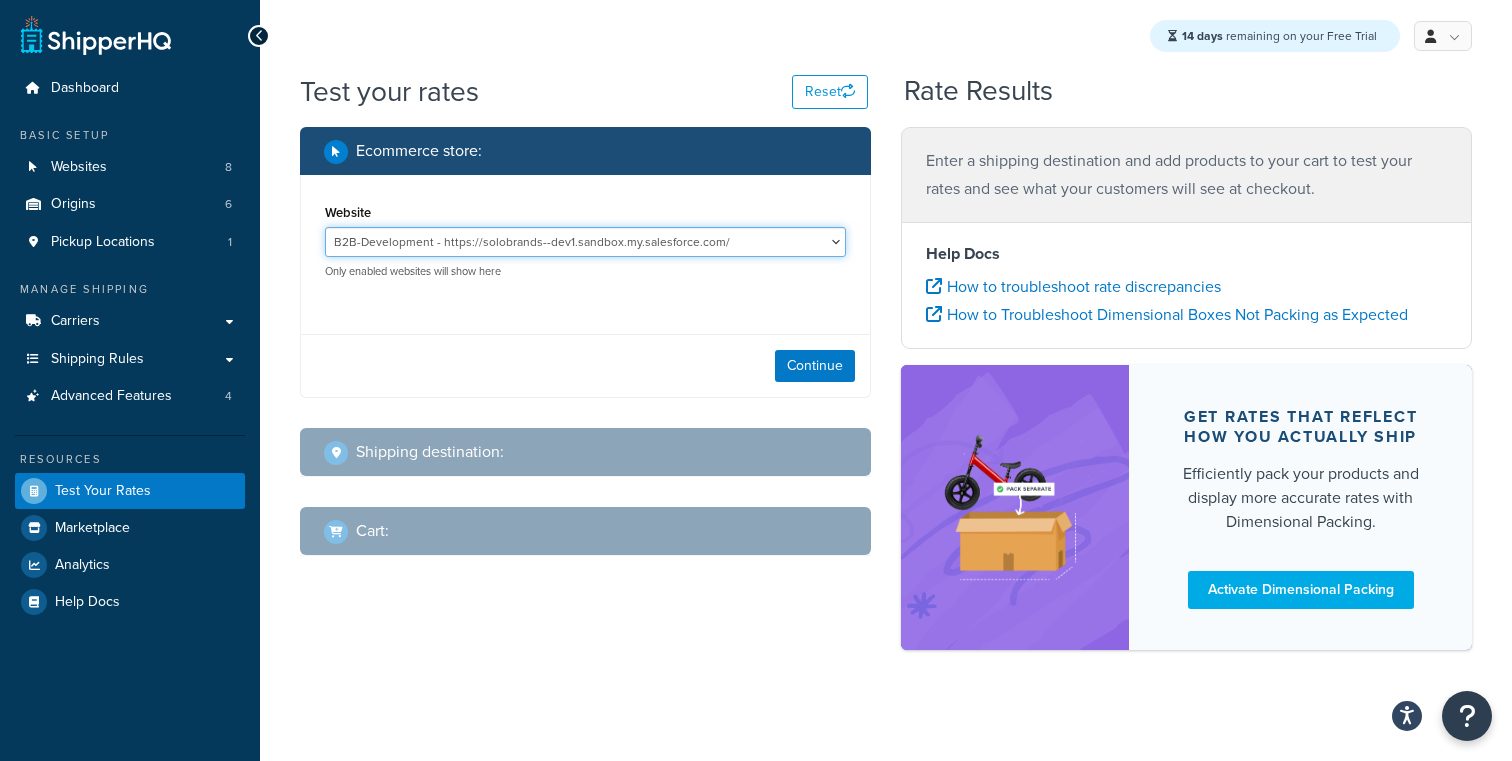 select on "1b4477f2850656d4e3789d10650a3246" 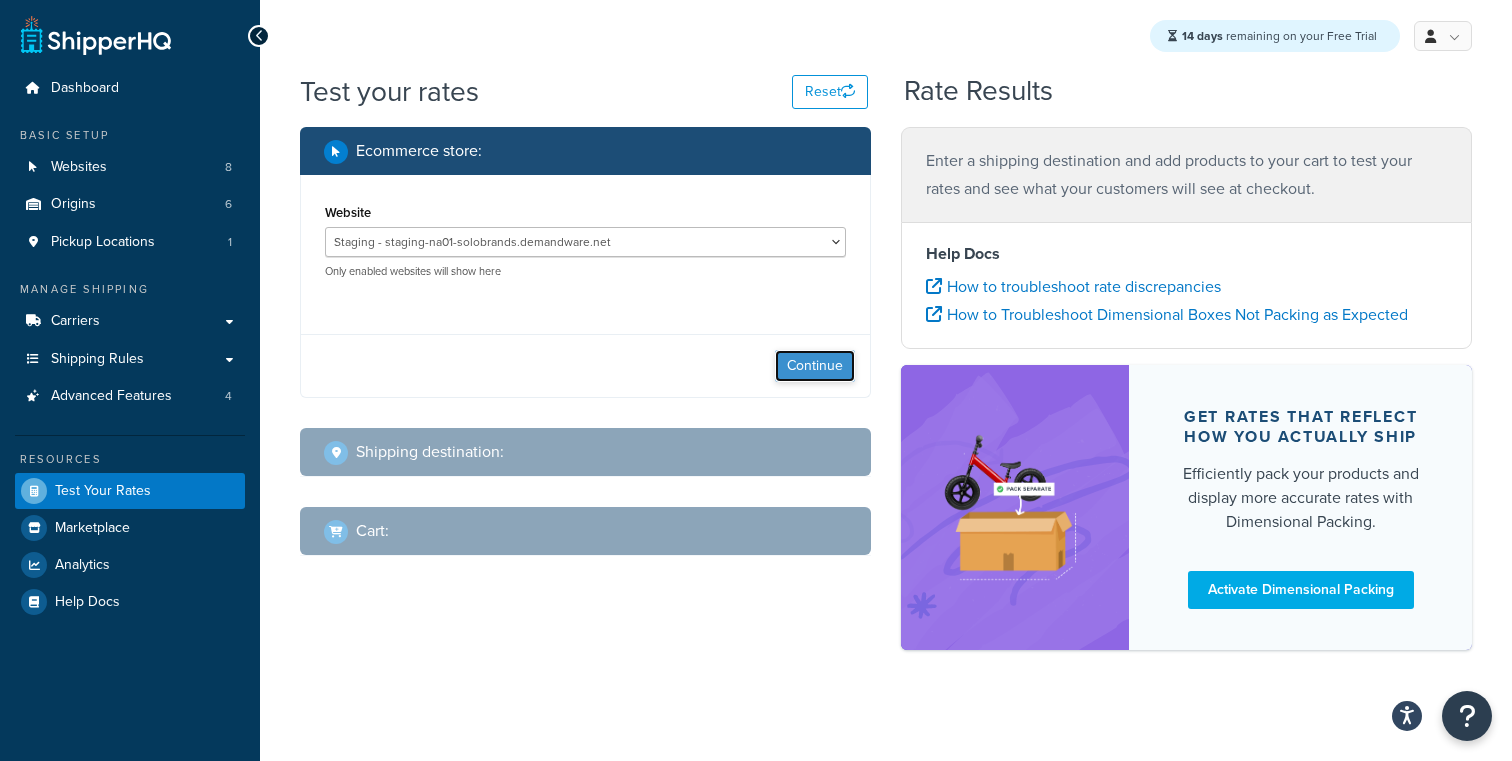 click on "Continue" at bounding box center (815, 366) 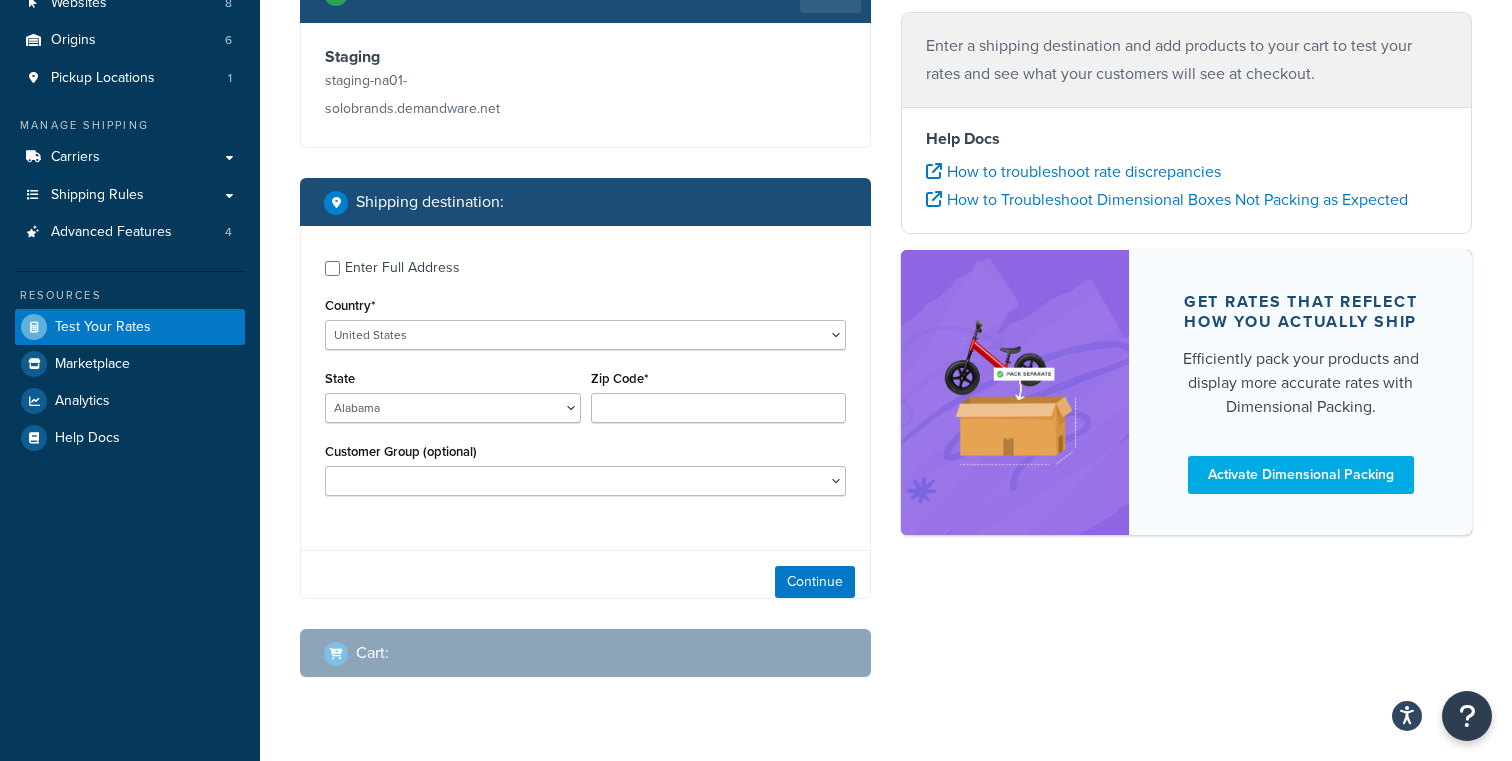scroll, scrollTop: 172, scrollLeft: 0, axis: vertical 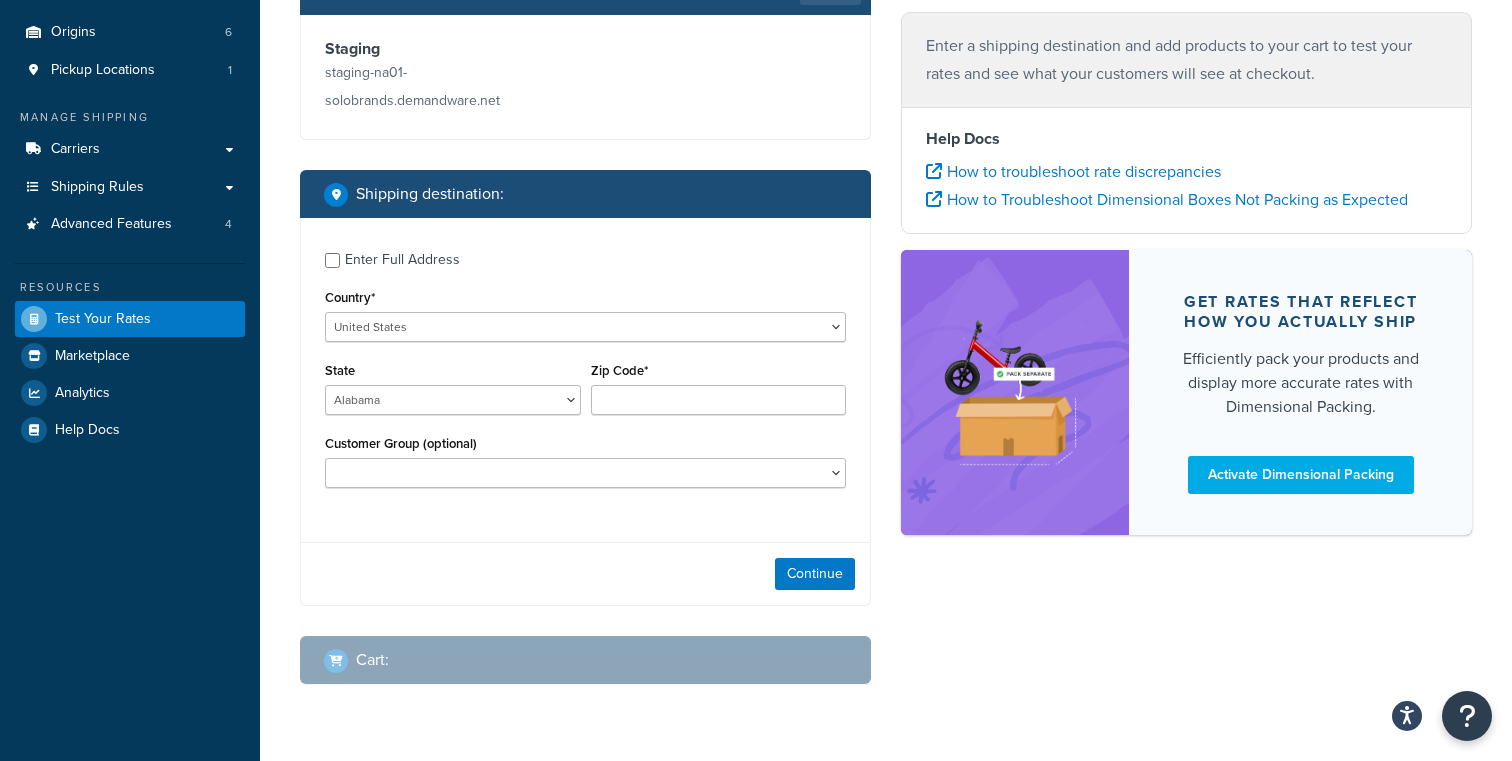 click on "Enter Full Address" at bounding box center [585, 258] 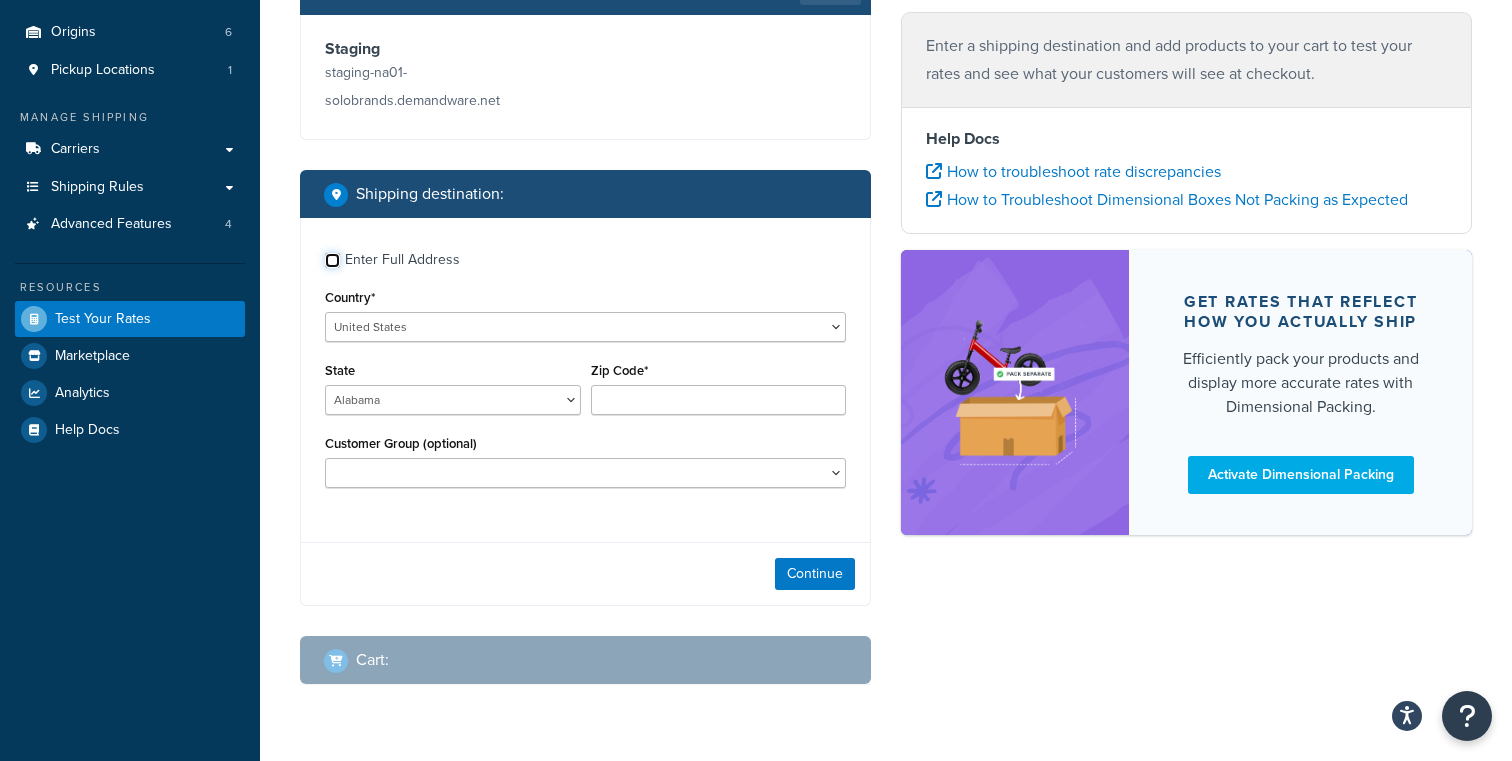 click on "Enter Full Address" at bounding box center [332, 260] 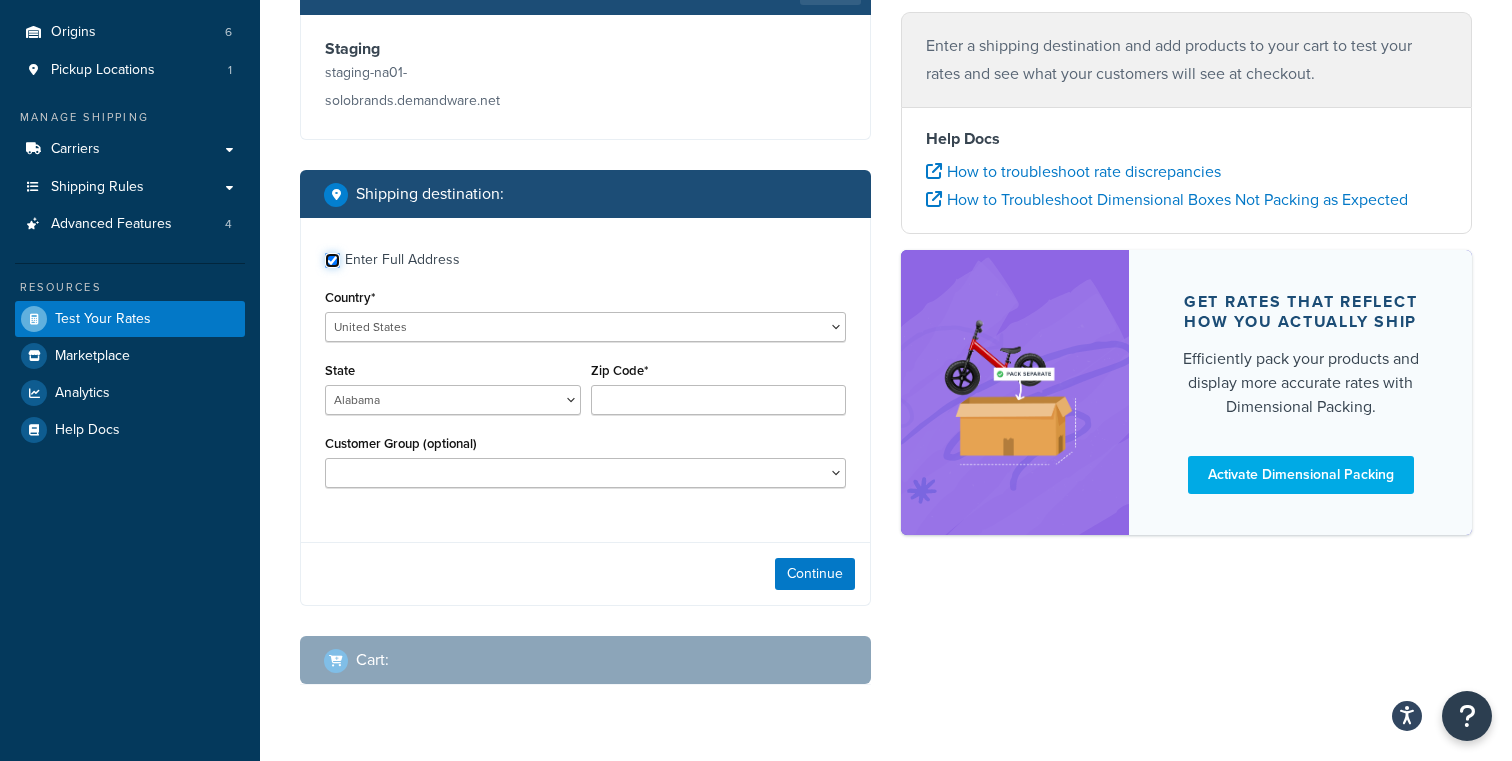 checkbox on "true" 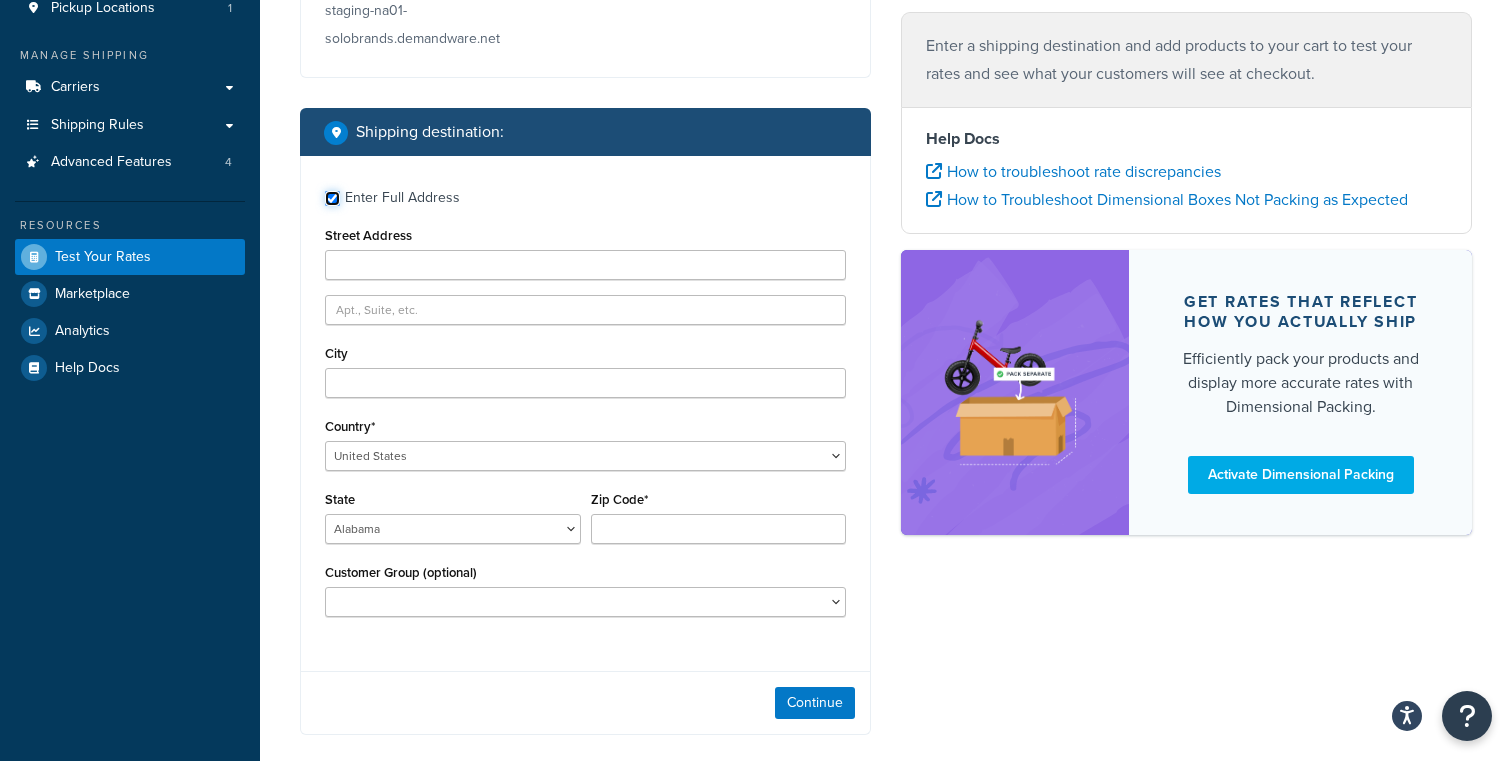 scroll, scrollTop: 236, scrollLeft: 0, axis: vertical 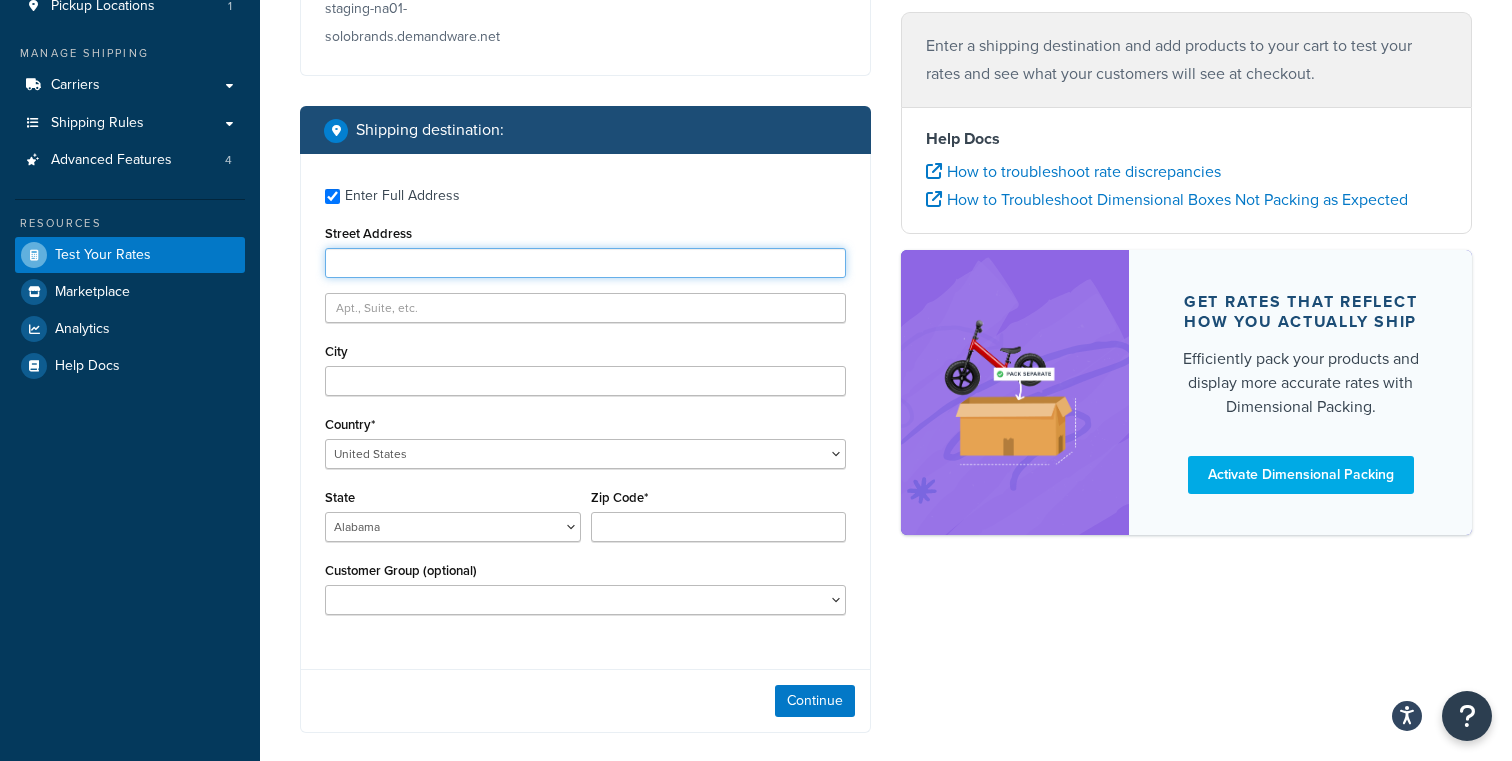 click on "Street Address" at bounding box center [585, 263] 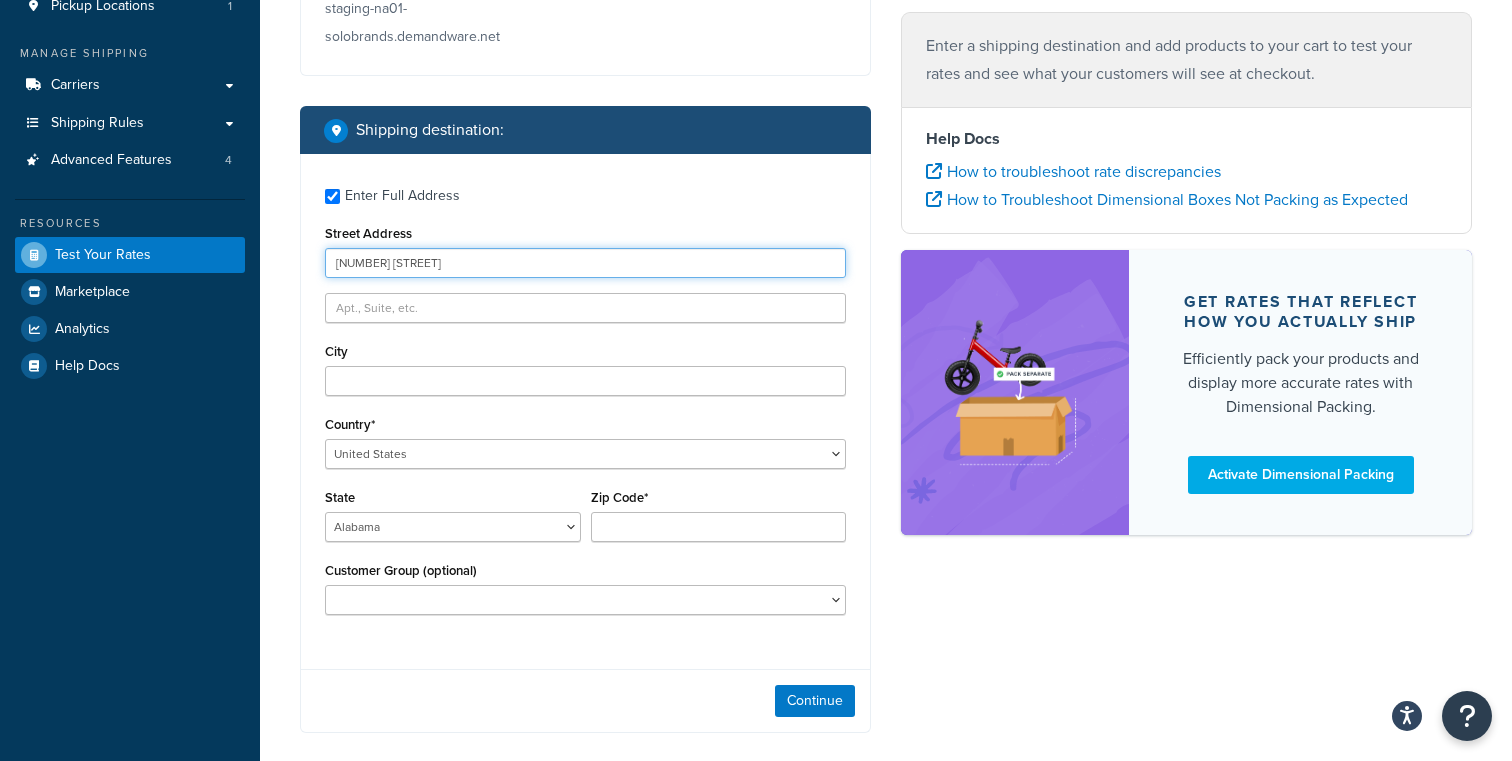 type on "[NUMBER] [STREET]" 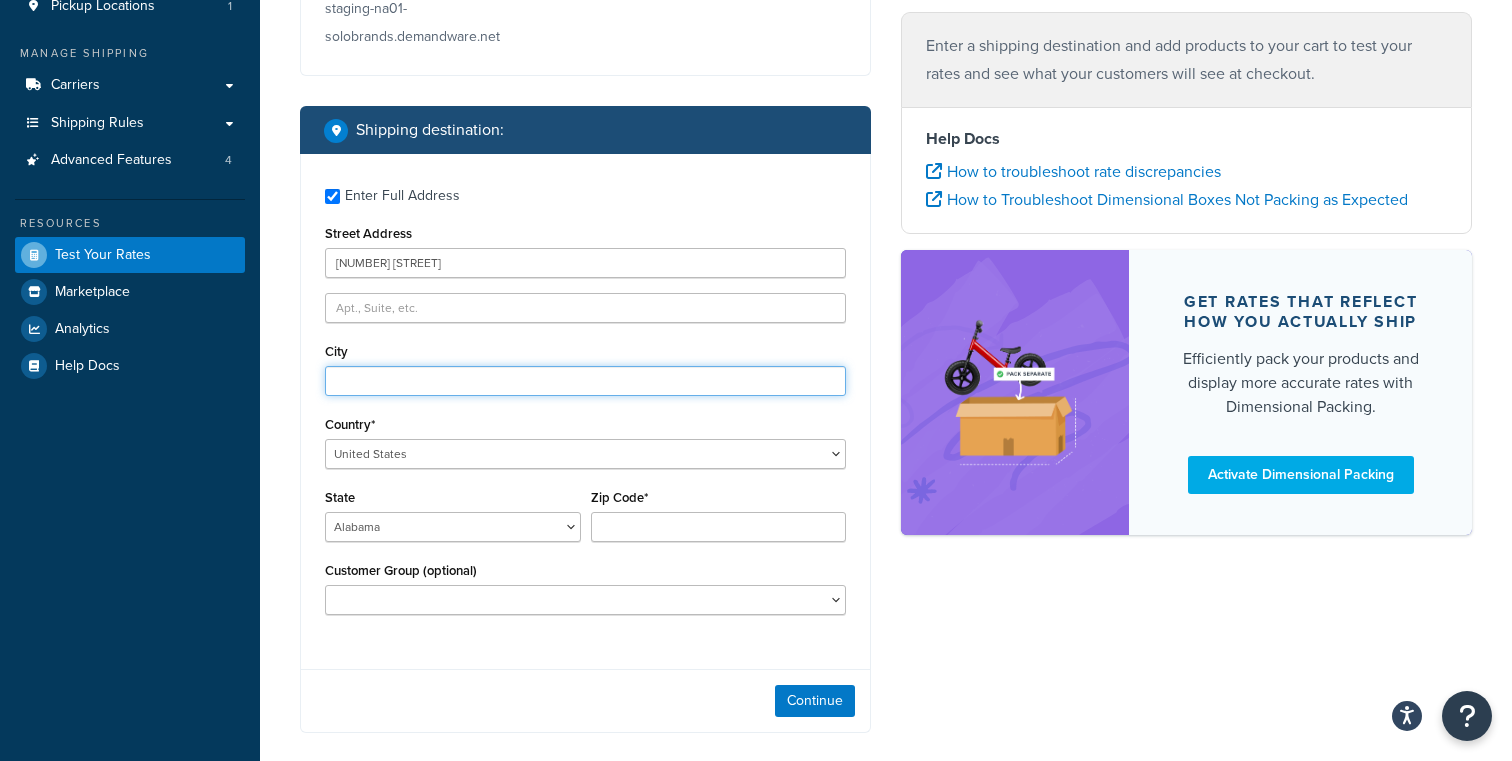 click on "City" at bounding box center [585, 381] 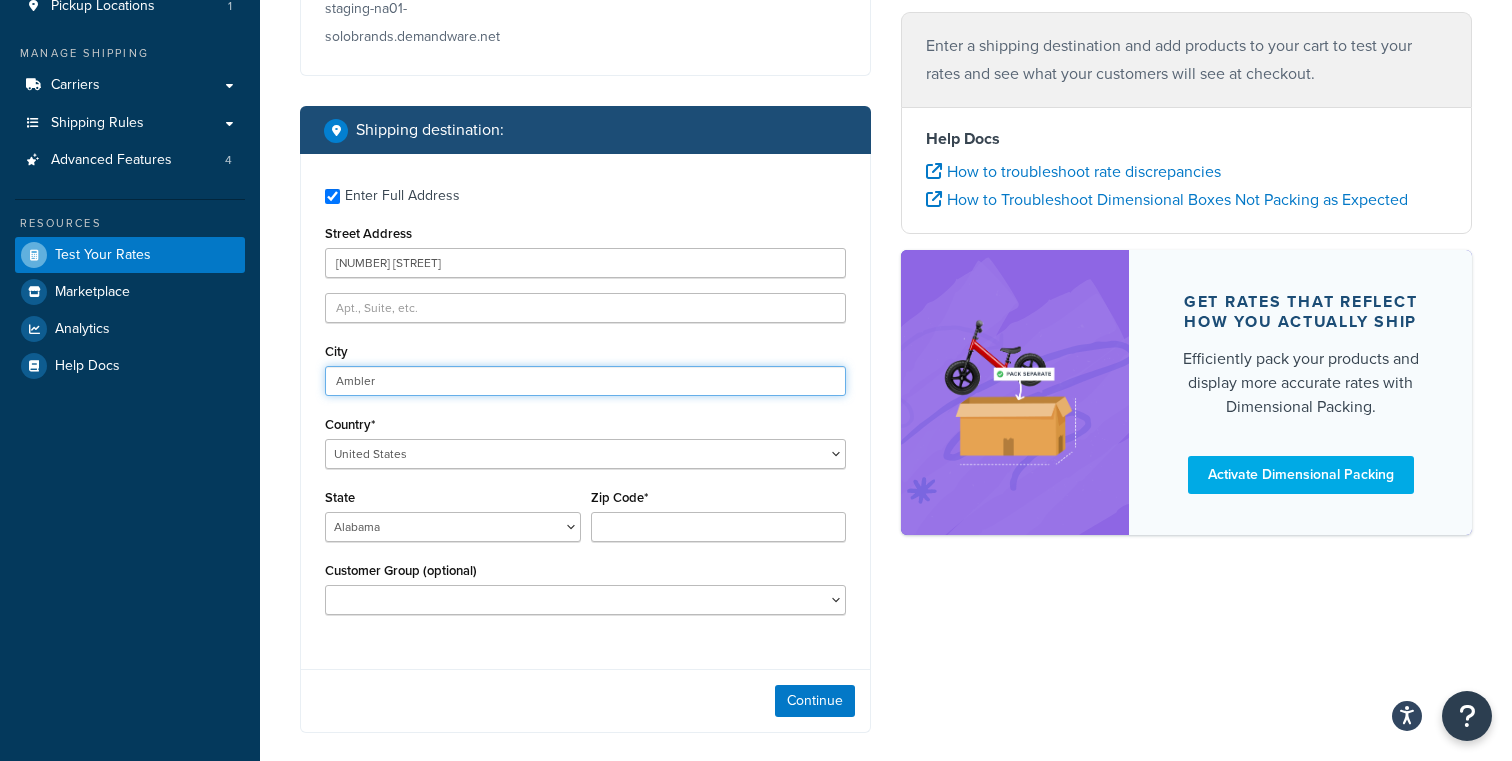 type on "Ambler" 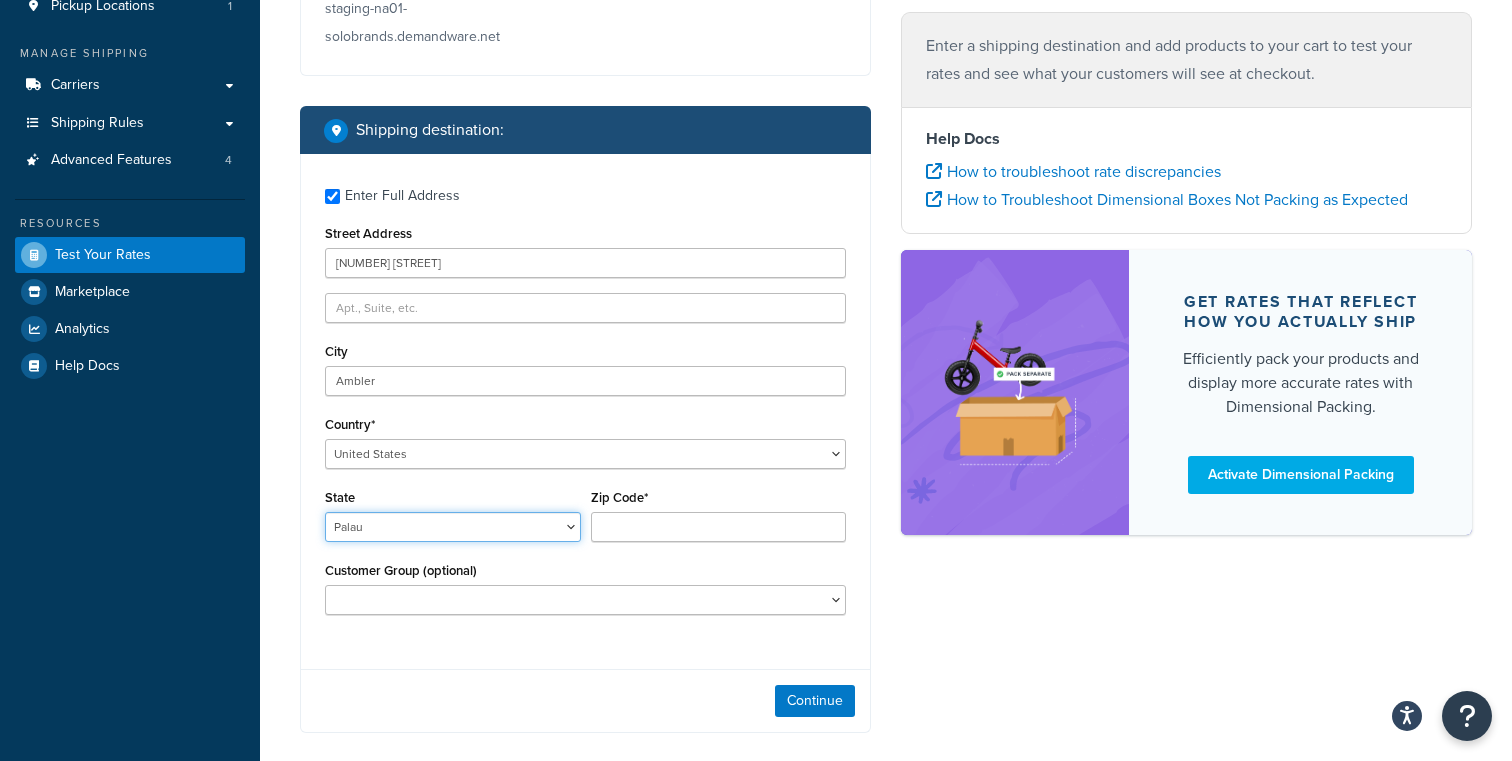 select on "PA" 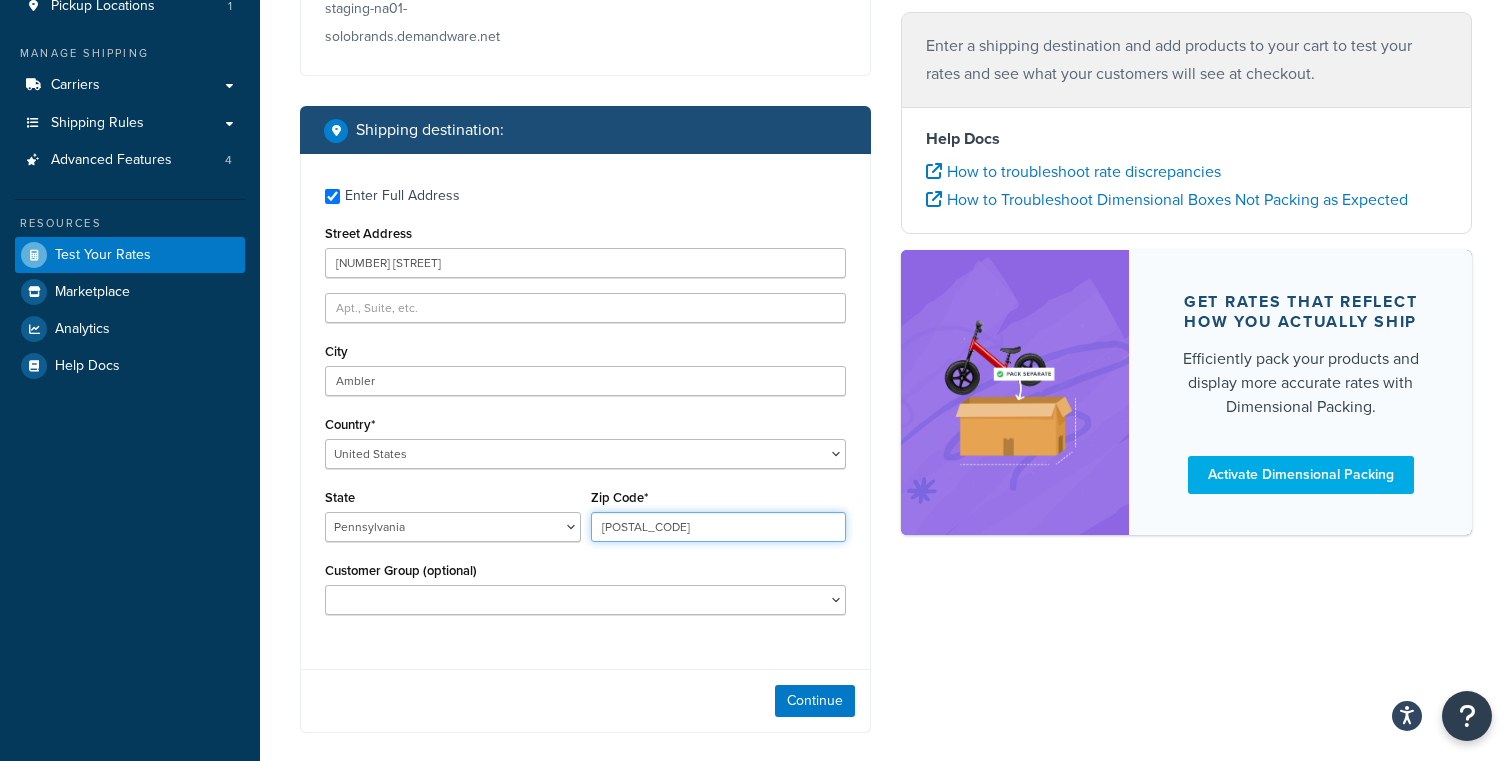 type on "[POSTAL_CODE]" 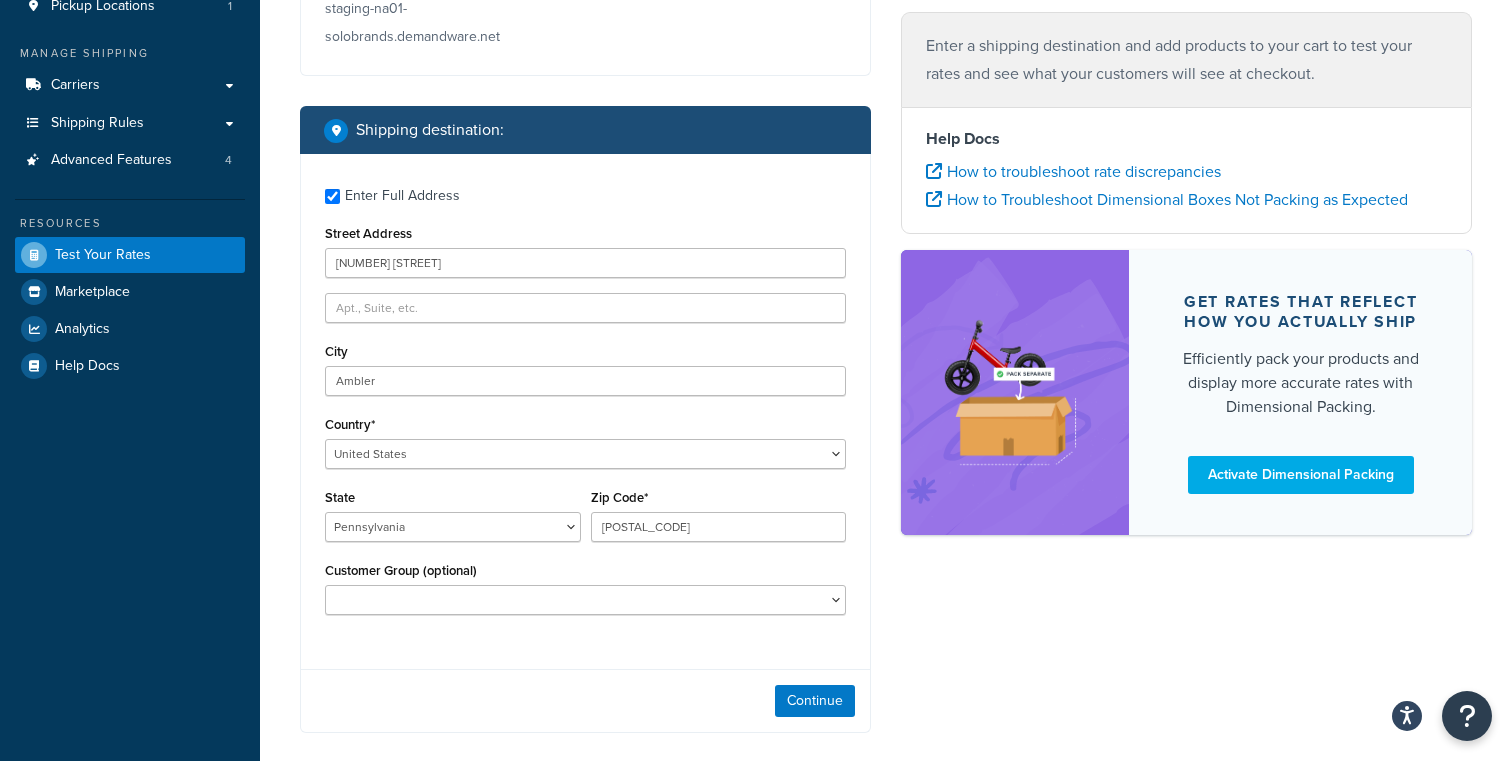 click on "Enter Full Address Street Address   550 Exeter Ct   City   Ambler Country*   United States  United Kingdom  Afghanistan  Åland Islands  Albania  Algeria  American Samoa  Andorra  Angola  Anguilla  Antarctica  Antigua and Barbuda  Argentina  Armenia  Aruba  Australia  Austria  Azerbaijan  Bahamas  Bahrain  Bangladesh  Barbados  Belarus  Belgium  Belize  Benin  Bermuda  Bhutan  Bolivia  Bonaire, Sint Eustatius and Saba  Bosnia and Herzegovina  Botswana  Bouvet Island  Brazil  British Indian Ocean Territory  Brunei Darussalam  Bulgaria  Burkina Faso  Burundi  Cambodia  Cameroon  Canada  Cape Verde  Cayman Islands  Central African Republic  Chad  Chile  China  Christmas Island  Cocos (Keeling) Islands  Colombia  Comoros  Congo  Congo, The Democratic Republic of the  Cook Islands  Costa Rica  Côte d'Ivoire  Croatia  Cuba  Curacao  Cyprus  Czech Republic  Denmark  Djibouti  Dominica  Dominican Republic  Ecuador  Egypt  El Salvador  Equatorial Guinea  Eritrea  Estonia  Ethiopia  Falkland Islands (Malvinas)" at bounding box center [585, 404] 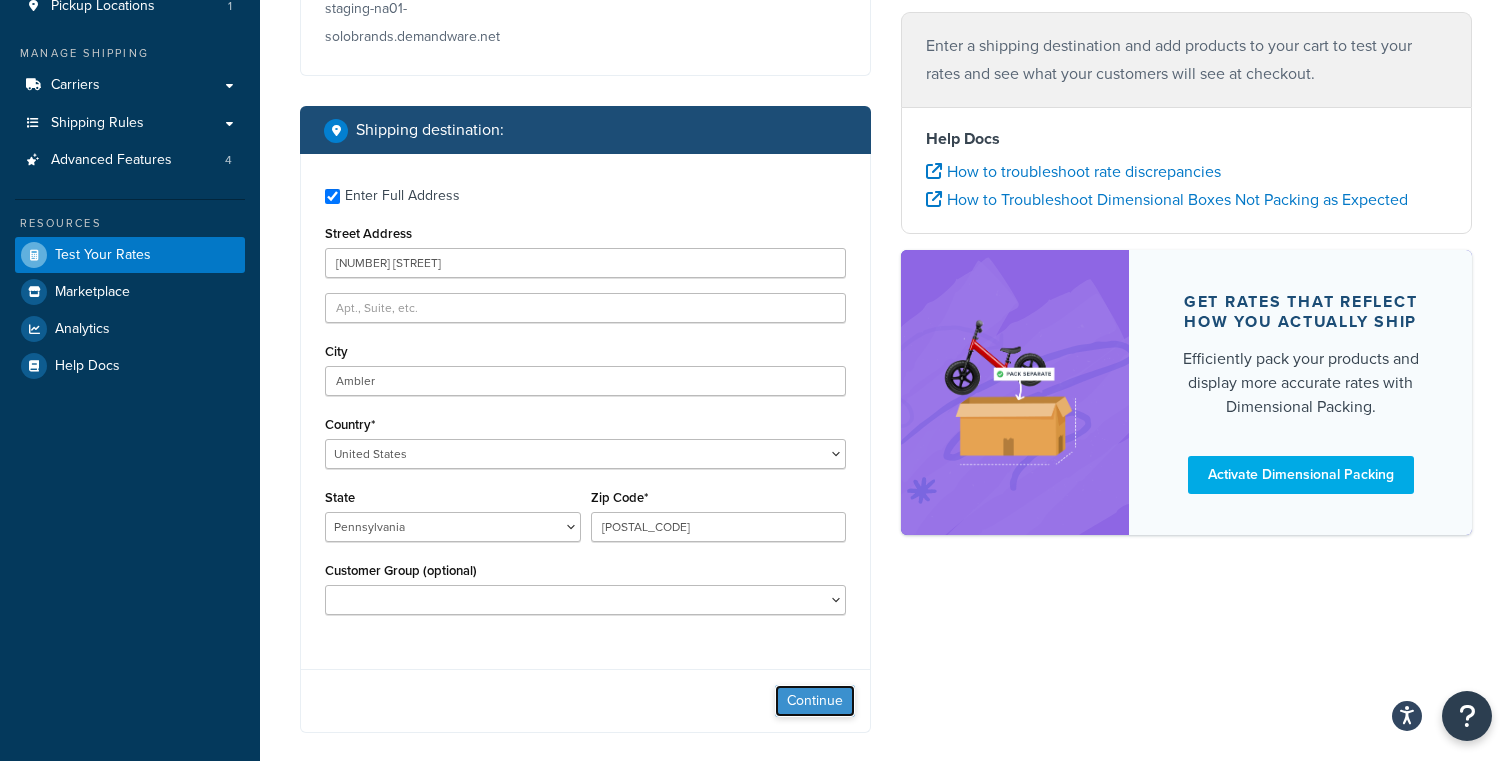 click on "Continue" at bounding box center (815, 701) 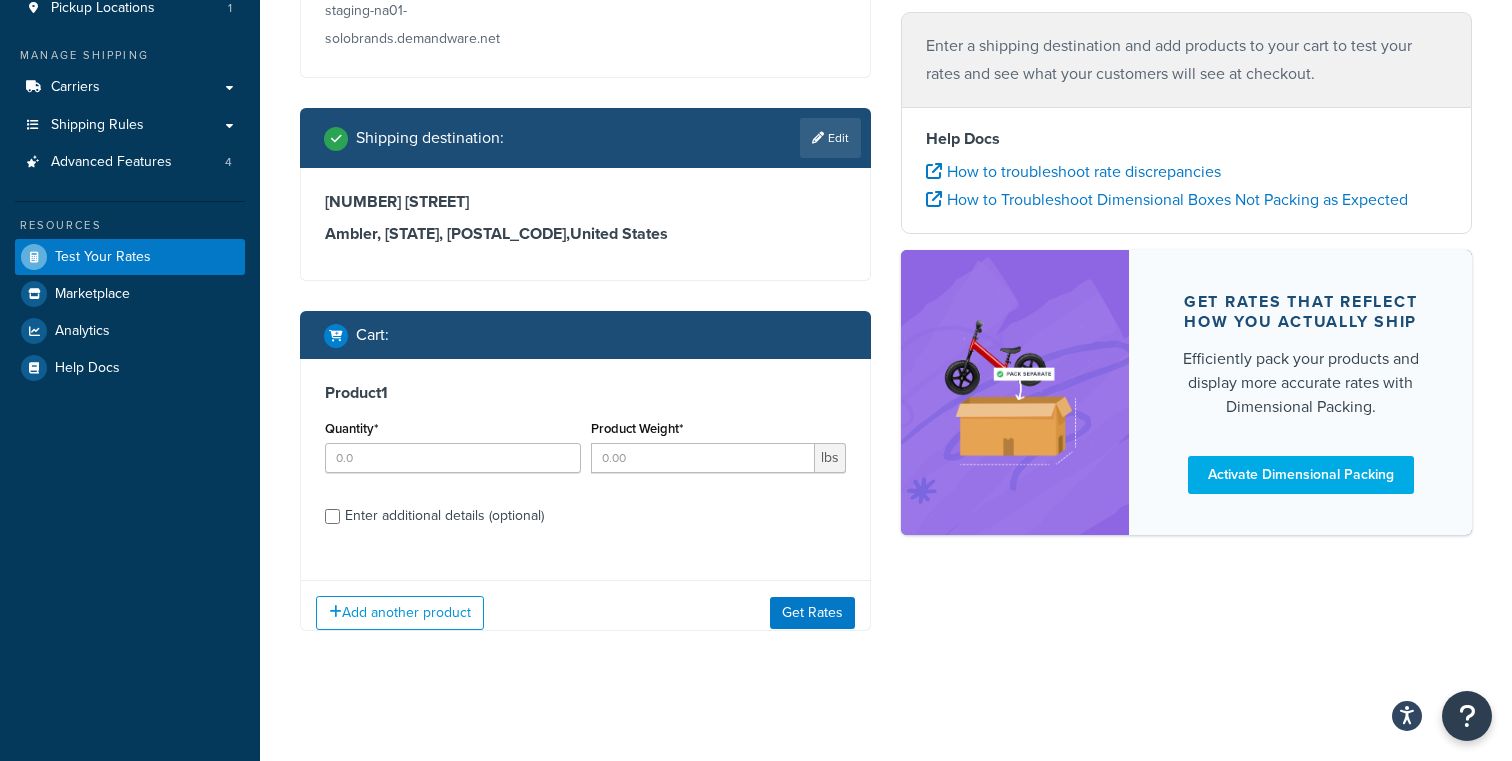 scroll, scrollTop: 236, scrollLeft: 0, axis: vertical 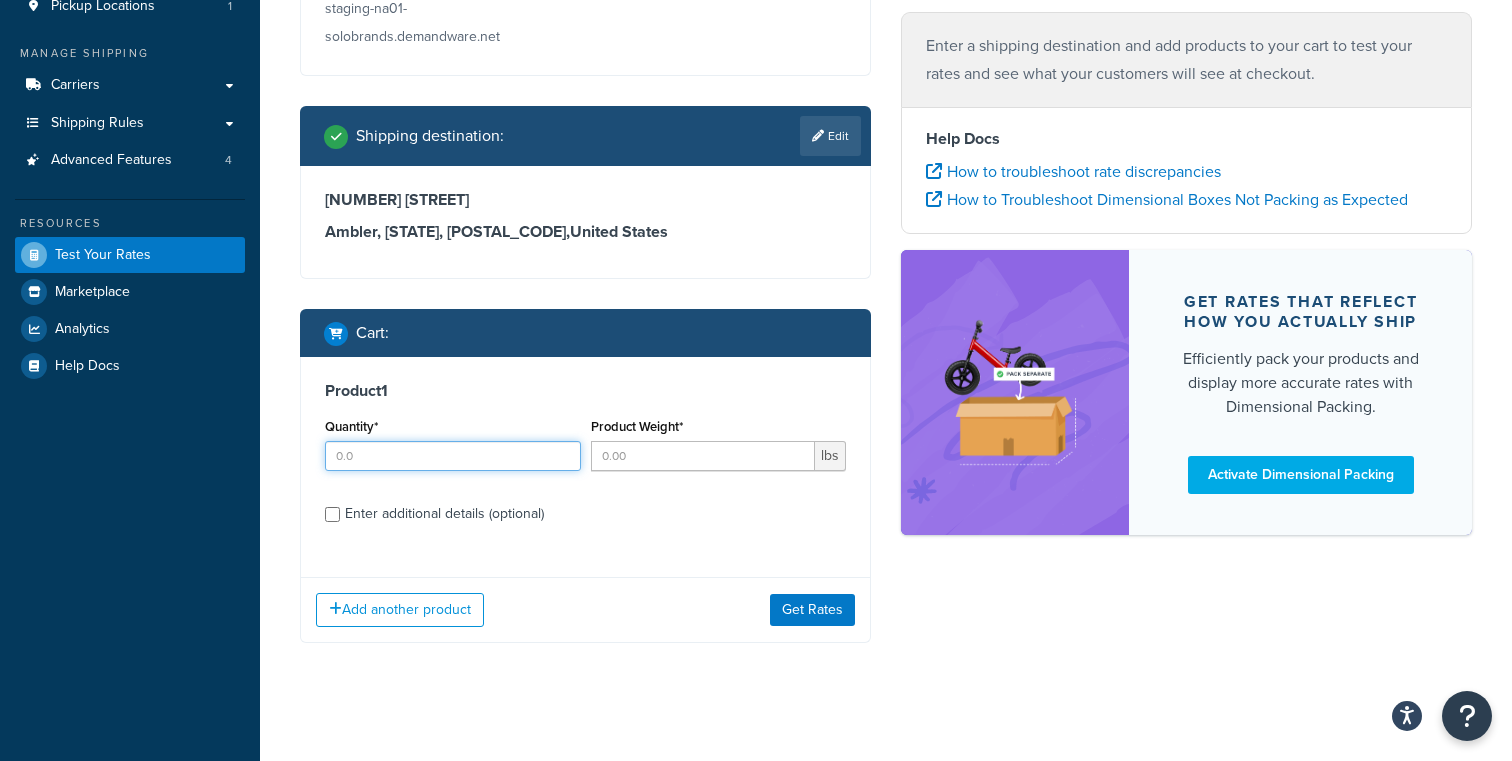 click on "Quantity*" at bounding box center (453, 456) 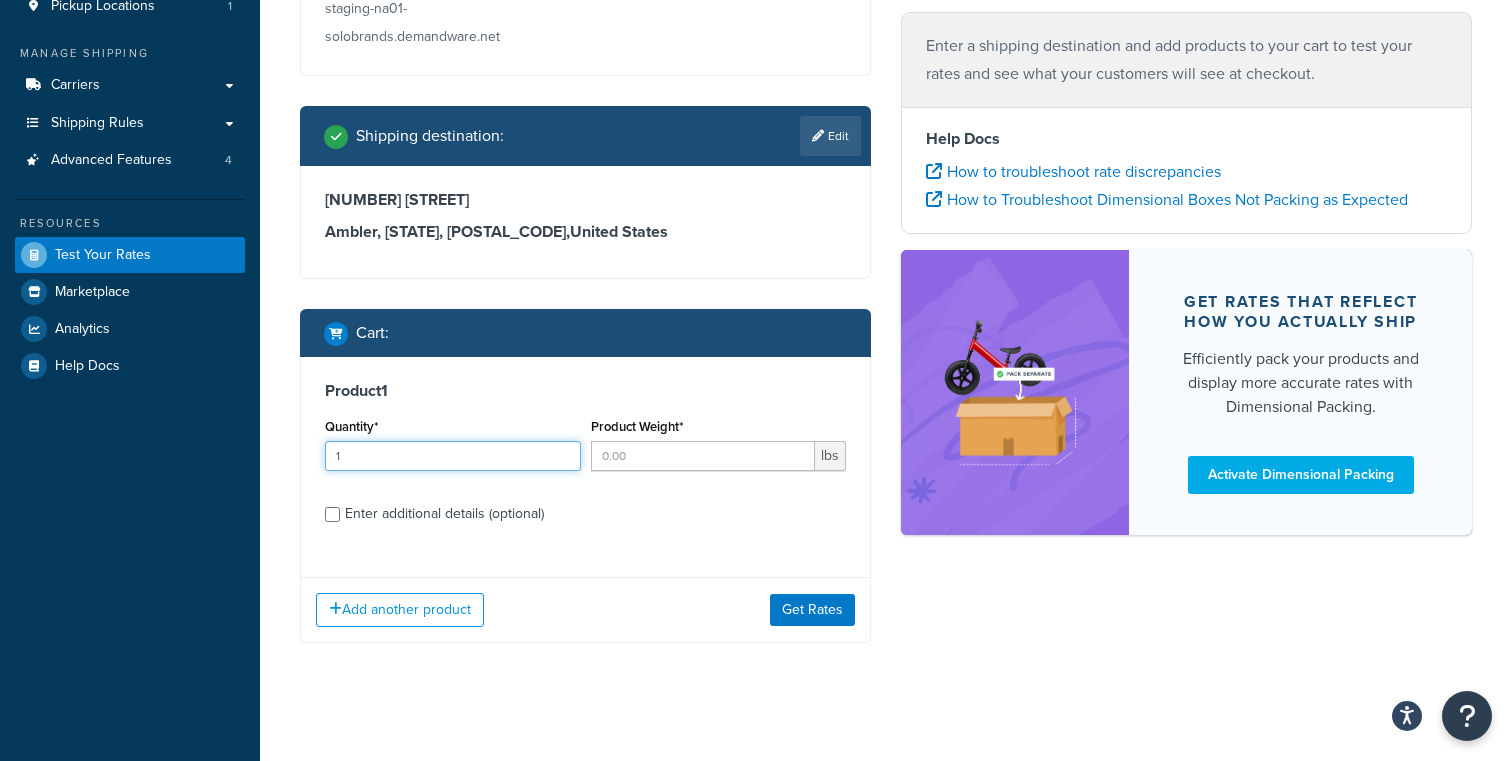 type on "1" 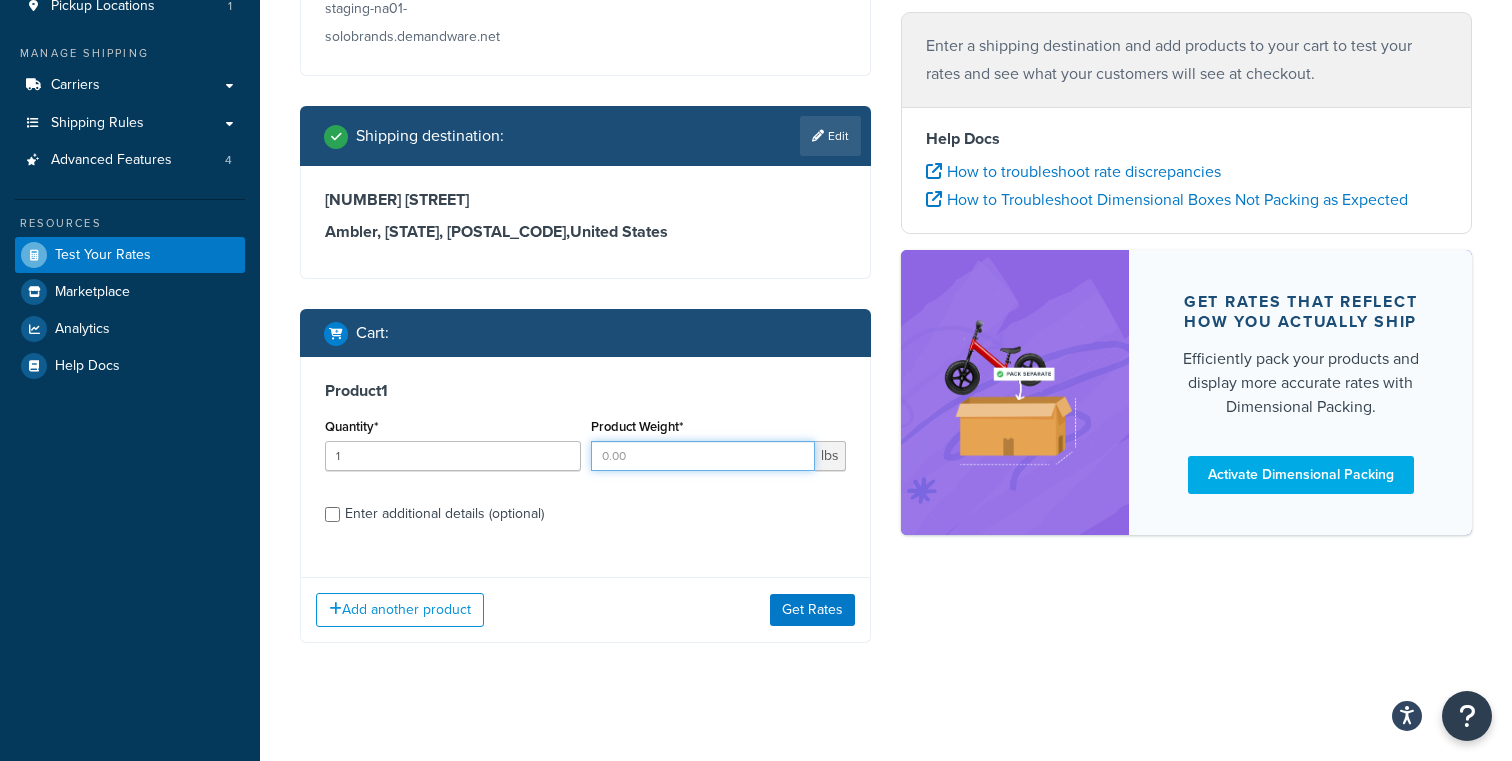 click on "Product Weight*" at bounding box center [703, 456] 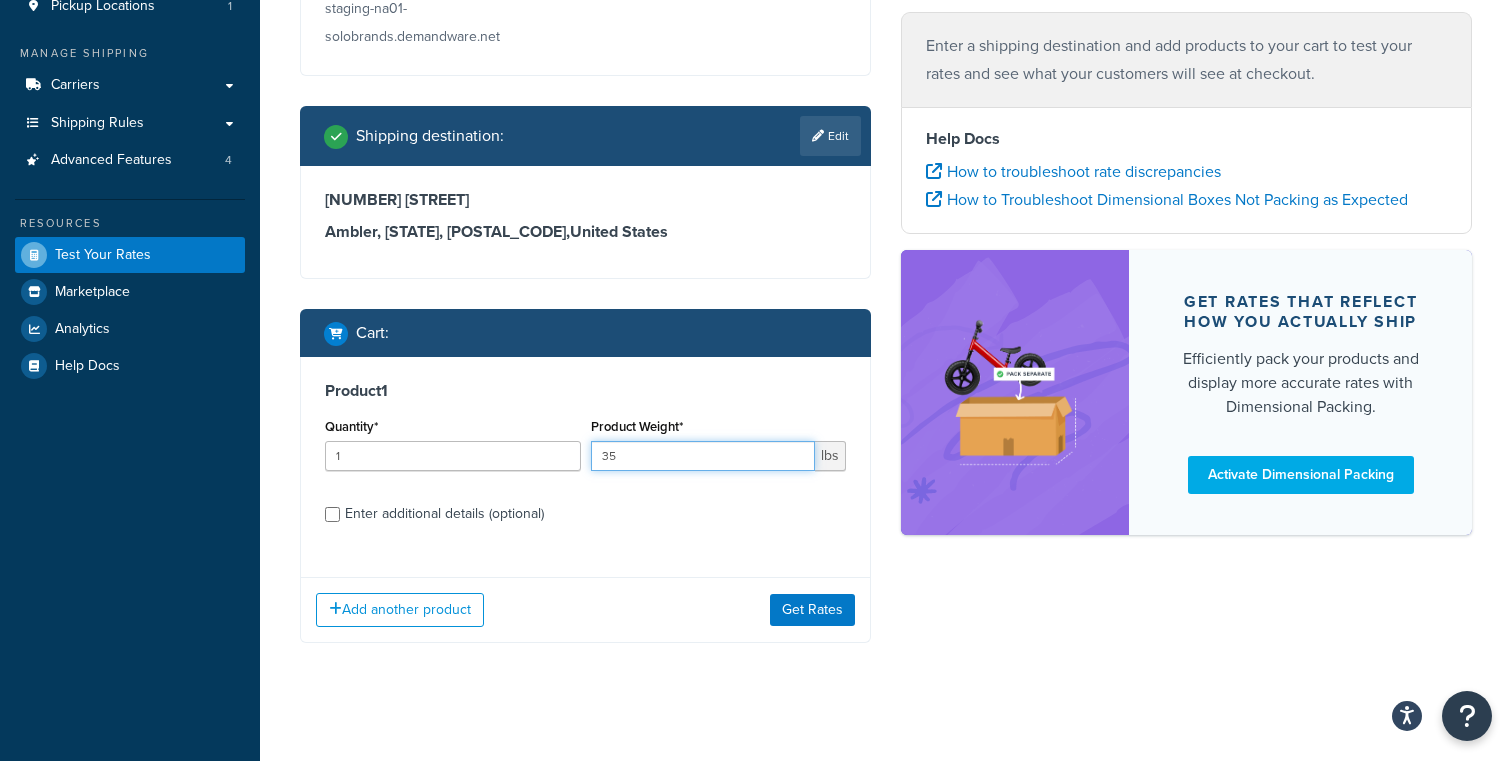 type on "35" 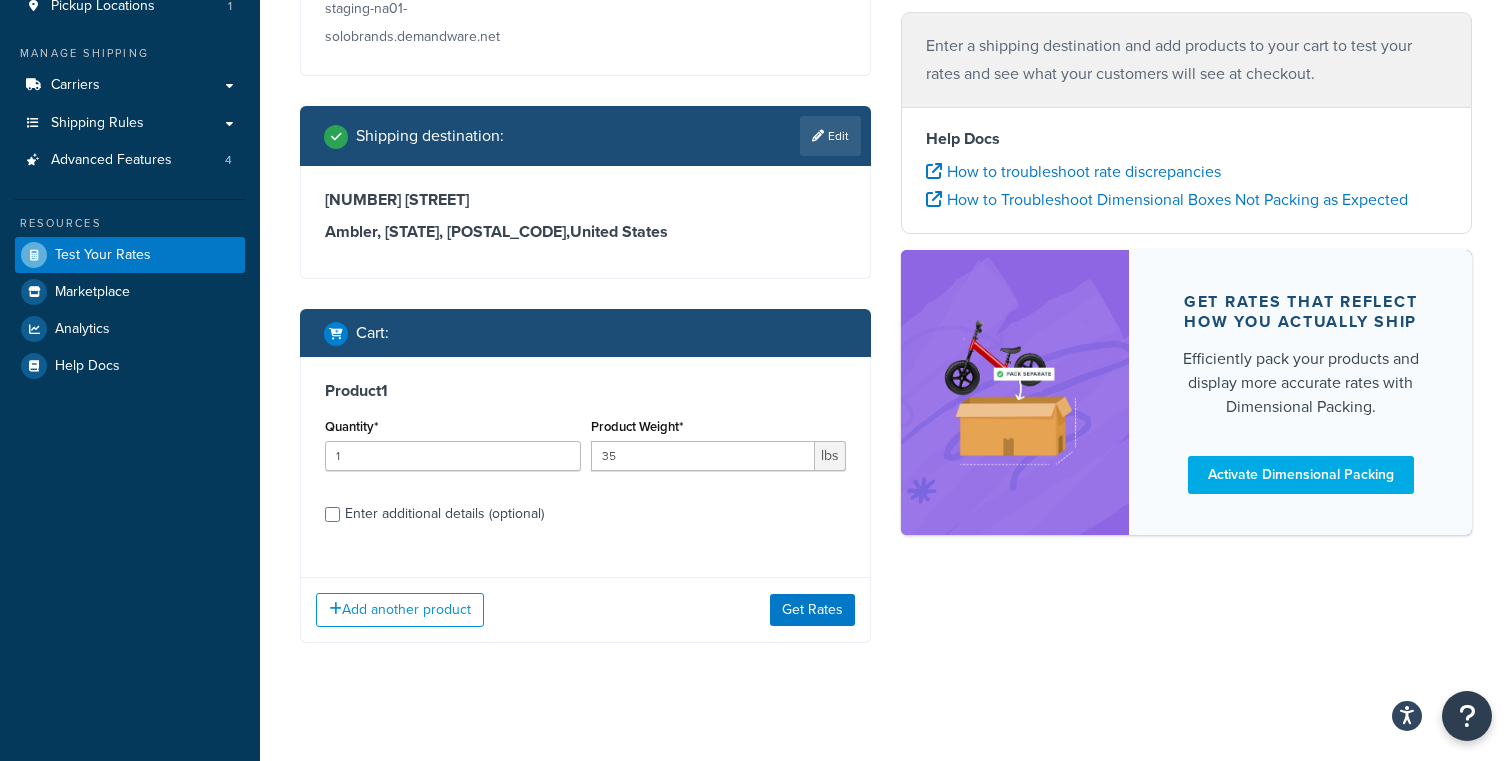 click on "Enter additional details (optional)" at bounding box center [444, 514] 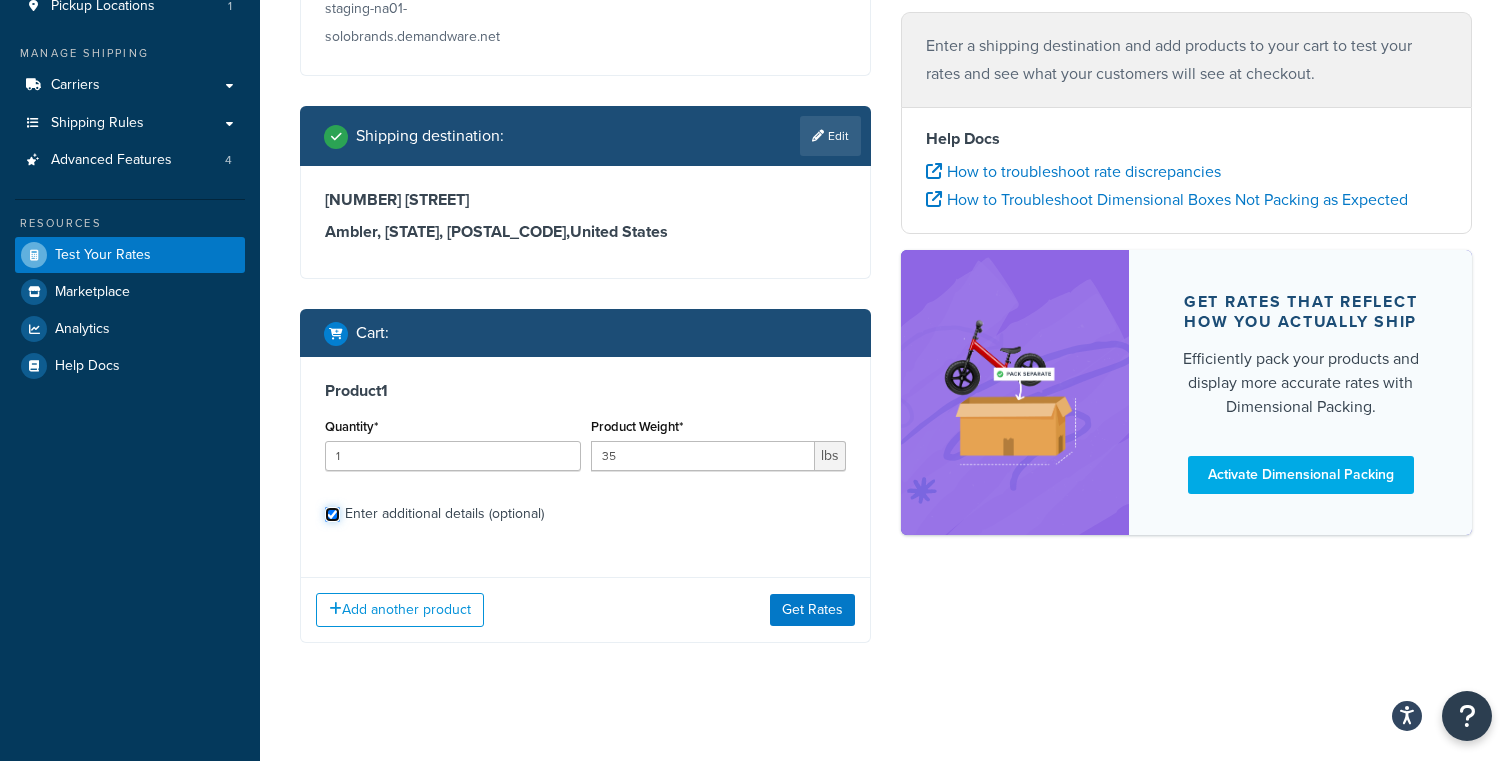 checkbox on "true" 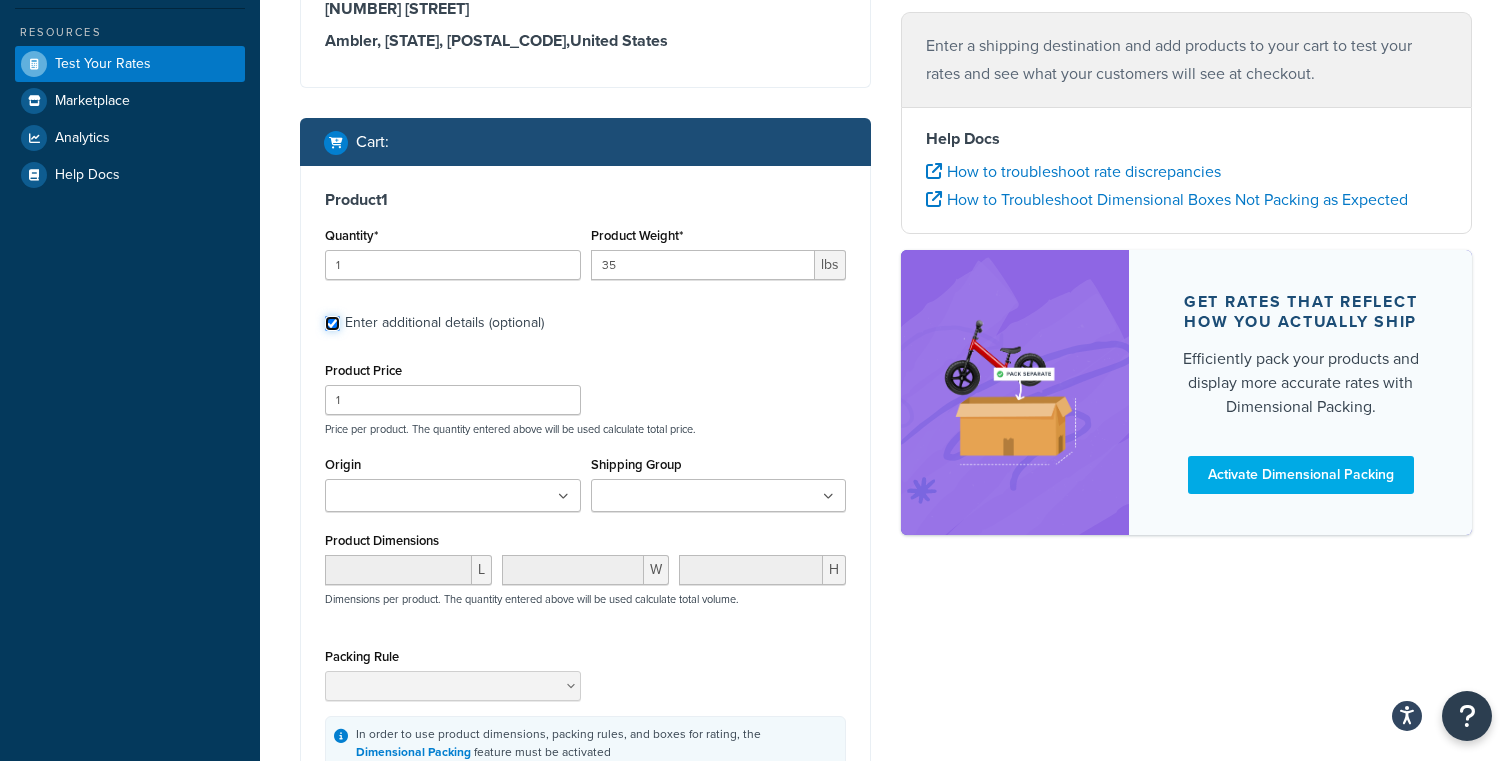 scroll, scrollTop: 434, scrollLeft: 0, axis: vertical 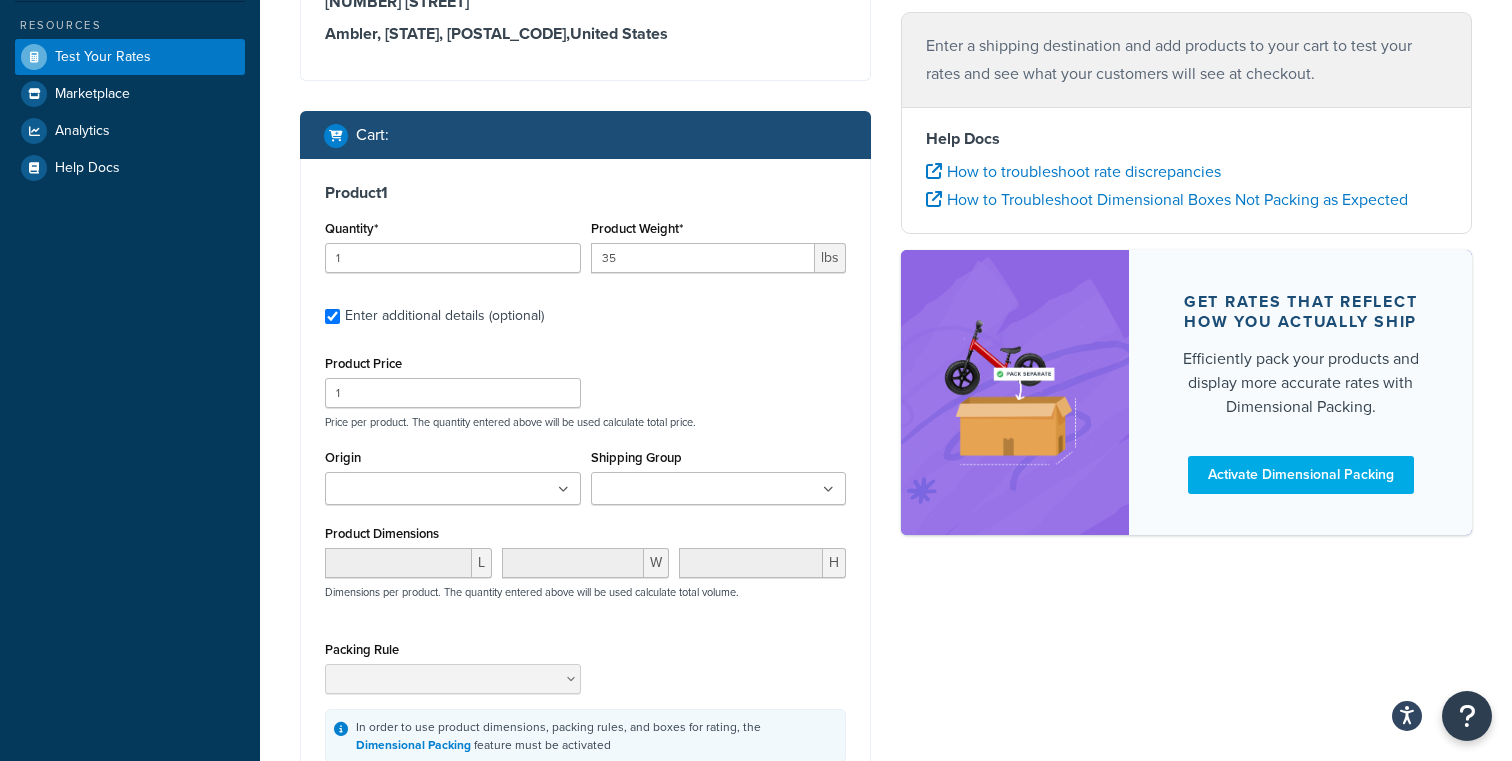 click at bounding box center (453, 488) 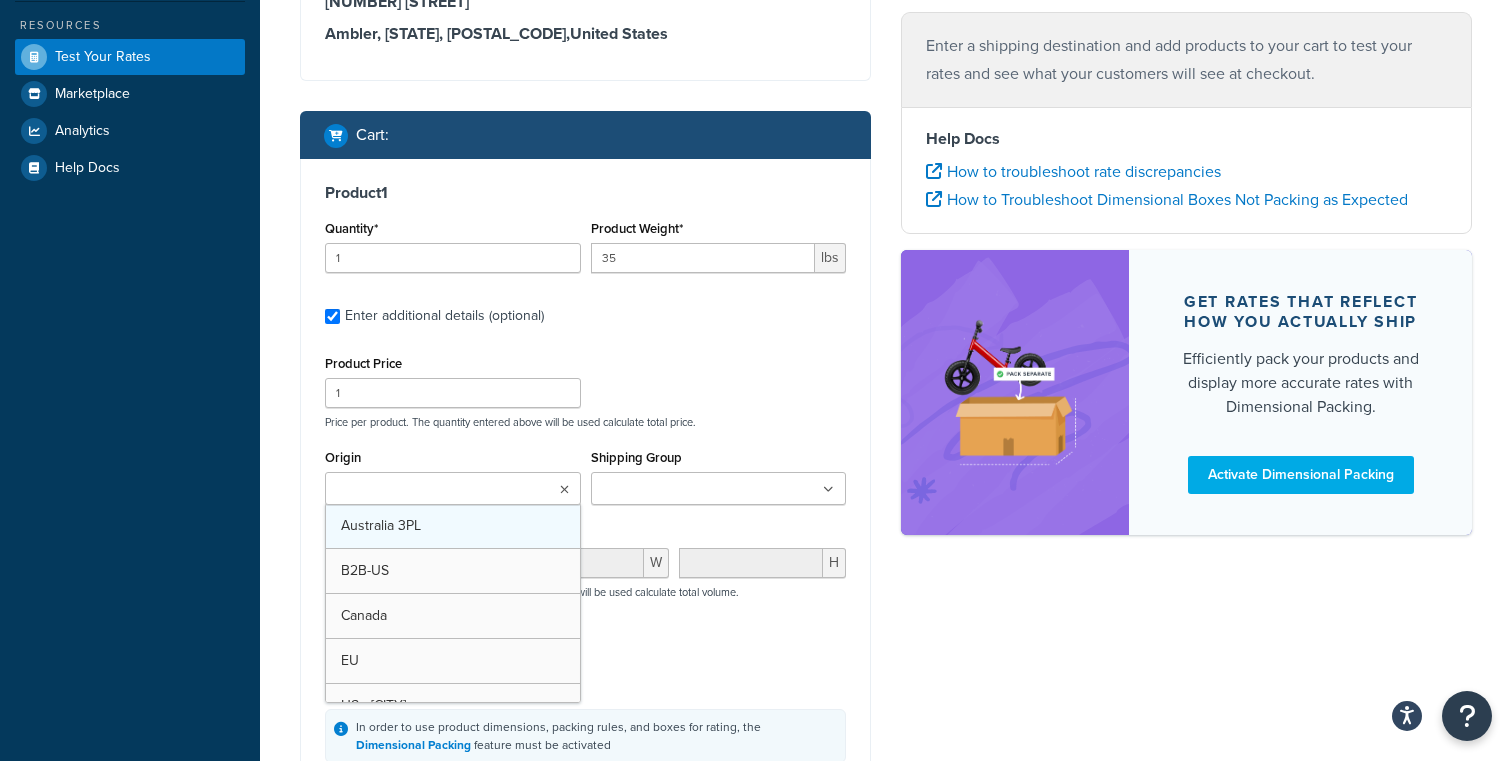 scroll, scrollTop: 71, scrollLeft: 0, axis: vertical 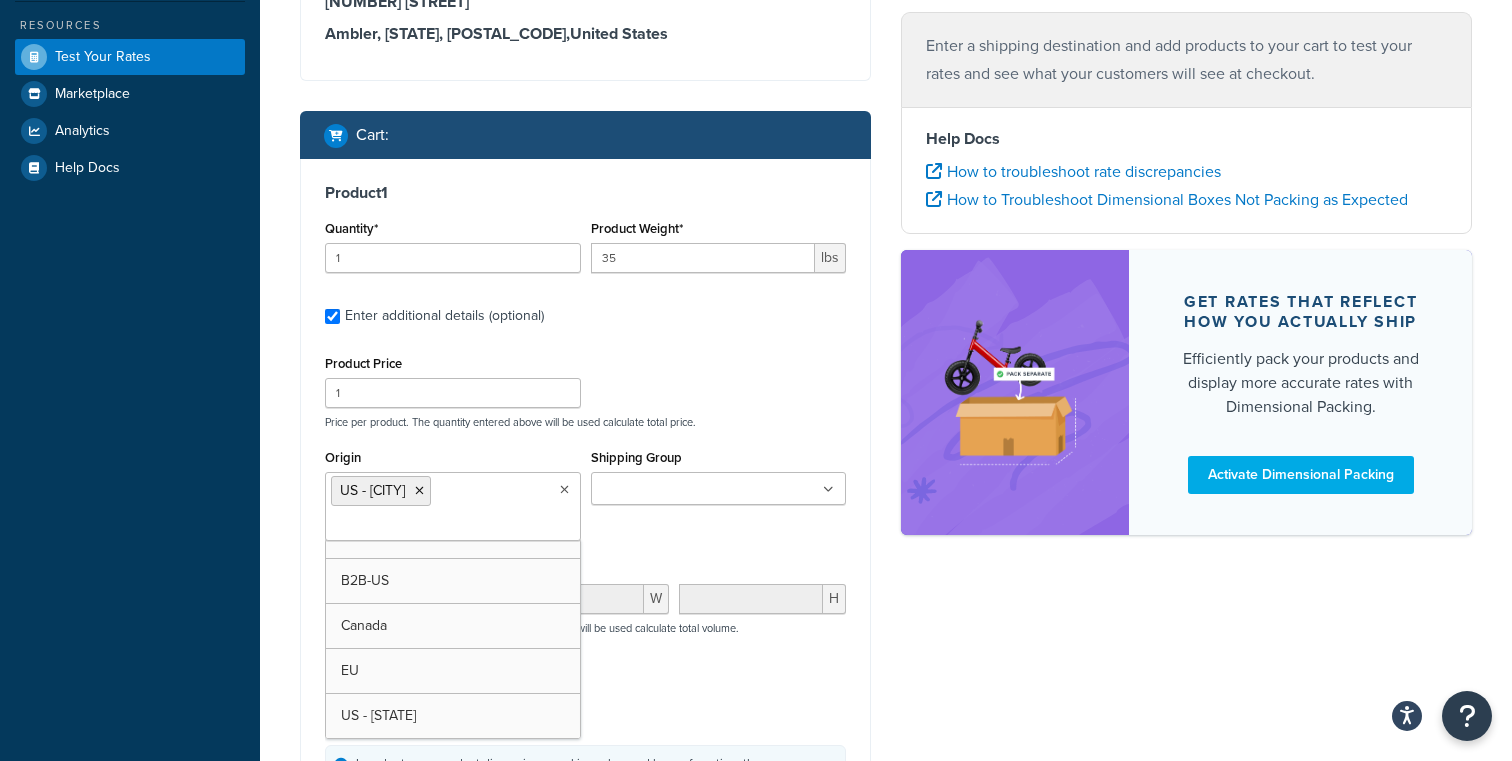 click on "Shipping Group" at bounding box center (685, 490) 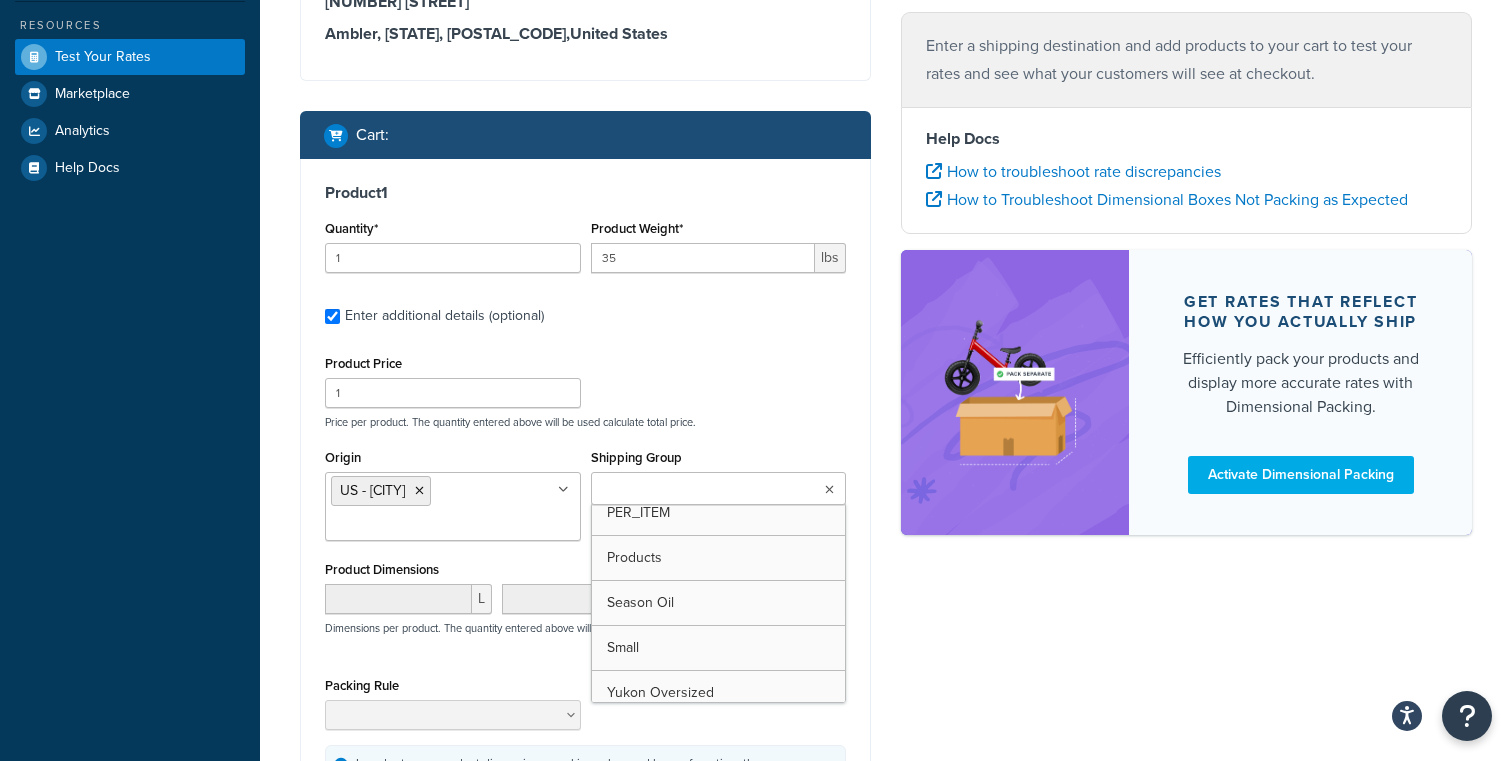 scroll, scrollTop: 251, scrollLeft: 0, axis: vertical 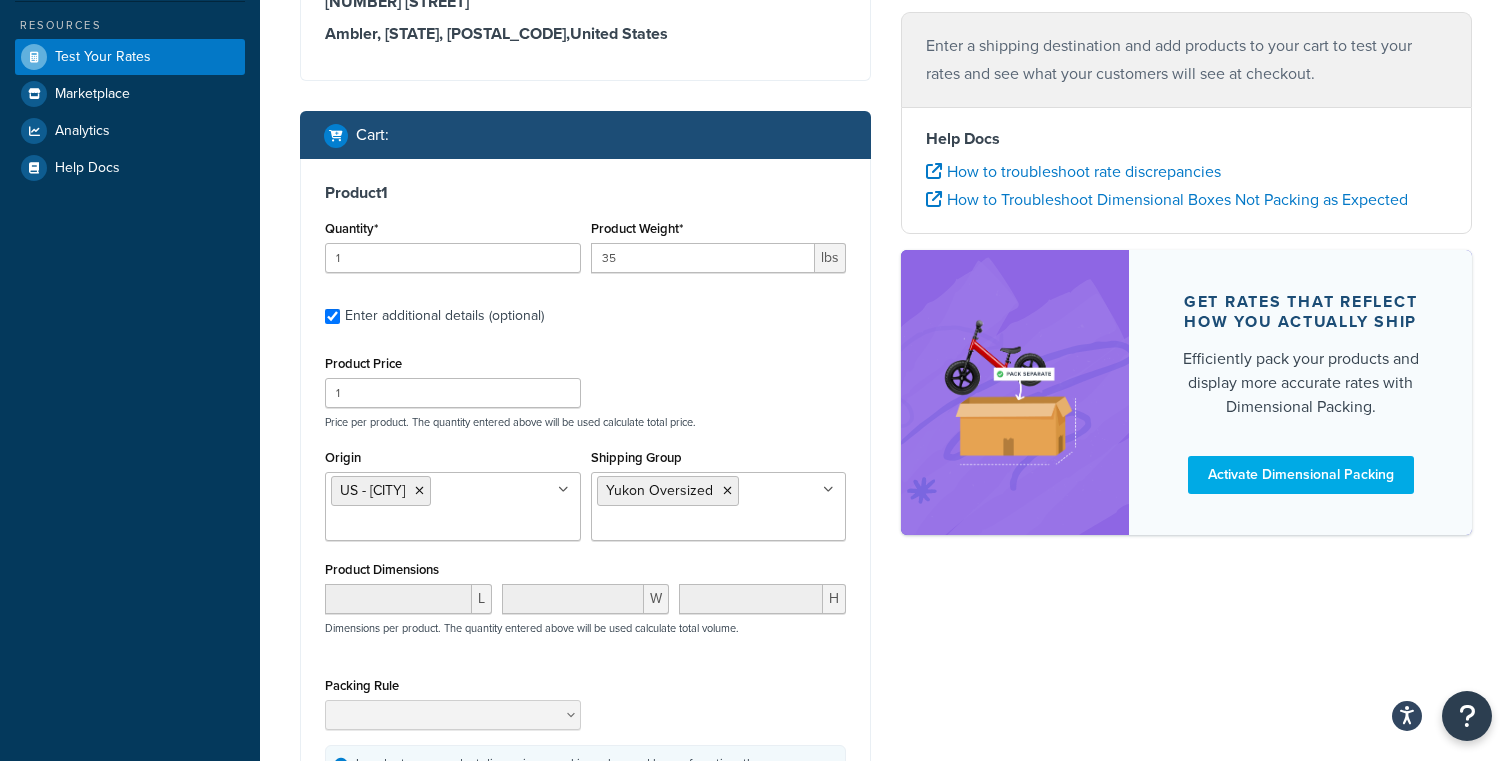 click on "Ecommerce store :  Edit Staging staging-na01-solobrands.demandware.net Shipping destination :  Edit 550 Exeter Ct Ambler,    Pennsylvania,    19002 ,  United States Cart : Product  1 Quantity*   1 Product Weight*   35 lbs   Enter additional details (optional) Product Price   1 Price per product. The quantity entered above will be used calculate total price. Origin   US - Grapevine   Australia 3PL B2B-US Canada EU US - Pennsylvania Shipping Group   Yukon Oversized   Concrete In Store Pickup Items Large Medium NOPOBOX PER_ITEM Products Season Oil Small Product Dimensions   L   W   H Dimensions per product. The quantity entered above will be used calculate total volume. Packing Rule     In order to use product dimensions, packing rules, and boxes for rating, the Dimensional Packing   feature must be activated  Add another product Get Rates Enter a shipping destination and add products to your cart to test your rates and see what your customers will see at checkout. Help Docs Activate Dimensional Packing" at bounding box center [886, 313] 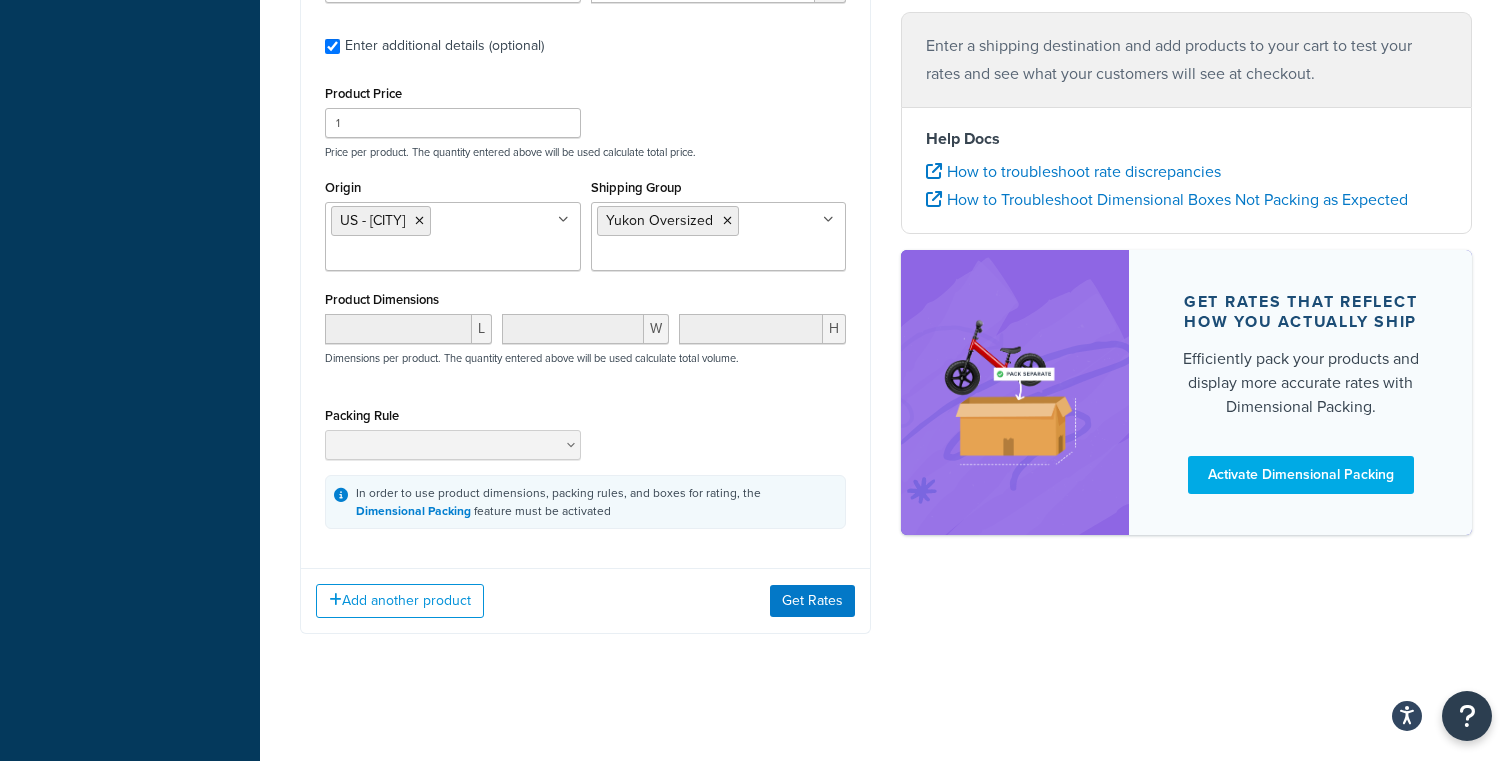 scroll, scrollTop: 710, scrollLeft: 0, axis: vertical 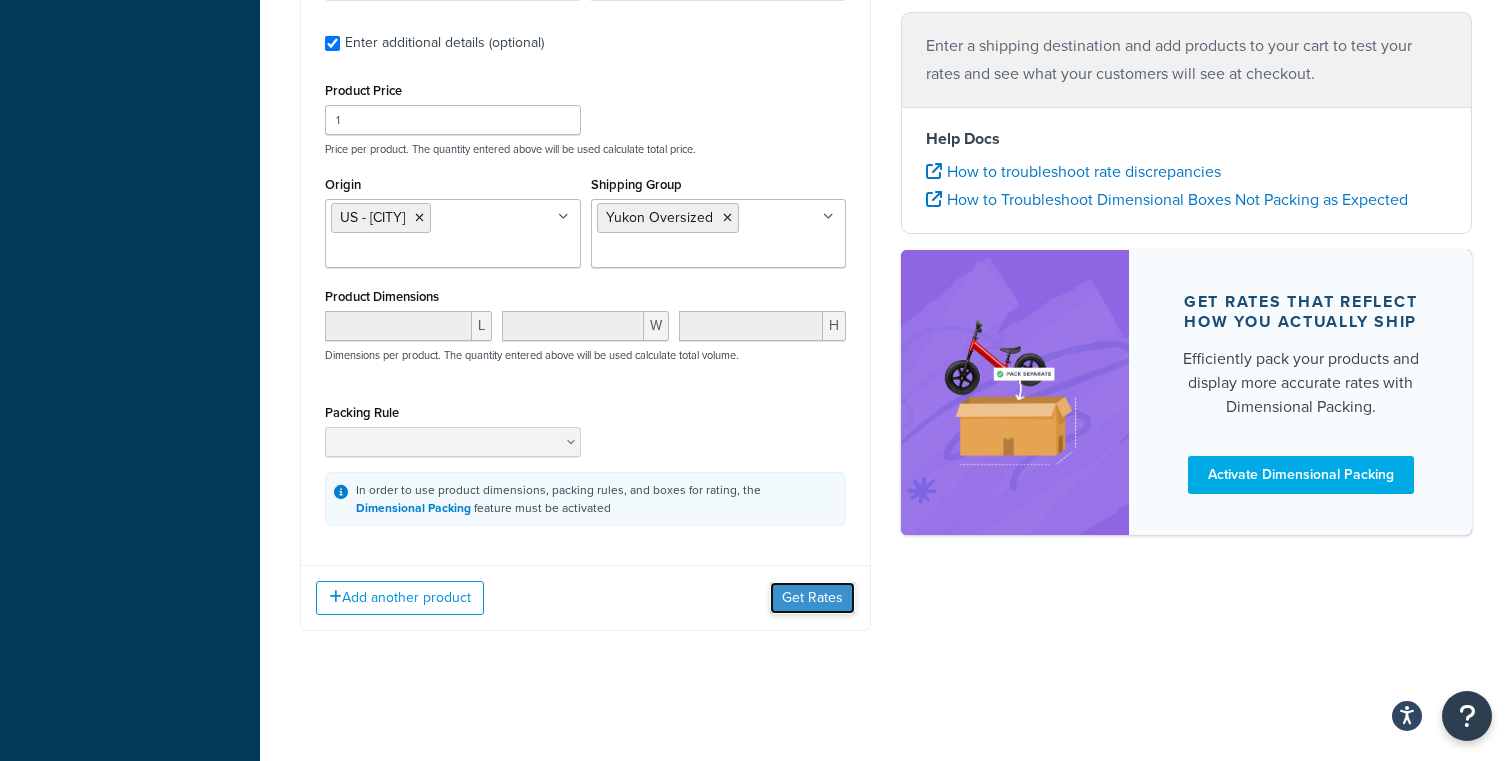 click on "Get Rates" at bounding box center (812, 598) 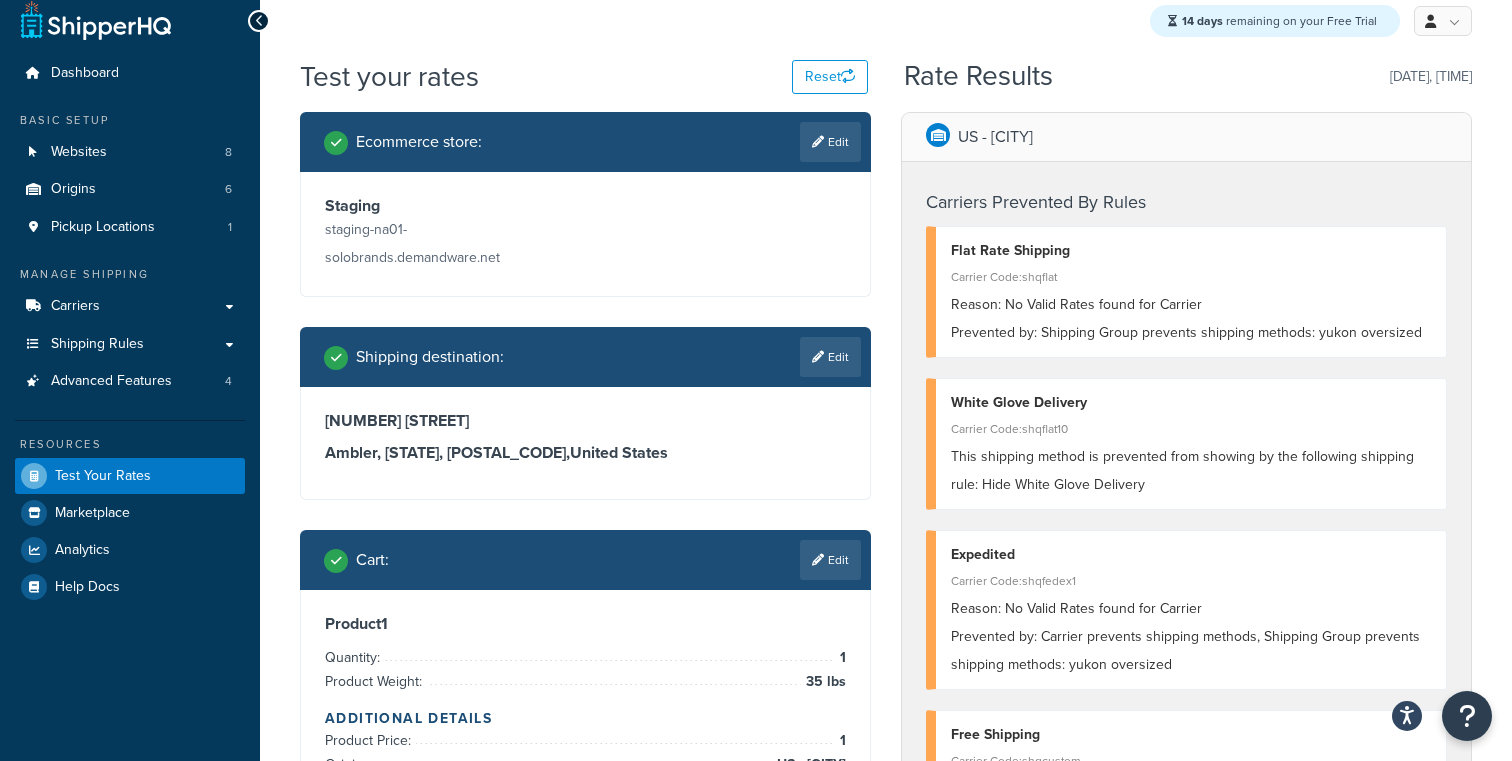 scroll, scrollTop: 0, scrollLeft: 0, axis: both 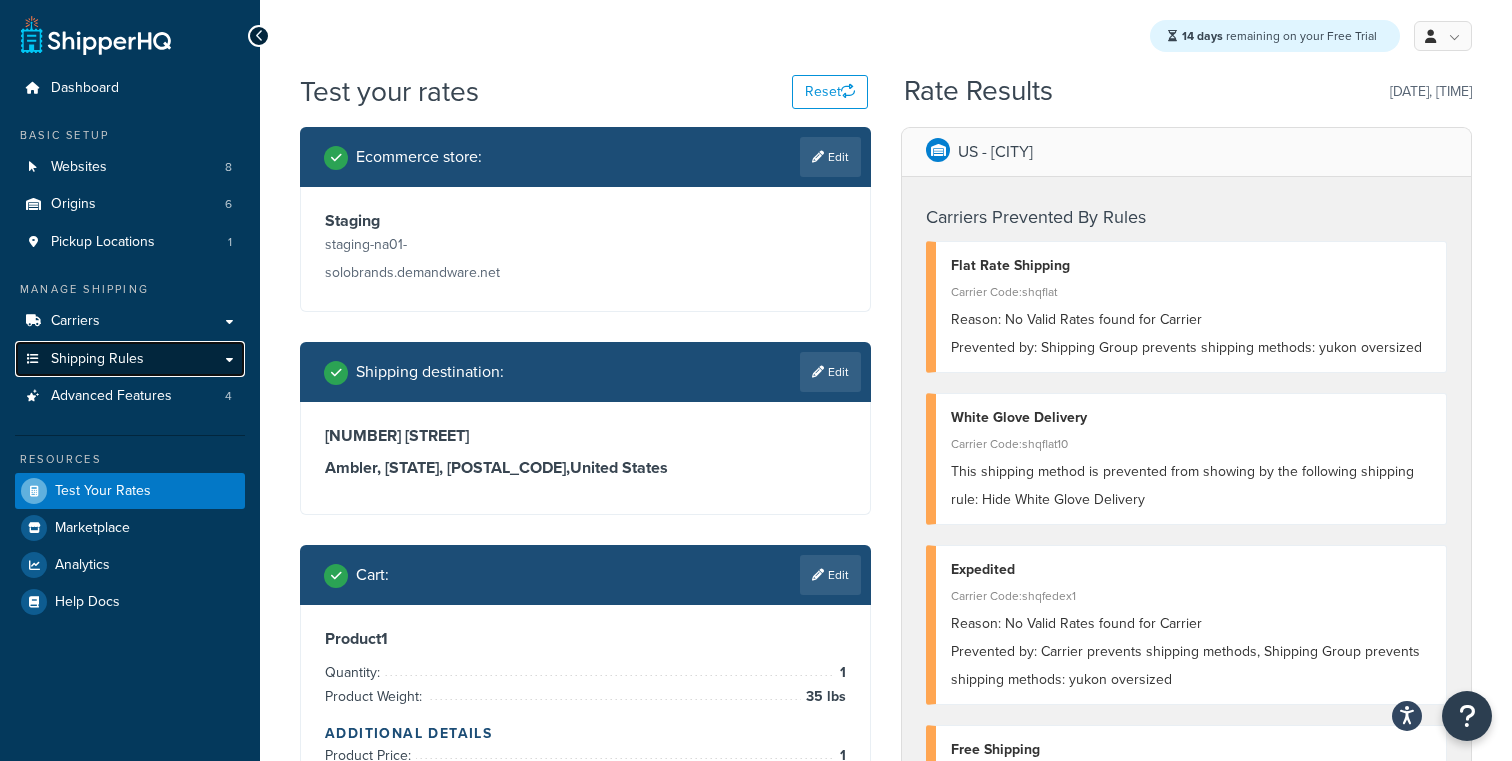 click on "Shipping Rules" at bounding box center [130, 359] 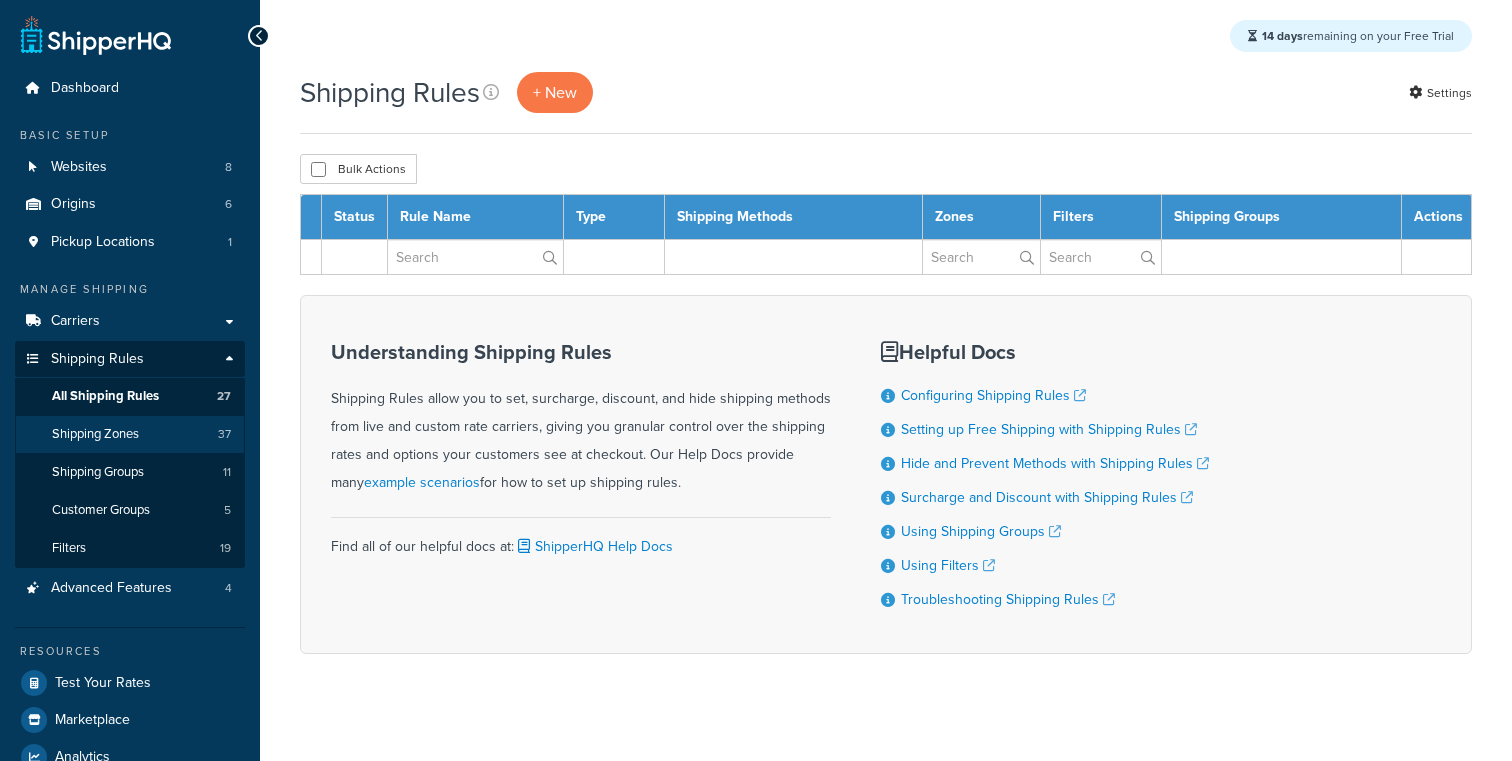 scroll, scrollTop: 0, scrollLeft: 0, axis: both 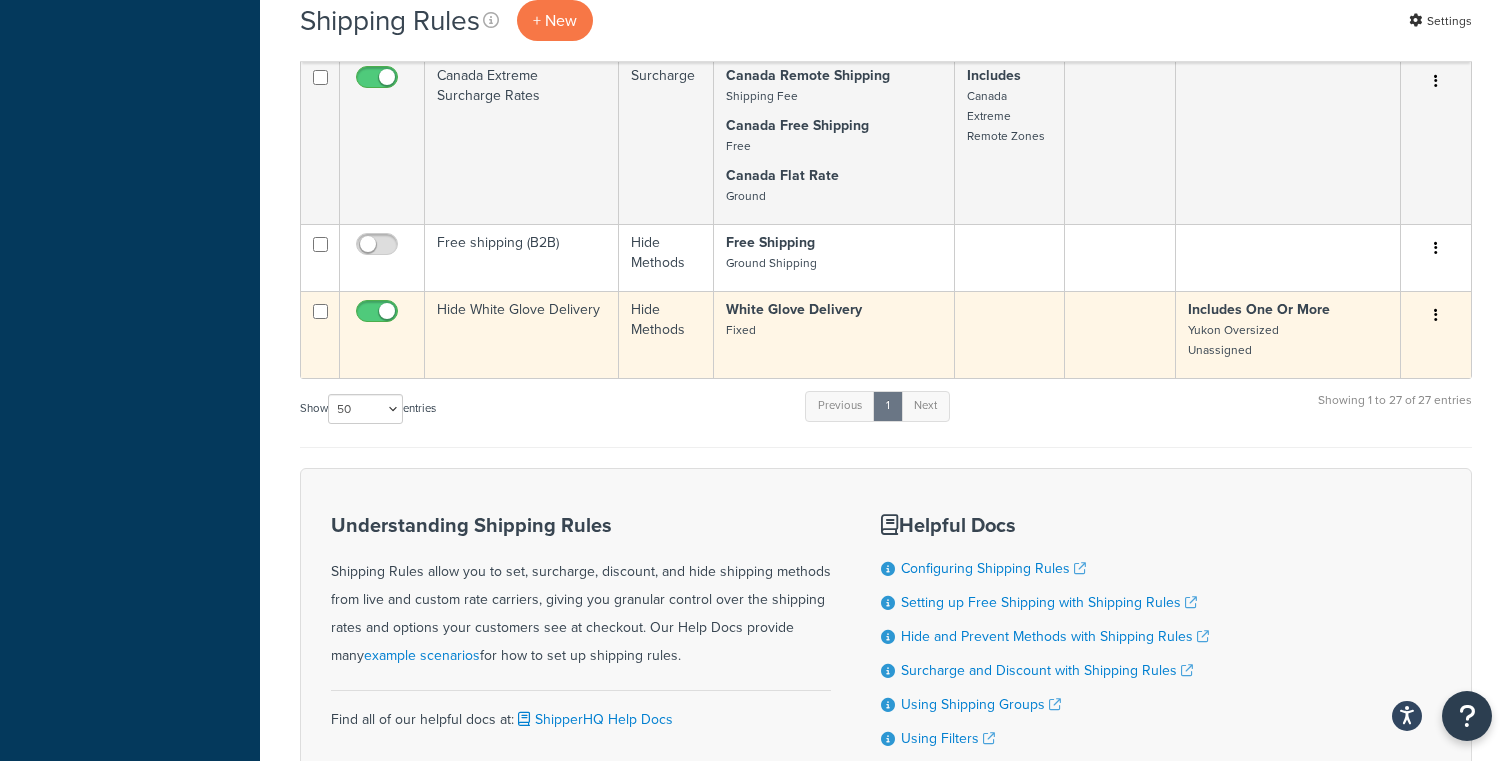click at bounding box center (379, 316) 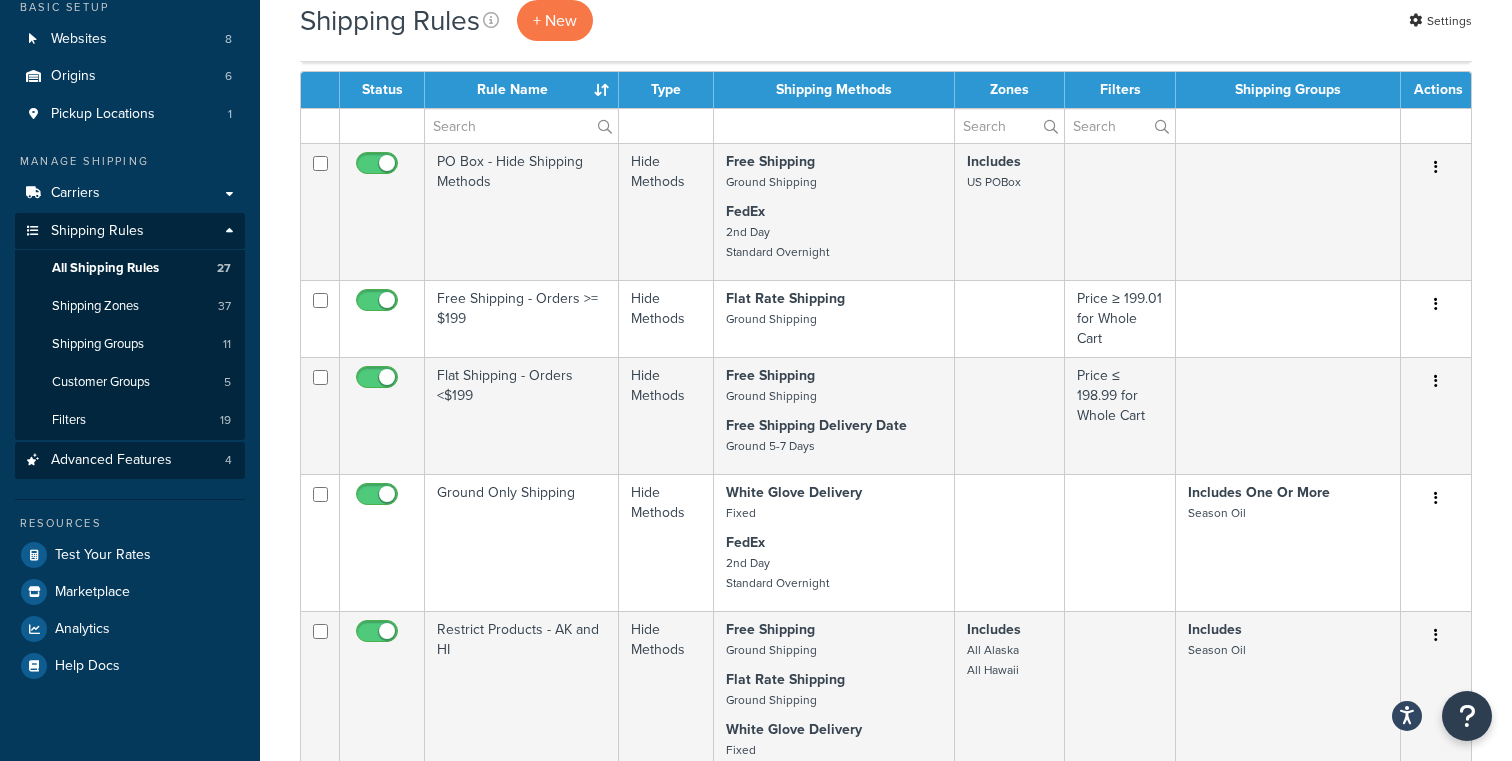 scroll, scrollTop: 138, scrollLeft: 0, axis: vertical 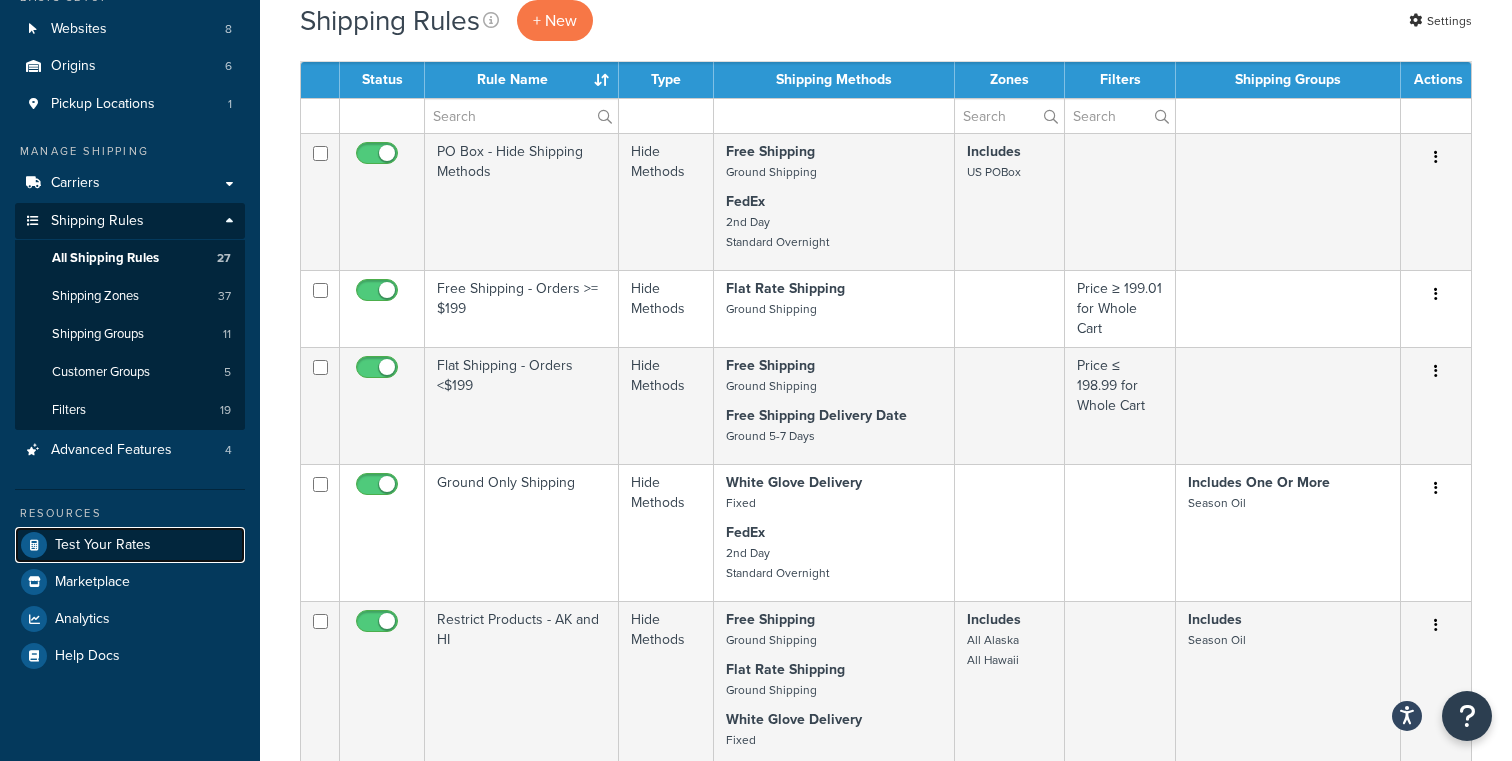 click on "Test Your Rates" at bounding box center (103, 545) 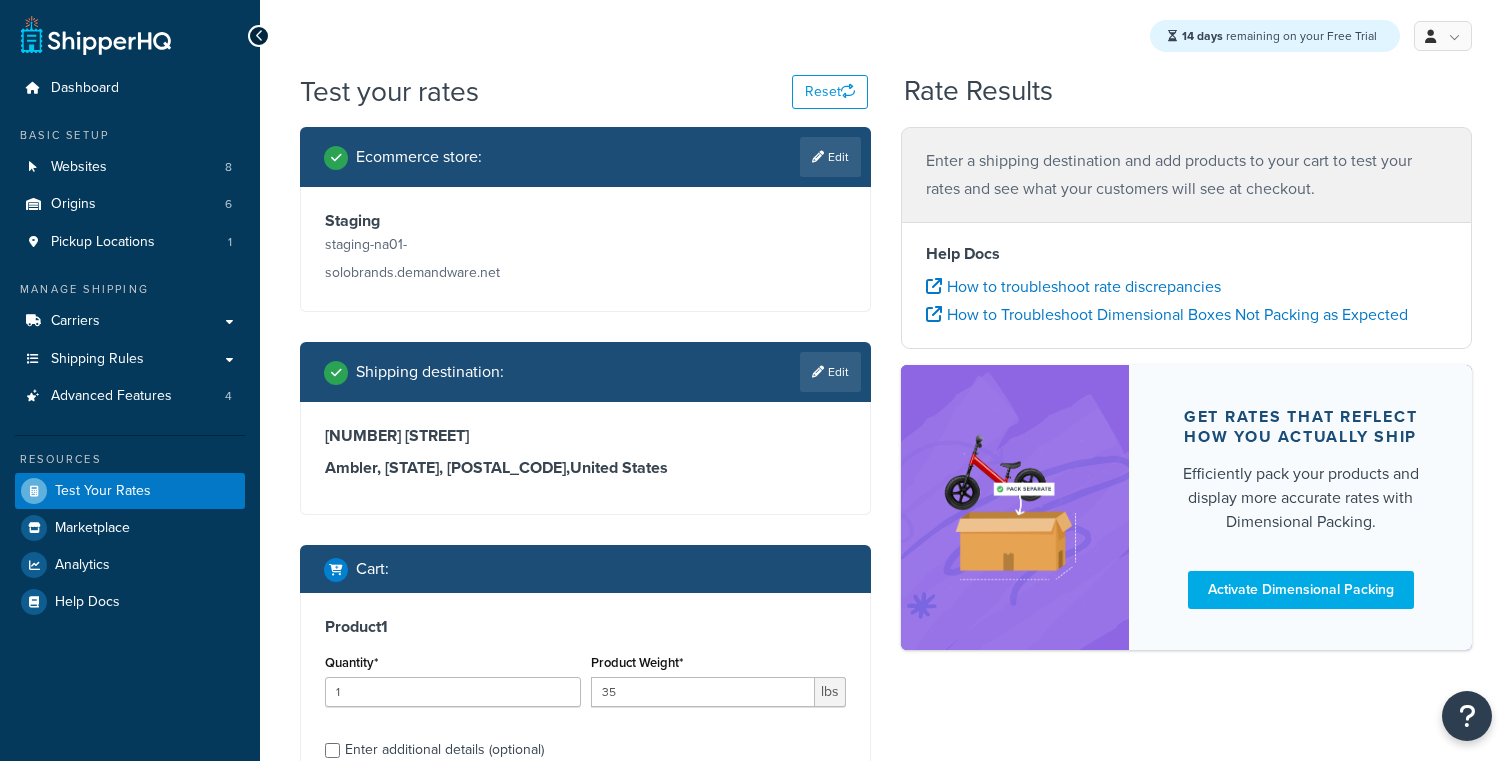 scroll, scrollTop: 69, scrollLeft: 0, axis: vertical 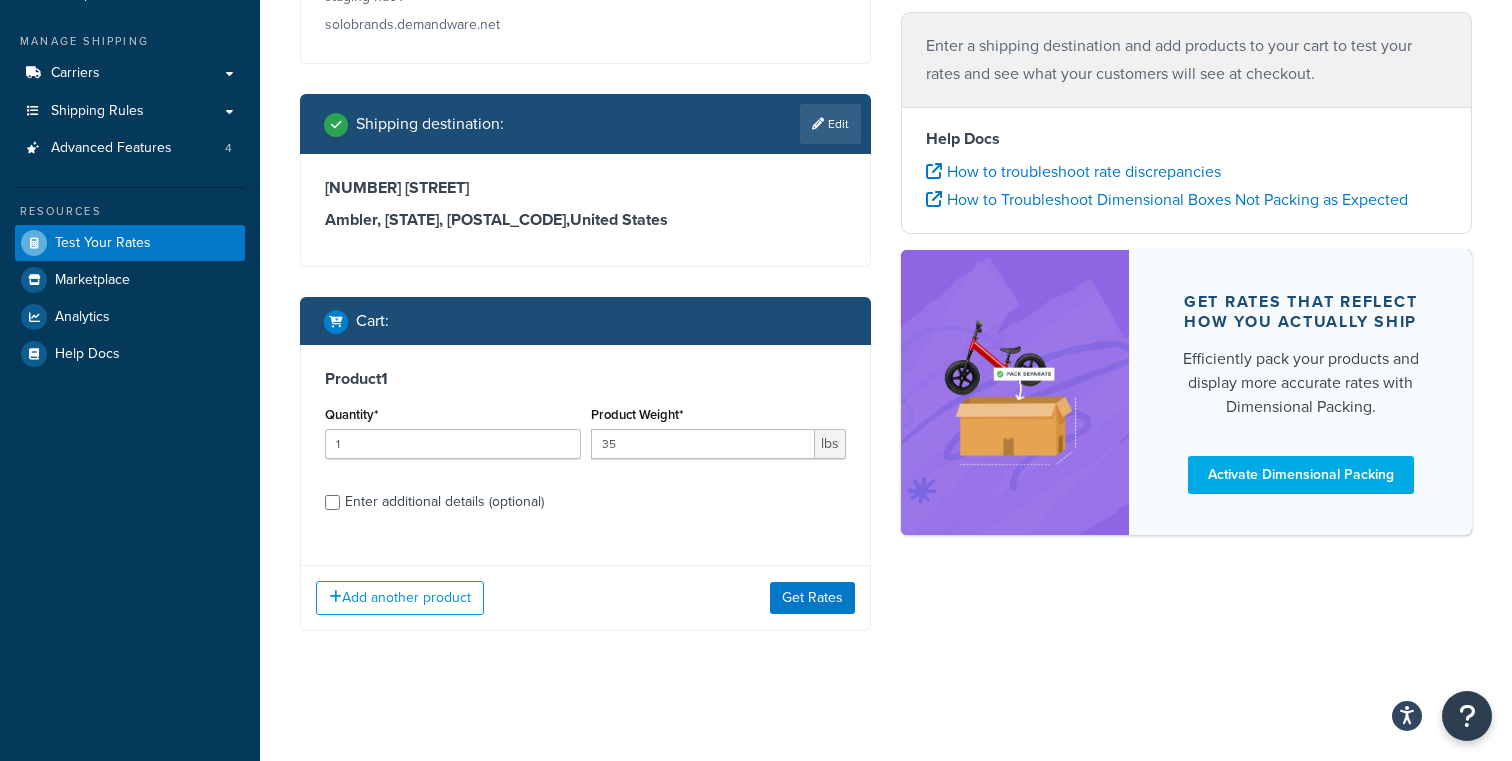 click on "Enter additional details (optional)" at bounding box center [444, 502] 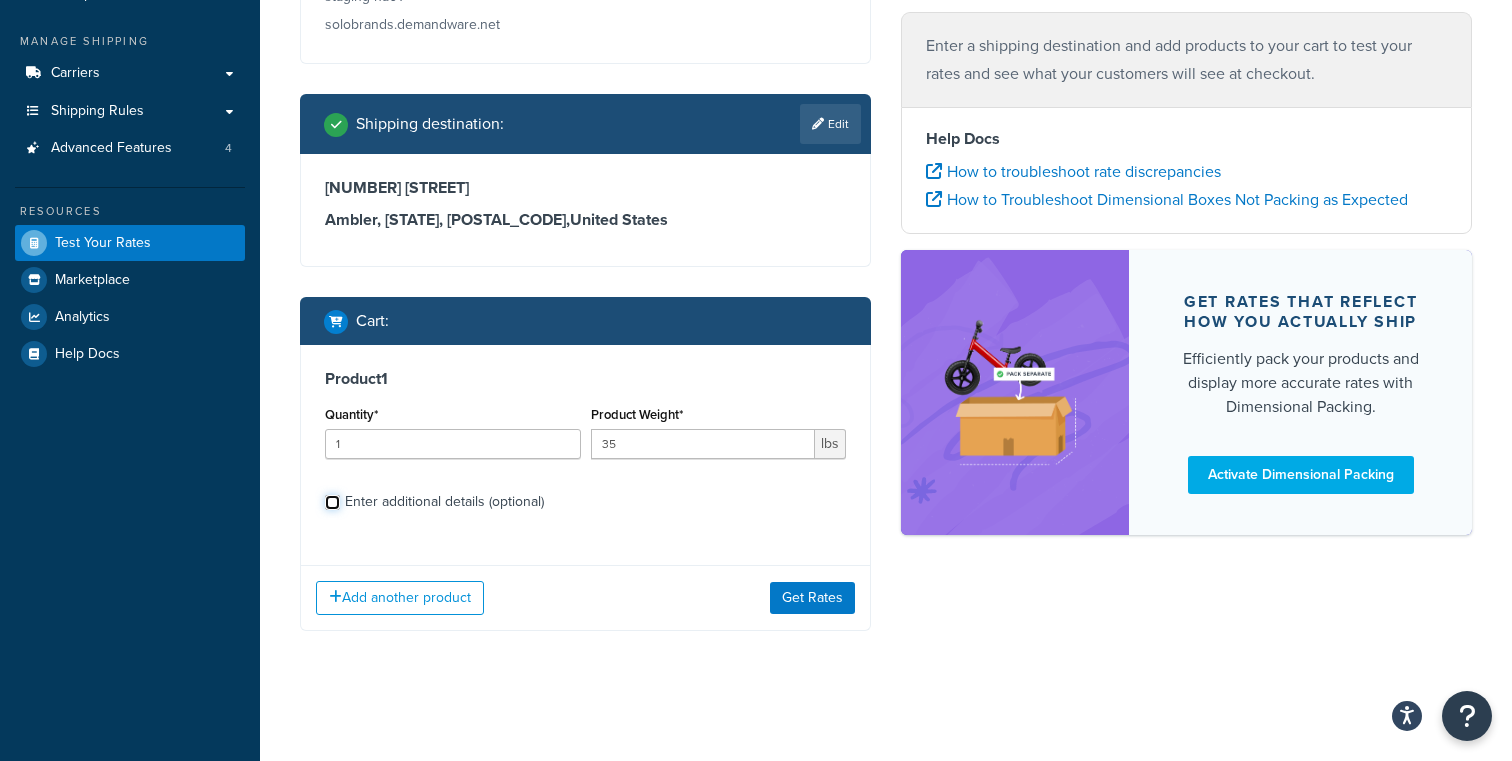 click on "Enter additional details (optional)" at bounding box center [332, 502] 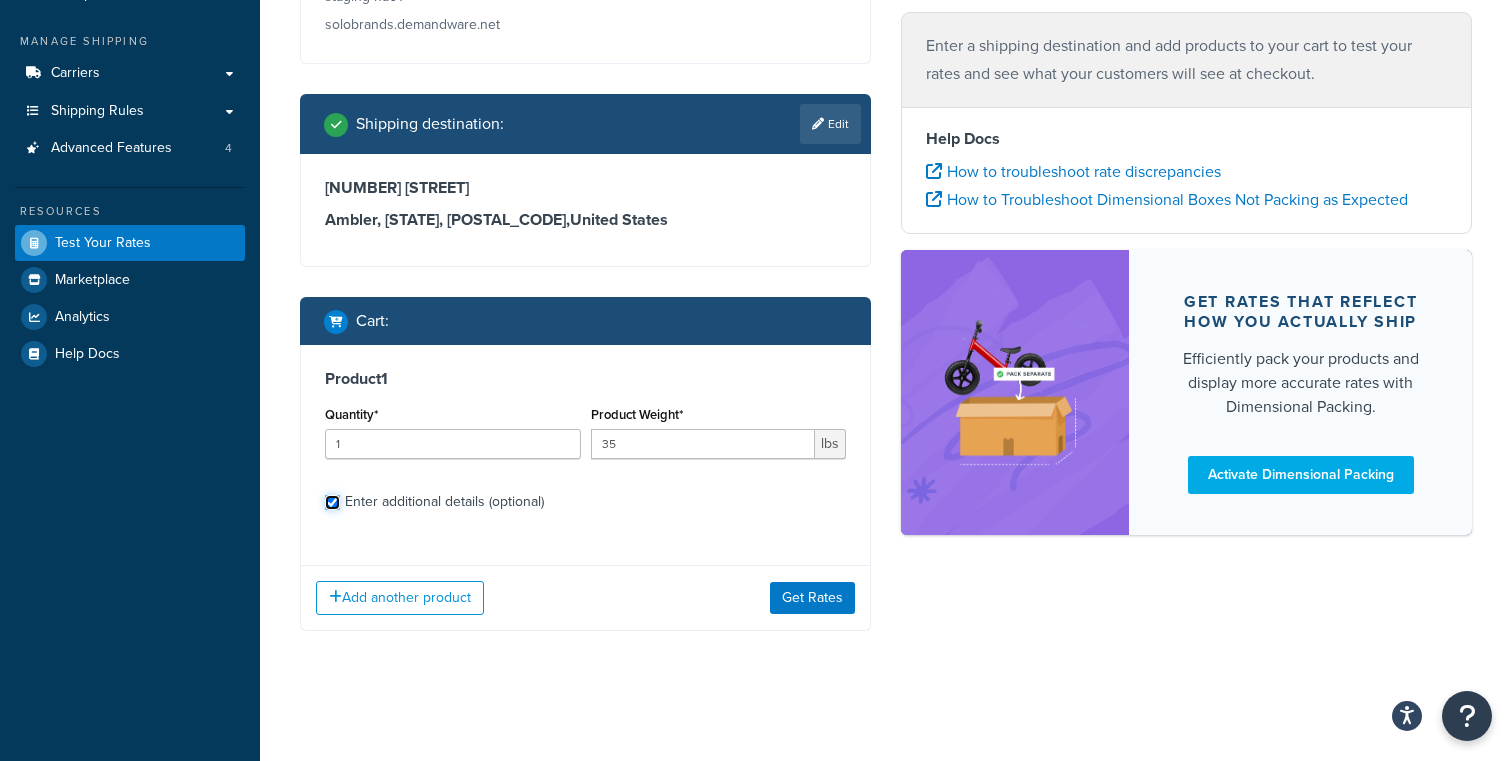 checkbox on "true" 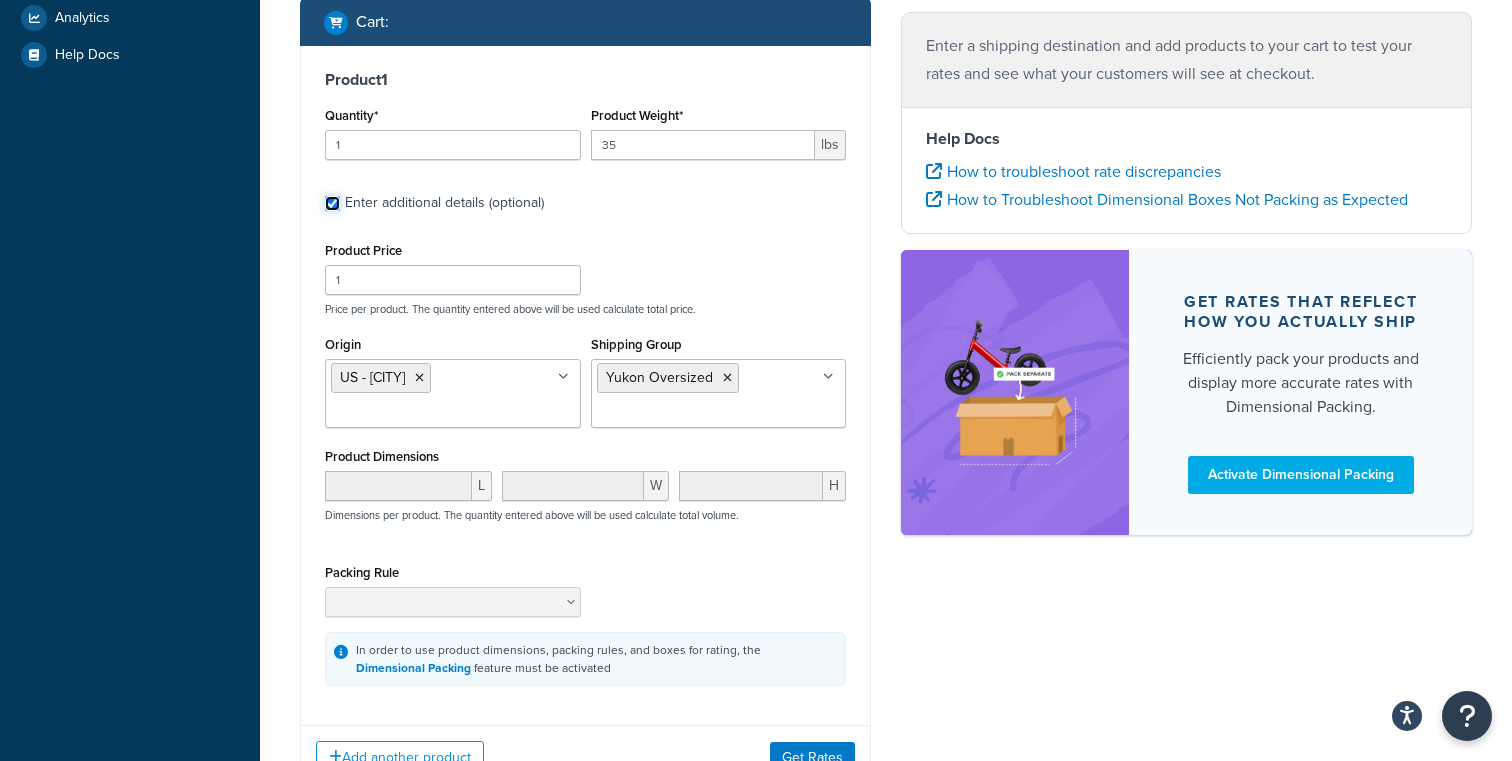 scroll, scrollTop: 601, scrollLeft: 0, axis: vertical 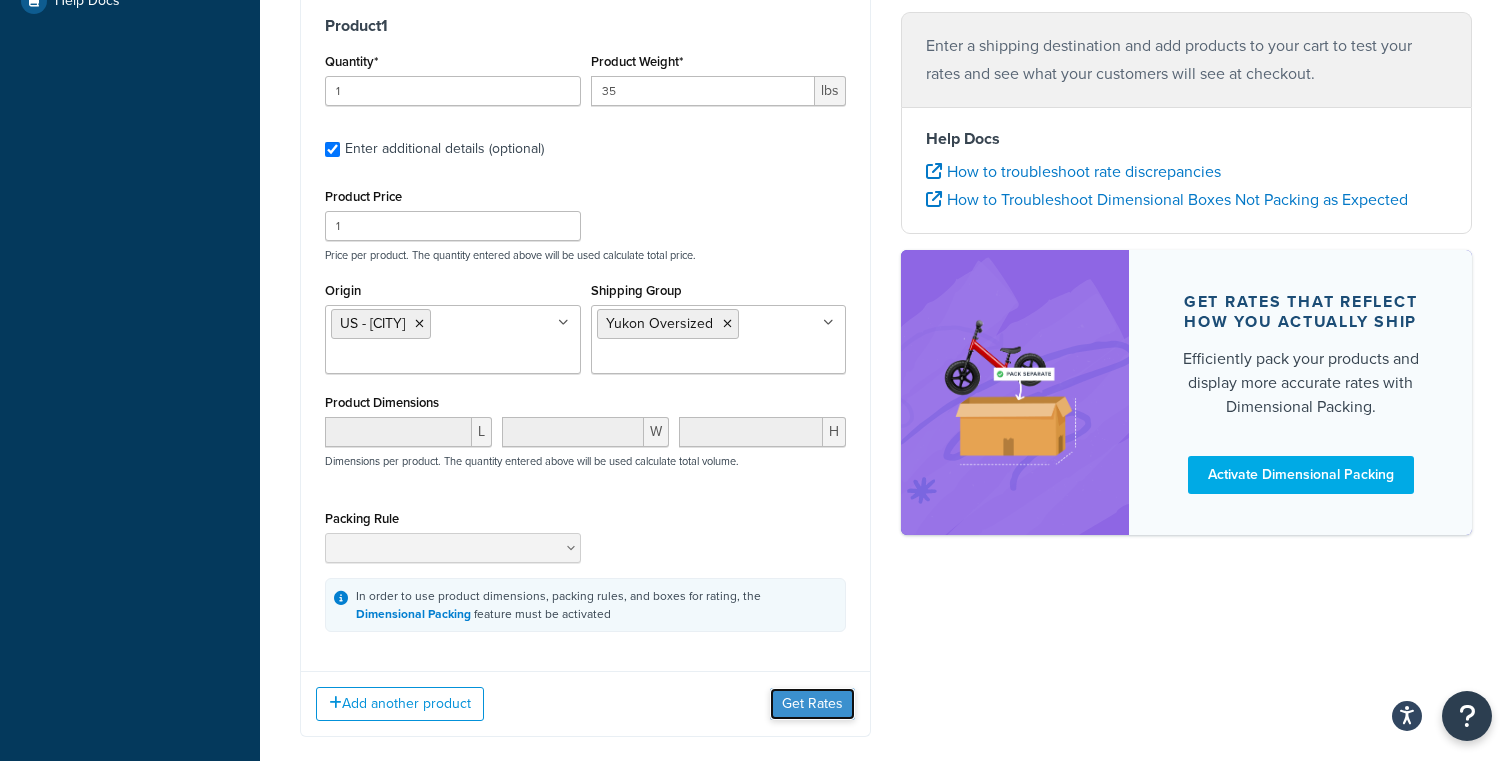 click on "Get Rates" at bounding box center [812, 704] 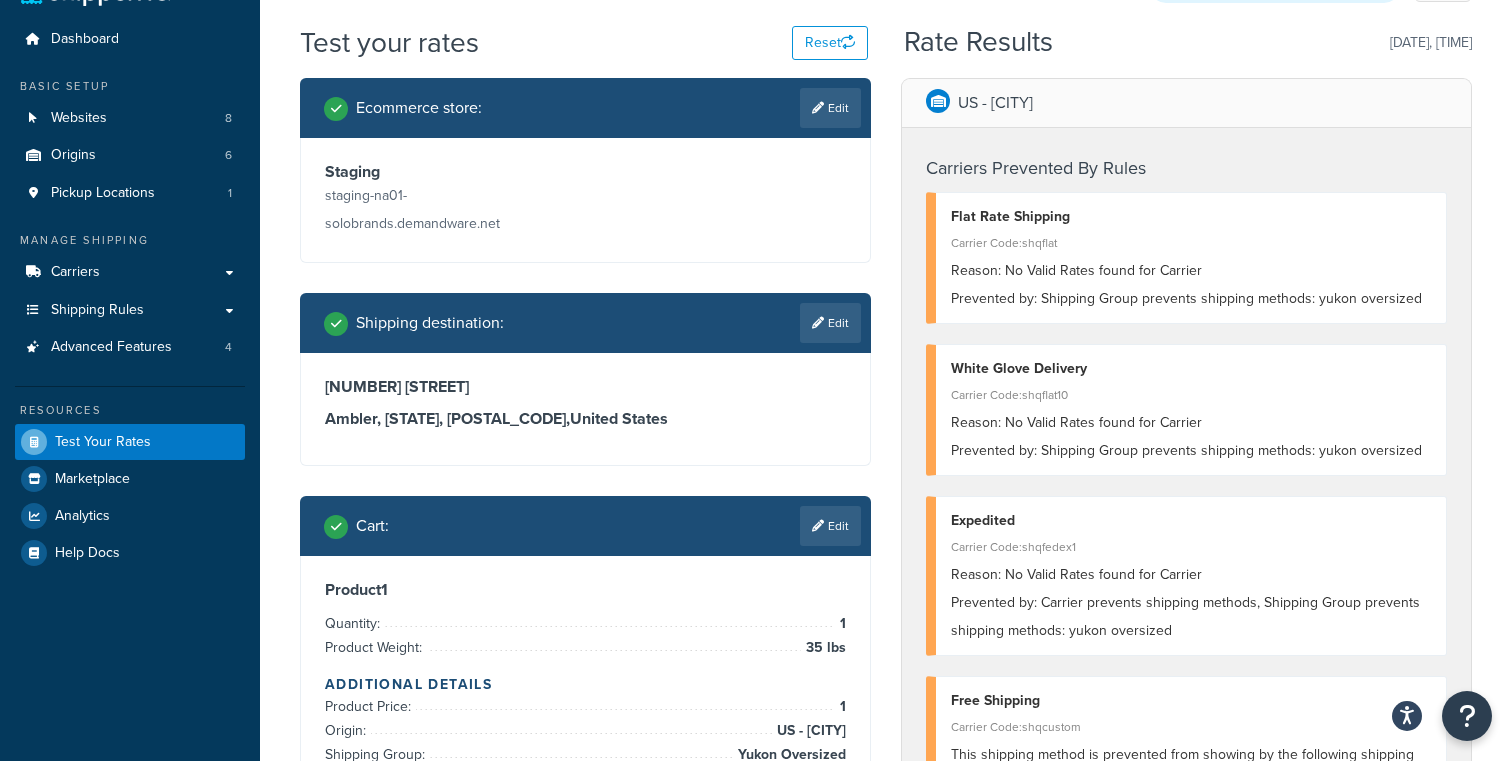 scroll, scrollTop: 50, scrollLeft: 0, axis: vertical 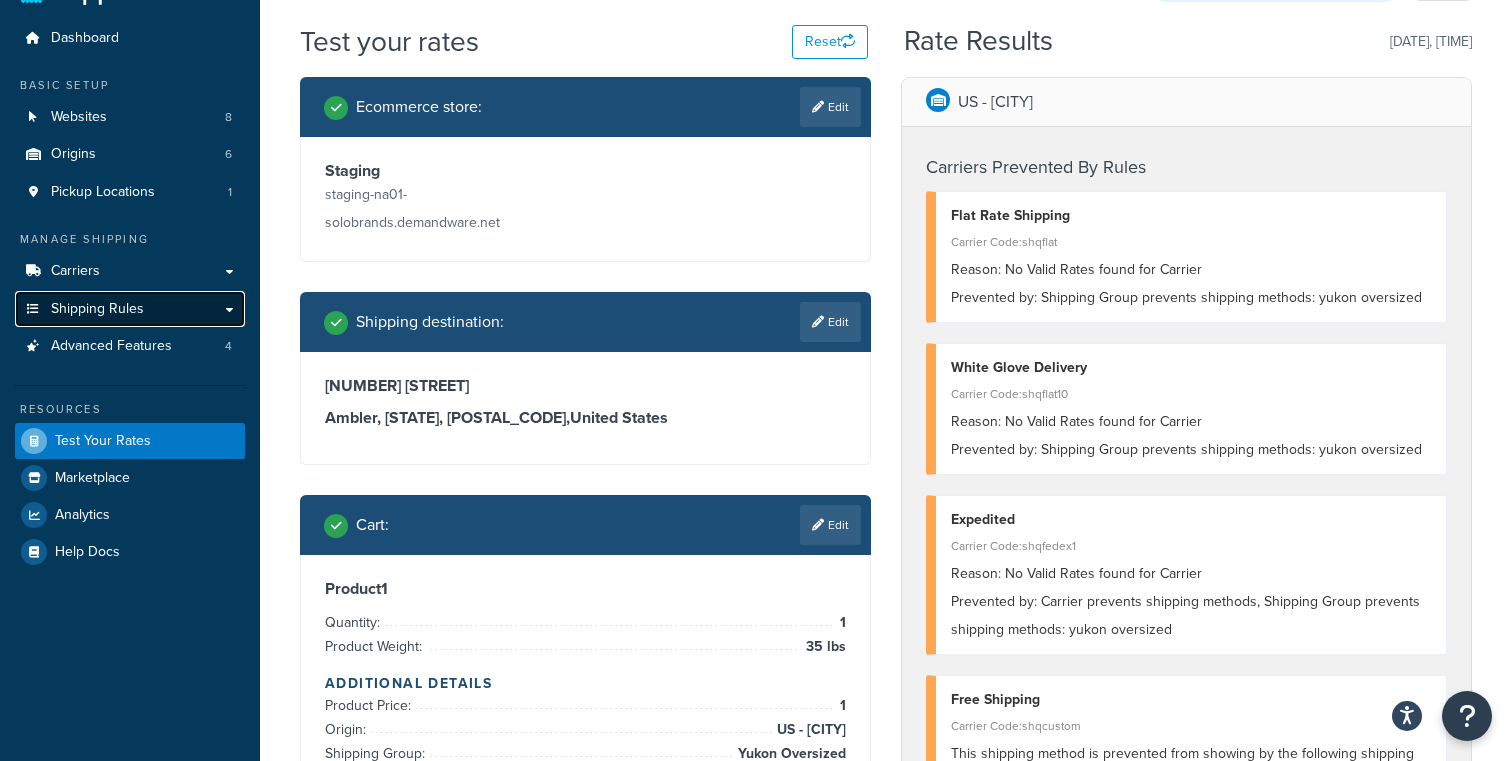 click on "Shipping Rules" at bounding box center [130, 309] 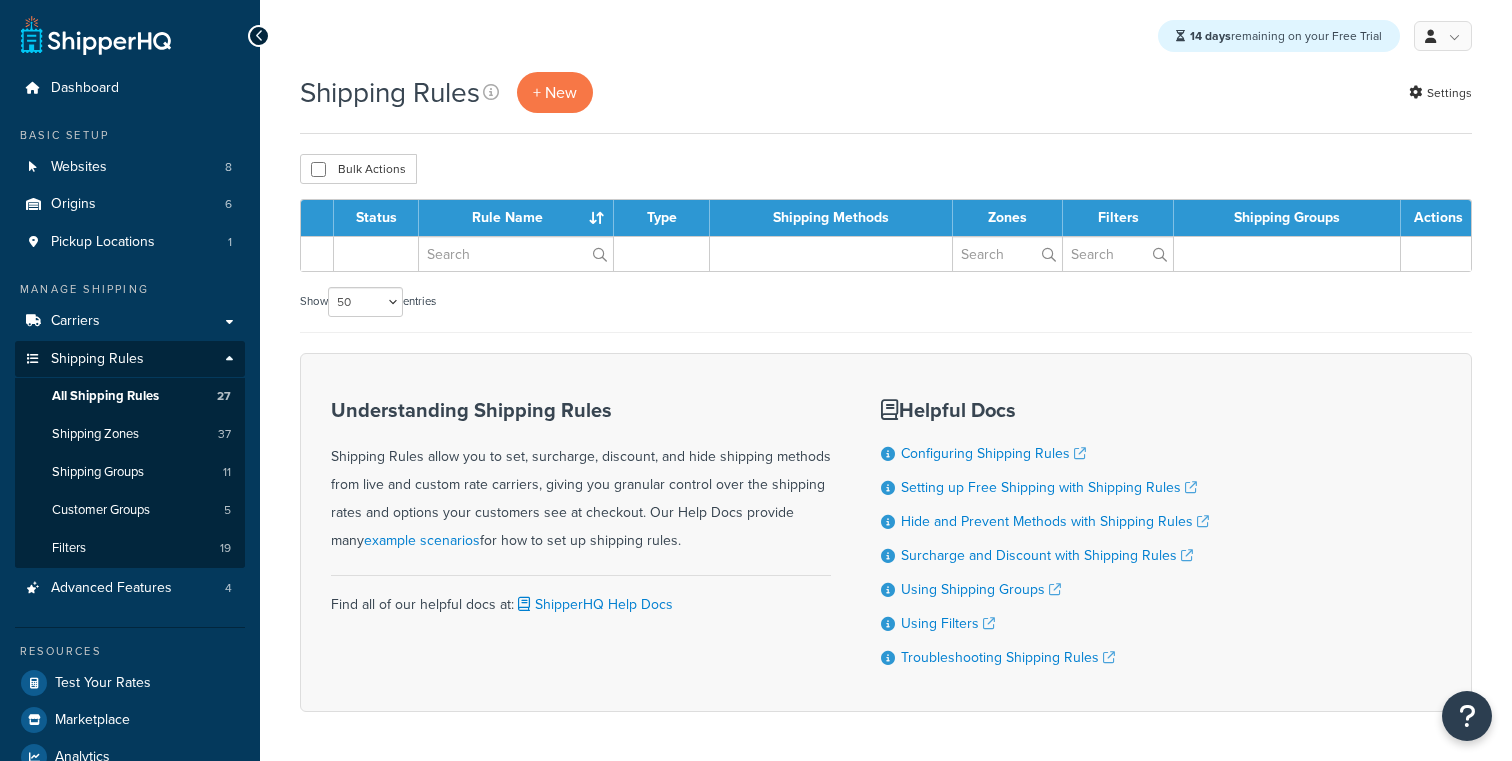select on "50" 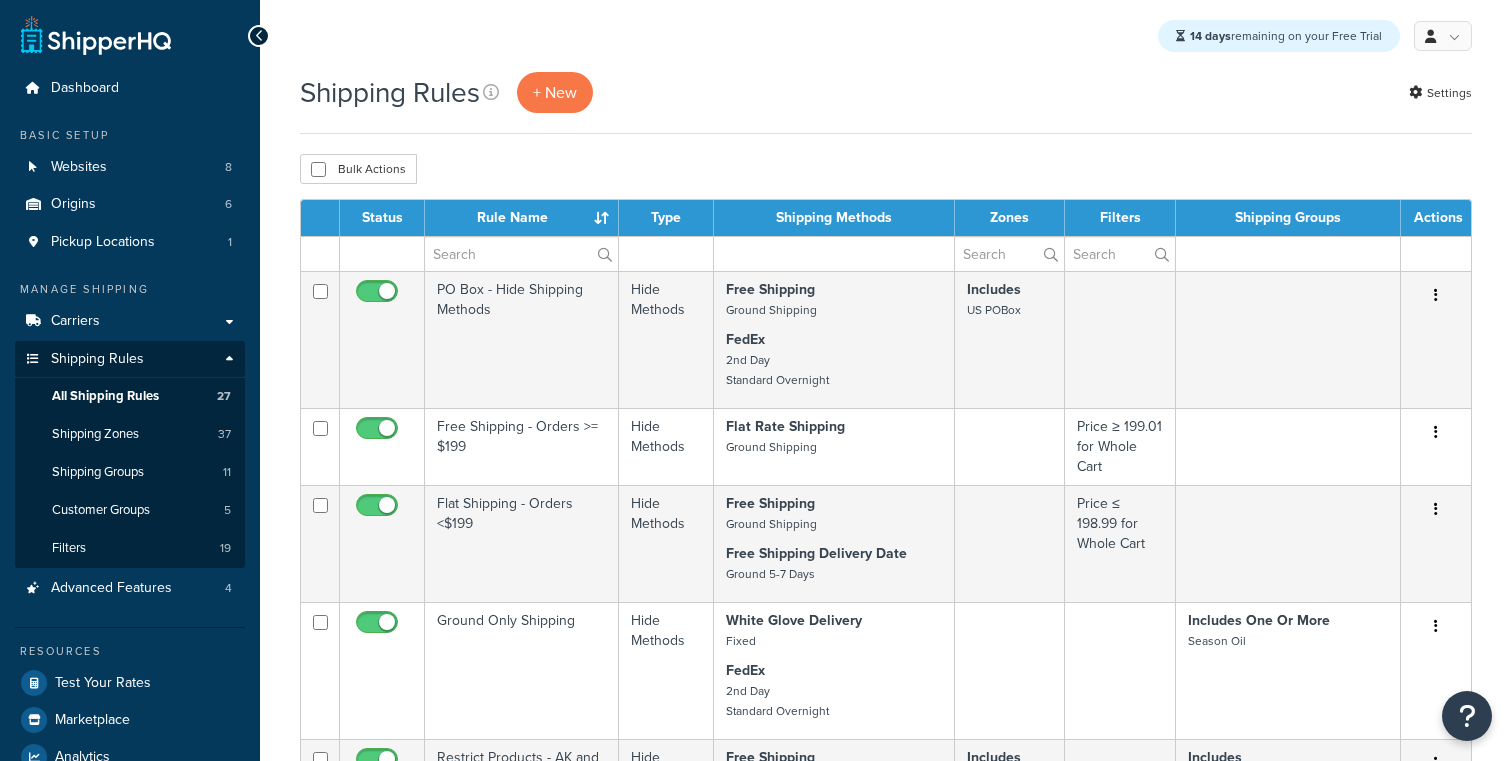 scroll, scrollTop: 0, scrollLeft: 0, axis: both 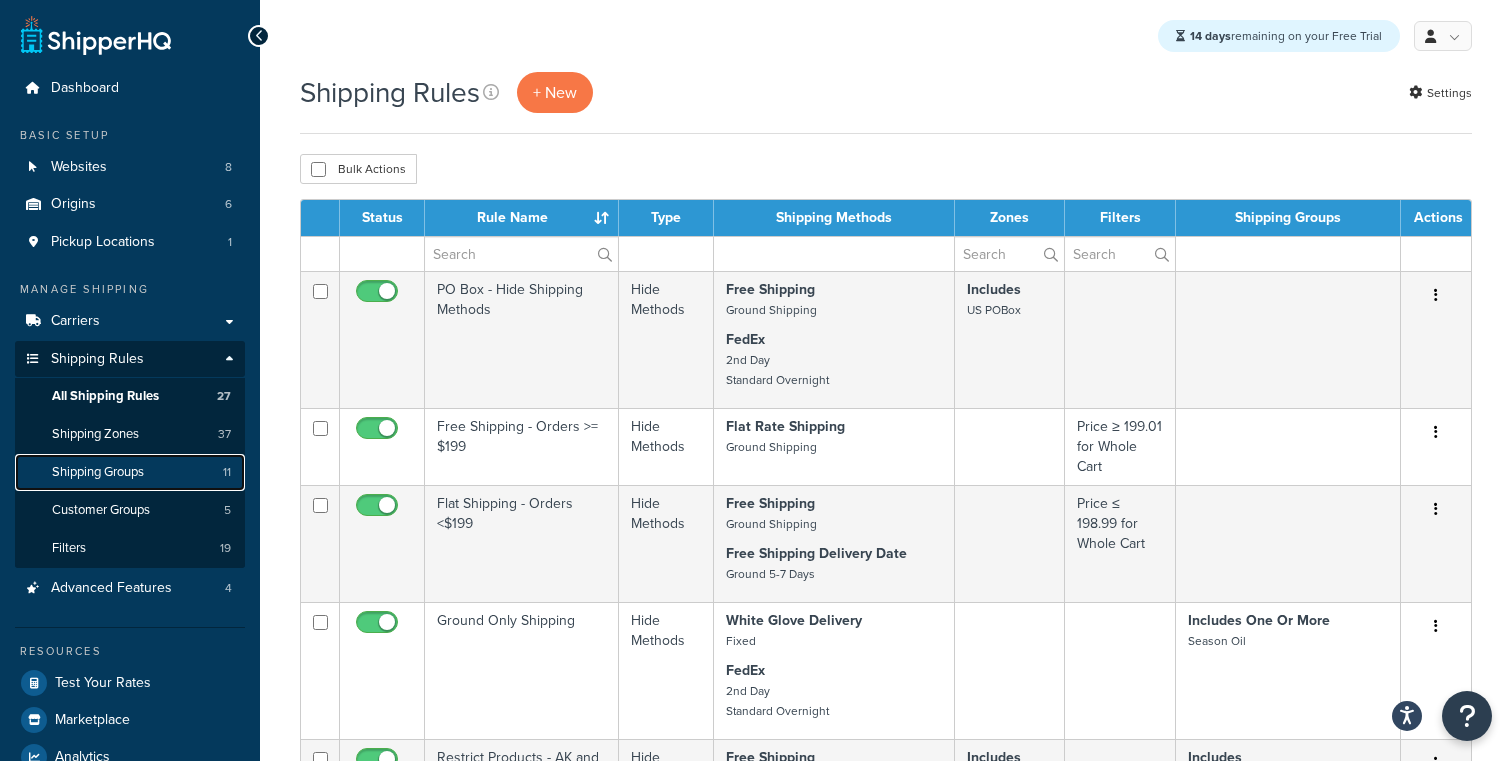 click on "Shipping Groups" at bounding box center [98, 472] 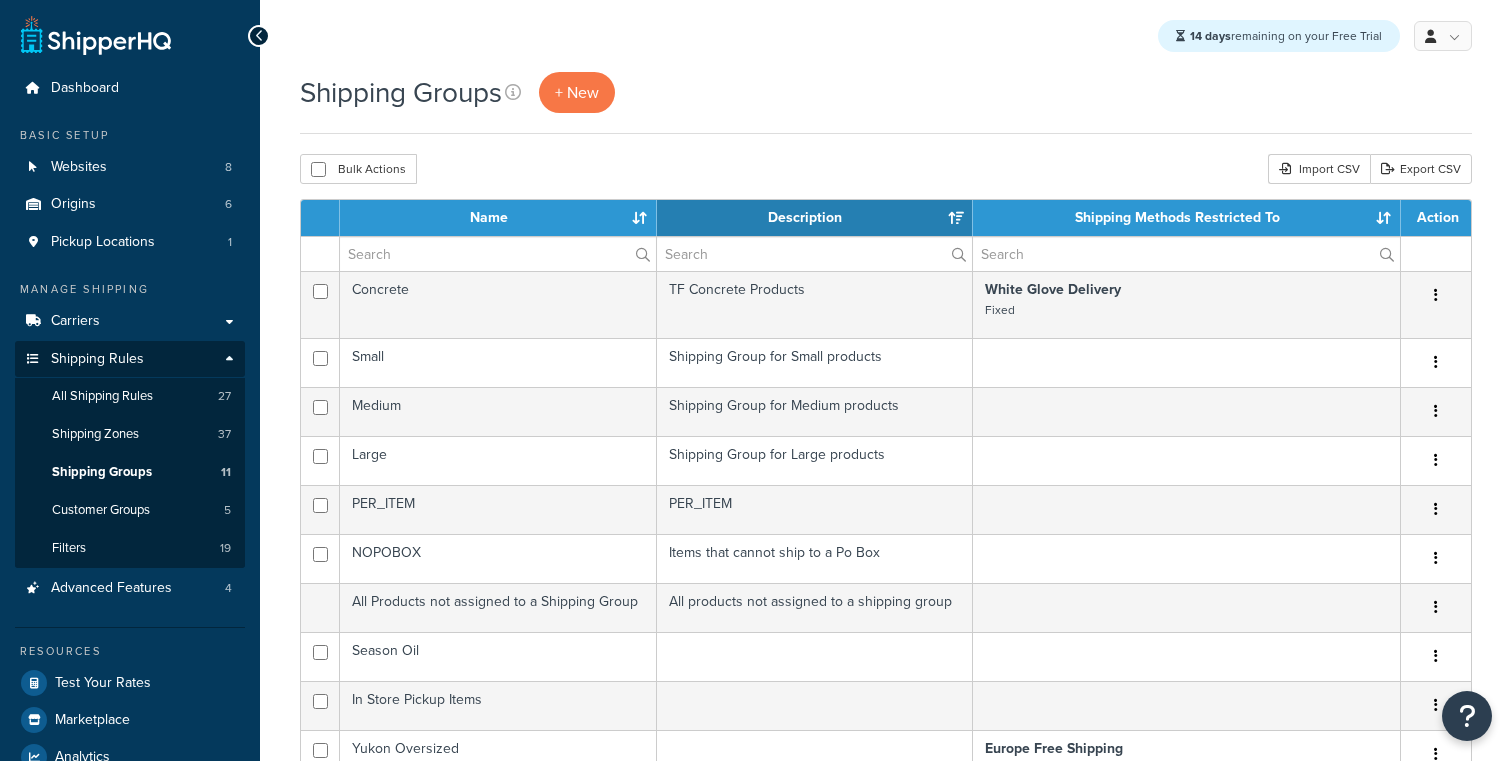 select on "15" 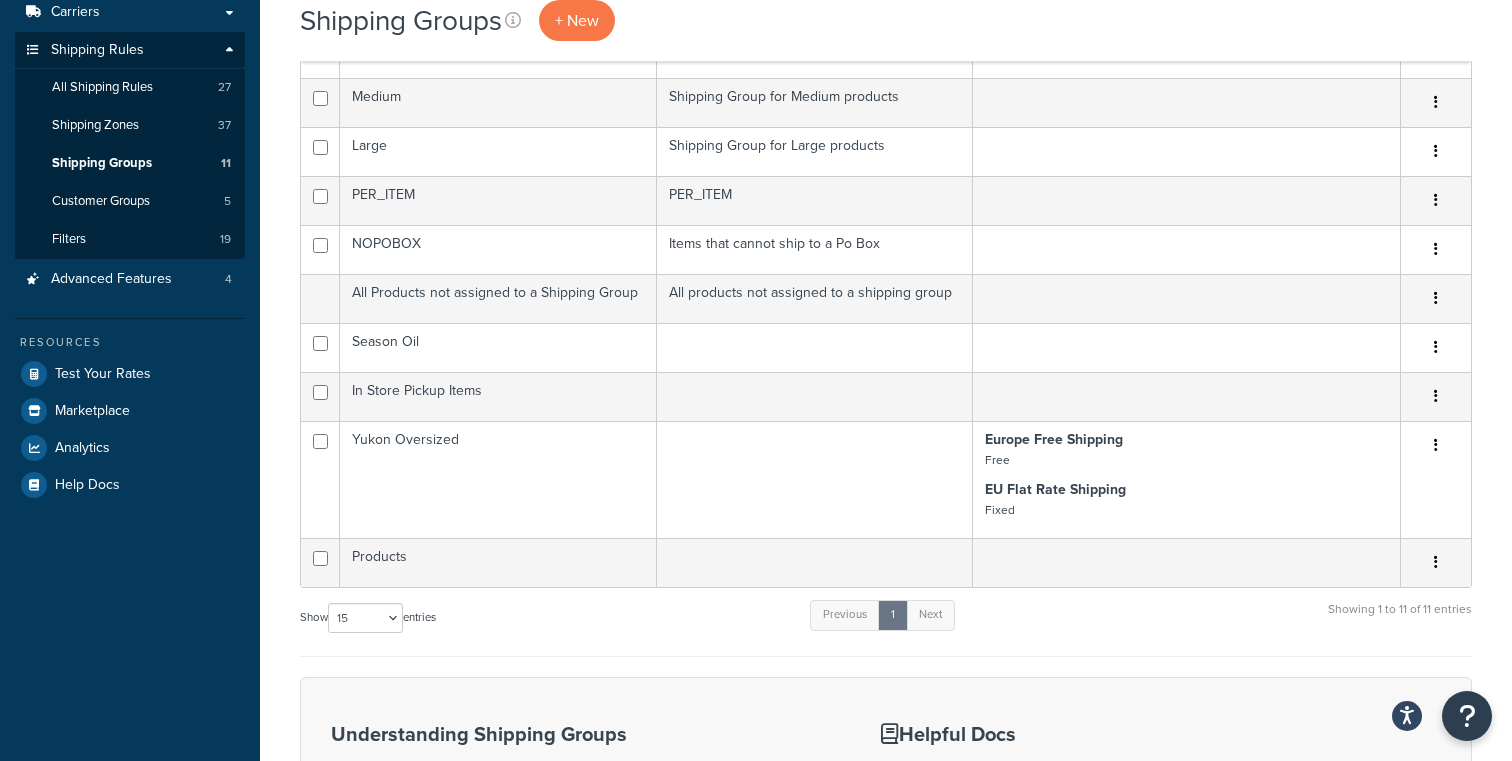 scroll, scrollTop: 317, scrollLeft: 0, axis: vertical 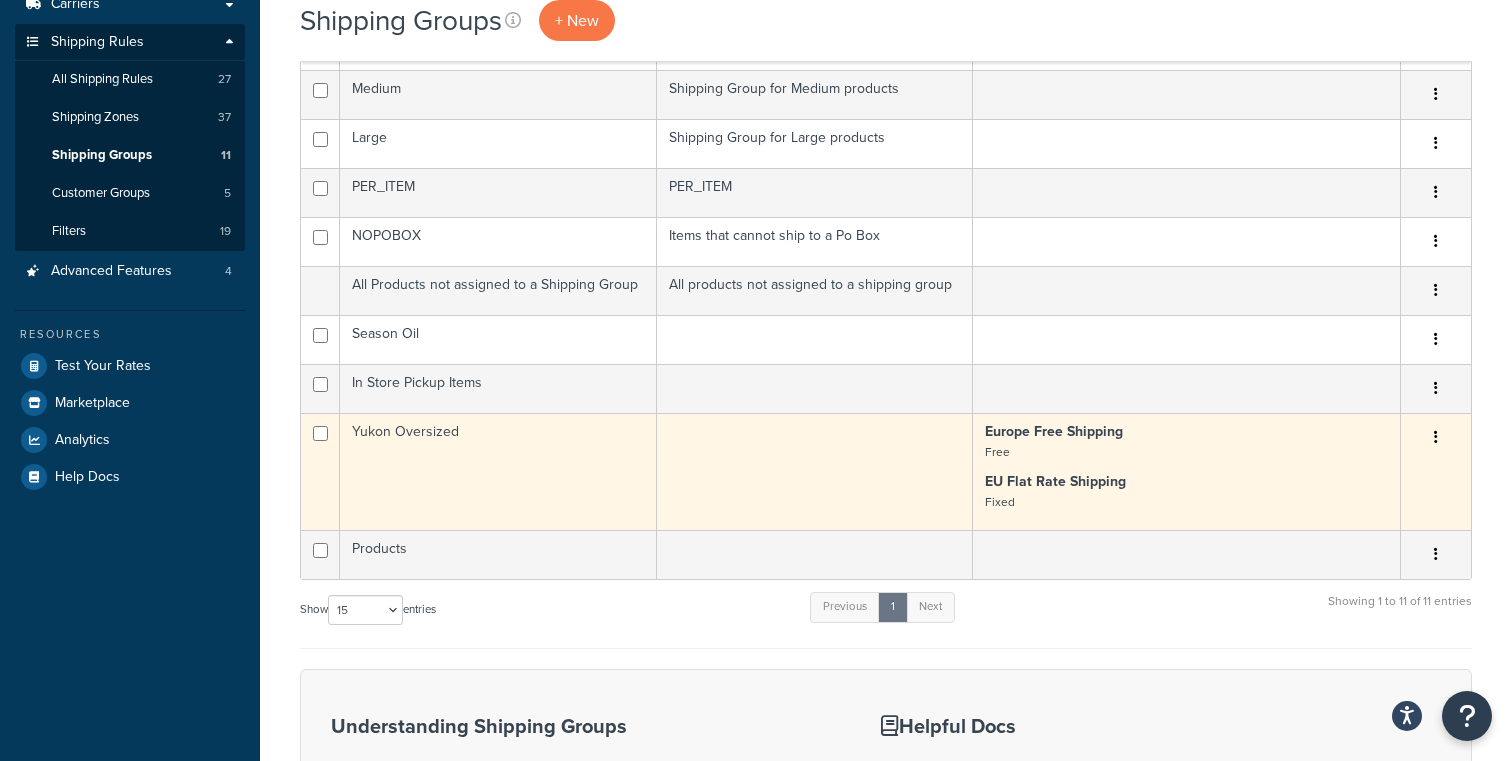 click on "Yukon Oversized" at bounding box center [498, 471] 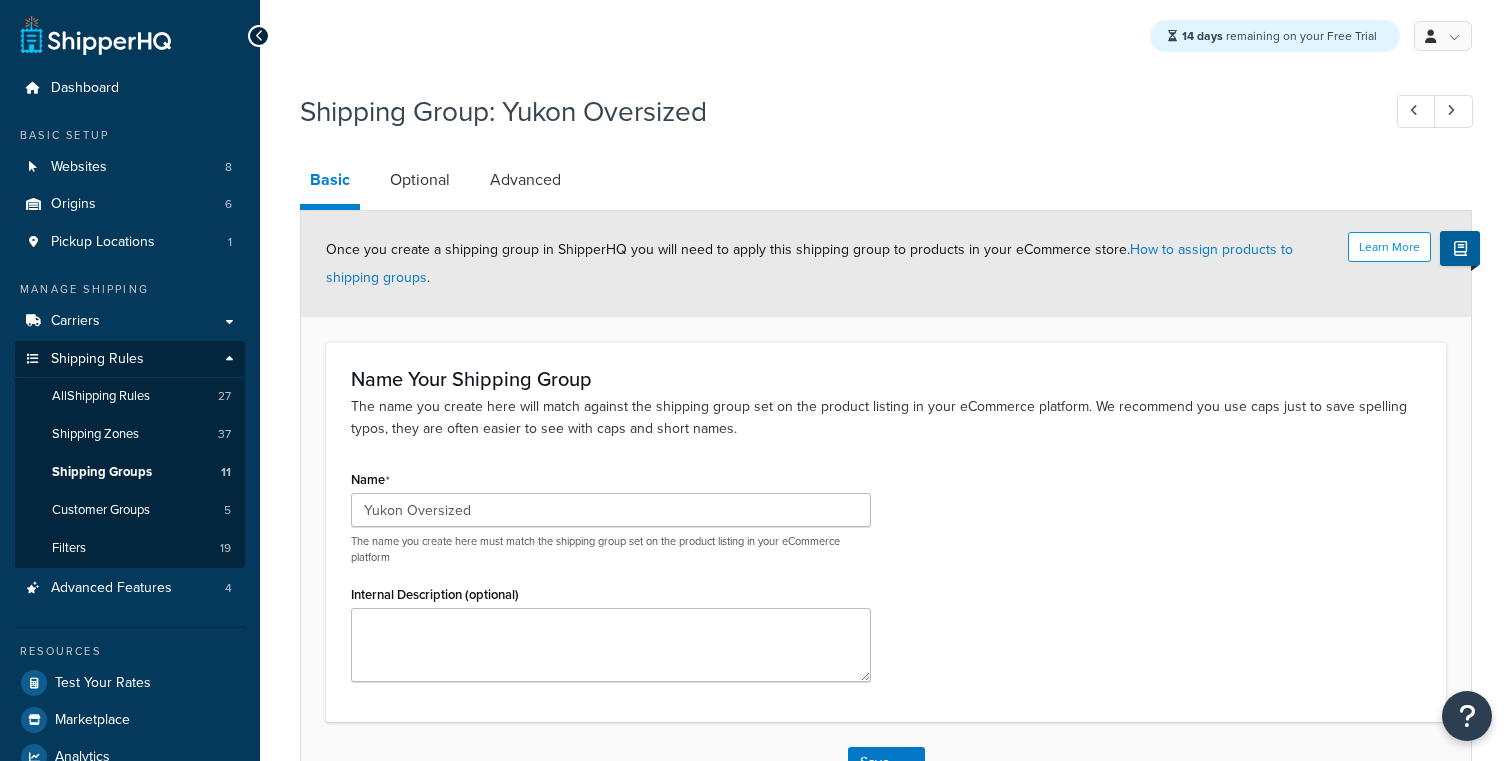 scroll, scrollTop: 0, scrollLeft: 0, axis: both 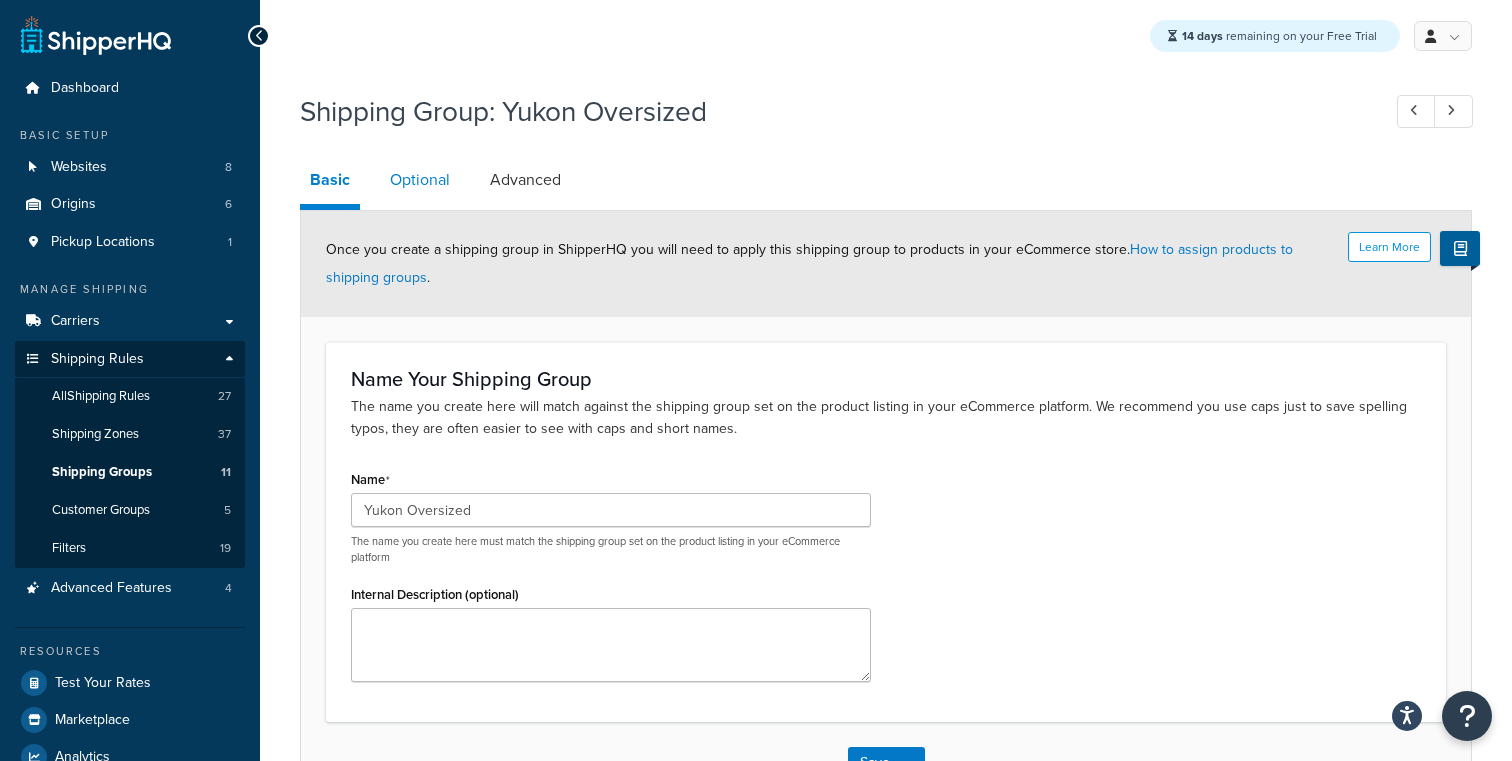 click on "Optional" at bounding box center [420, 180] 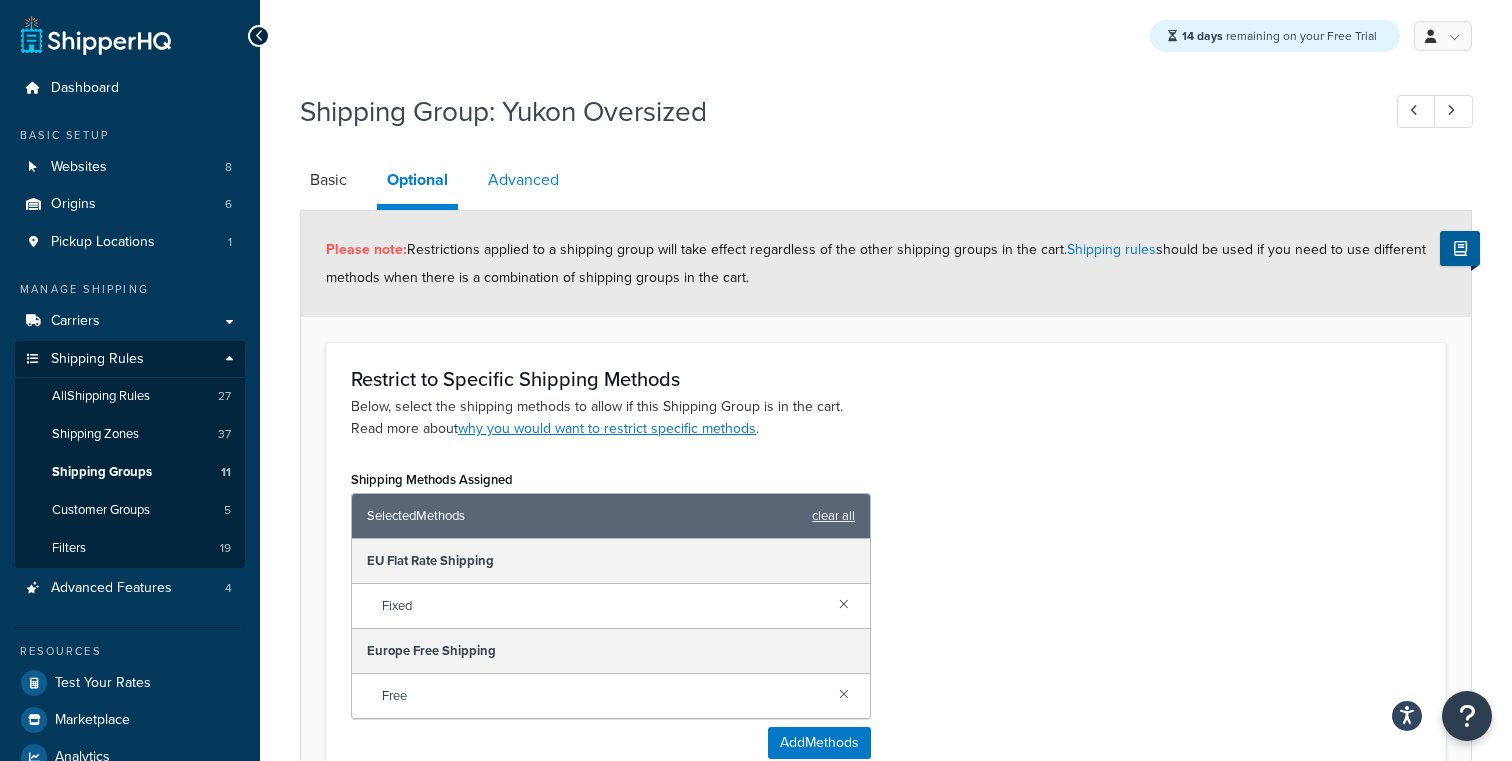 click on "Advanced" at bounding box center (523, 180) 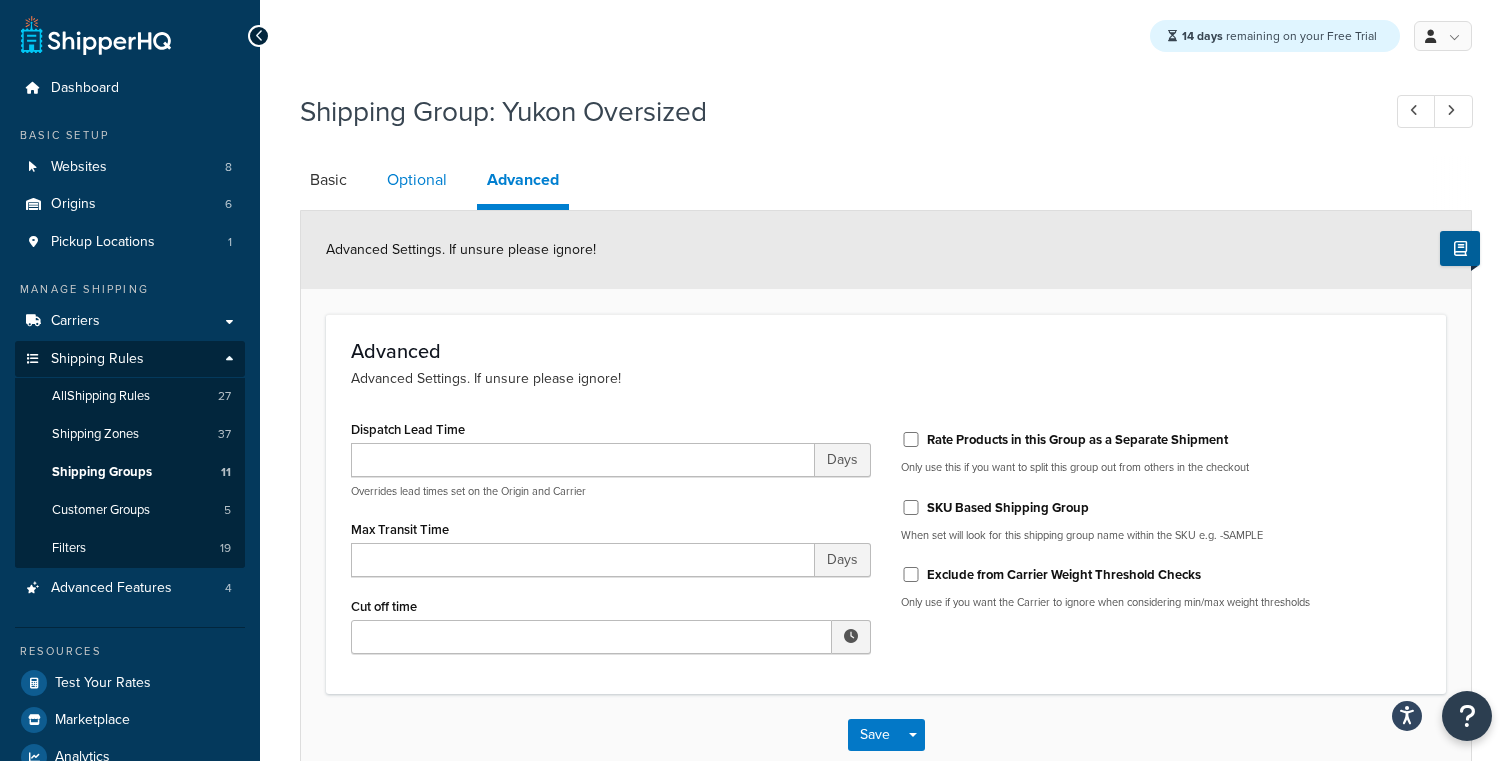 click on "Optional" at bounding box center [417, 180] 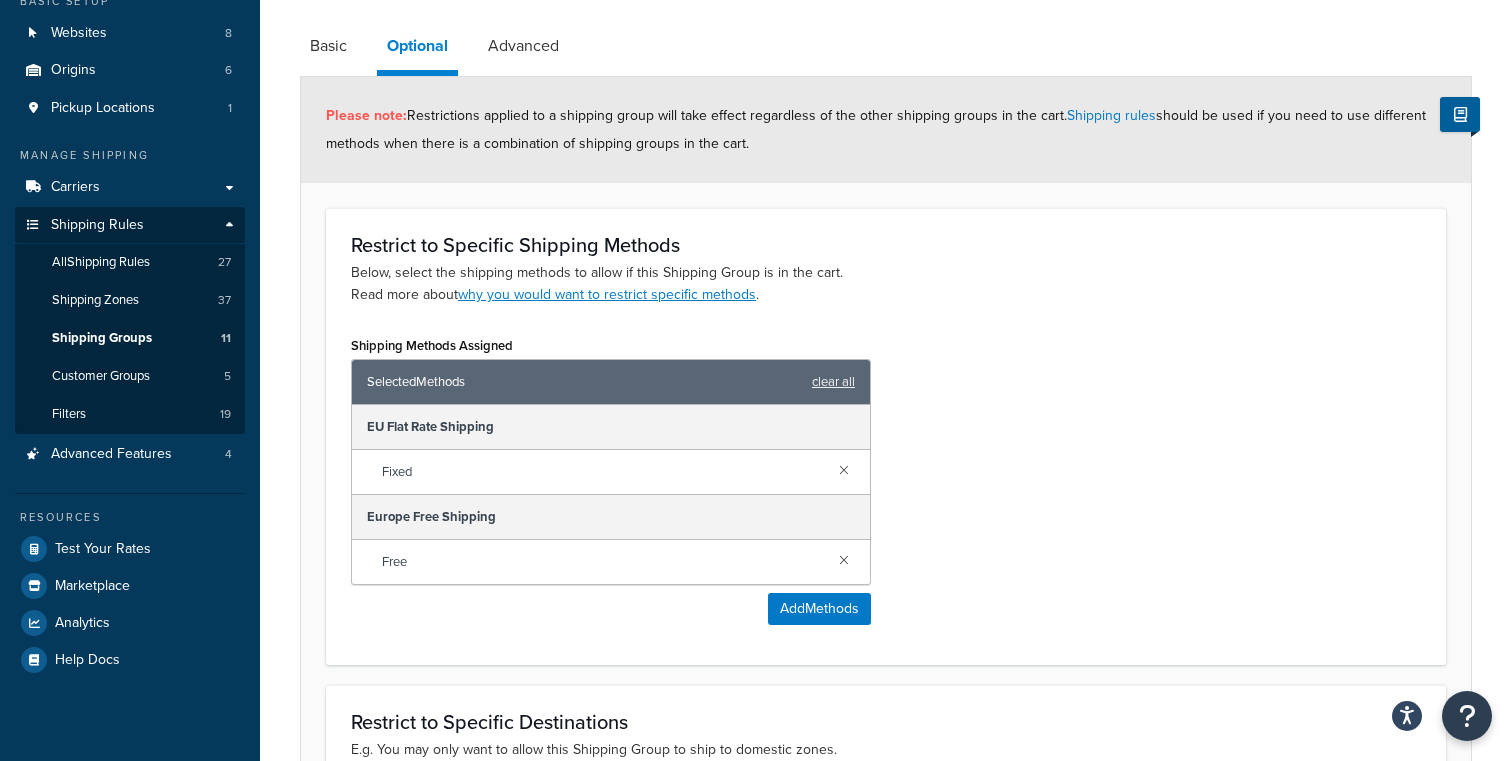 scroll, scrollTop: 138, scrollLeft: 0, axis: vertical 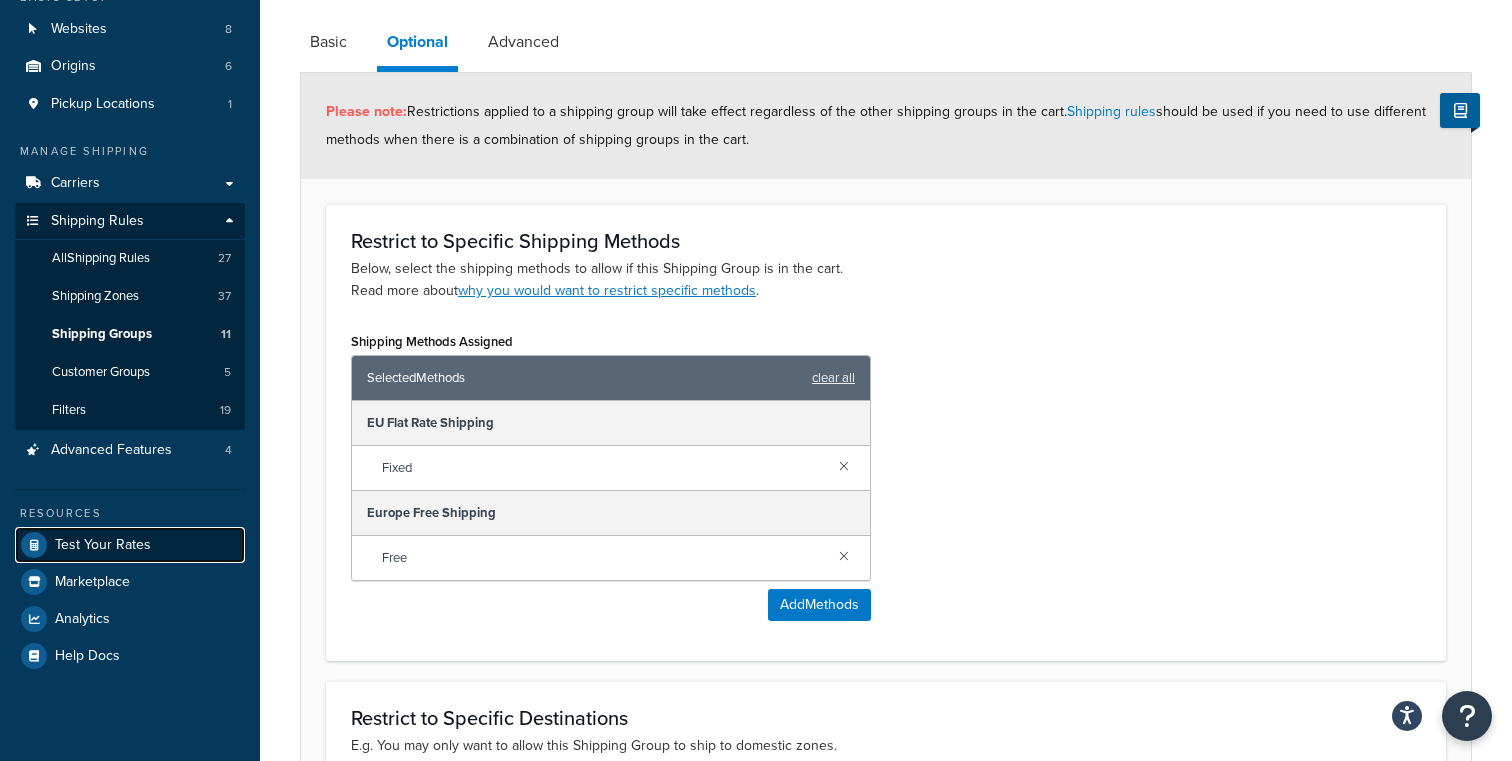 click on "Test Your Rates" at bounding box center [103, 545] 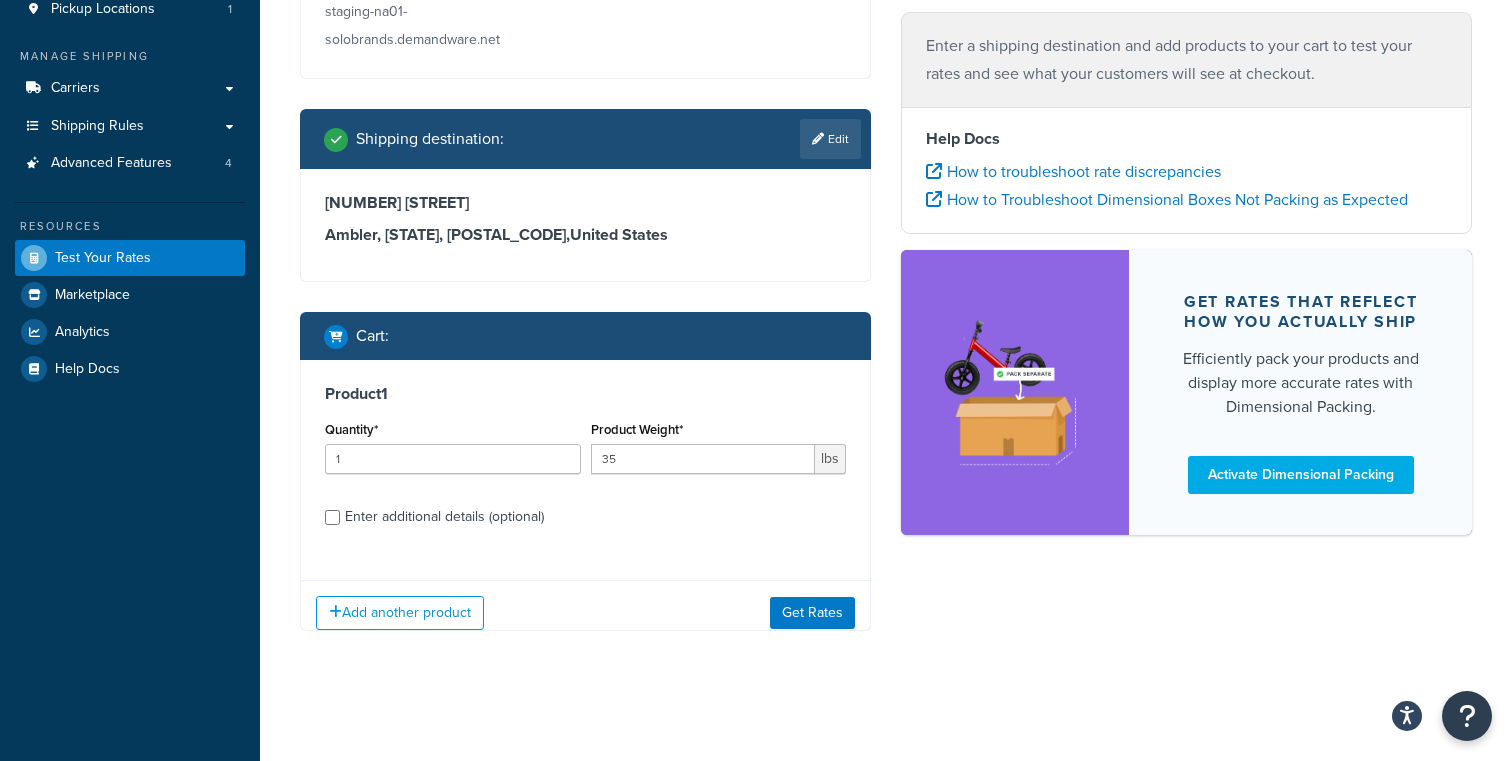 scroll, scrollTop: 249, scrollLeft: 0, axis: vertical 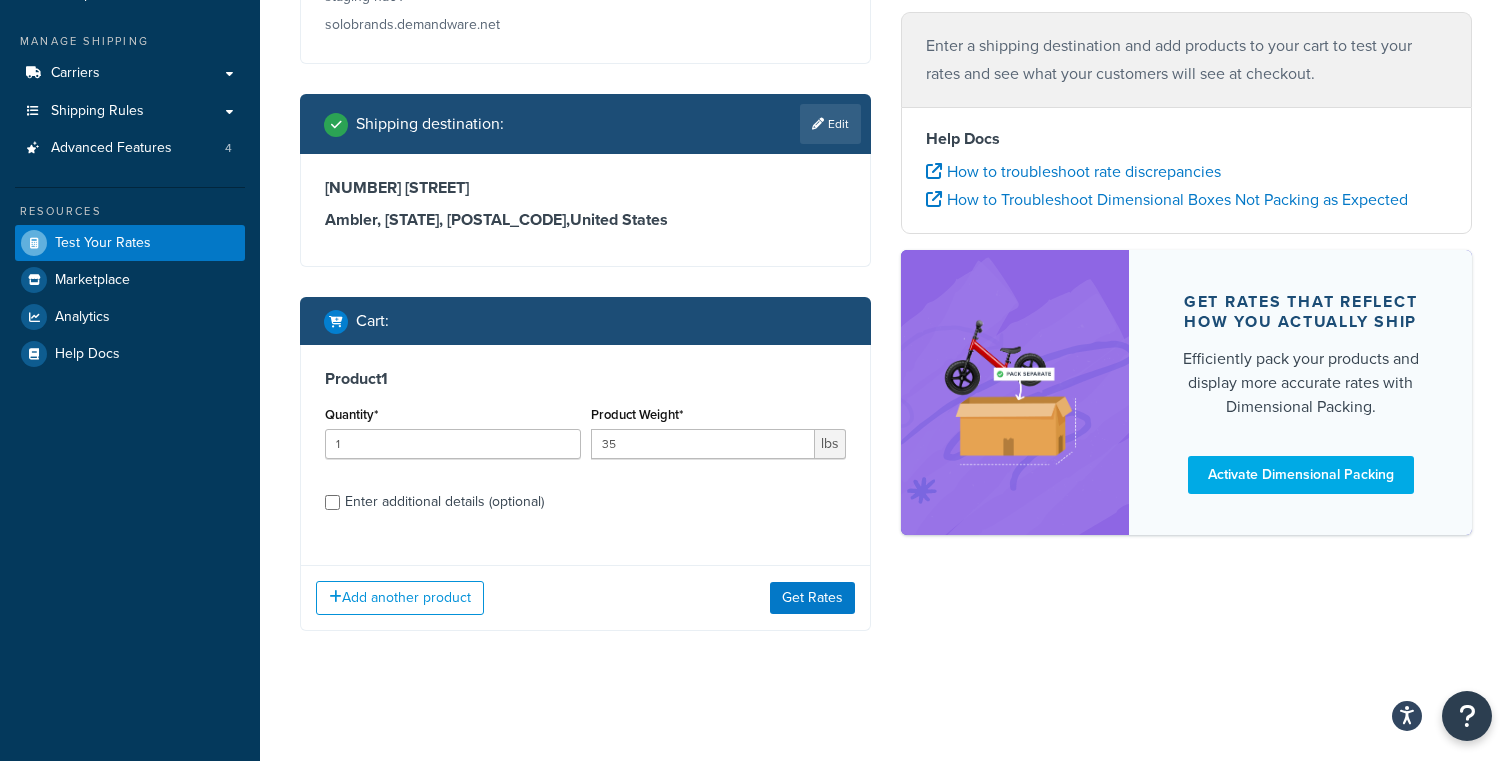 click on "Enter additional details (optional)" at bounding box center (444, 502) 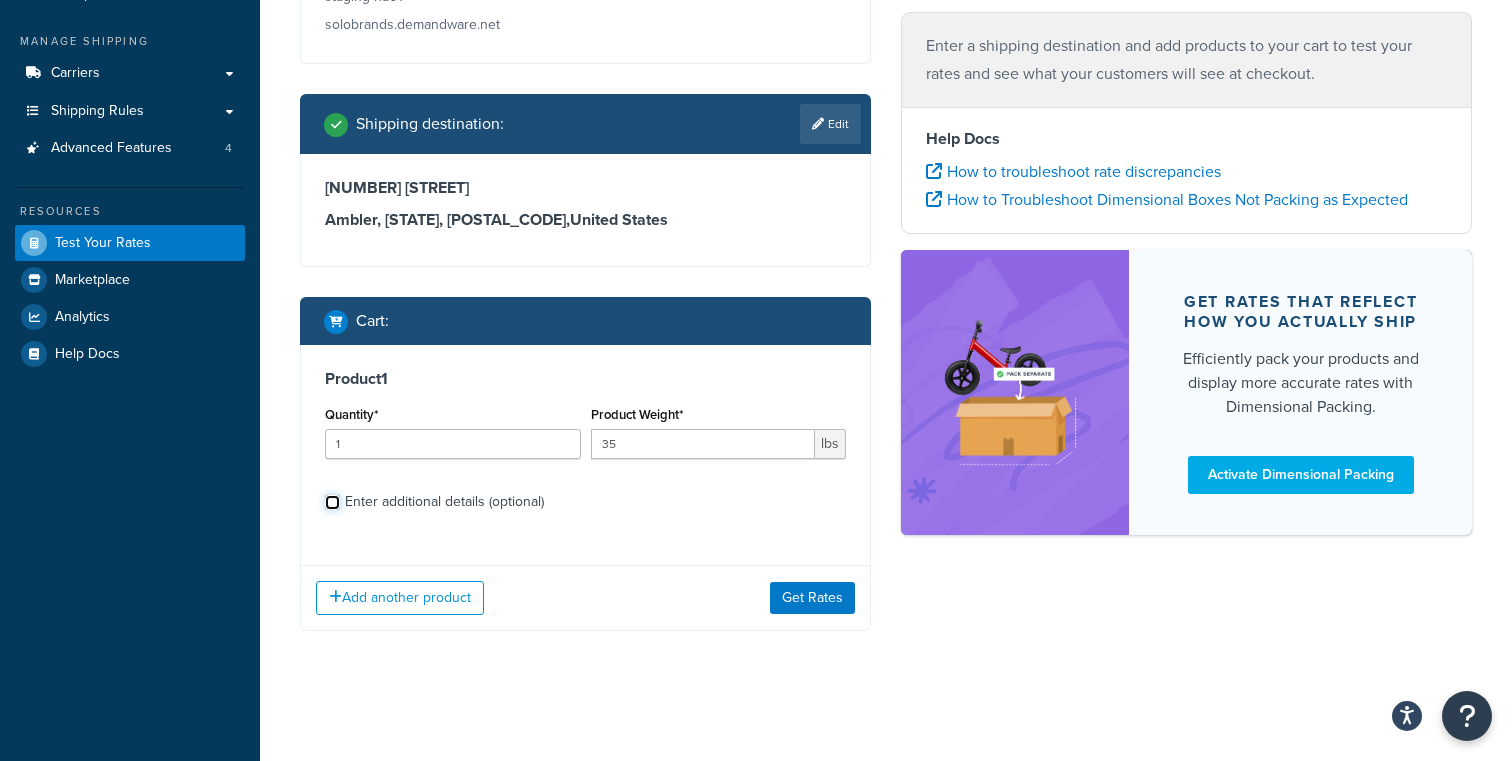 click on "Enter additional details (optional)" at bounding box center (332, 502) 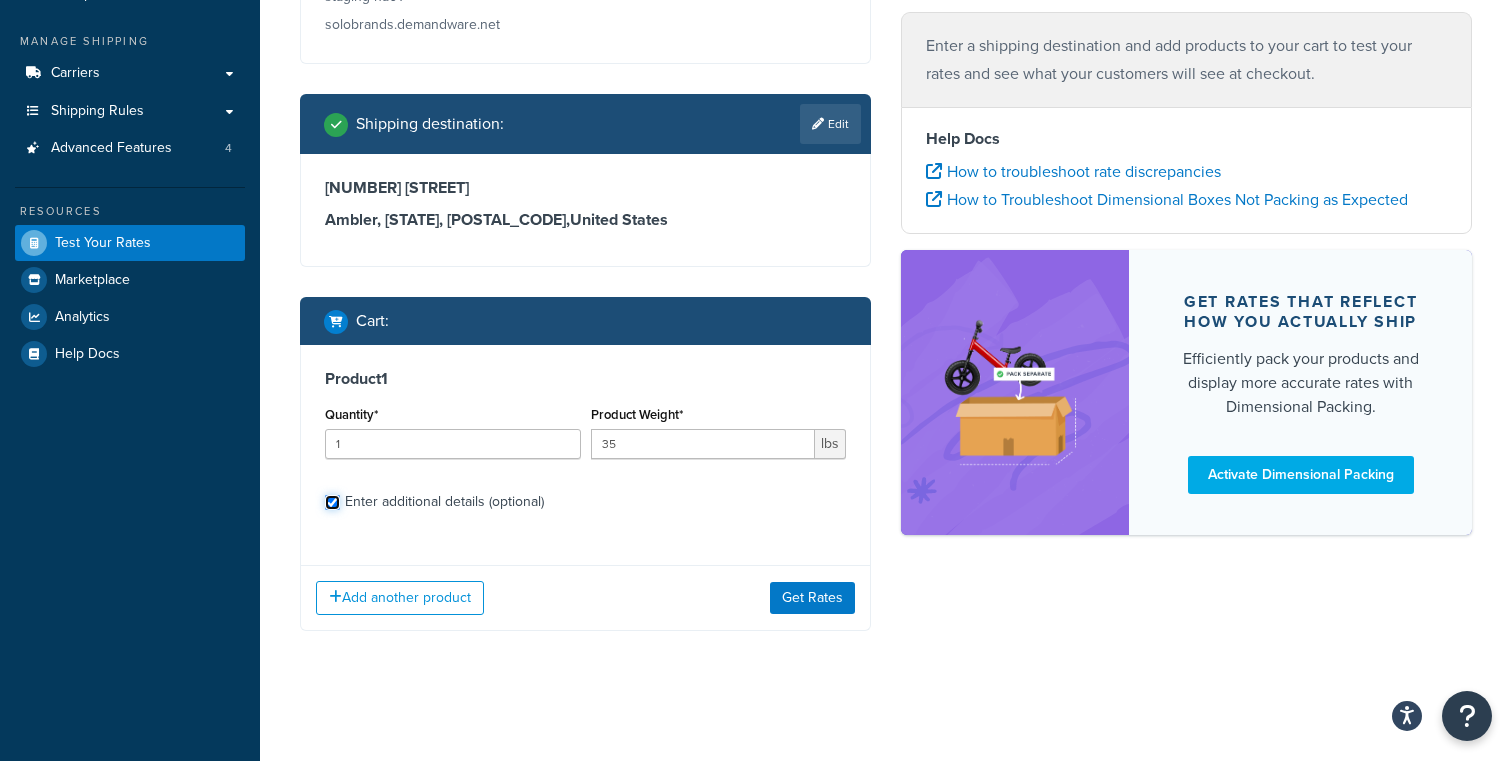 checkbox on "true" 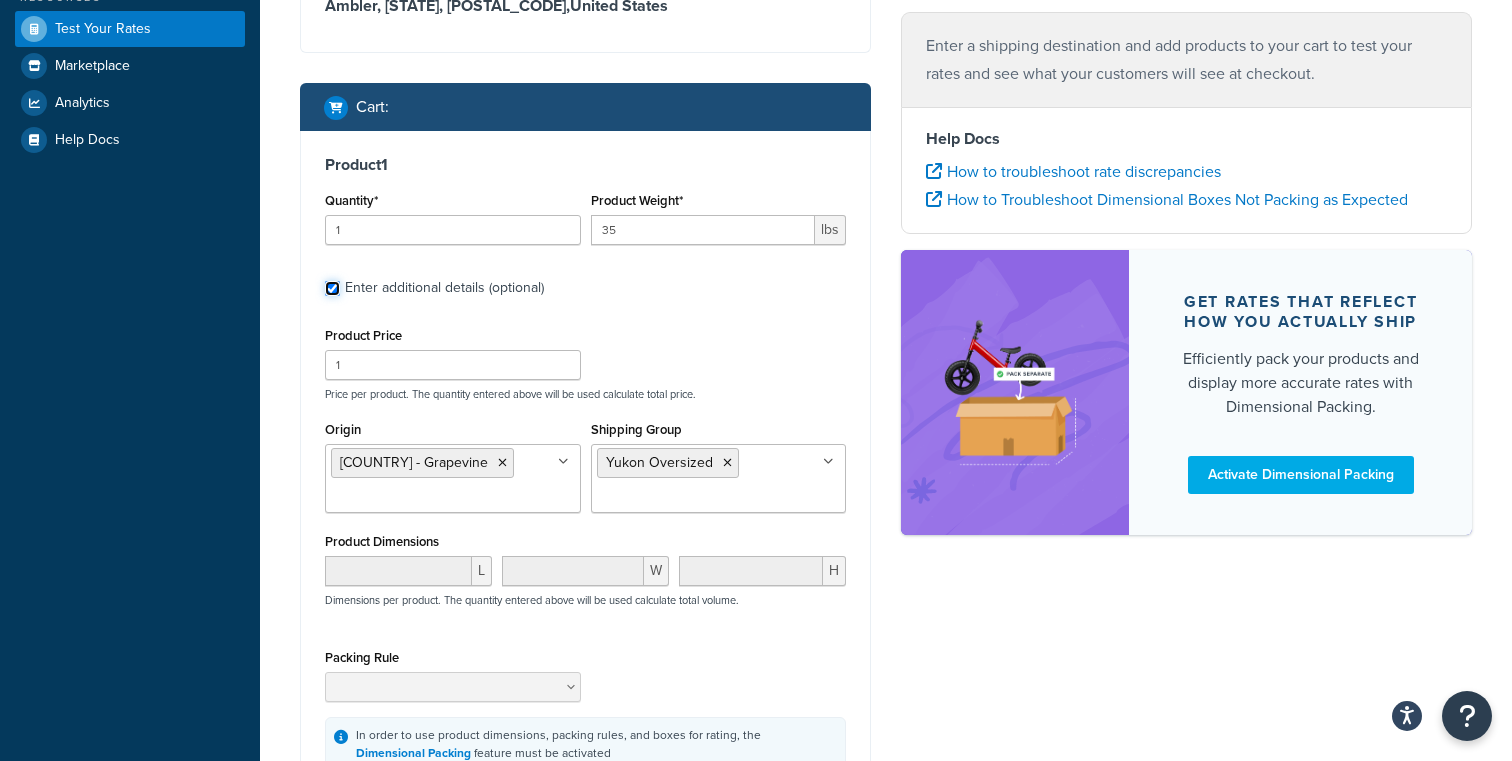 scroll, scrollTop: 466, scrollLeft: 0, axis: vertical 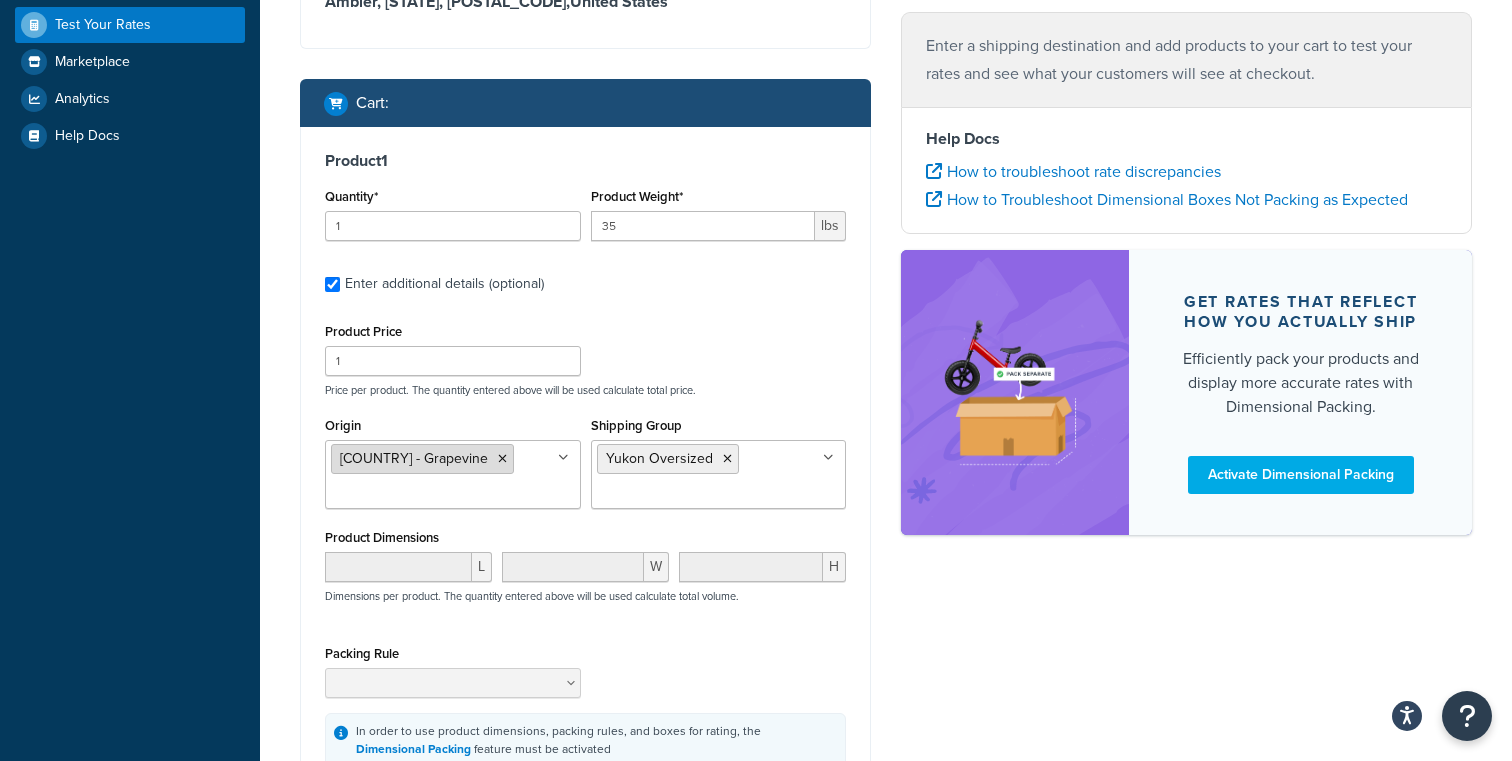 click at bounding box center (502, 459) 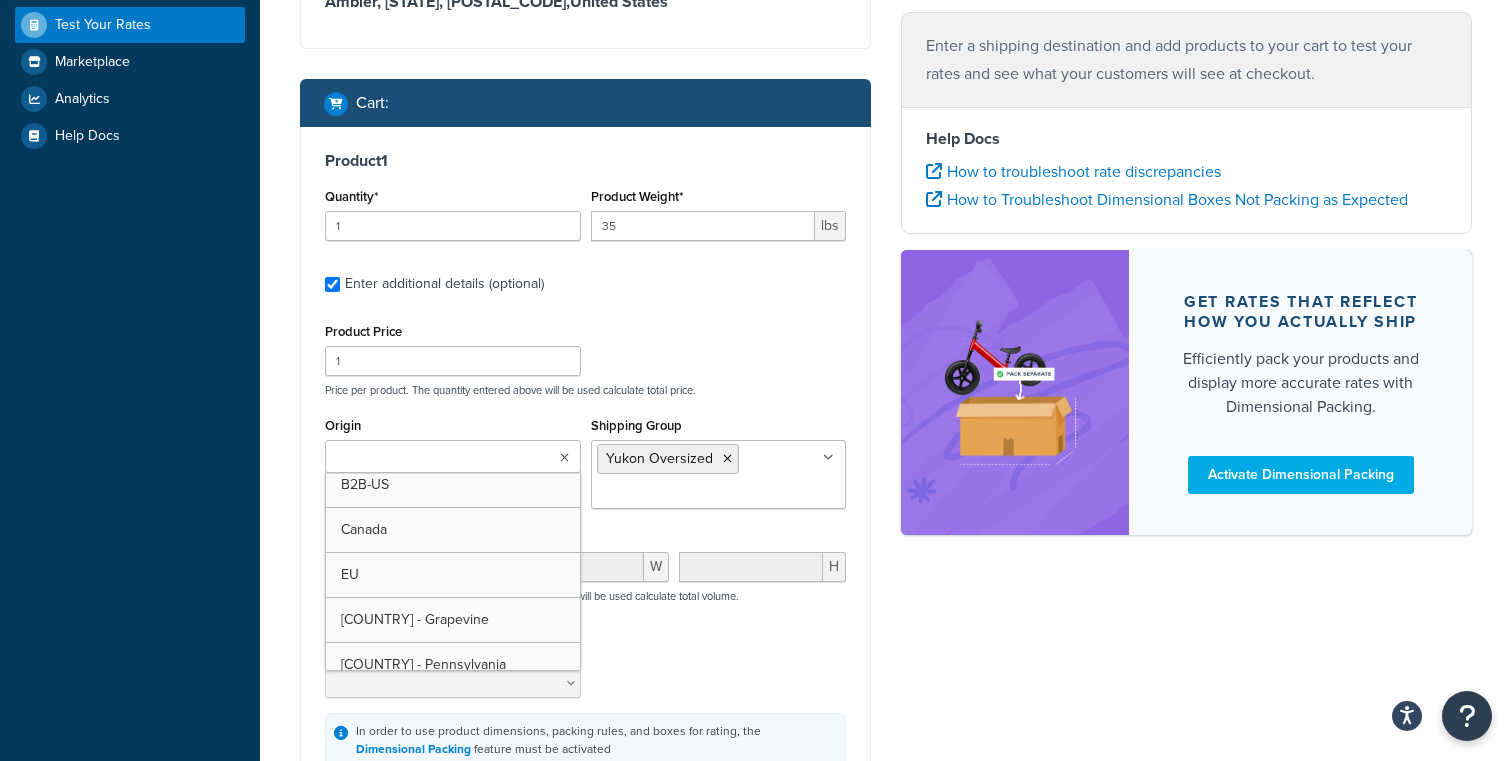 scroll, scrollTop: 88, scrollLeft: 0, axis: vertical 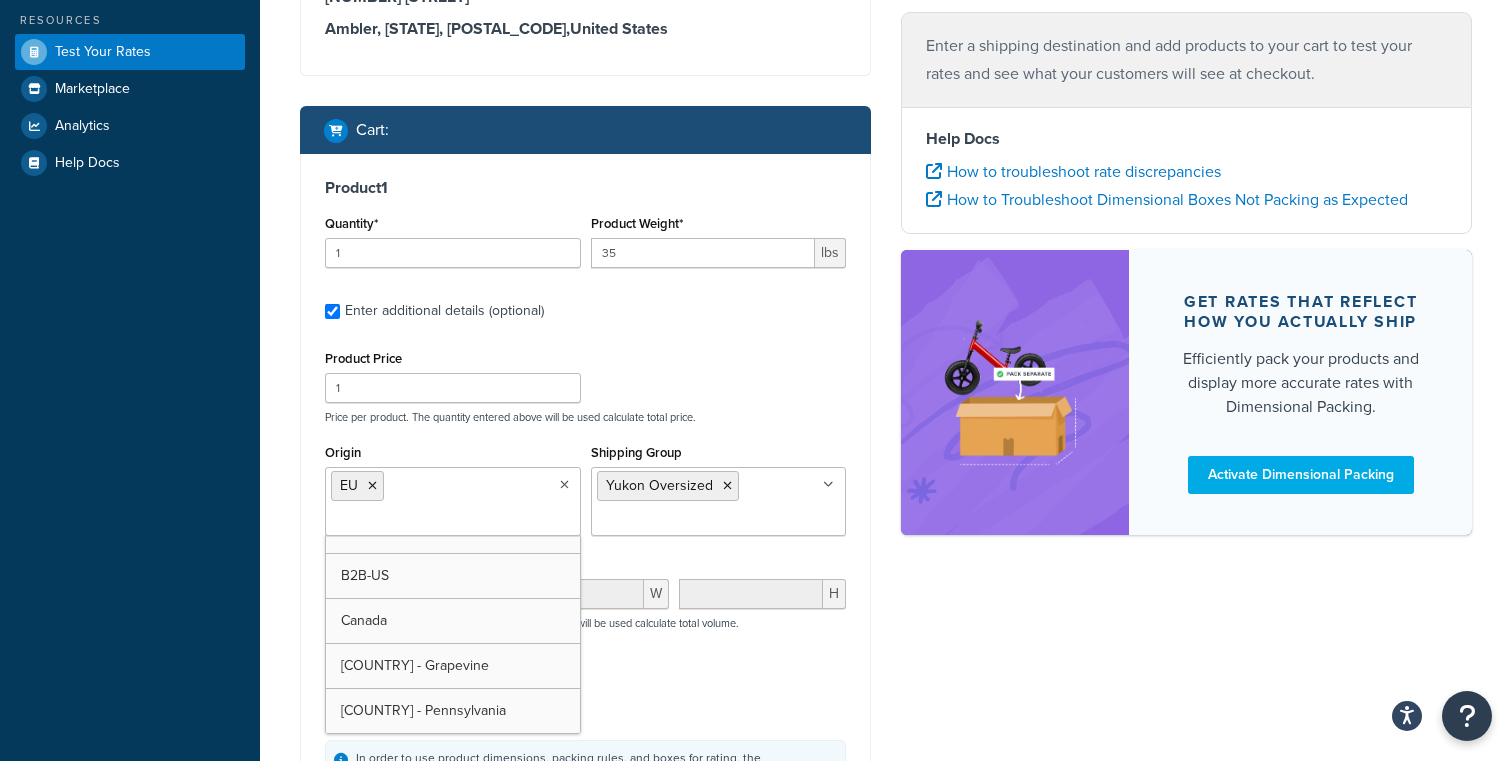click on "Ecommerce store :  Edit Staging staging-na01-solobrands.demandware.net Shipping destination :  Edit 550 Exeter Ct Ambler,    Pennsylvania,    19002 ,  United States Cart : Product  1 Quantity*   1 Product Weight*   35 lbs   Enter additional details (optional) Product Price   1 Price per product. The quantity entered above will be used calculate total price. Origin   EU   Australia 3PL B2B-US Canada US - Grapevine US - Pennsylvania Shipping Group   Yukon Oversized   Concrete In Store Pickup Items Large Medium NOPOBOX PER_ITEM Products Season Oil Small Product Dimensions   L   W   H Dimensions per product. The quantity entered above will be used calculate total volume. Packing Rule     In order to use product dimensions, packing rules, and boxes for rating, the Dimensional Packing   feature must be activated  Add another product Get Rates Enter a shipping destination and add products to your cart to test your rates and see what your customers will see at checkout. Help Docs Activate Dimensional Packing" at bounding box center (886, 308) 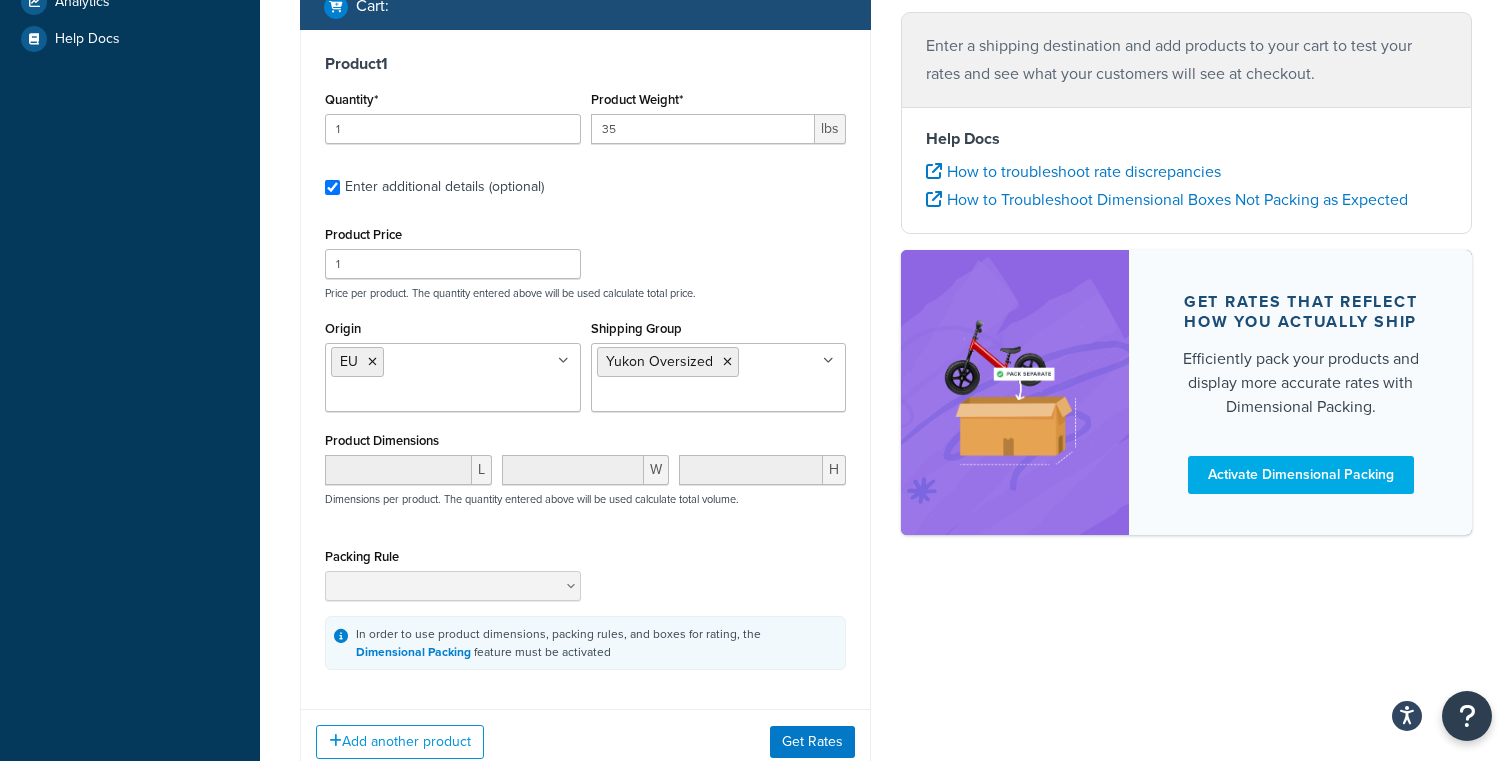 scroll, scrollTop: 592, scrollLeft: 0, axis: vertical 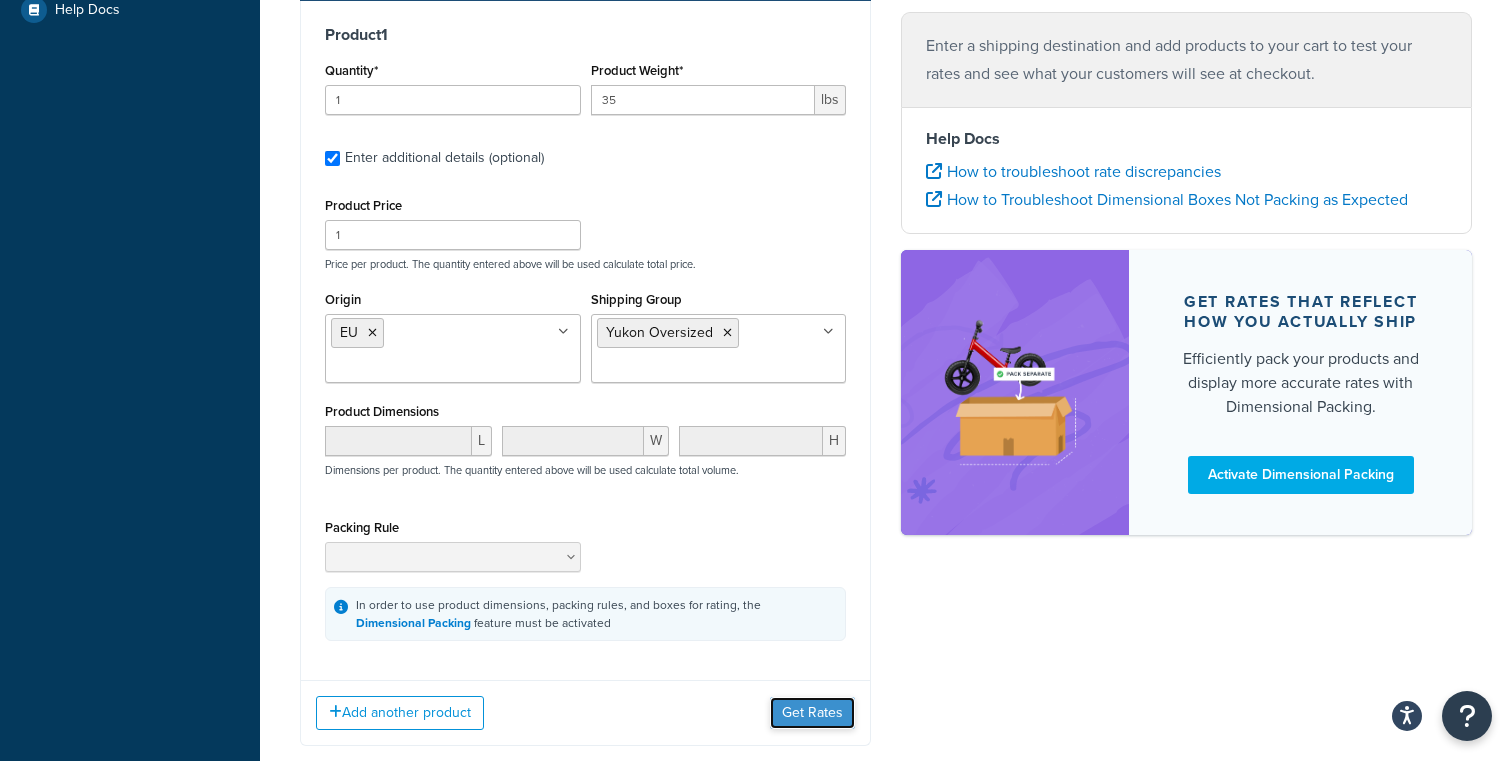 click on "Get Rates" at bounding box center (812, 713) 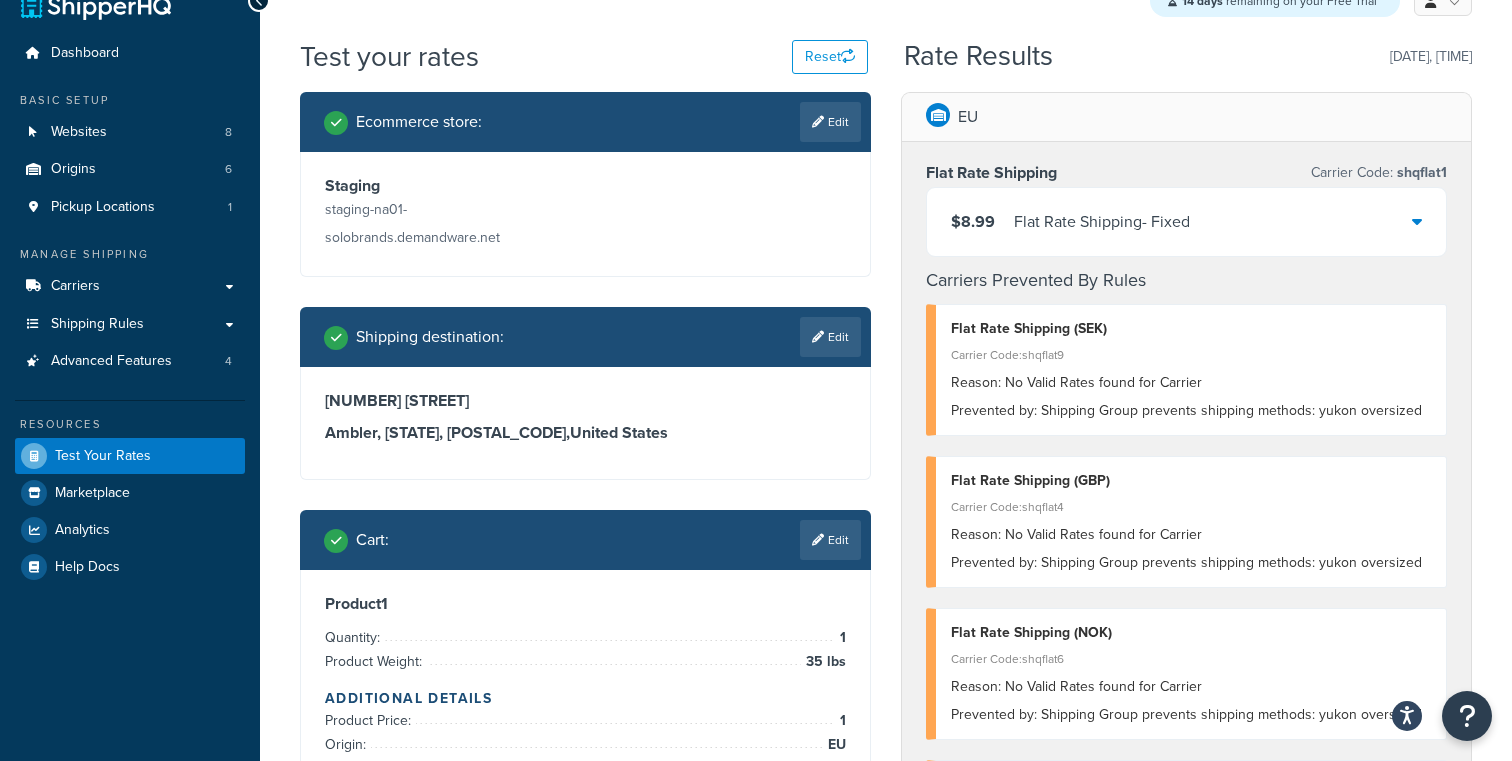 scroll, scrollTop: 0, scrollLeft: 0, axis: both 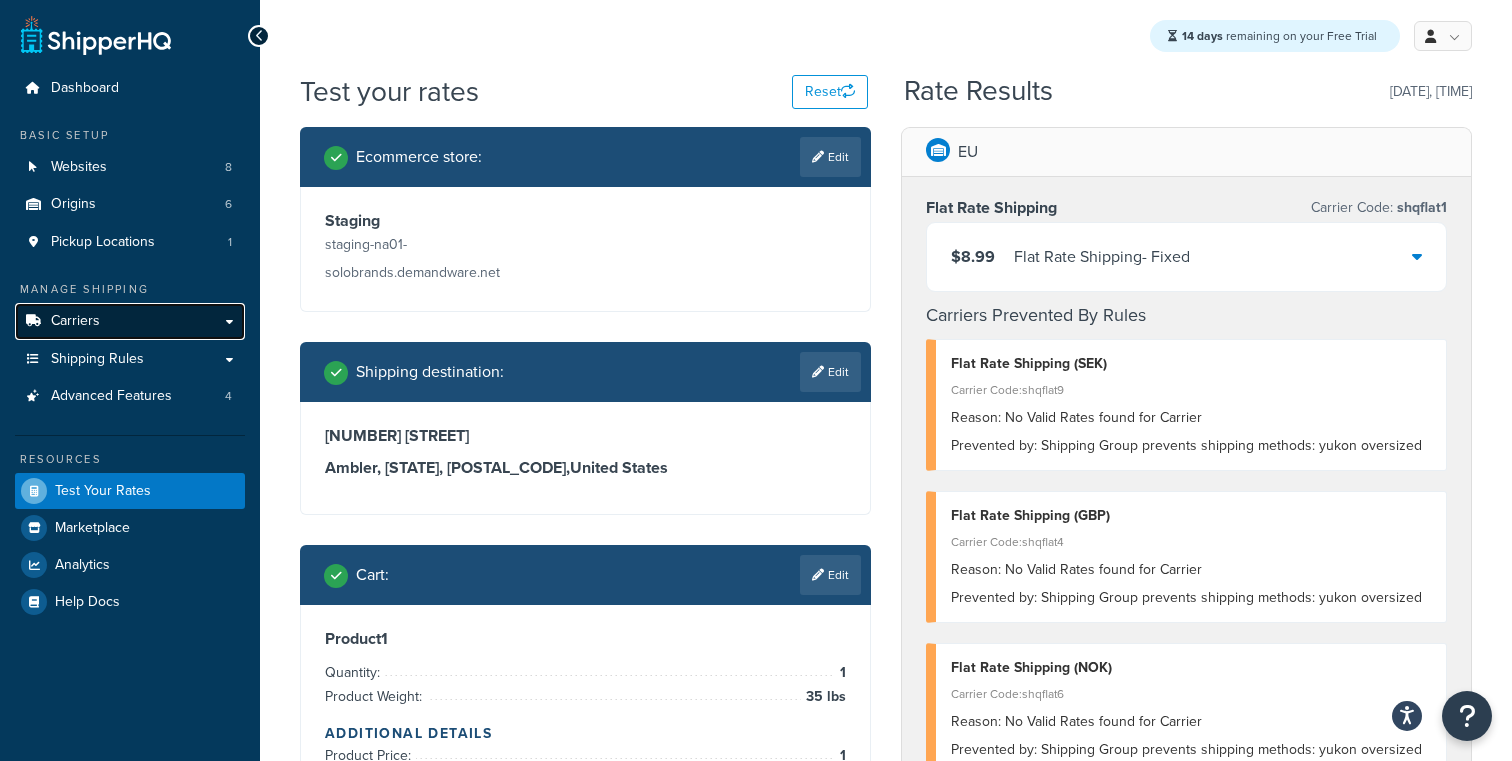 click on "Carriers" at bounding box center [130, 321] 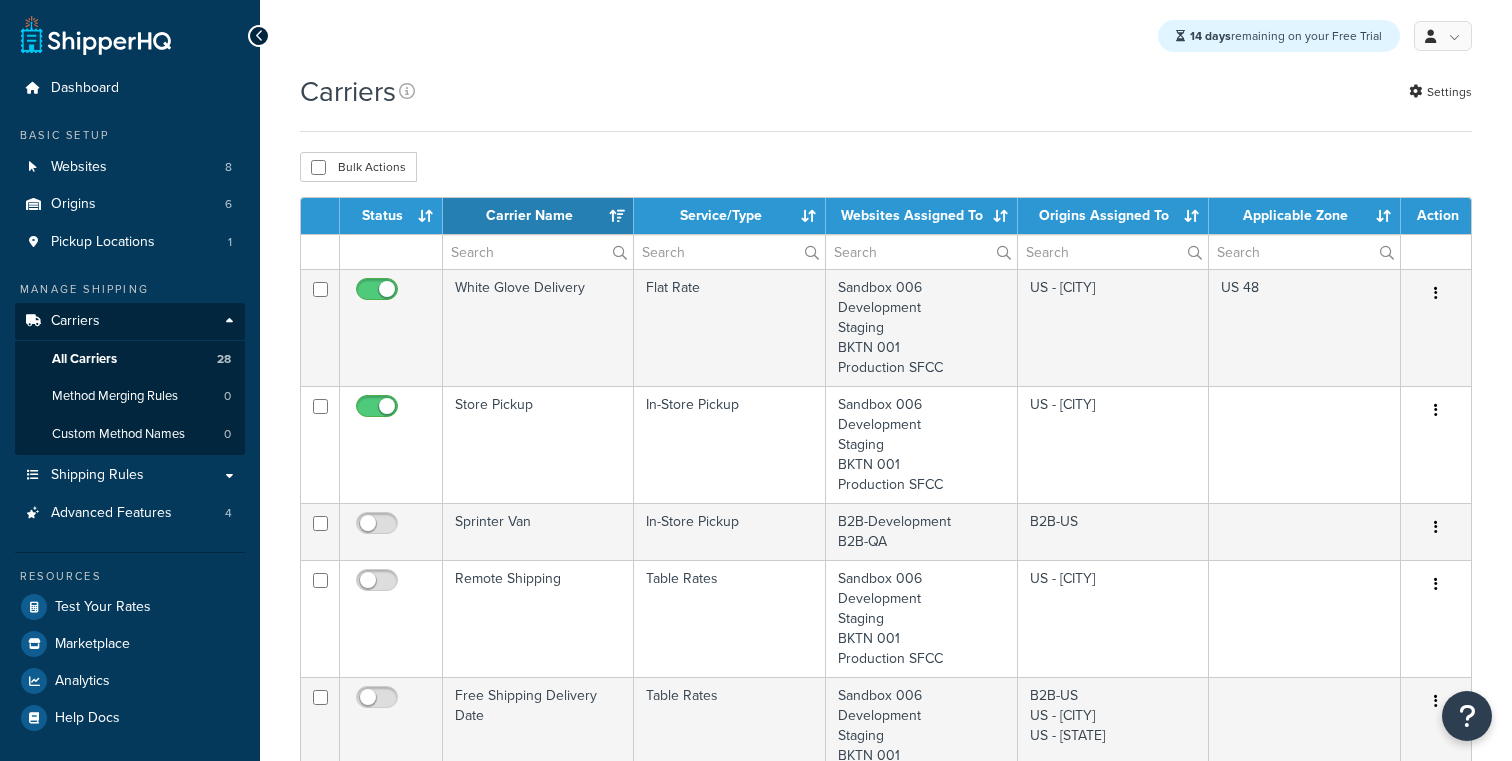 select on "15" 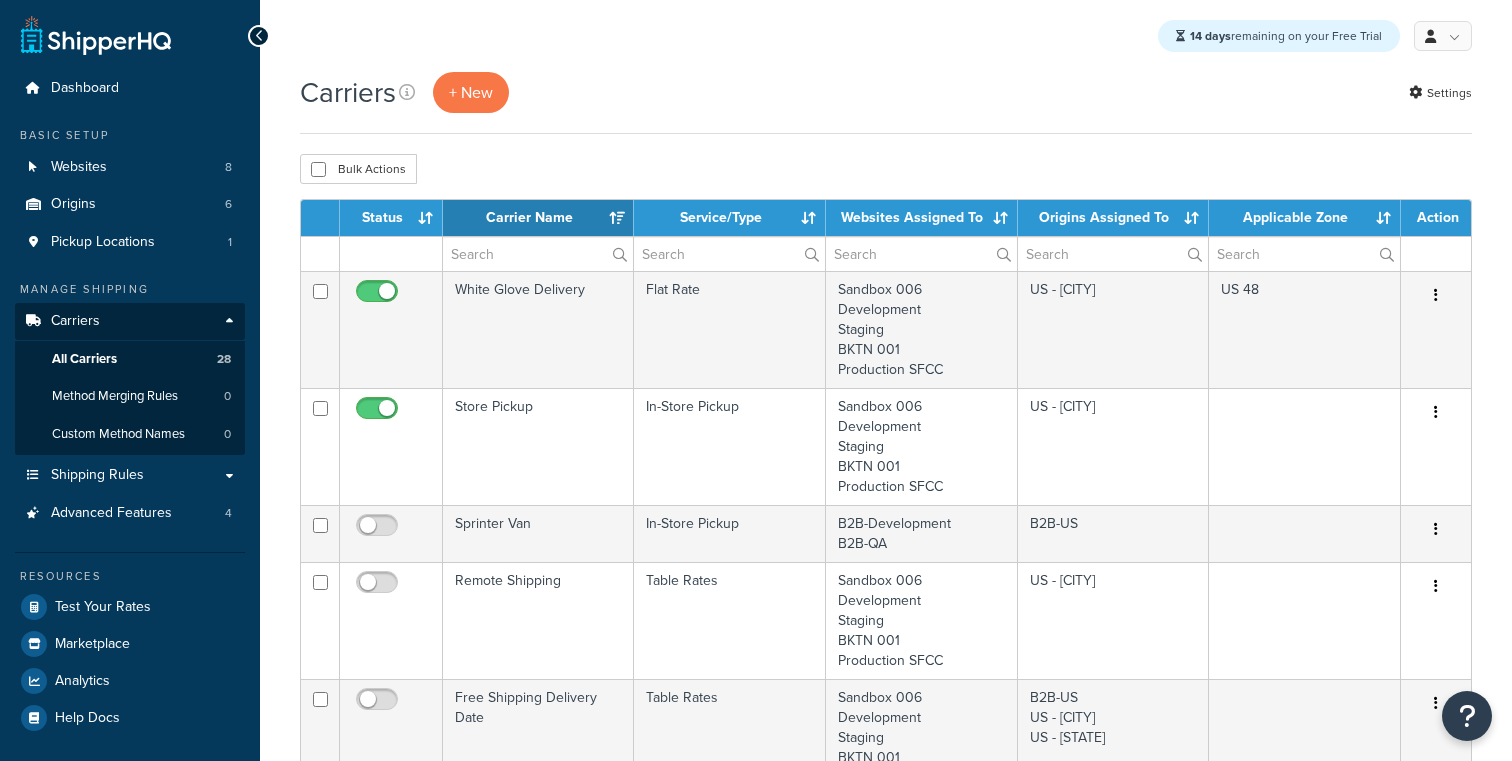scroll, scrollTop: 0, scrollLeft: 0, axis: both 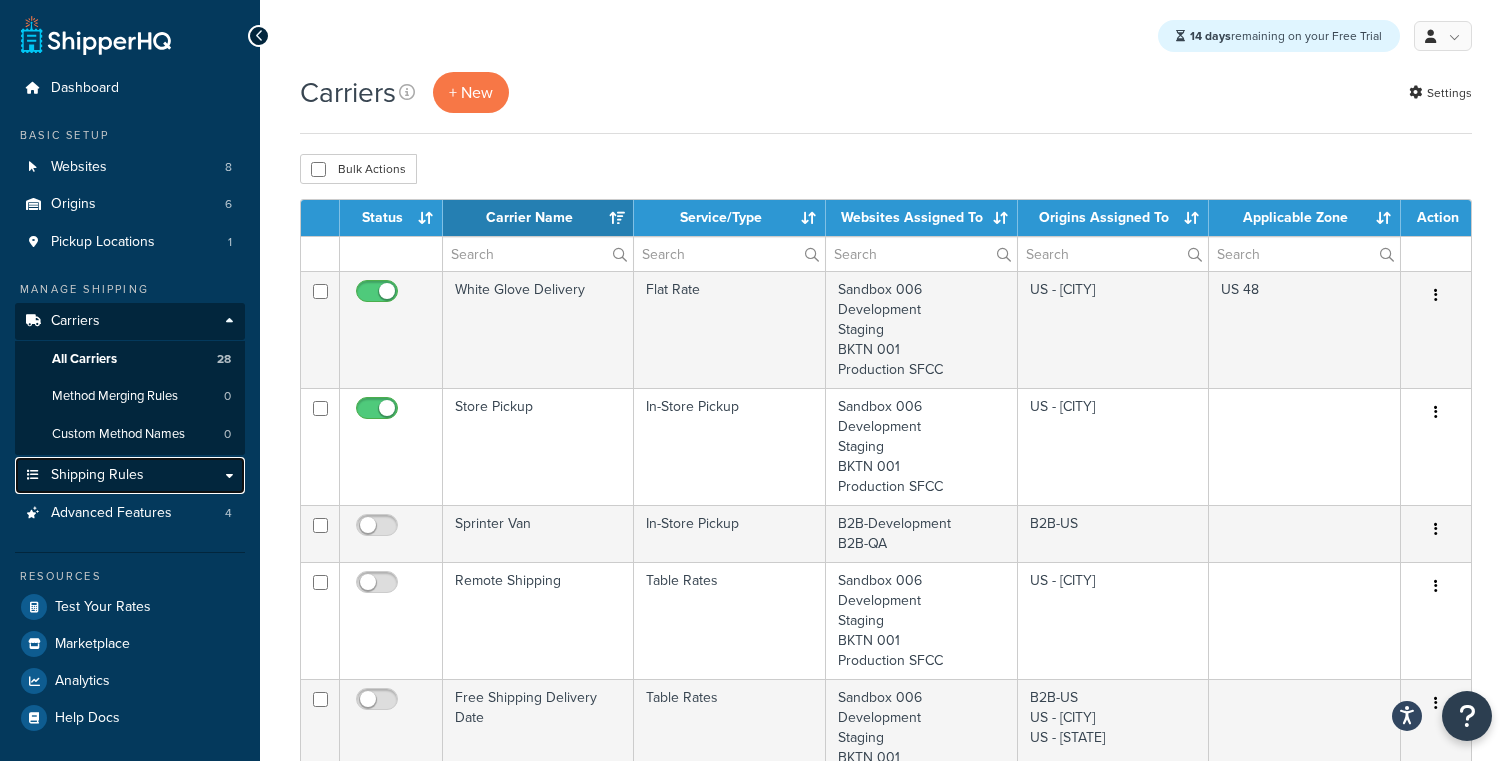 click on "Shipping Rules" at bounding box center (97, 475) 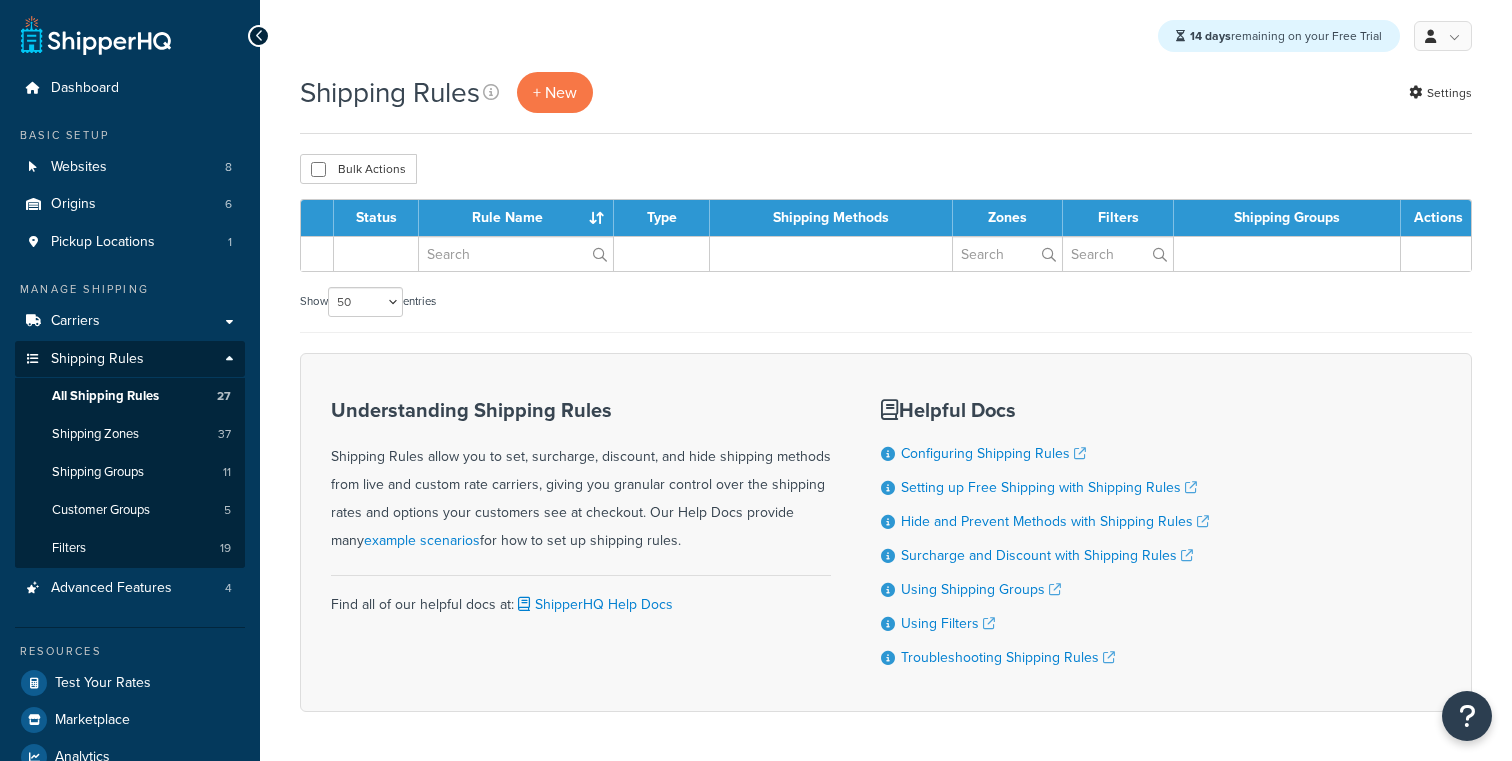select on "50" 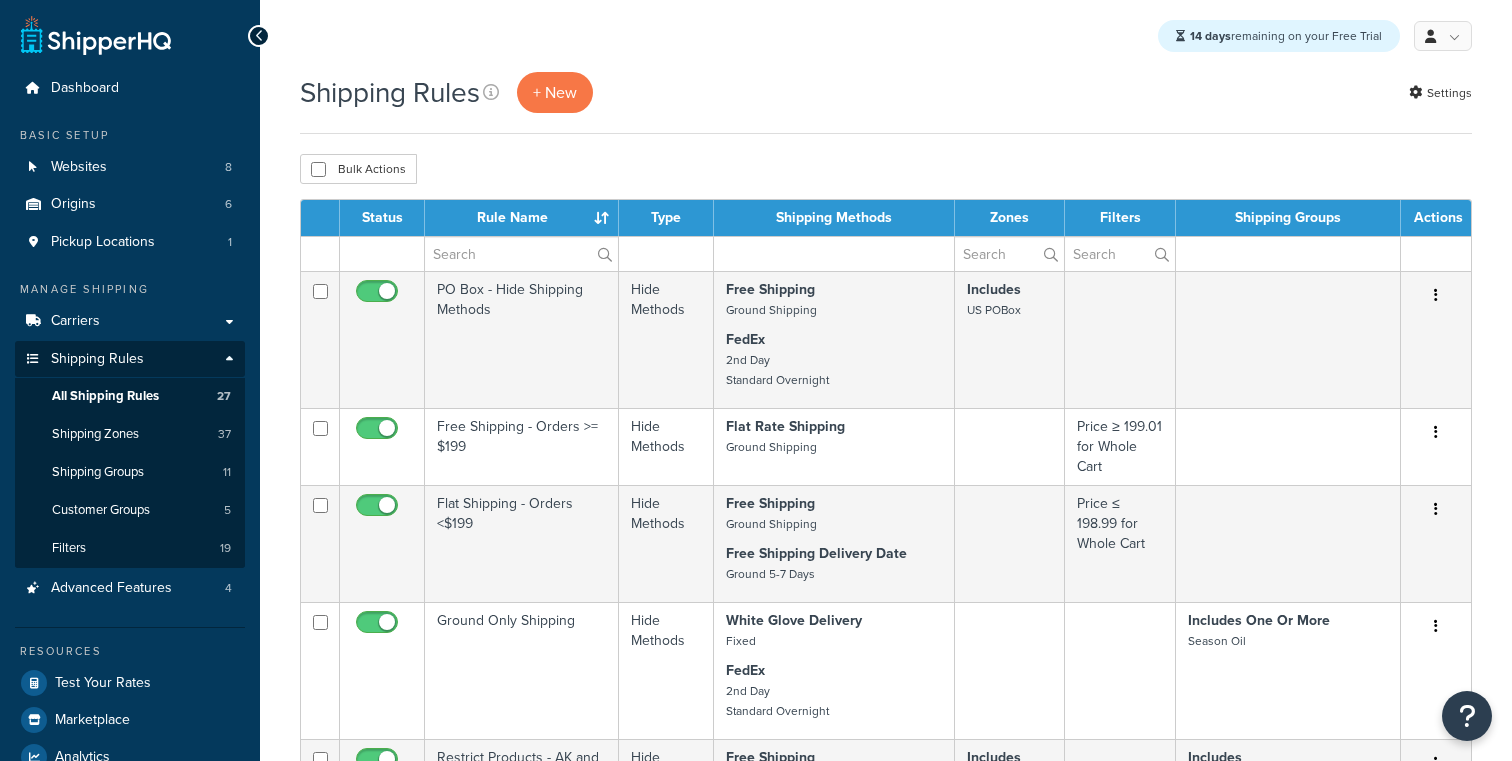 scroll, scrollTop: 0, scrollLeft: 0, axis: both 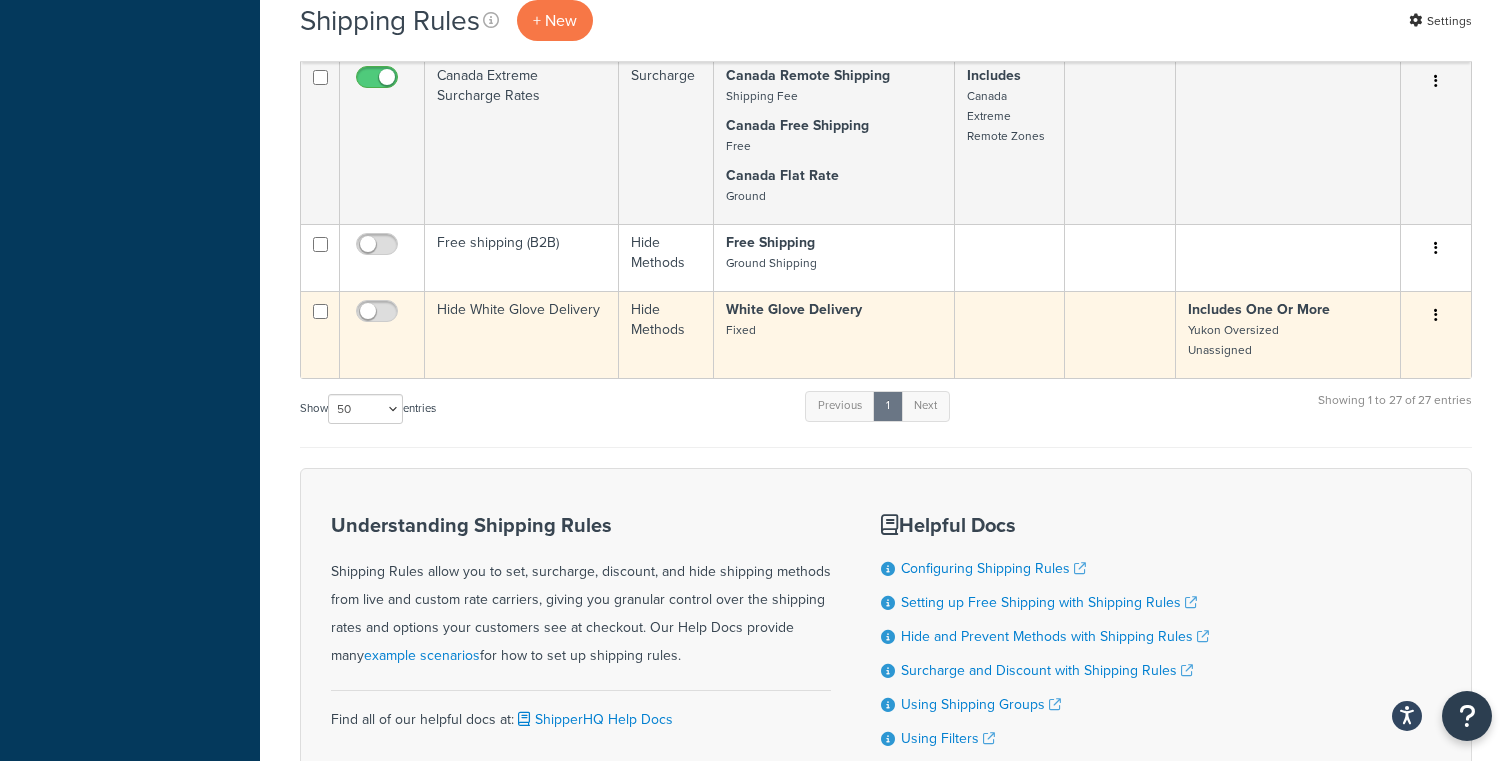 click at bounding box center (1436, 316) 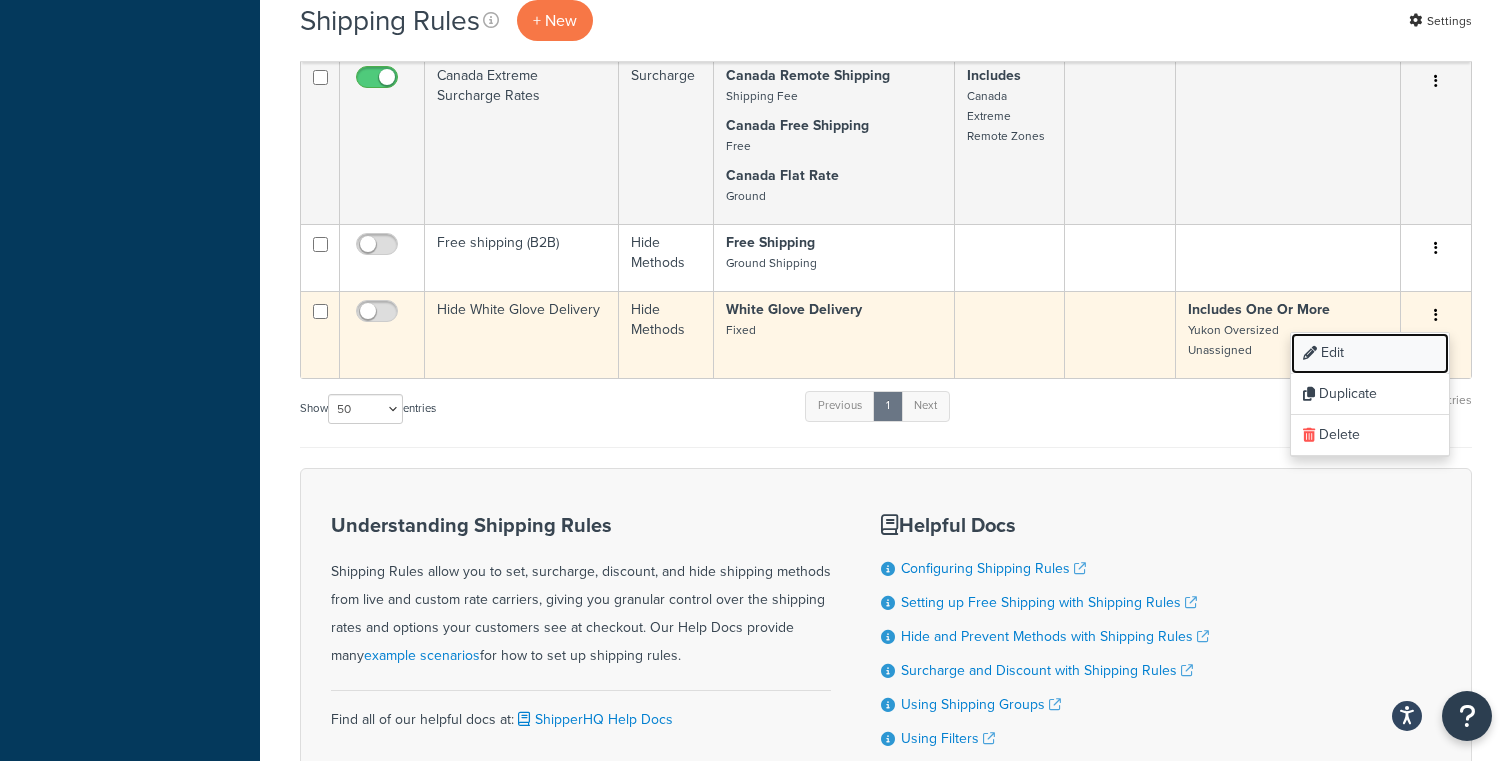 click on "Edit" at bounding box center [1370, 353] 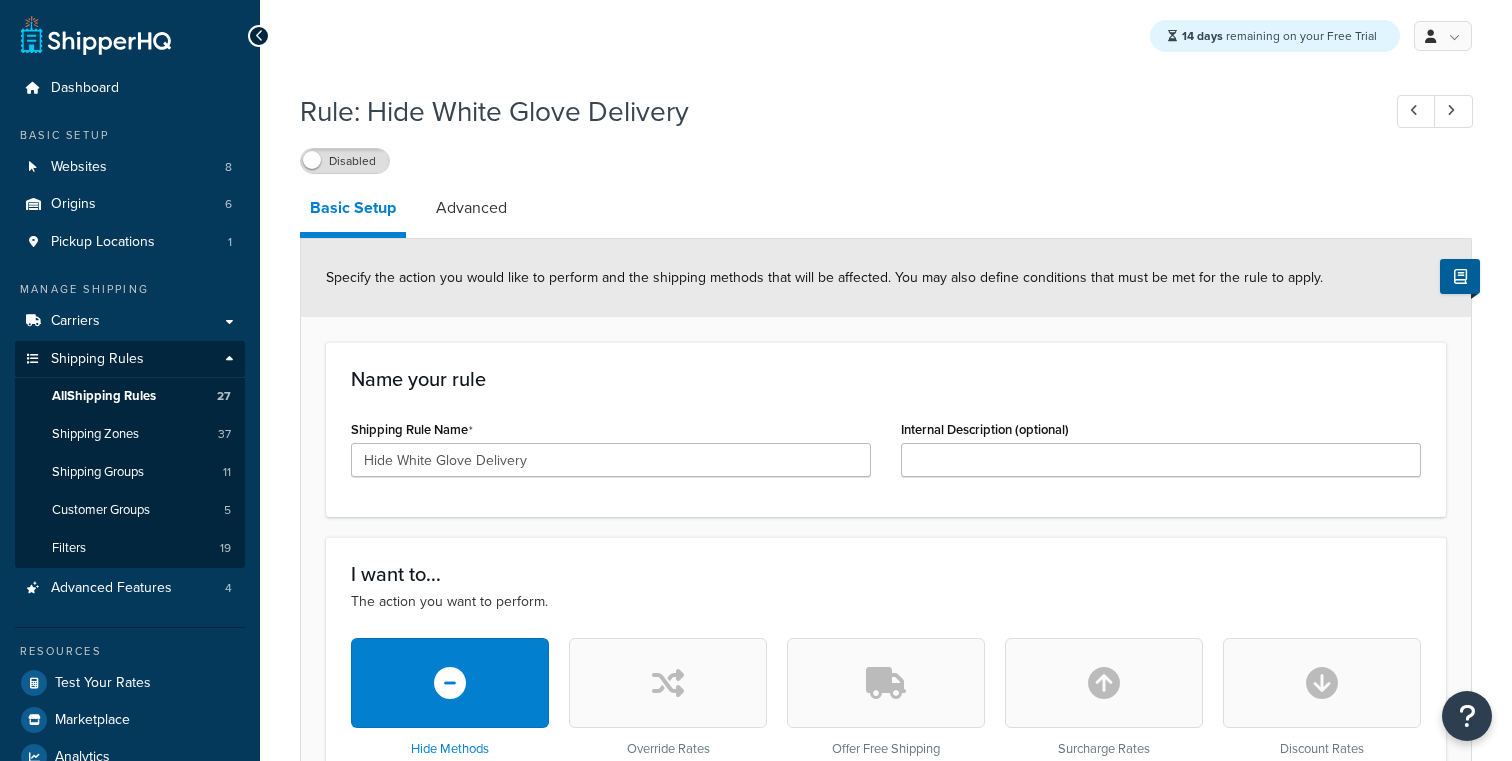 scroll, scrollTop: 0, scrollLeft: 0, axis: both 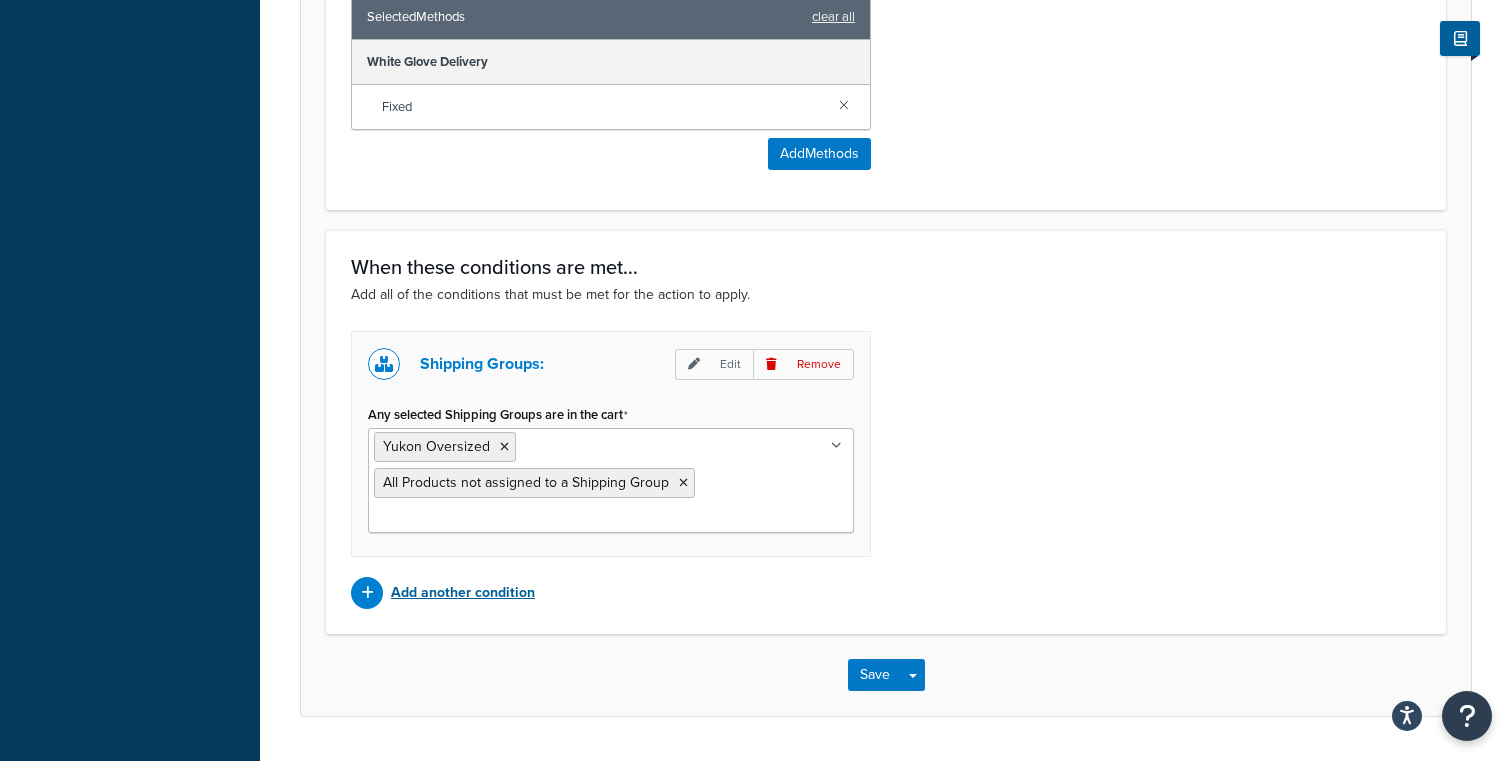 click on "Add another condition" at bounding box center [463, 593] 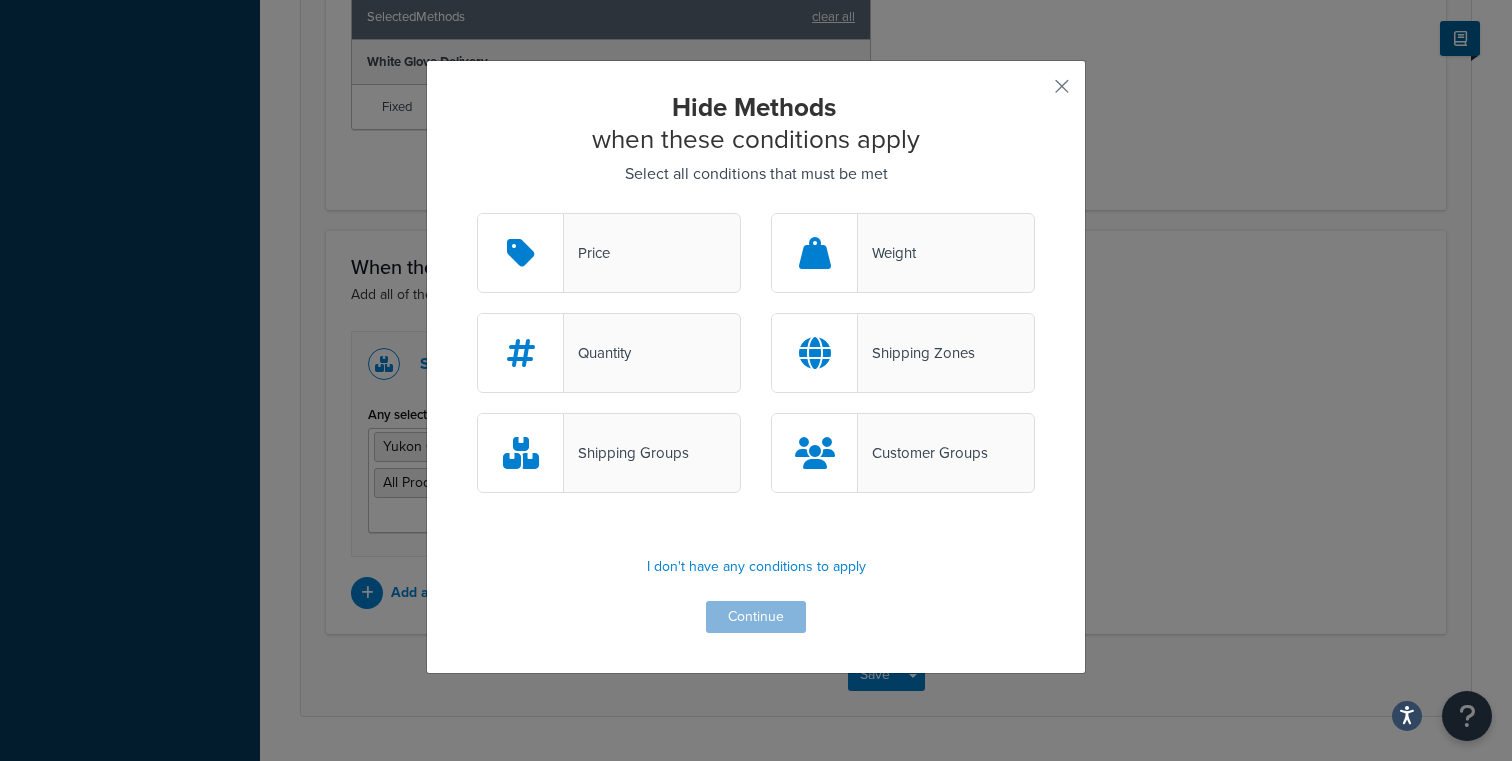 click on "Shipping Groups" at bounding box center (626, 453) 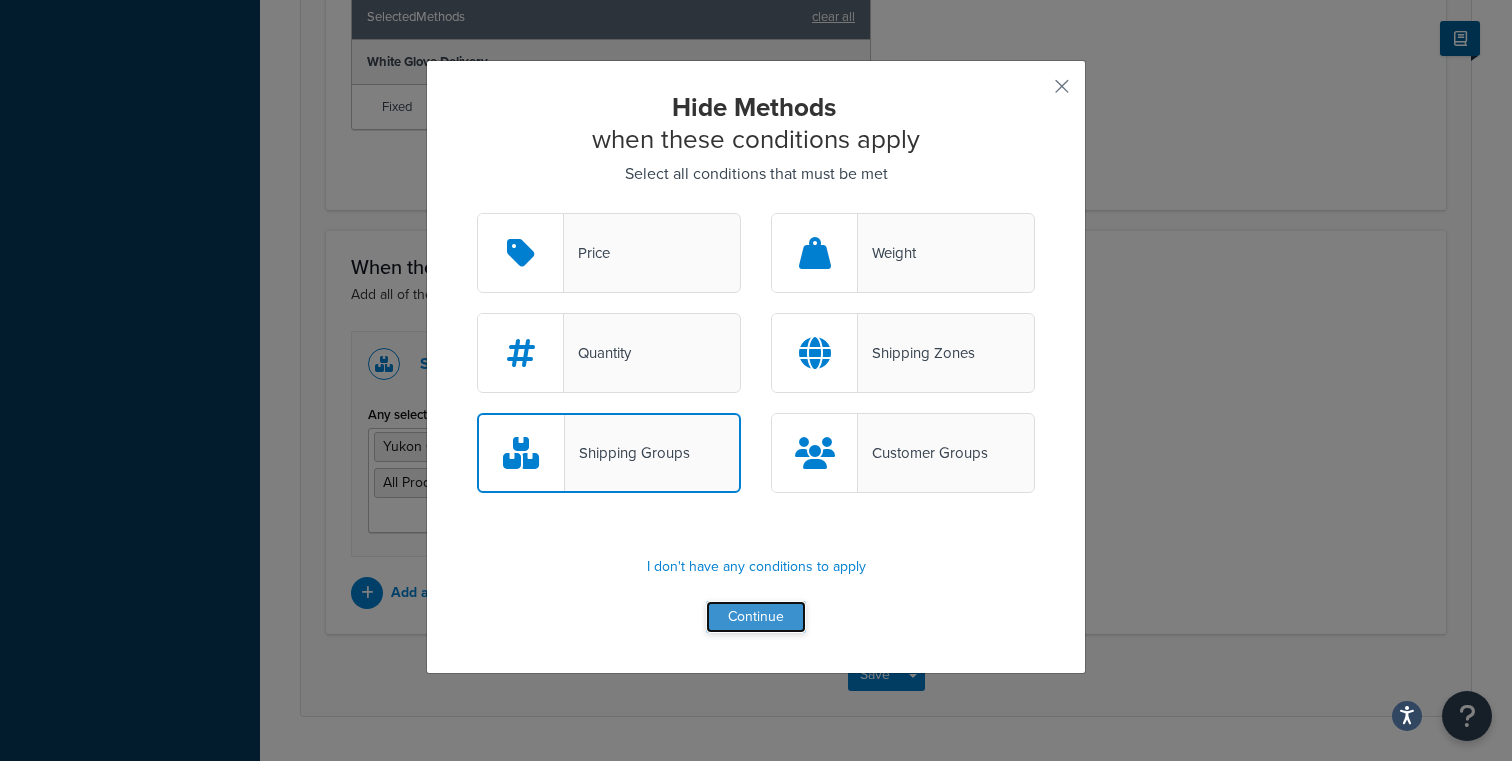 click on "Continue" at bounding box center [756, 617] 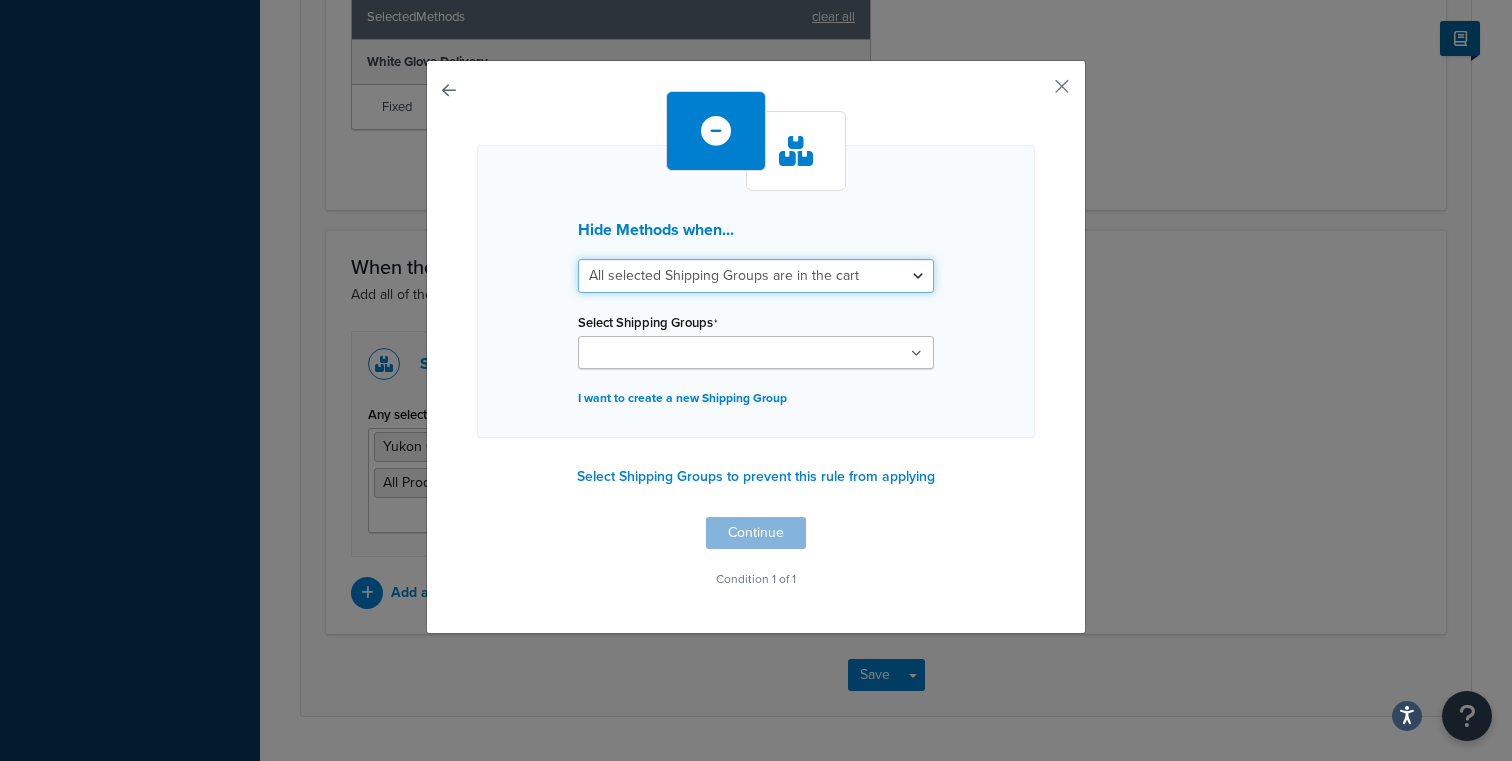 click on "All selected Shipping Groups are in the cart  Any selected Shipping Groups are in the cart" at bounding box center [756, 276] 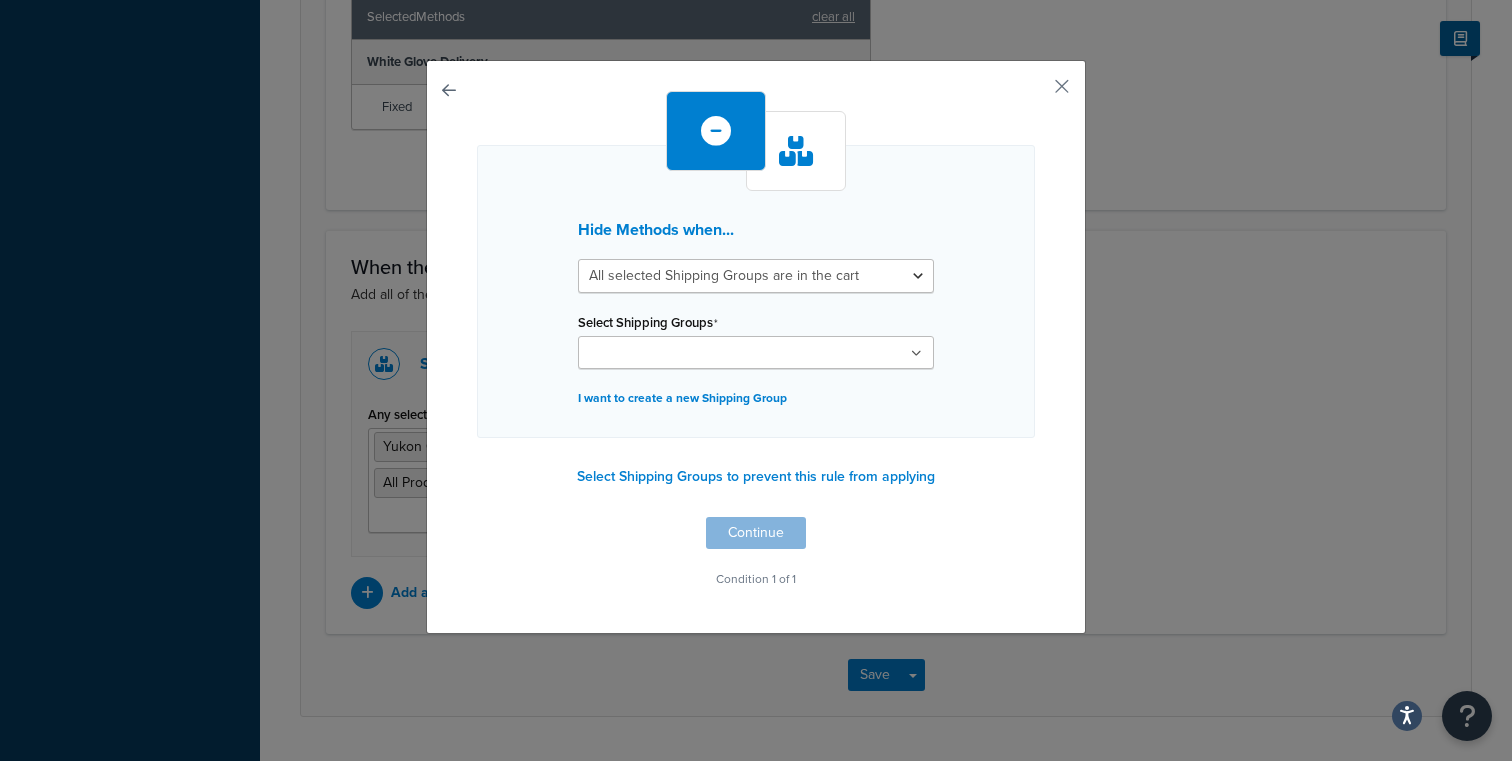 click at bounding box center [756, 352] 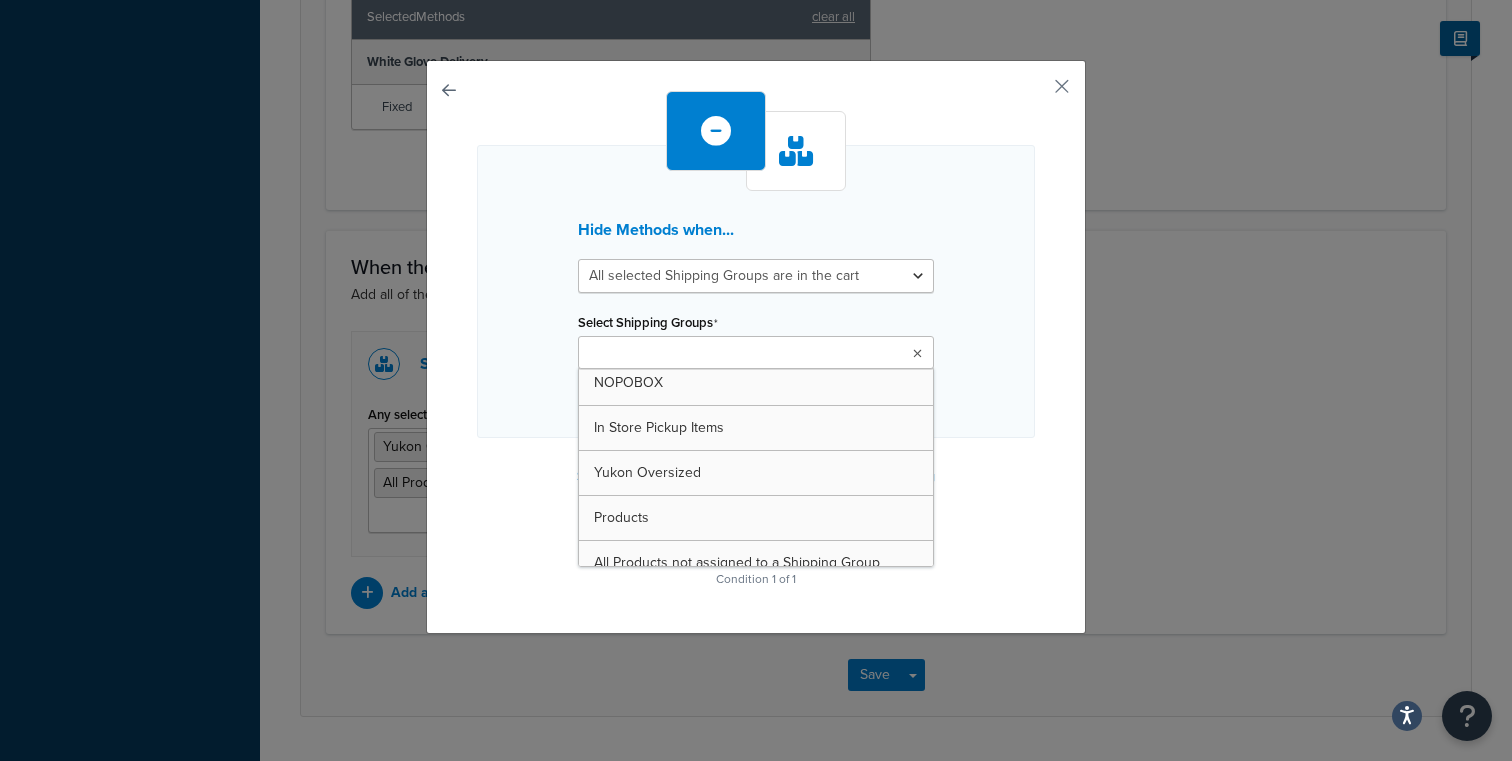 scroll, scrollTop: 296, scrollLeft: 0, axis: vertical 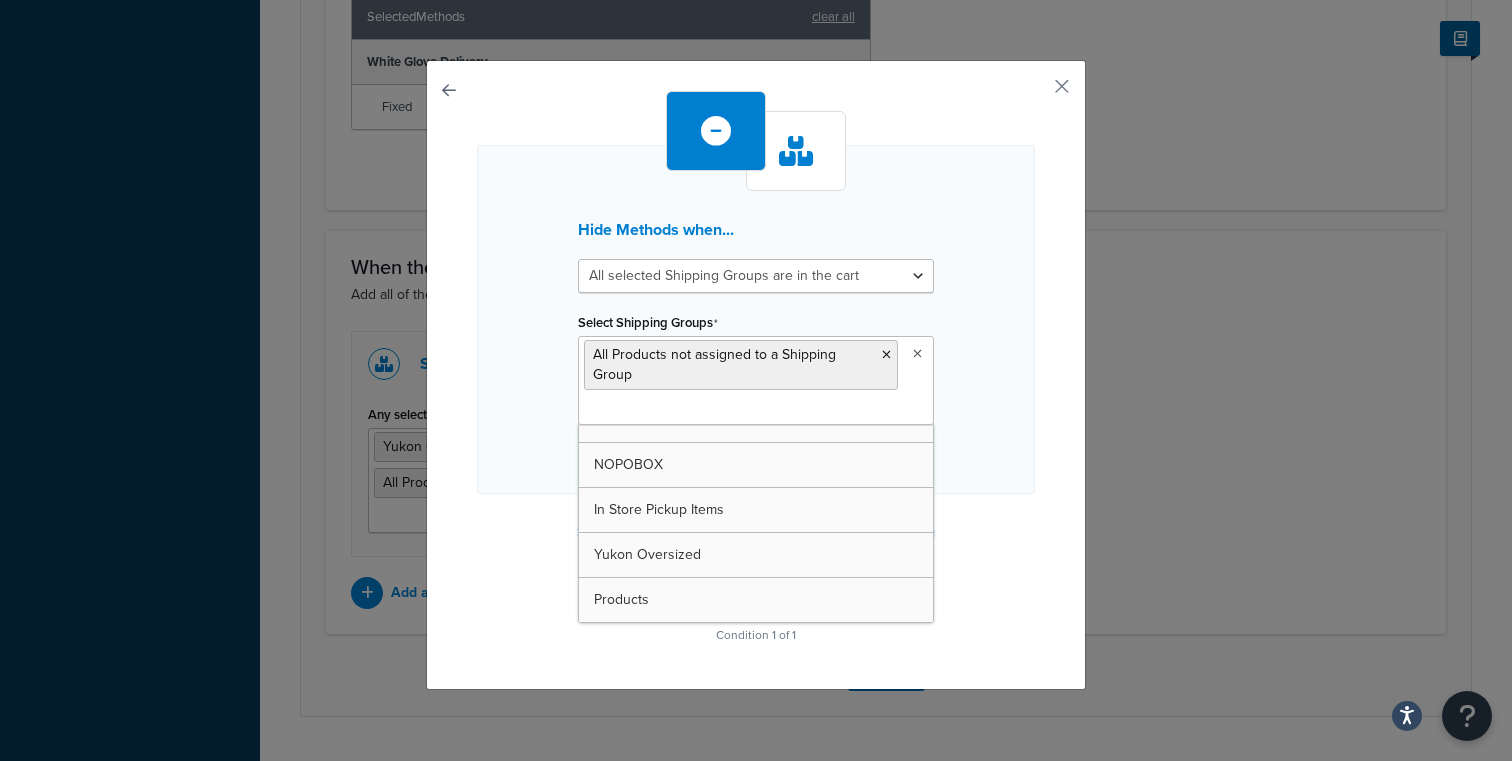 click on "Hide Methods when...   All selected Shipping Groups are in the cart  Any selected Shipping Groups are in the cart  Select Shipping Groups   All Products not assigned to a Shipping Group   Large Medium Small PER_ITEM Season Oil Concrete NOPOBOX In Store Pickup Items Yukon Oversized Products I want to create a new Shipping Group" at bounding box center (756, 319) 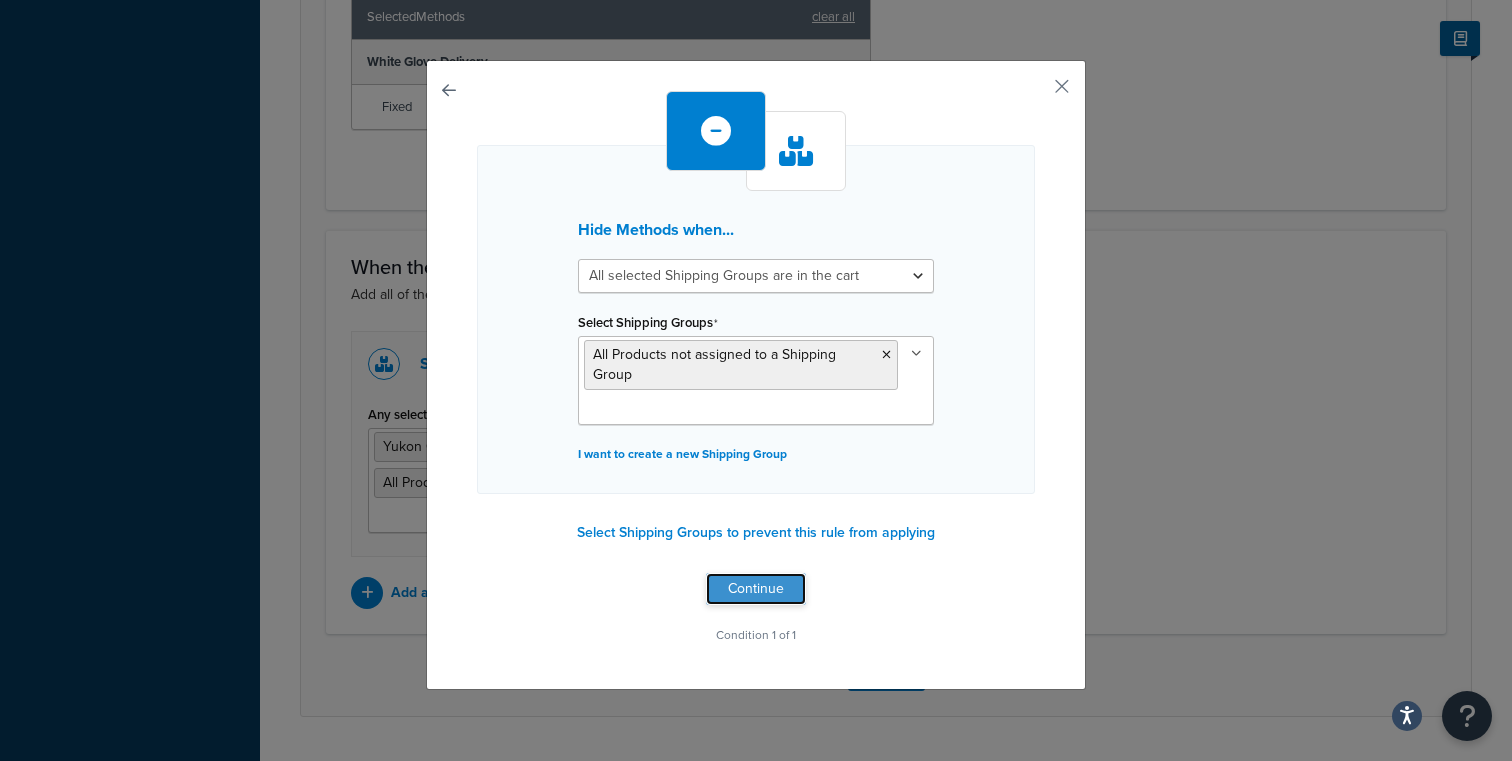 click on "Continue" at bounding box center (756, 589) 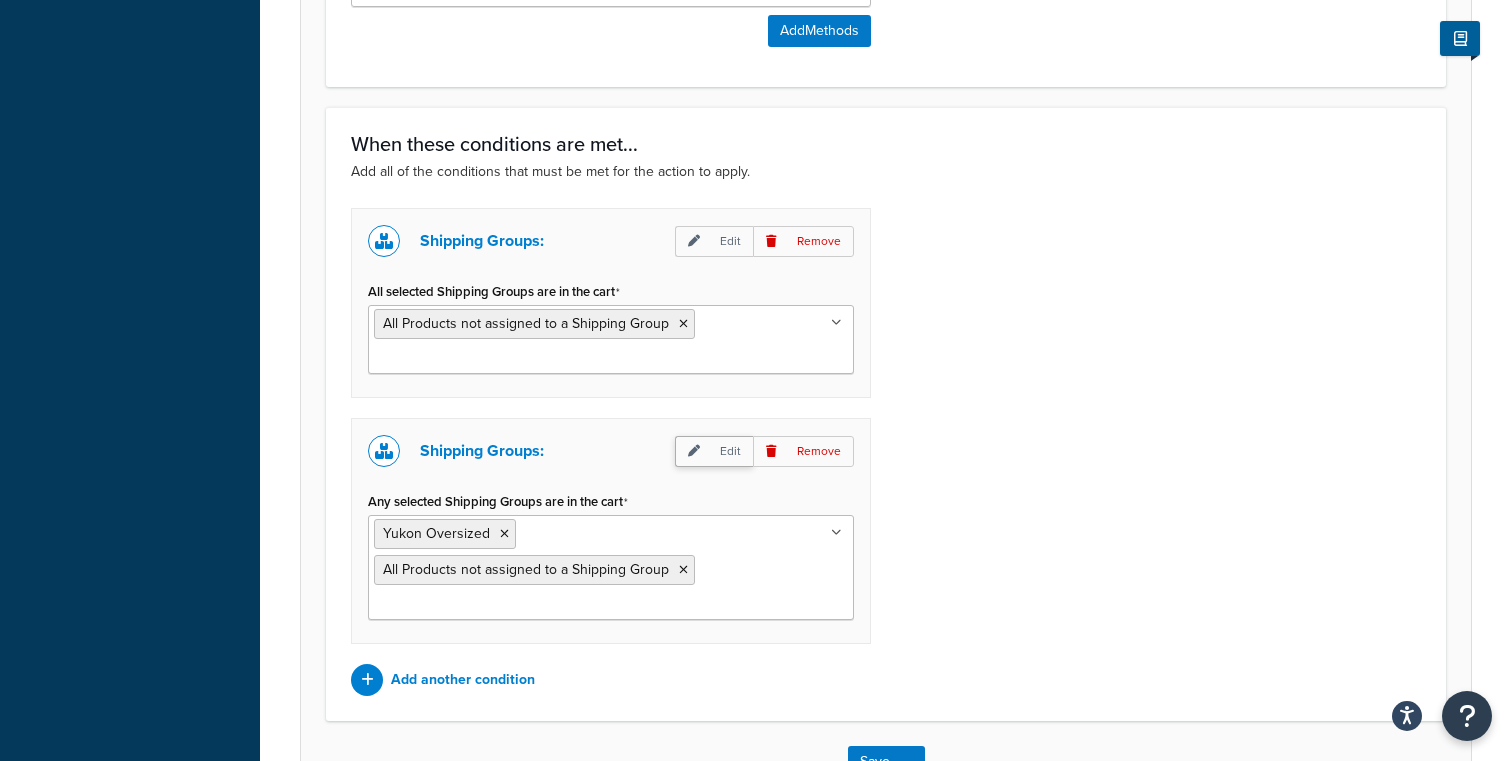 scroll, scrollTop: 1078, scrollLeft: 0, axis: vertical 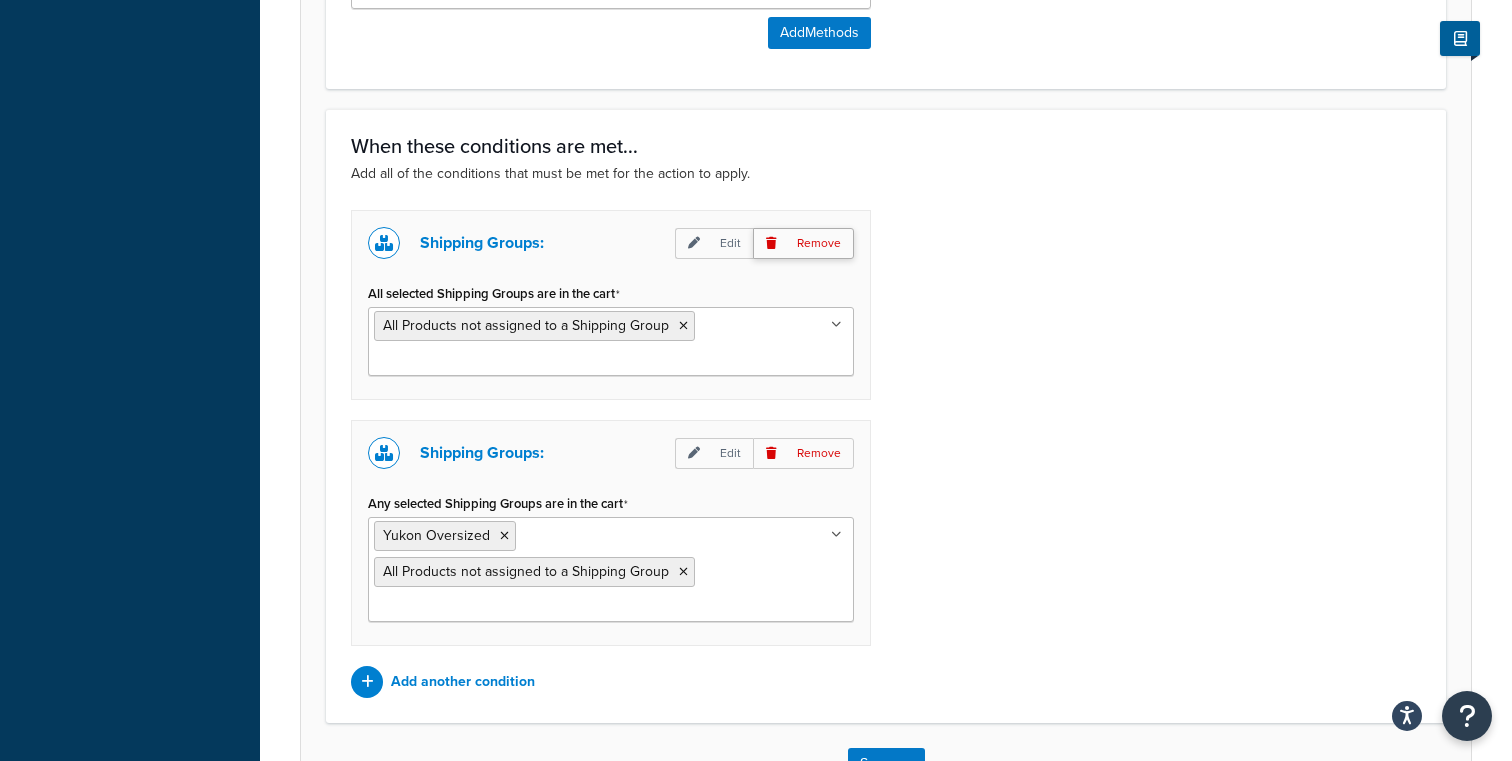 click on "Remove" at bounding box center [803, 243] 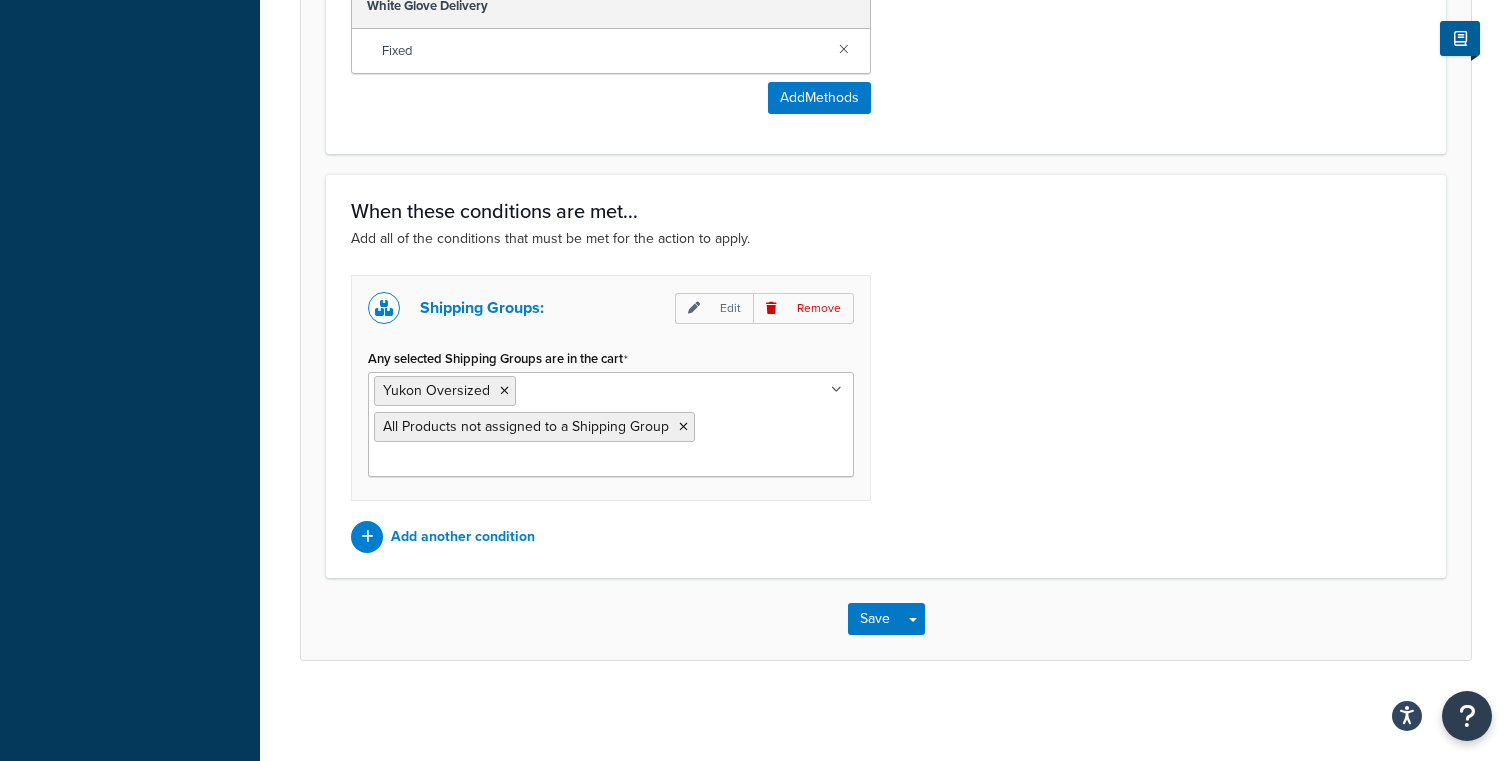 scroll, scrollTop: 1015, scrollLeft: 0, axis: vertical 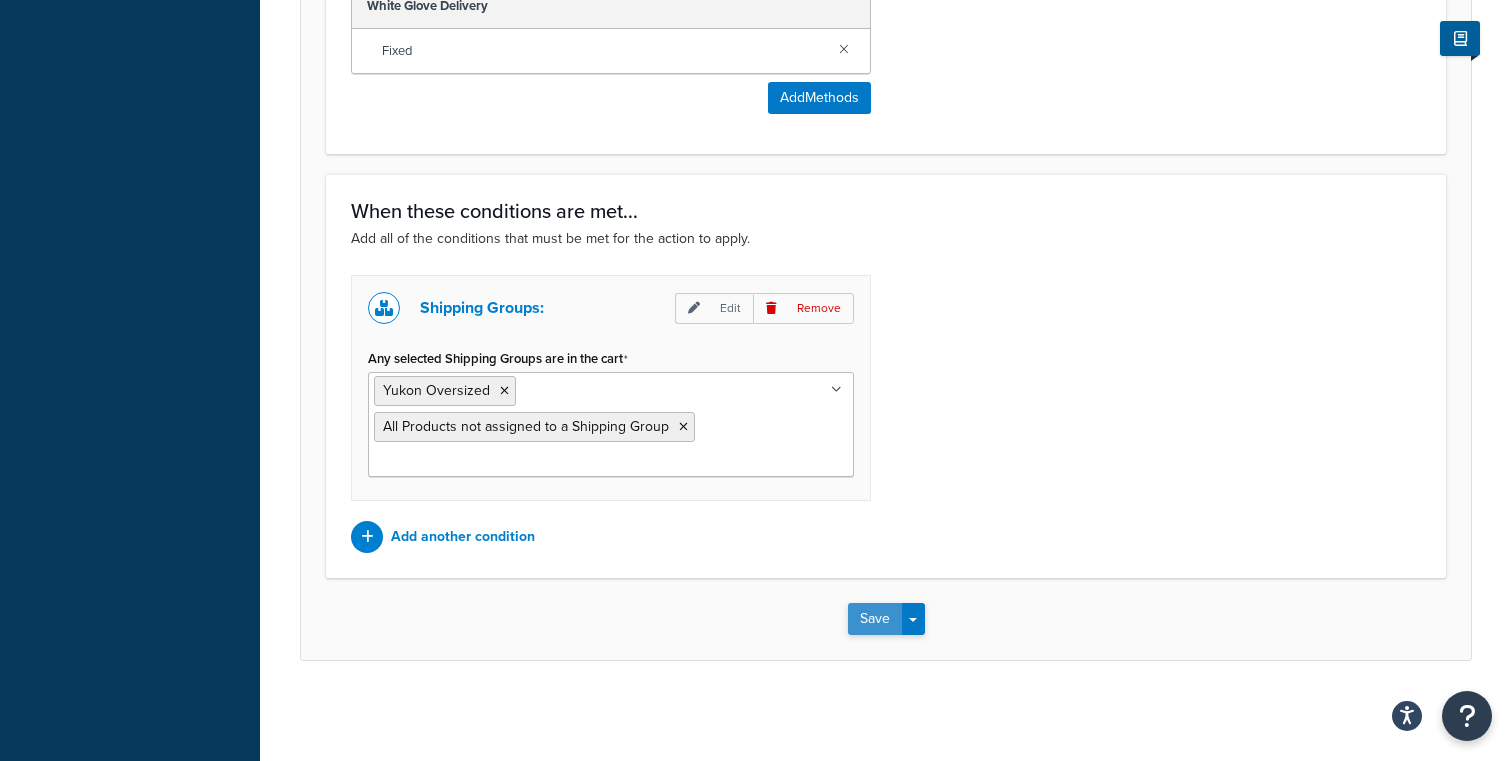 click on "Save" at bounding box center [875, 619] 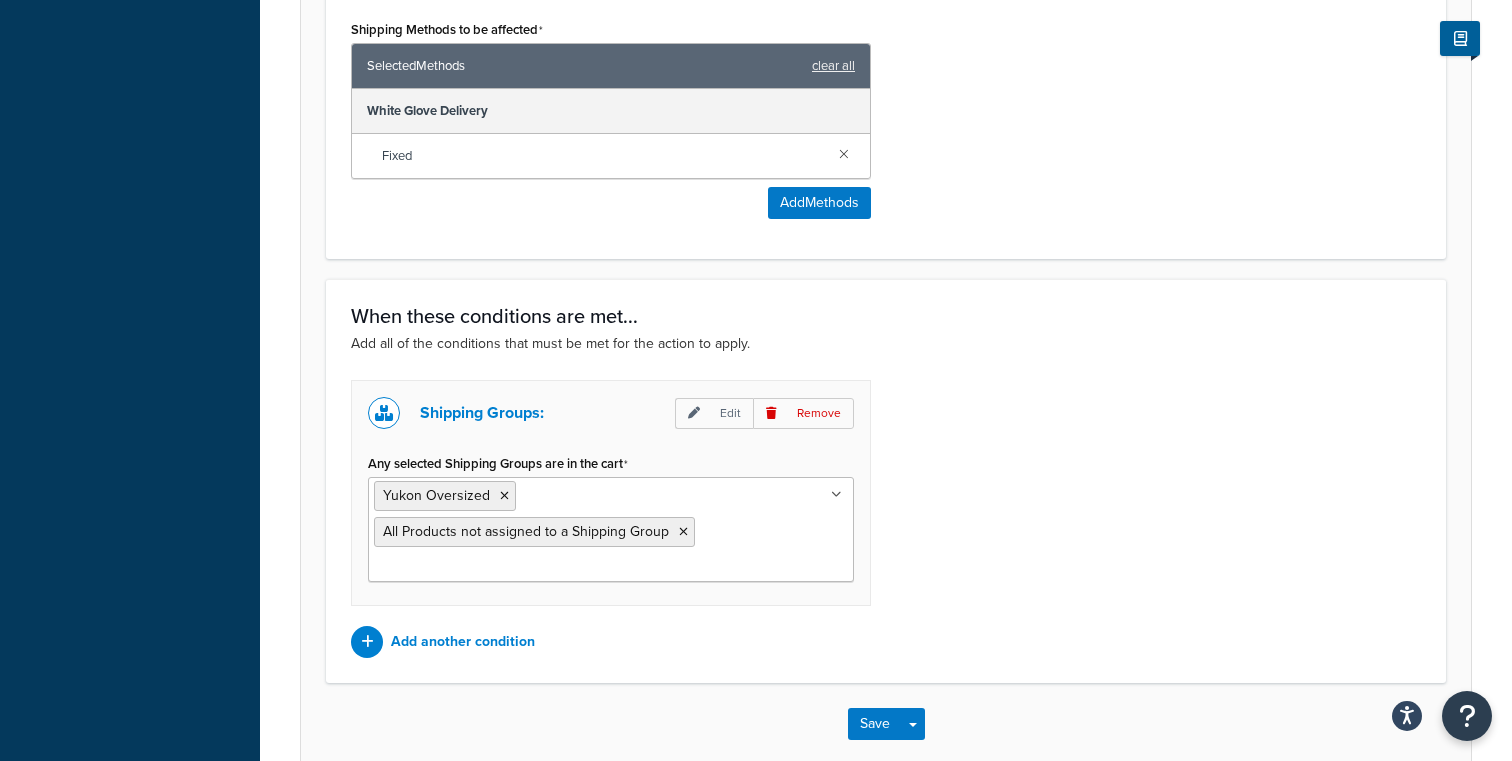 scroll, scrollTop: 1005, scrollLeft: 0, axis: vertical 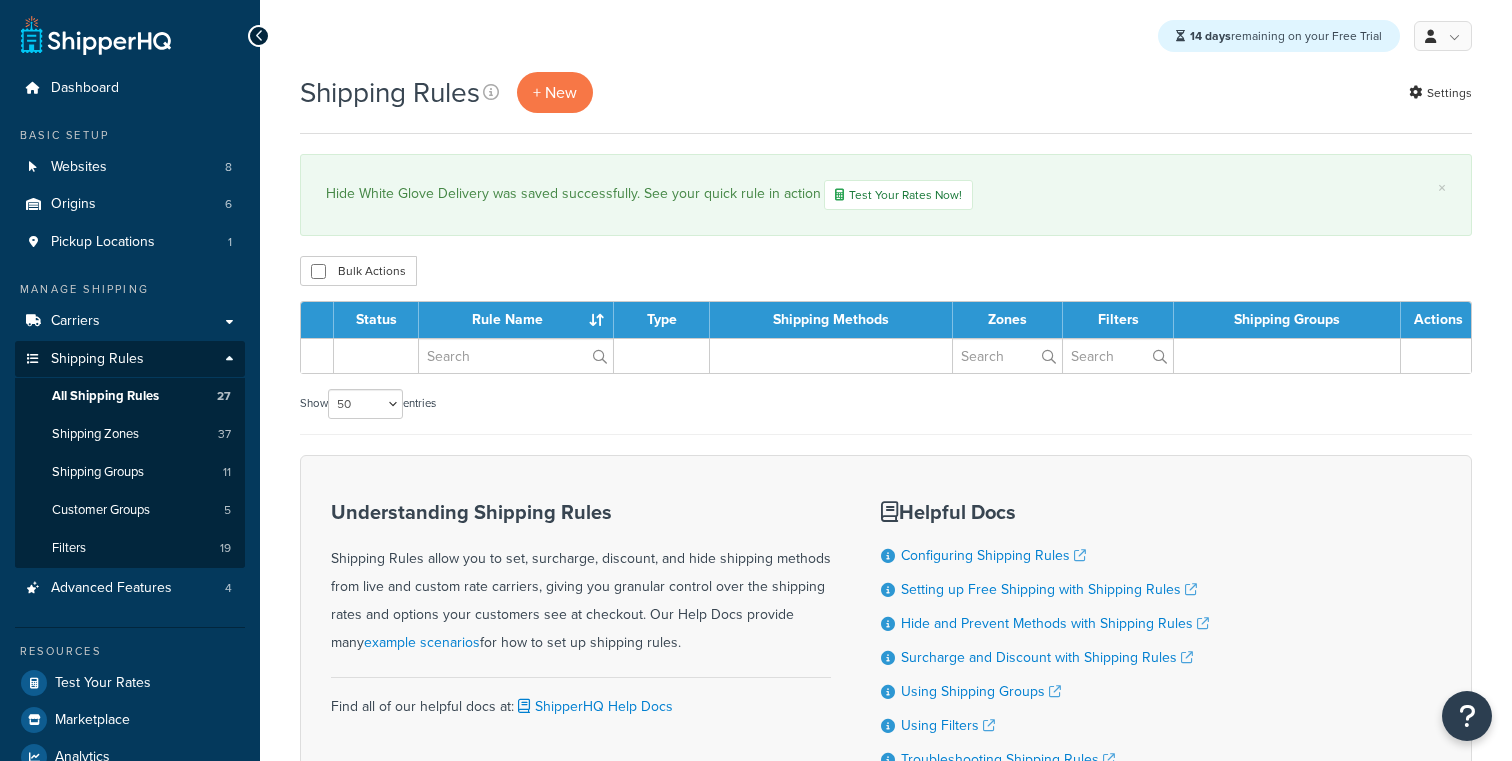 select on "50" 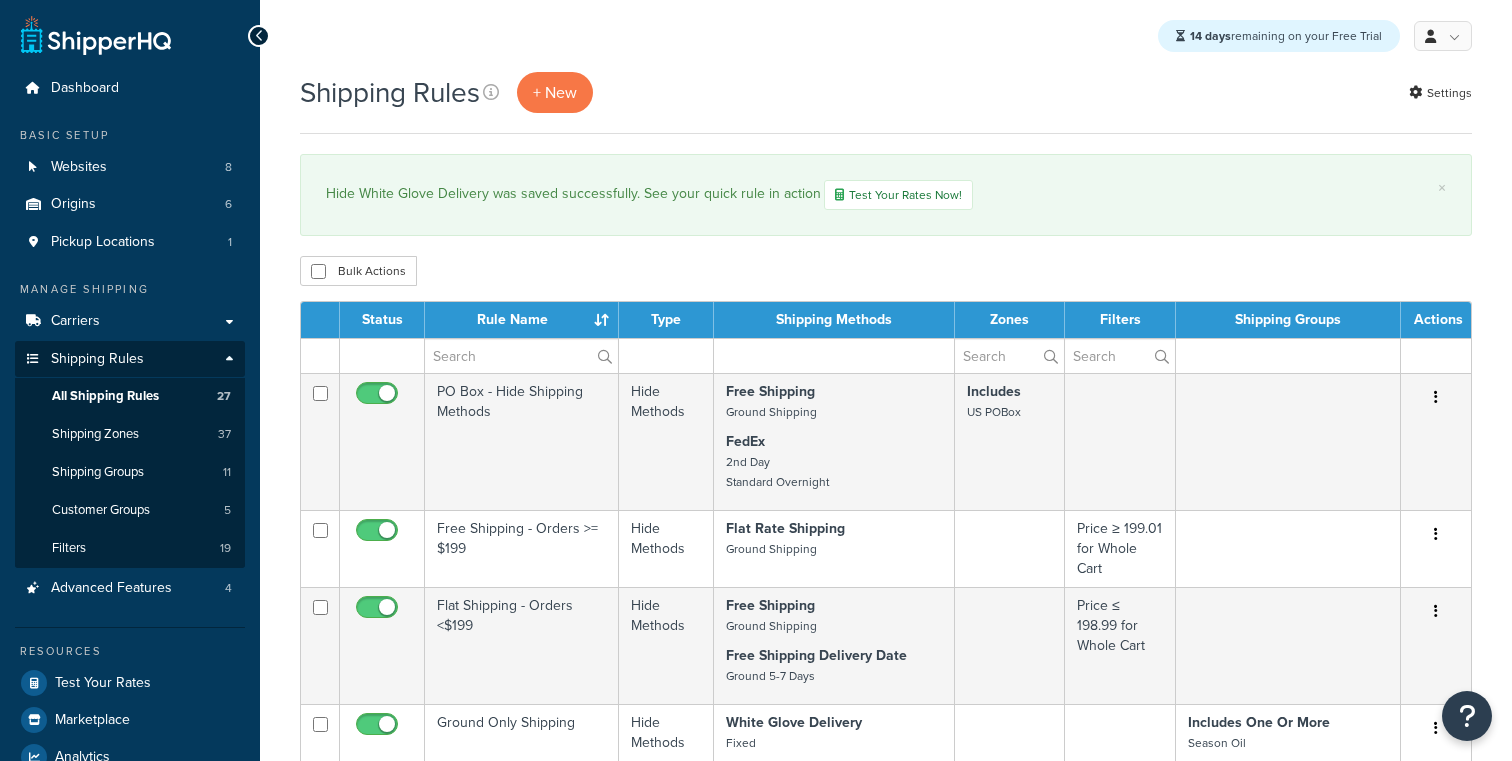 scroll, scrollTop: 0, scrollLeft: 0, axis: both 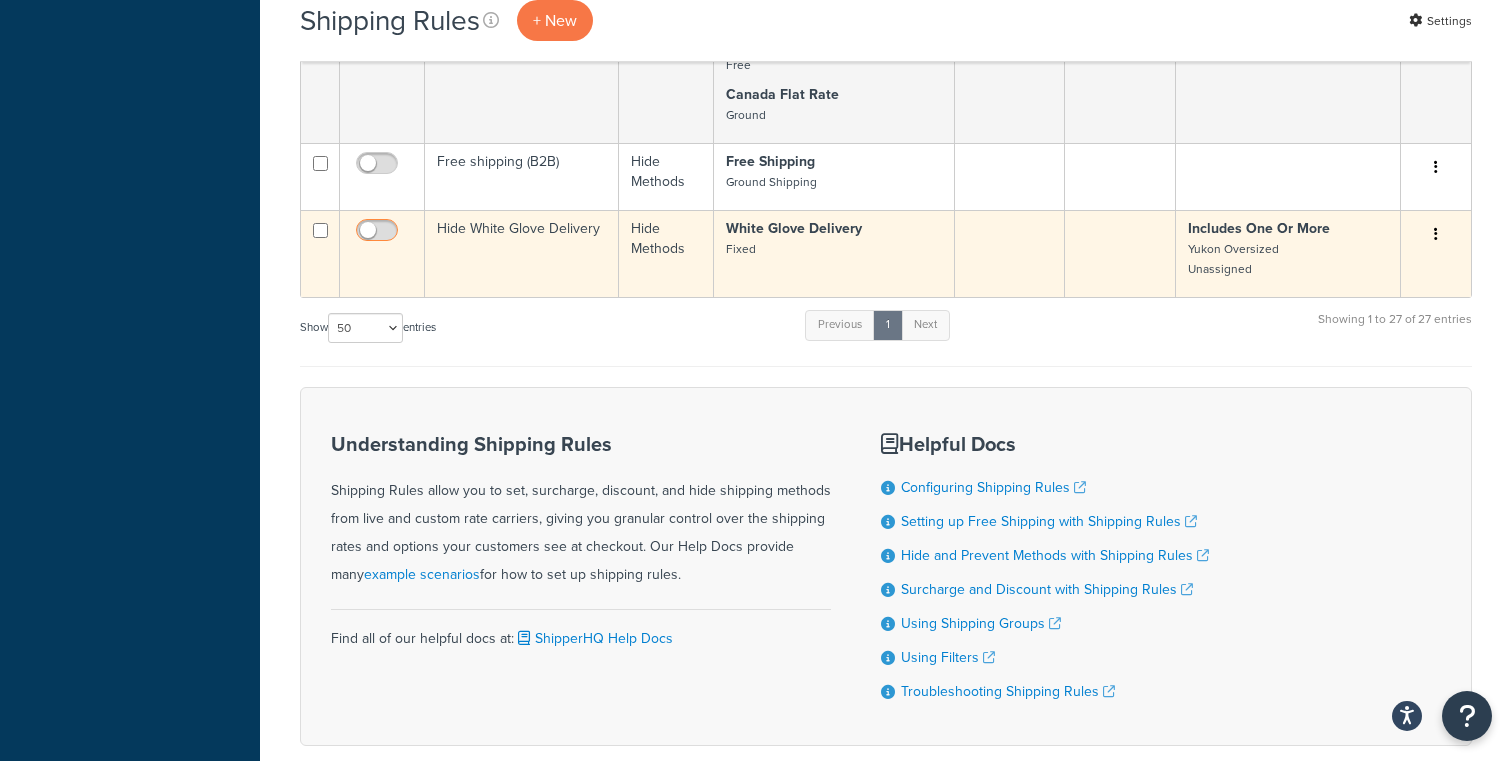 click at bounding box center (379, 235) 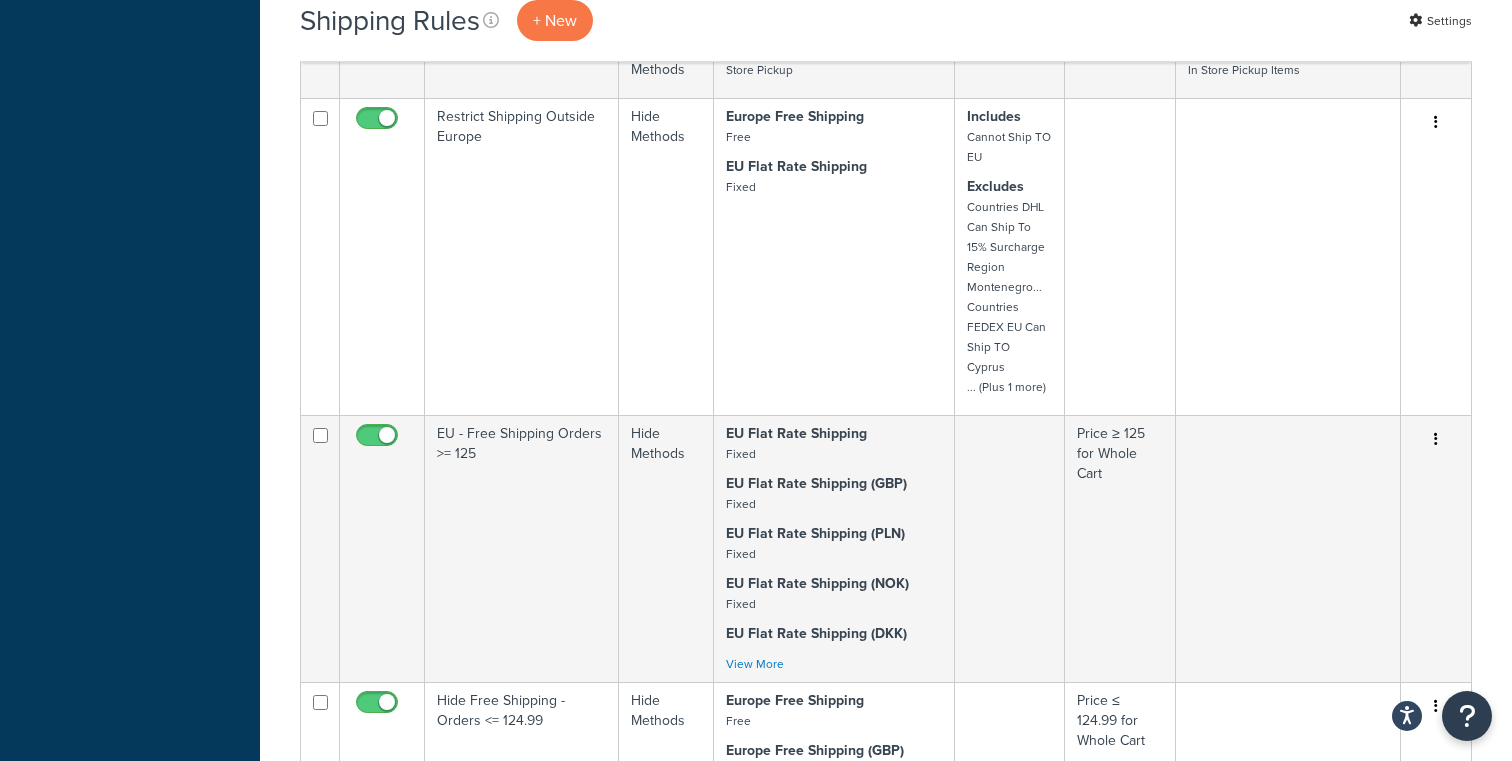 scroll, scrollTop: 0, scrollLeft: 0, axis: both 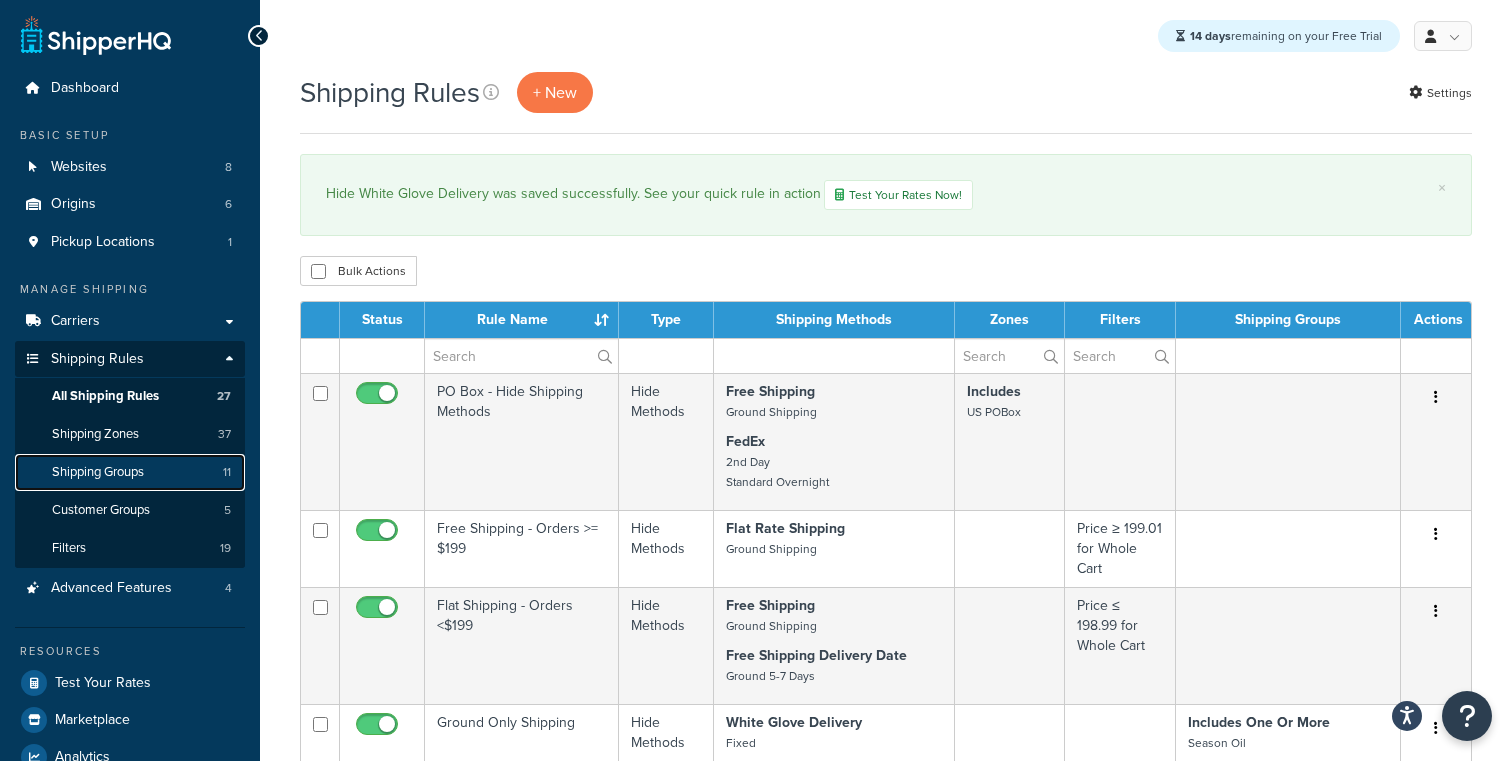 click on "Shipping Groups" at bounding box center [98, 472] 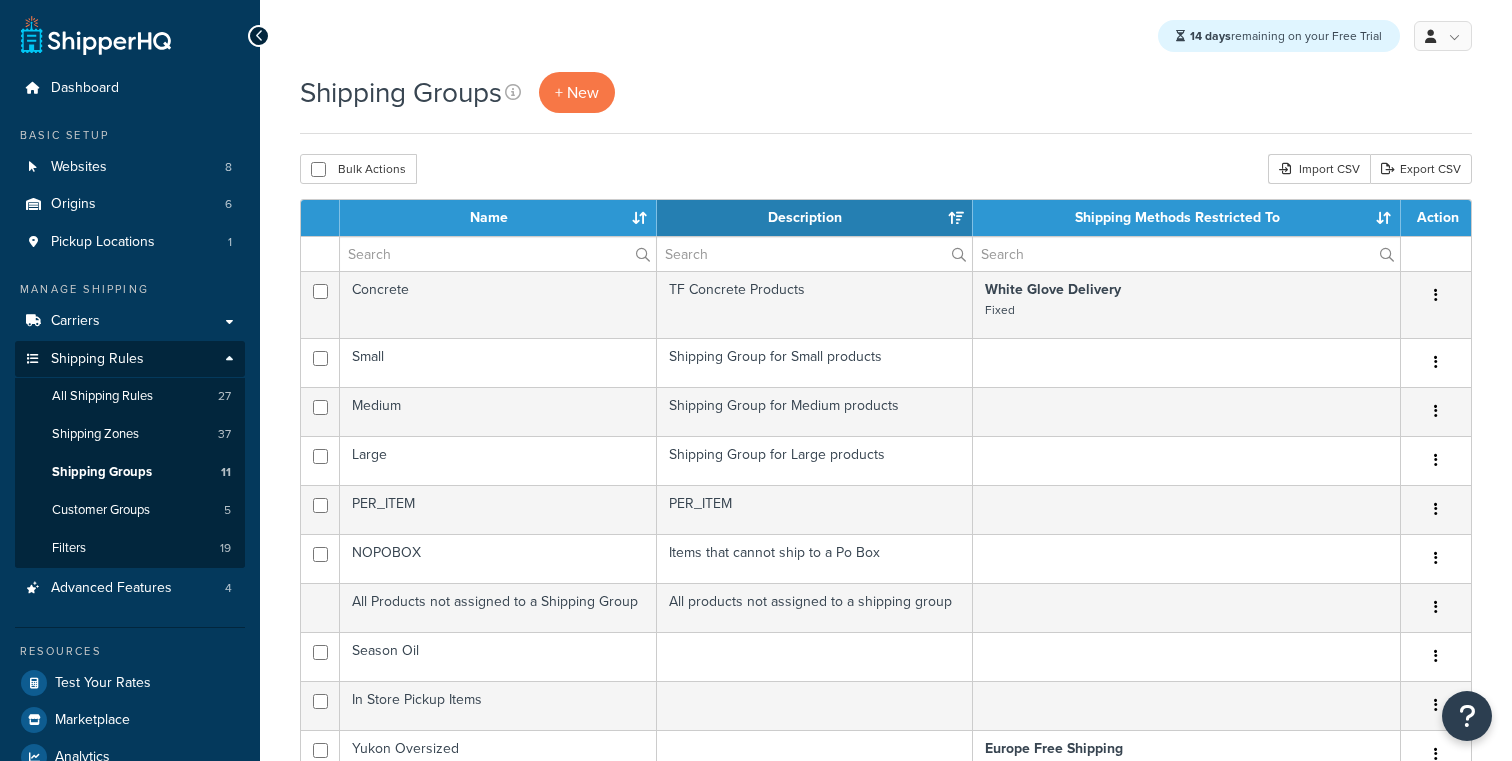 select on "15" 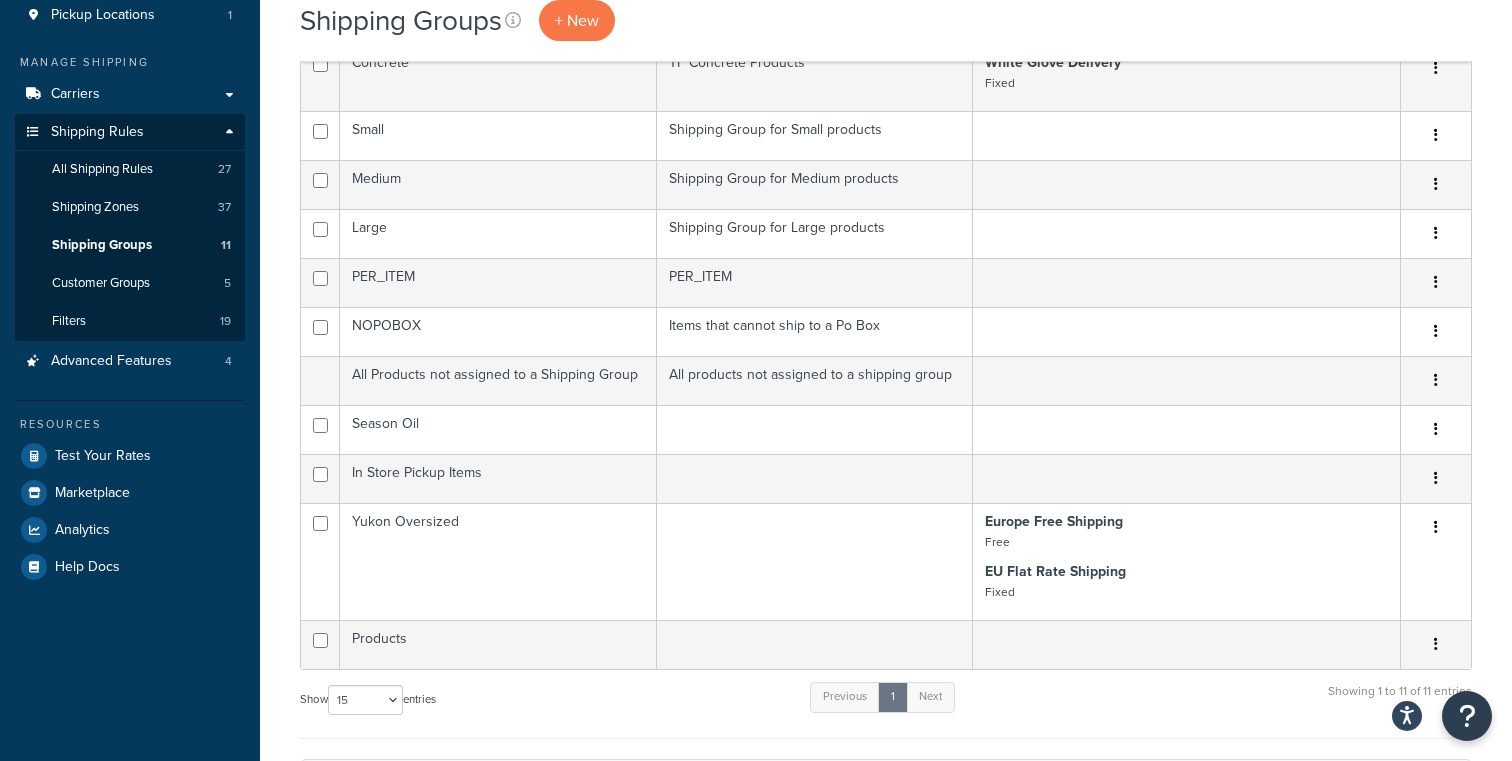 scroll, scrollTop: 246, scrollLeft: 0, axis: vertical 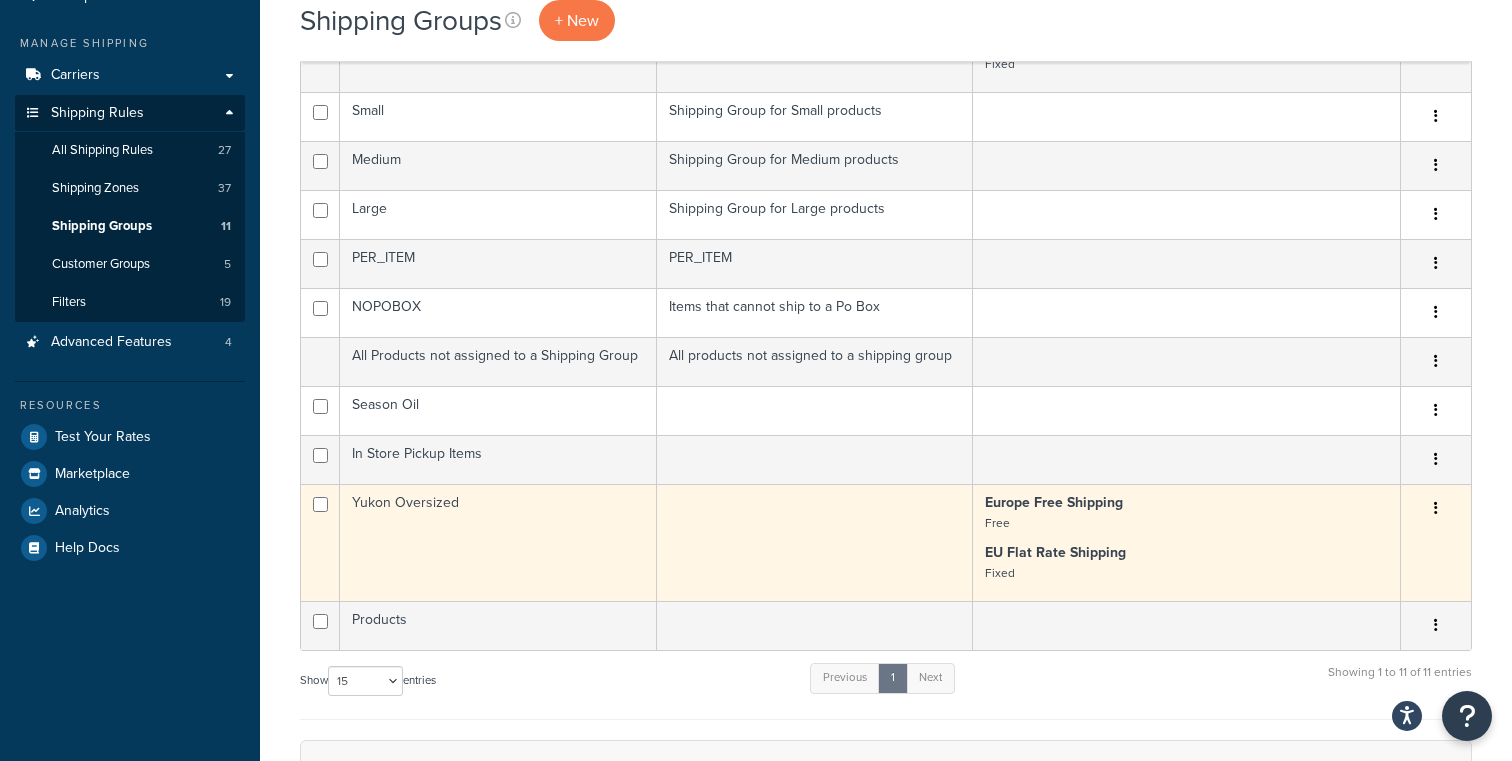 click on "Yukon Oversized" at bounding box center (498, 542) 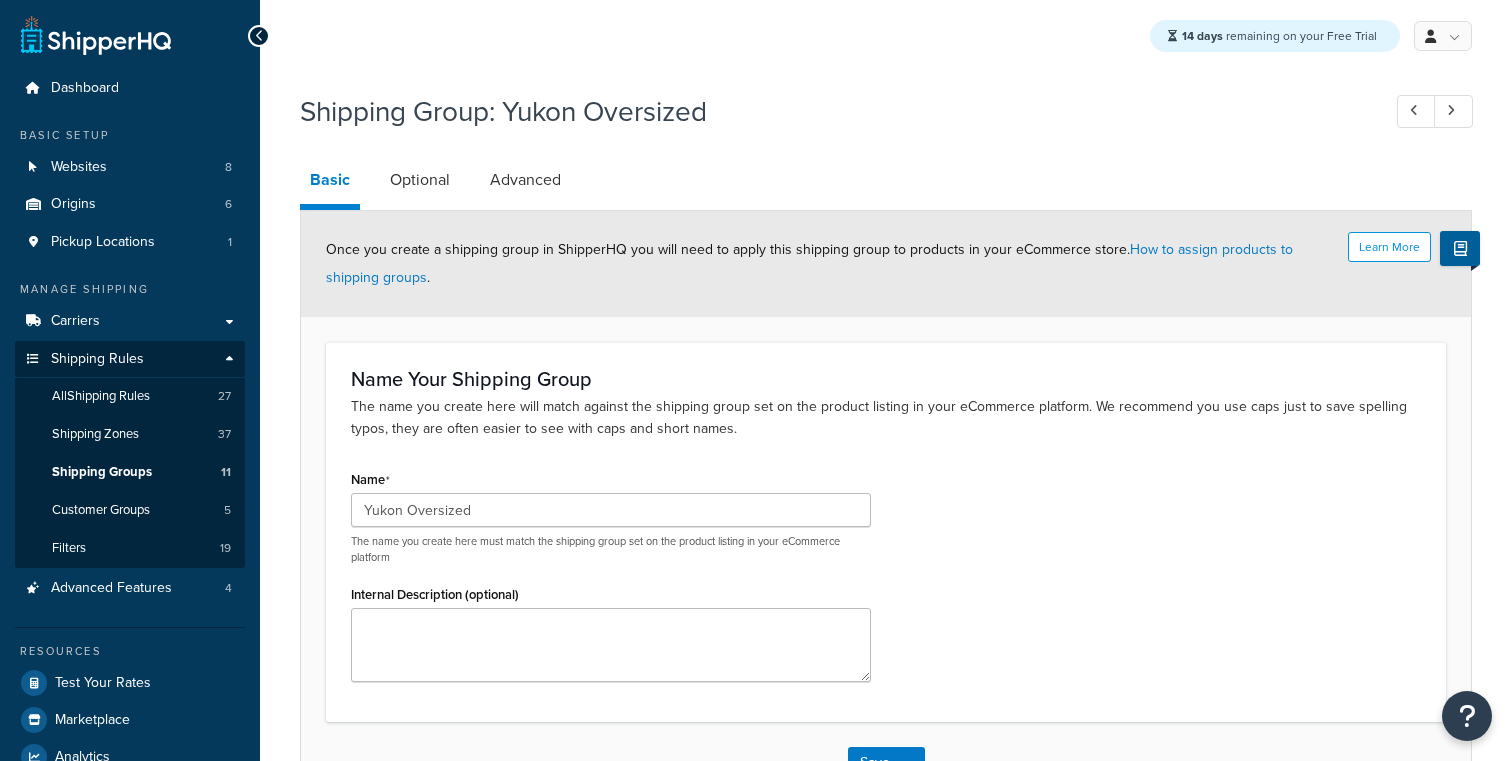 scroll, scrollTop: 0, scrollLeft: 0, axis: both 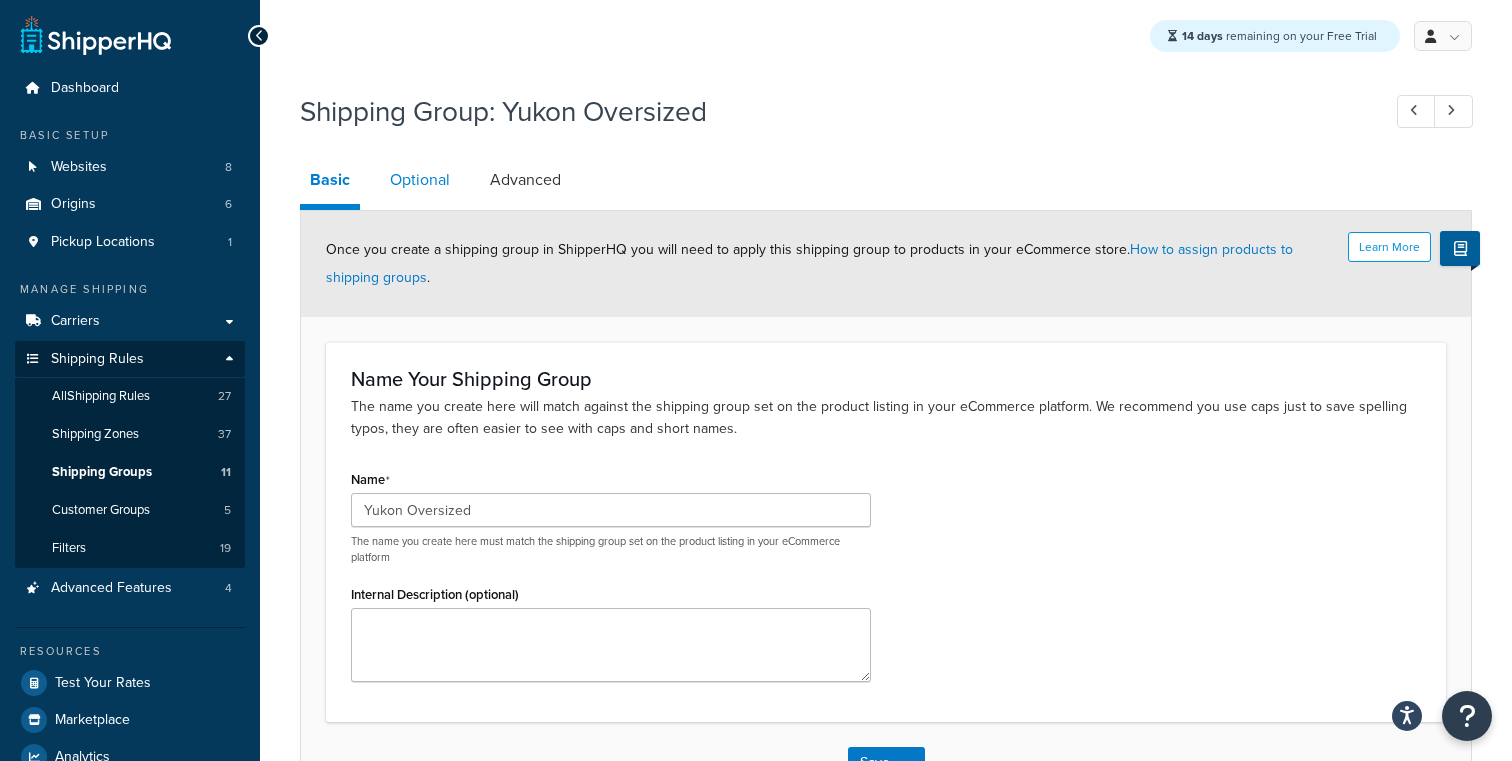 click on "Optional" at bounding box center [420, 180] 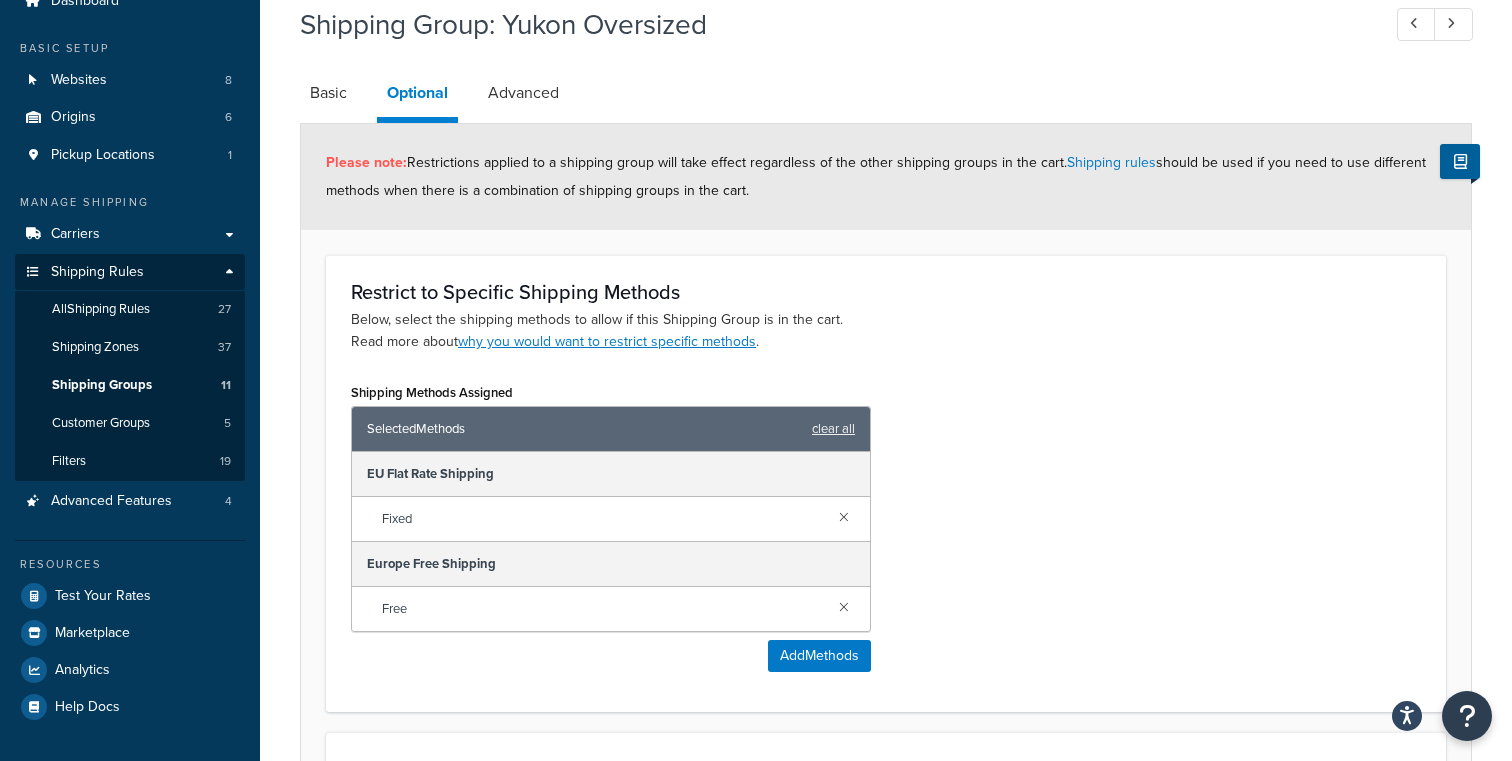 scroll, scrollTop: 98, scrollLeft: 0, axis: vertical 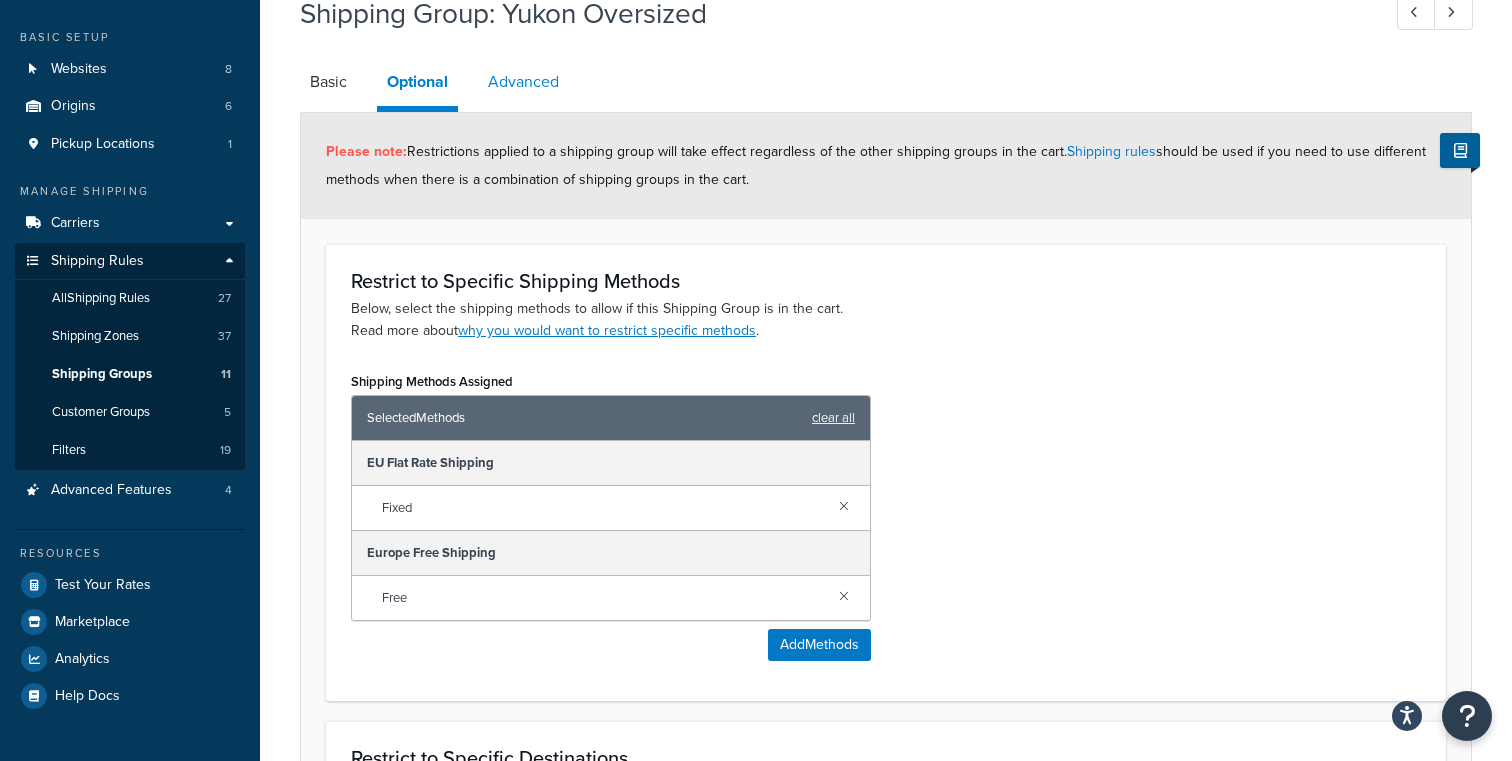 click on "Advanced" at bounding box center (523, 82) 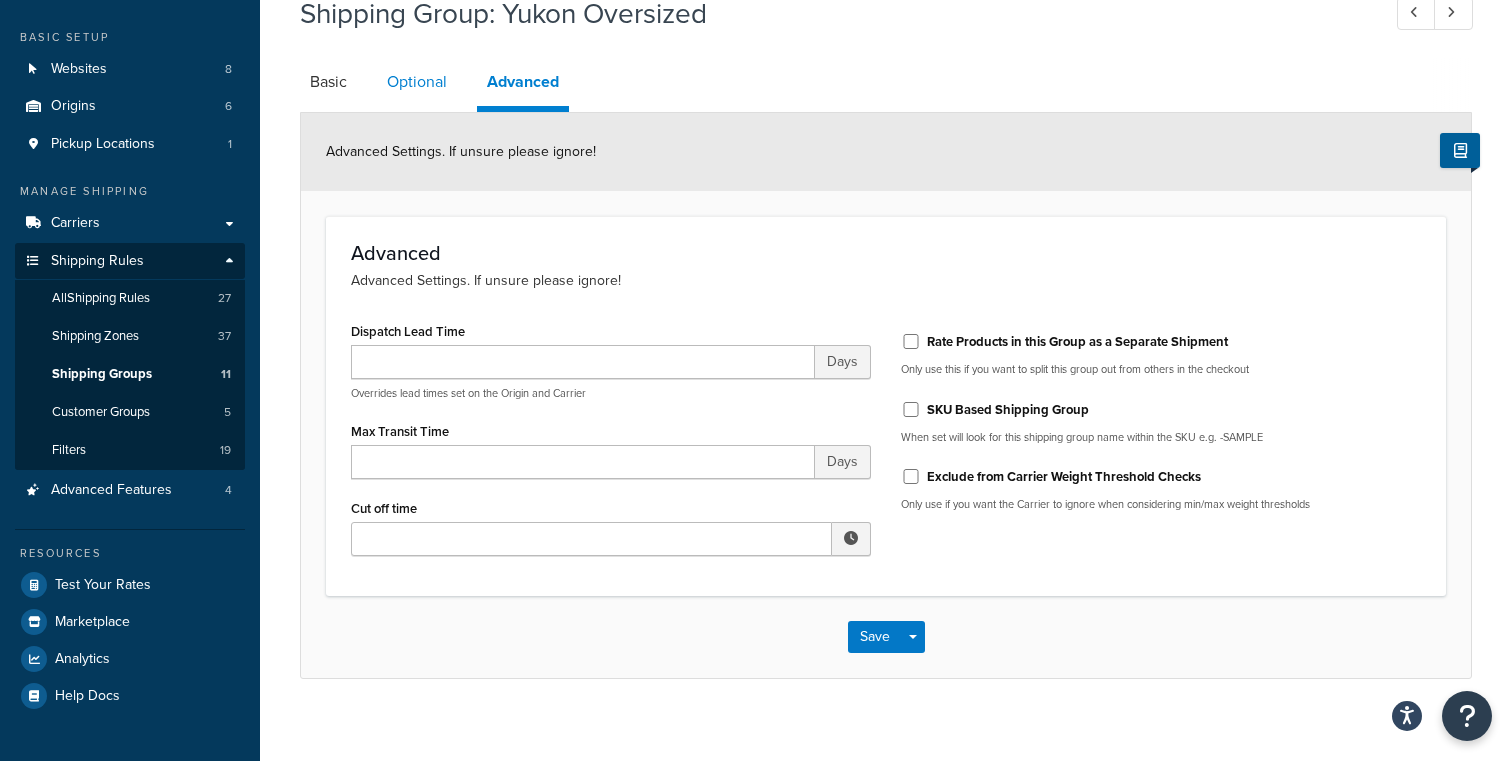 click on "Optional" at bounding box center (417, 82) 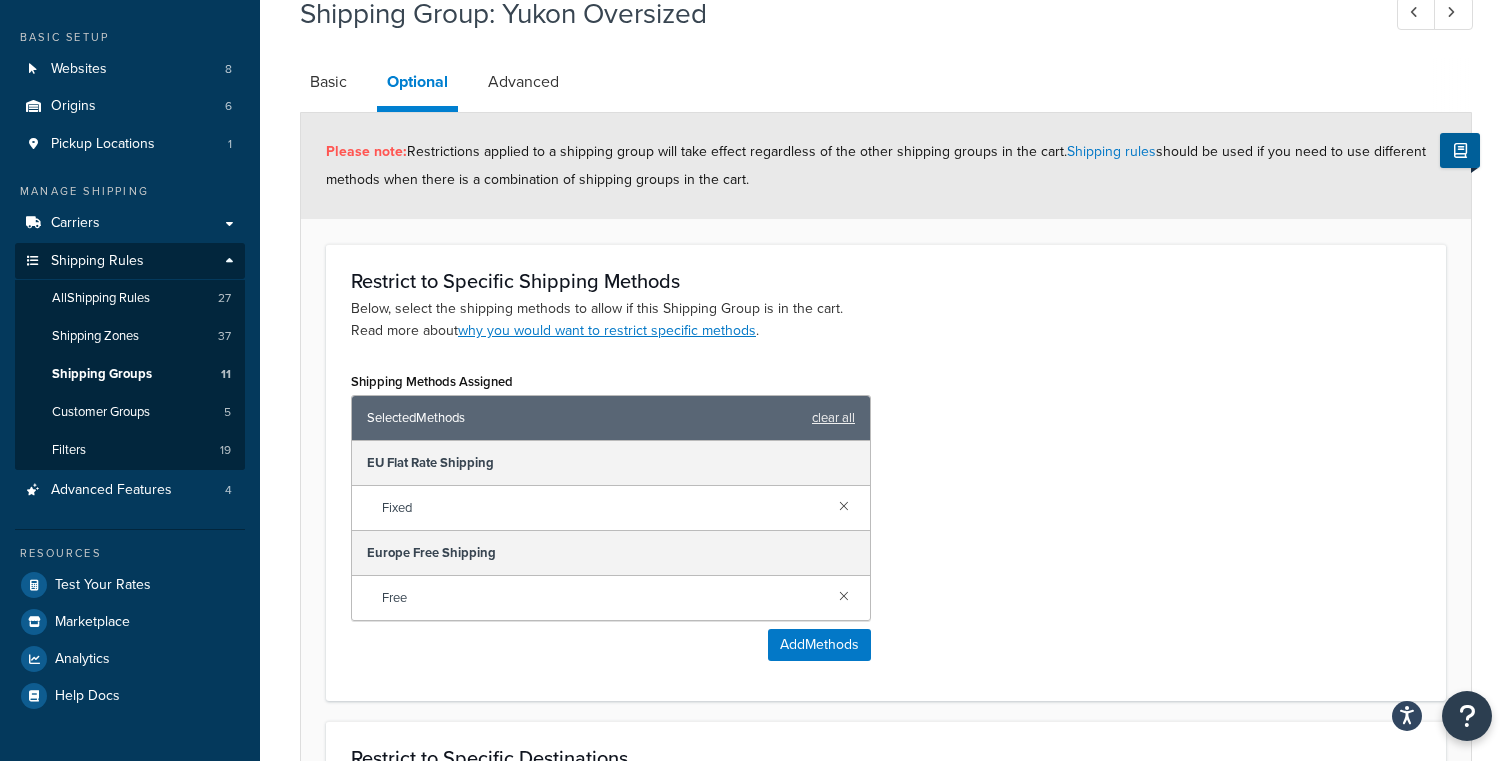 scroll, scrollTop: 0, scrollLeft: 0, axis: both 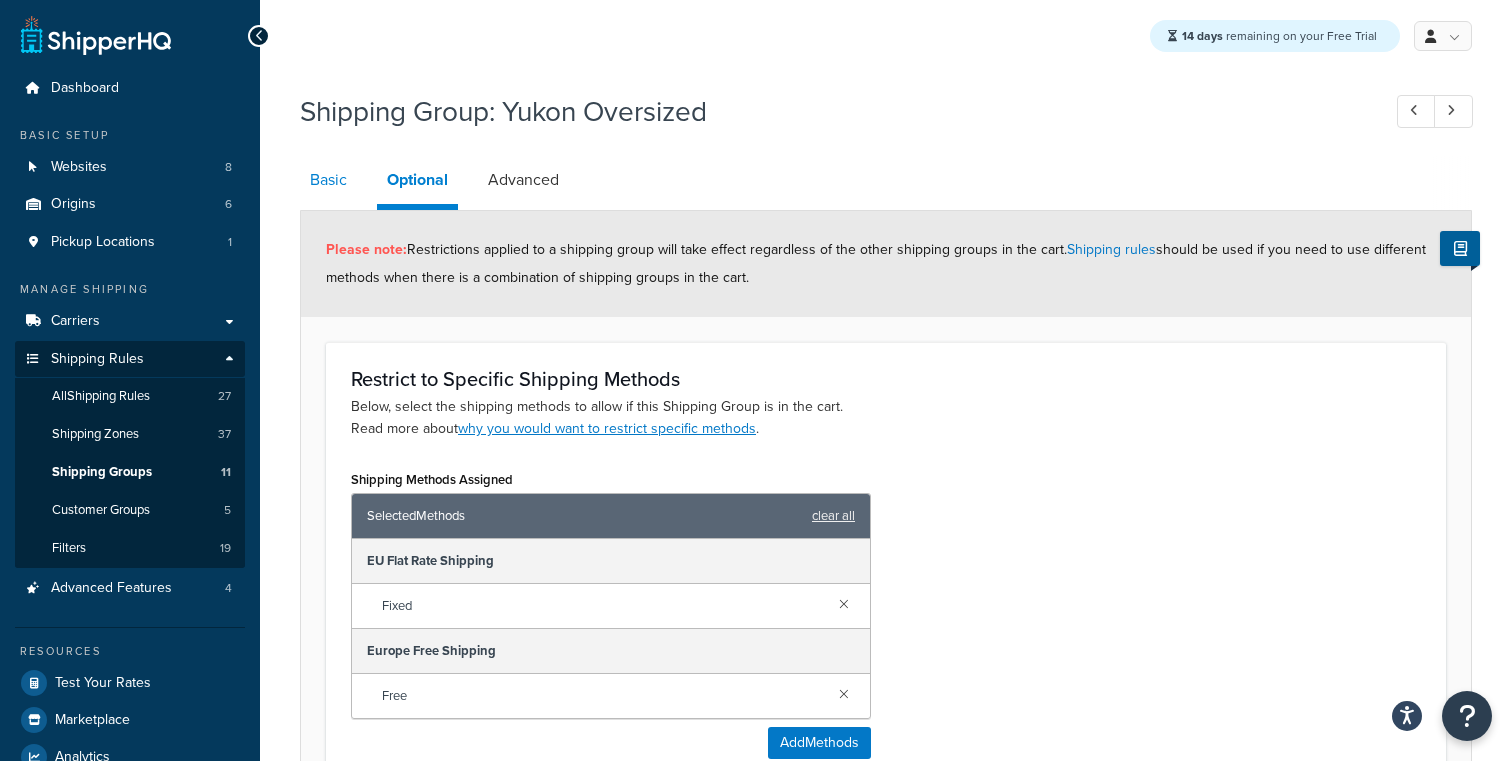 click on "Basic" at bounding box center [328, 180] 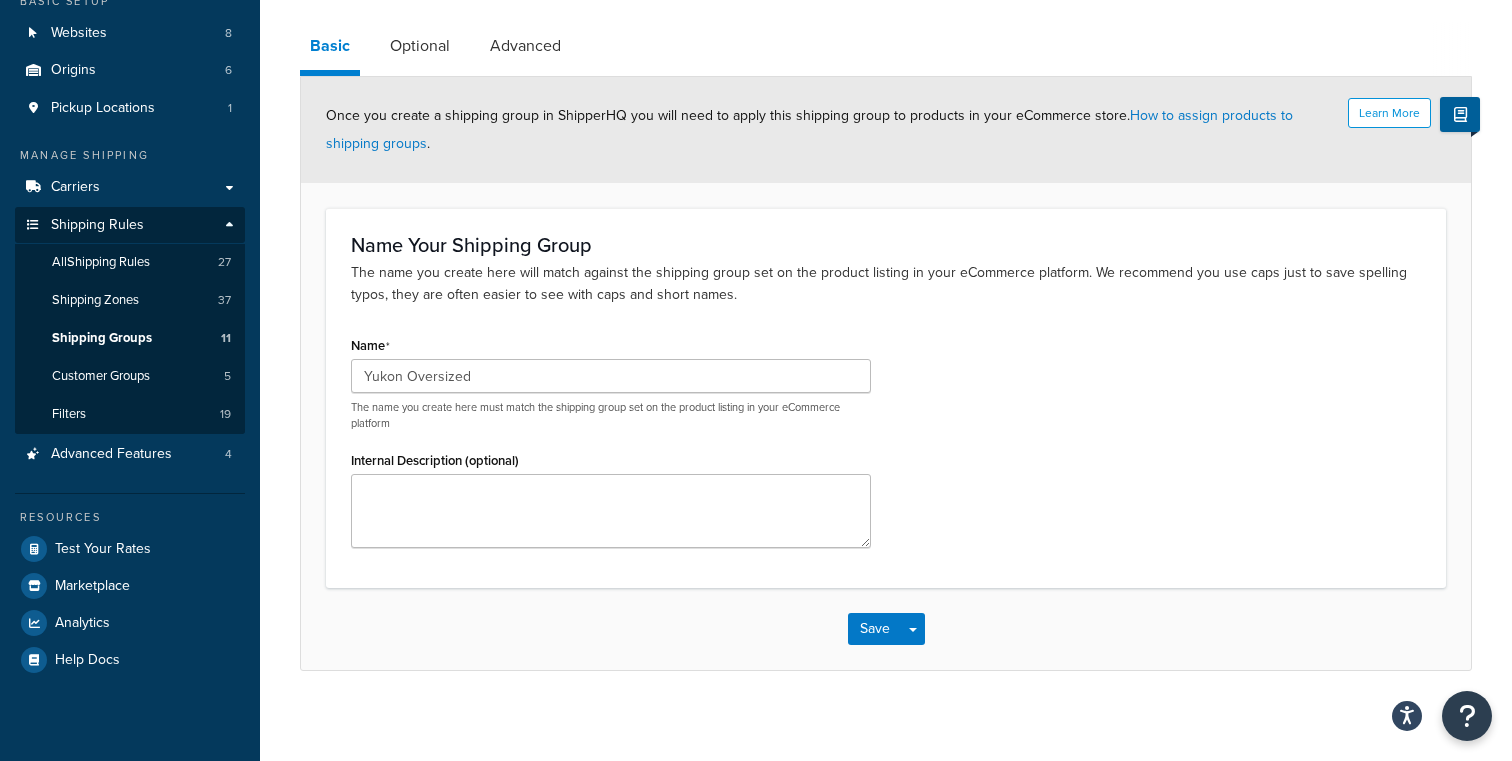 scroll, scrollTop: 91, scrollLeft: 0, axis: vertical 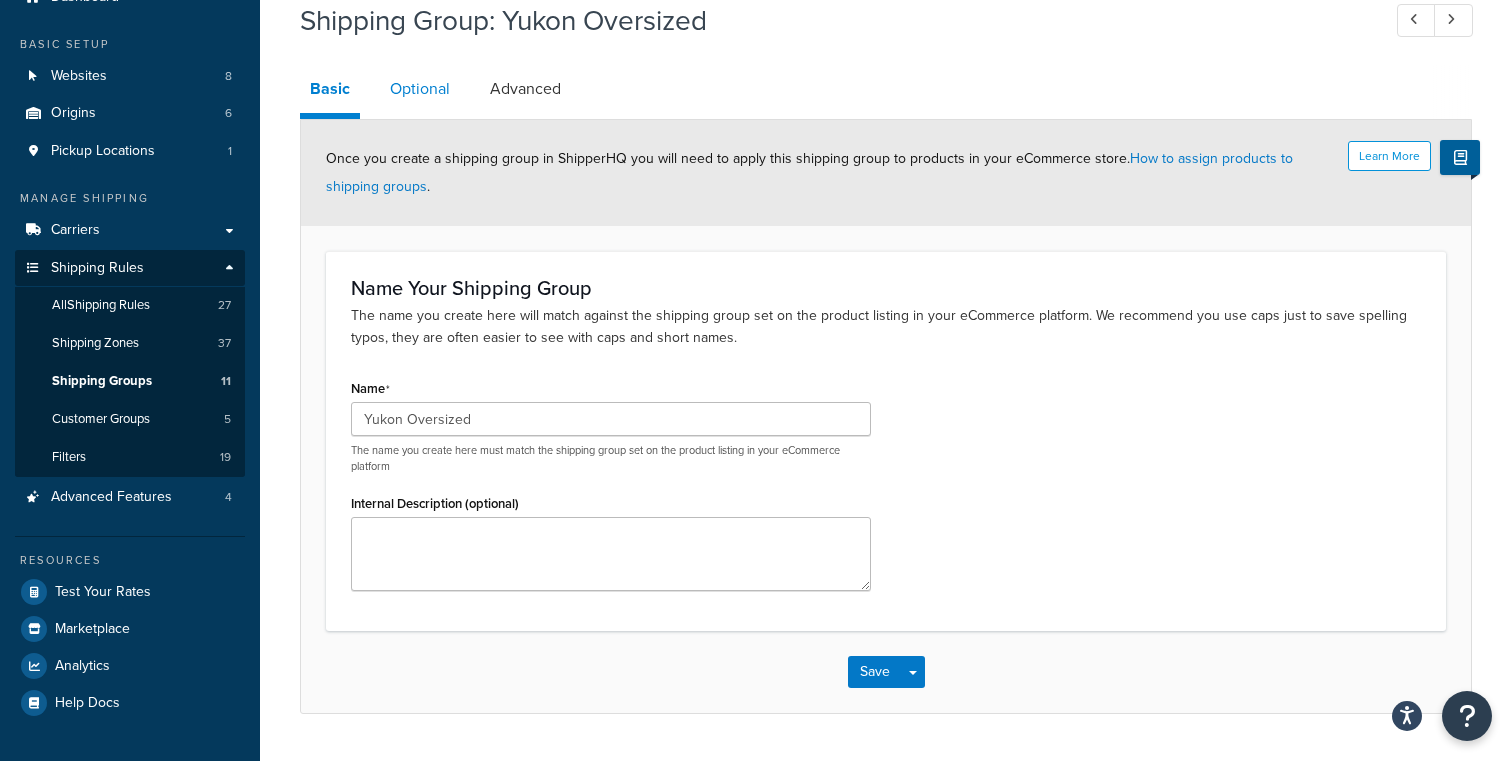 click on "Optional" at bounding box center [420, 89] 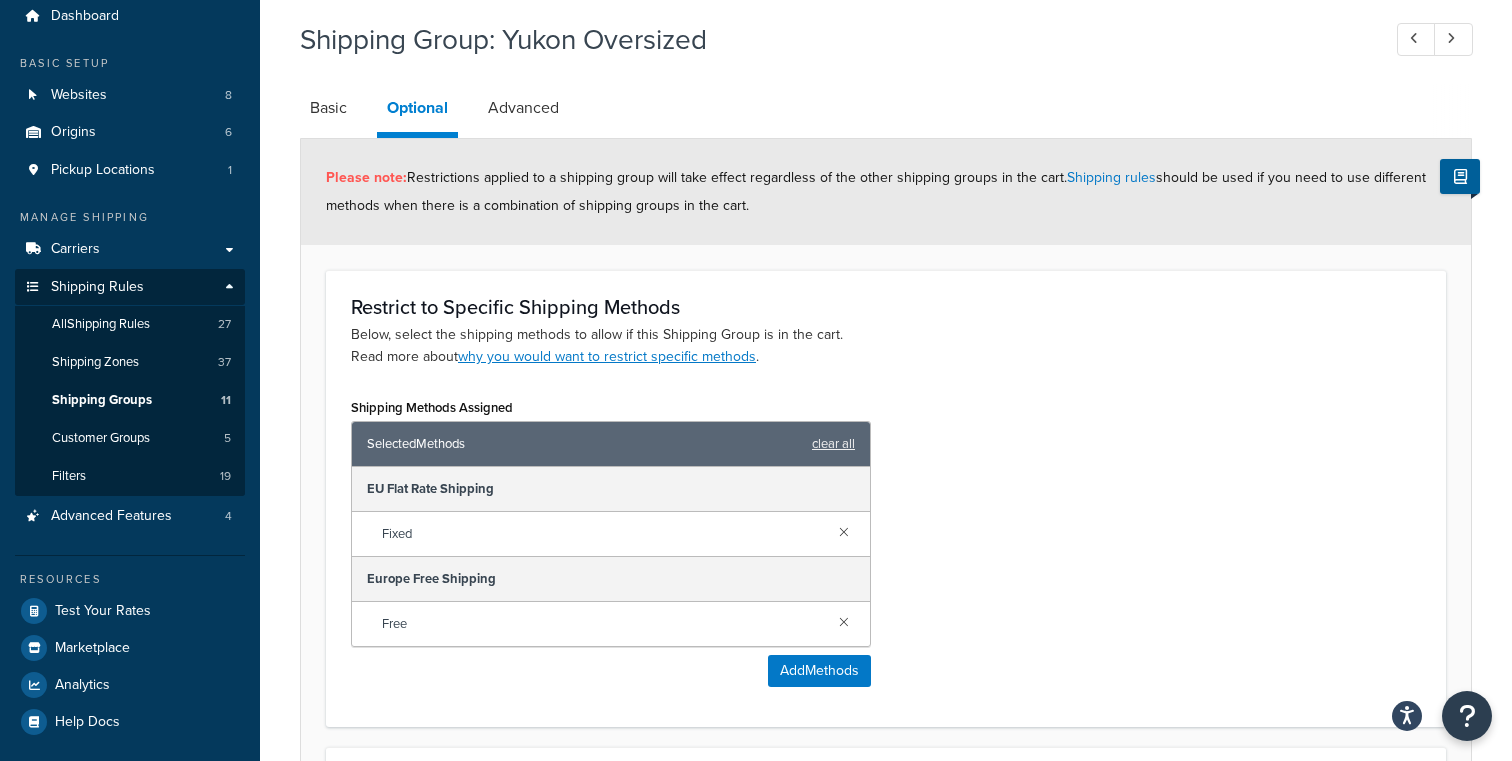 scroll, scrollTop: 68, scrollLeft: 0, axis: vertical 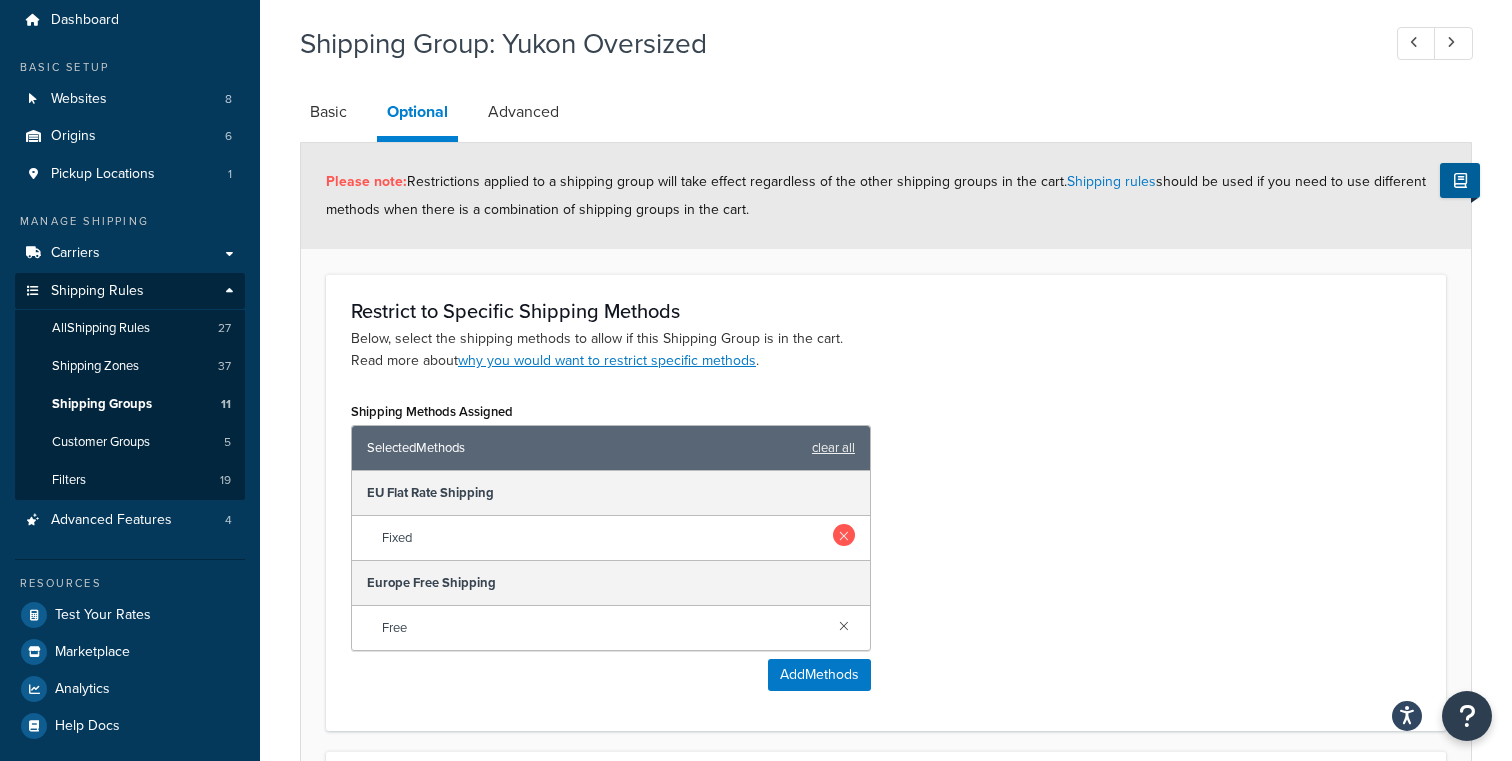 click at bounding box center (844, 535) 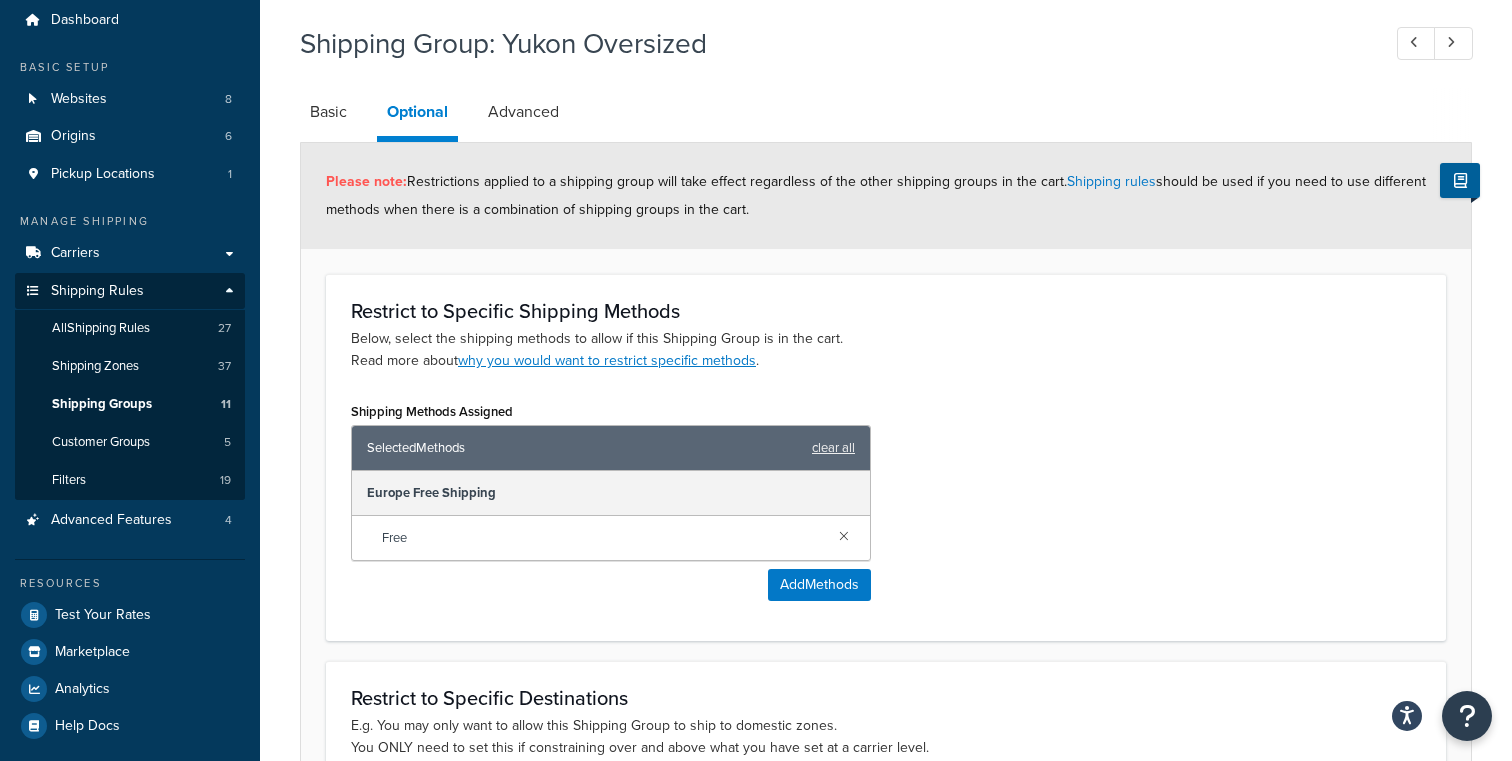 click at bounding box center (844, 535) 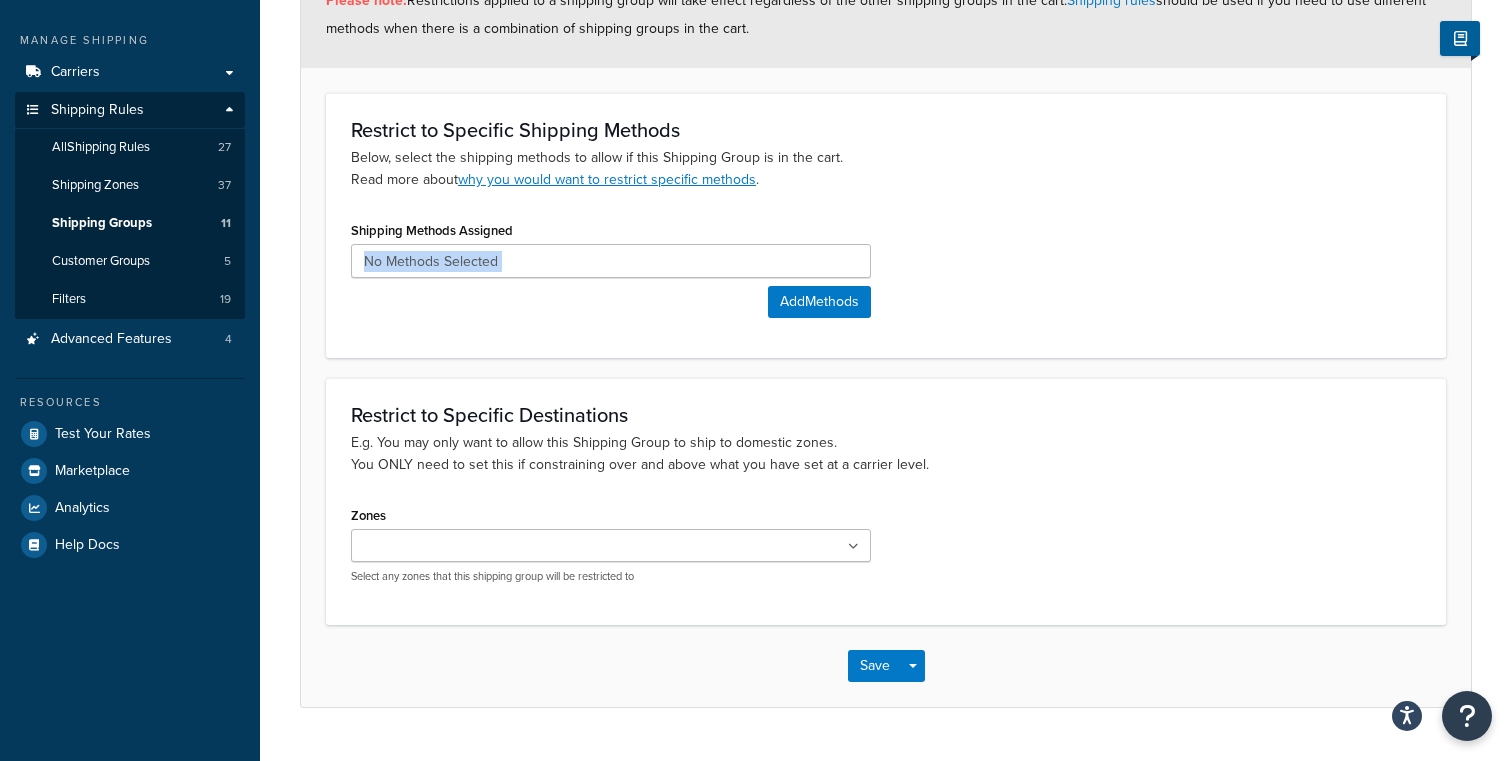 scroll, scrollTop: 297, scrollLeft: 0, axis: vertical 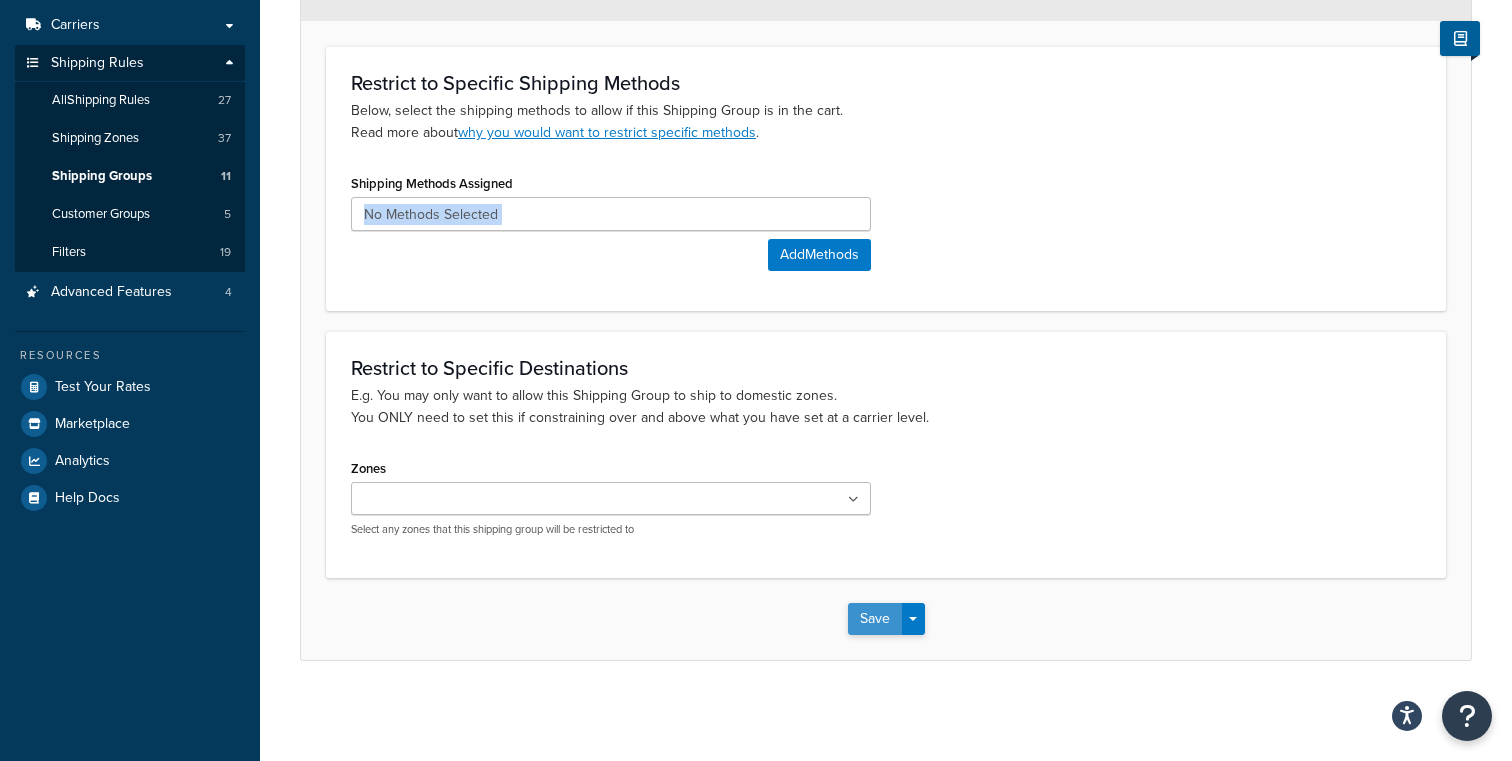 click on "Save" at bounding box center [875, 619] 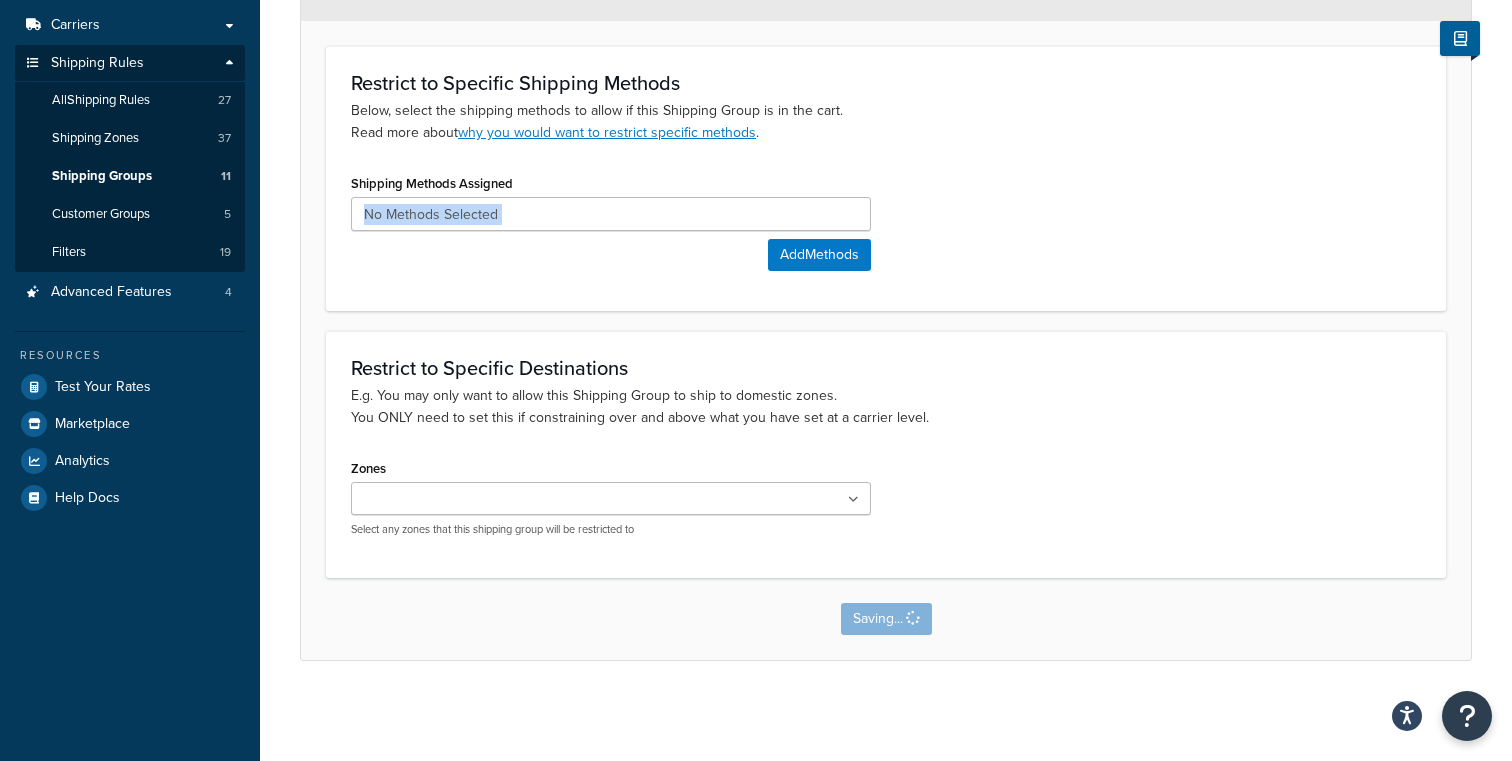 scroll, scrollTop: 0, scrollLeft: 0, axis: both 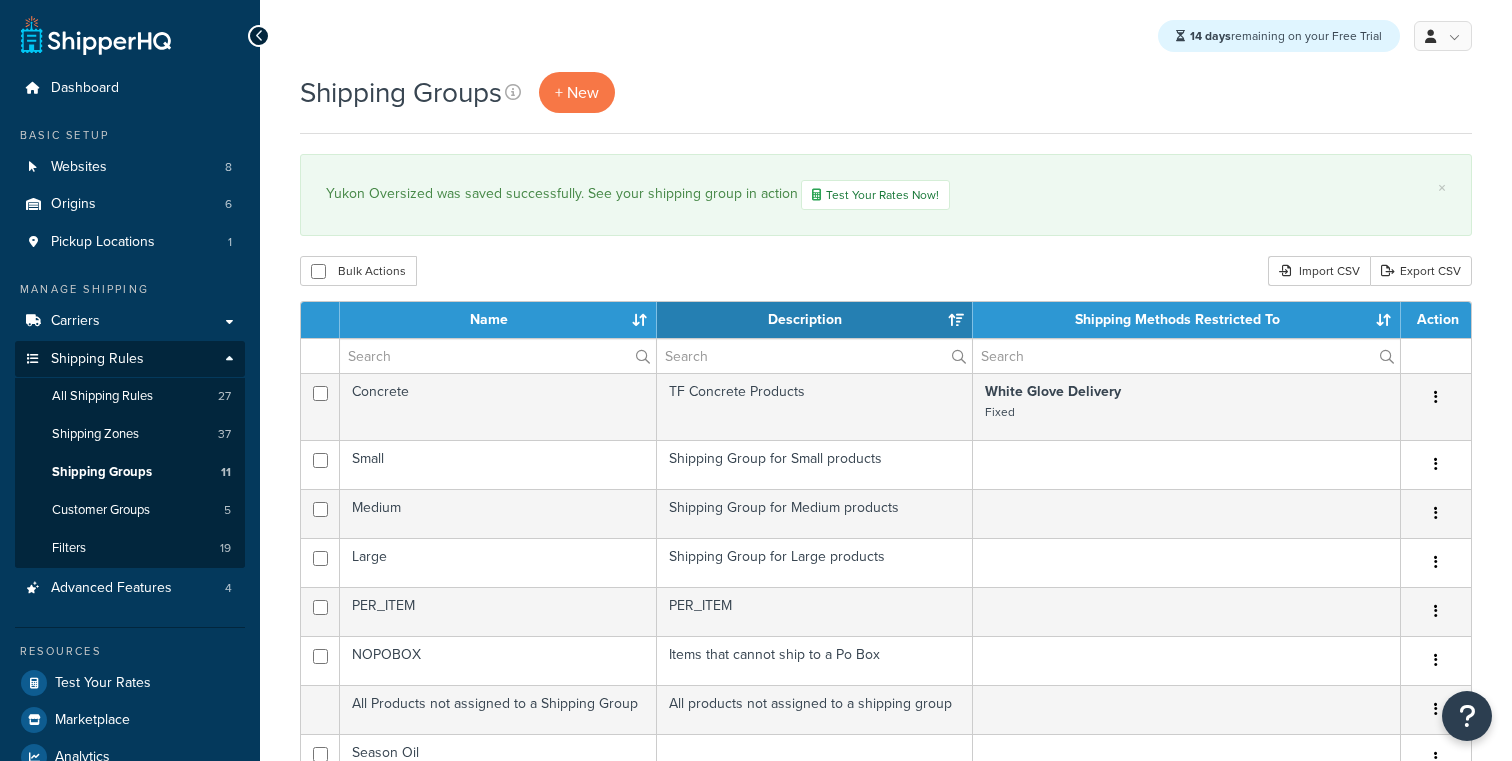 select on "15" 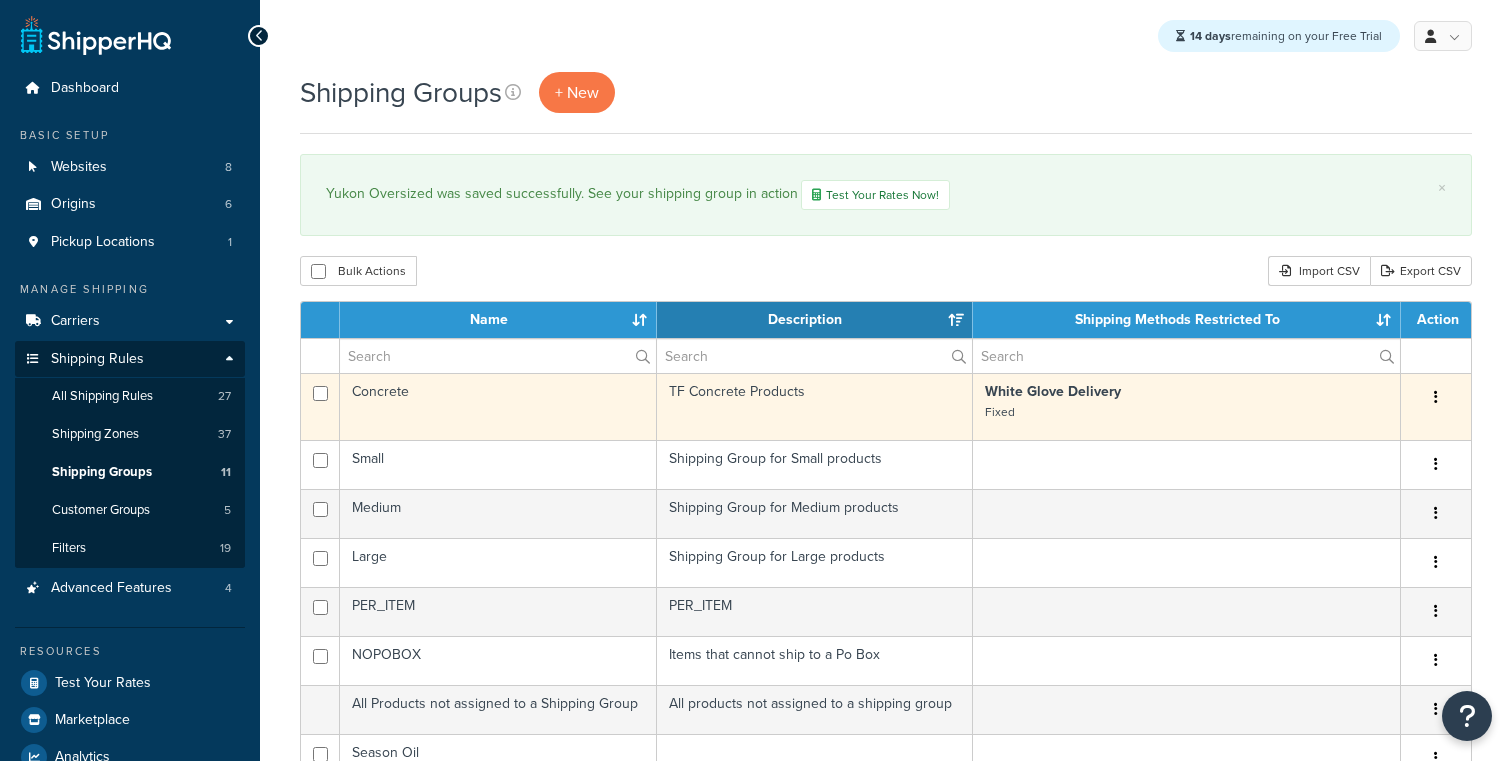 scroll, scrollTop: 0, scrollLeft: 0, axis: both 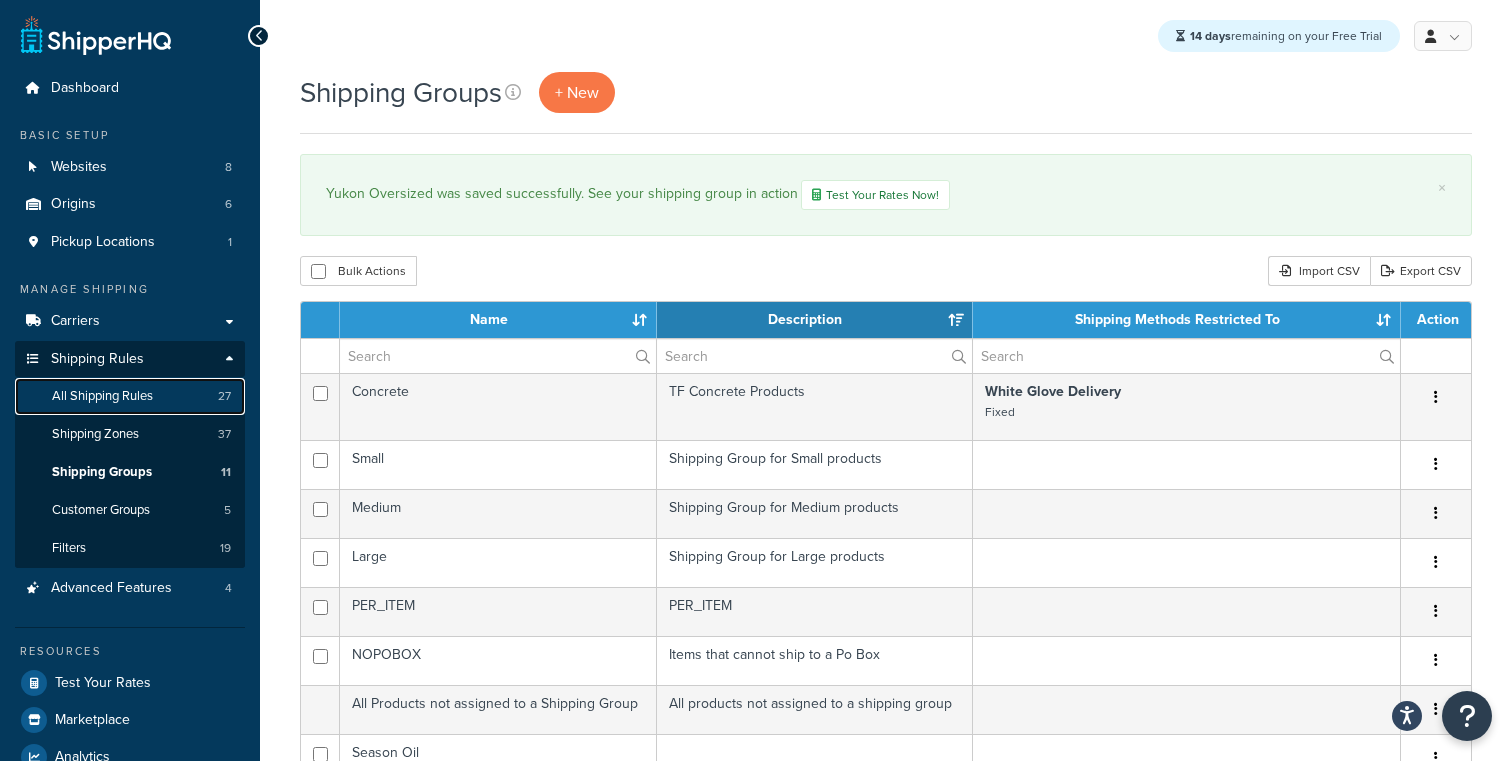 click on "All Shipping Rules" at bounding box center [102, 396] 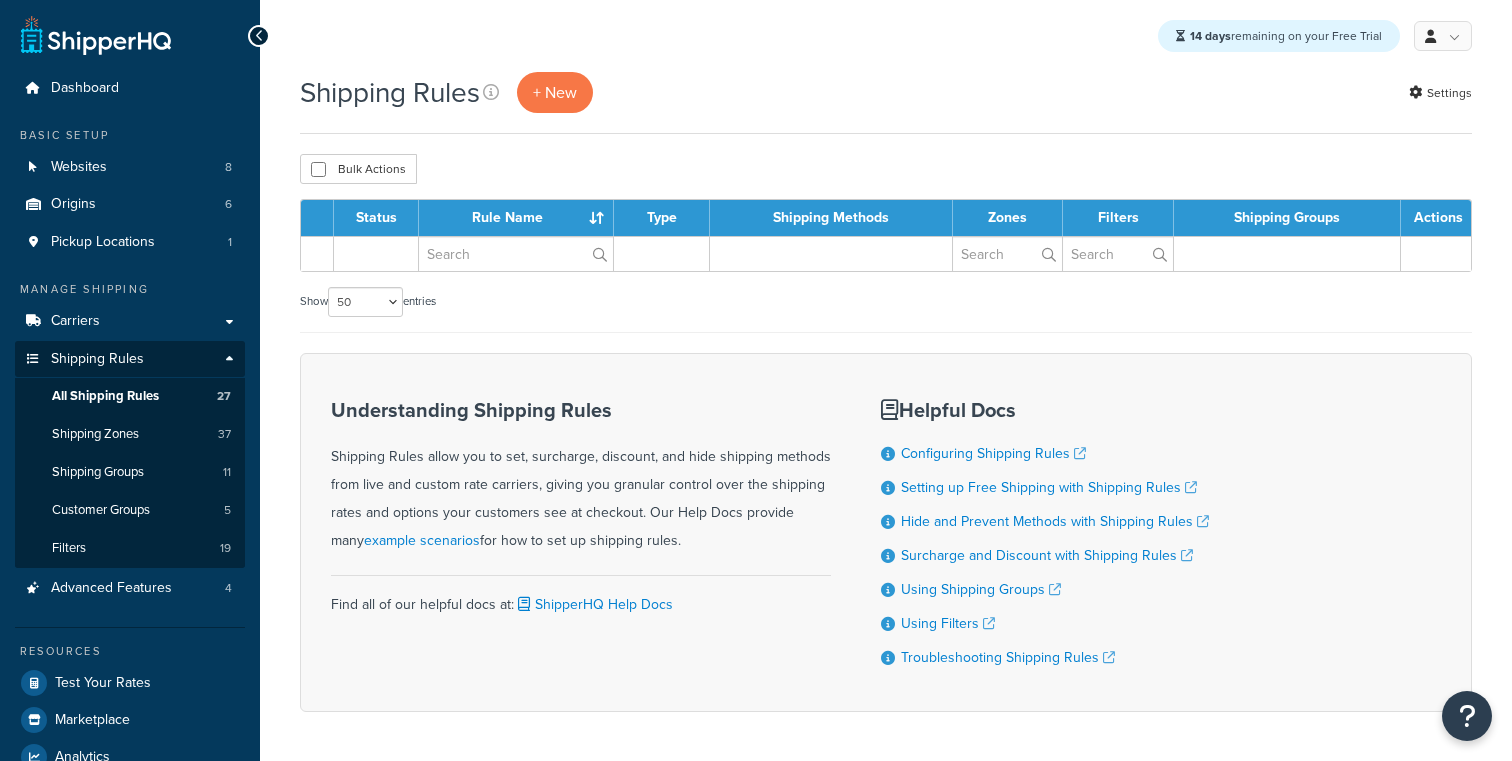 select on "50" 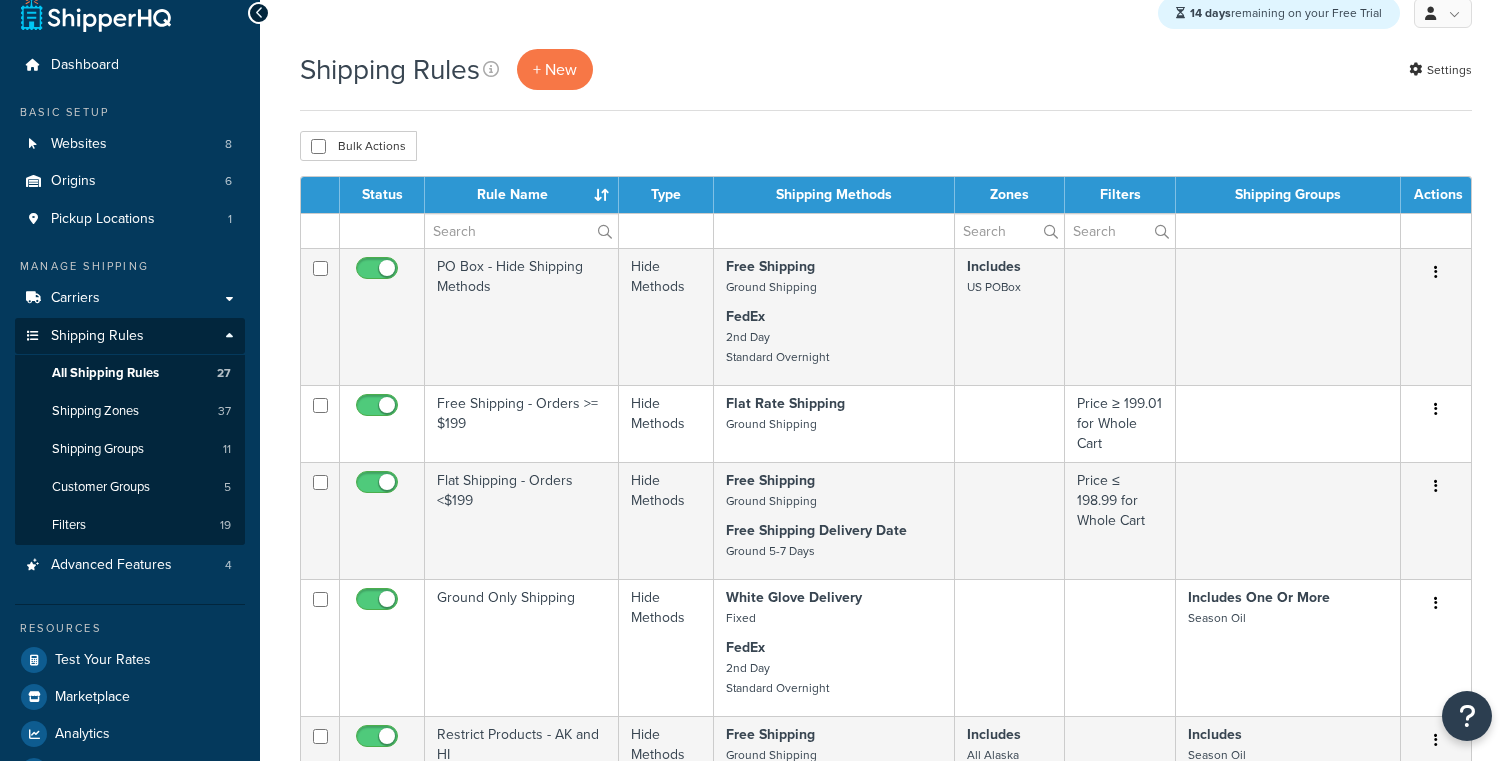 scroll, scrollTop: 0, scrollLeft: 0, axis: both 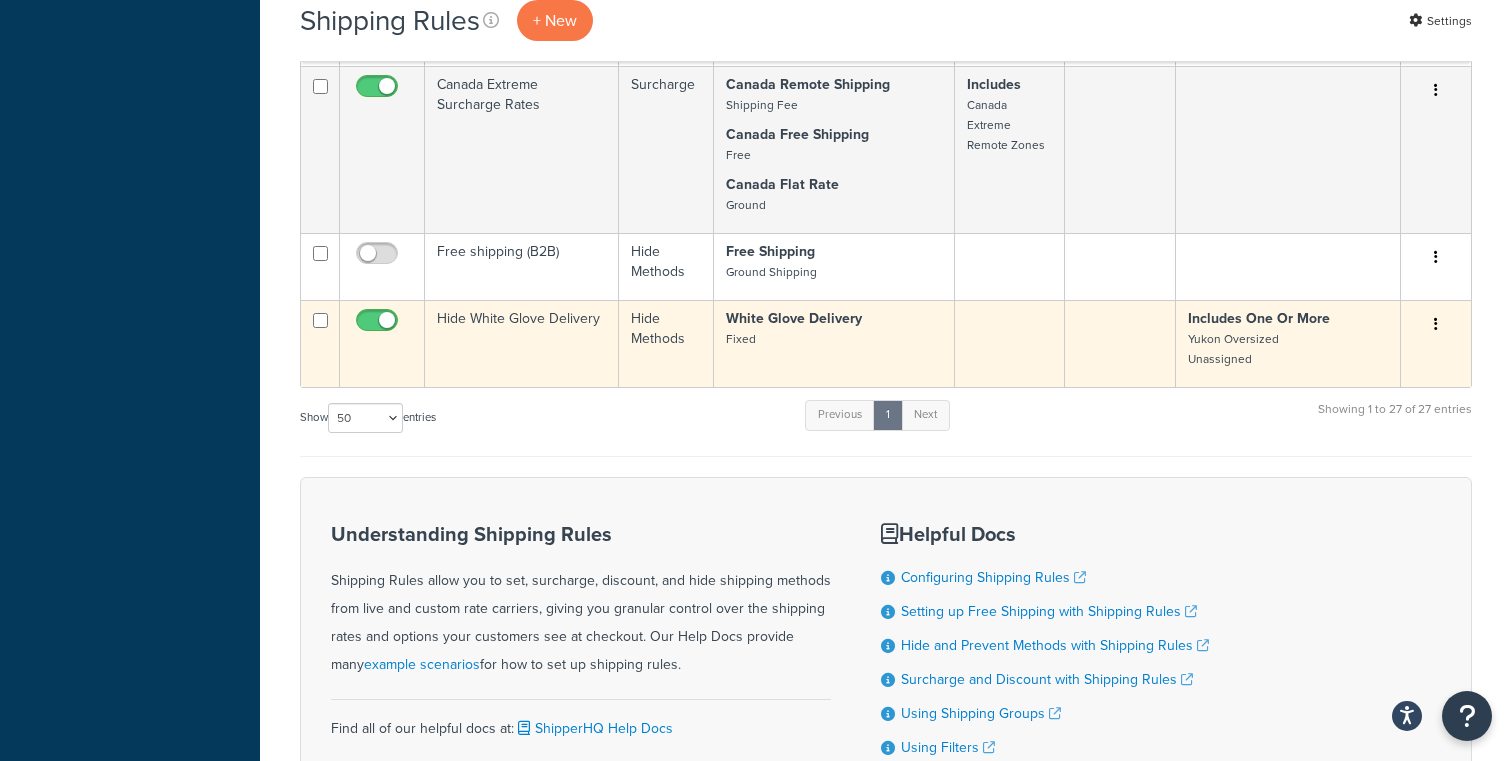 click at bounding box center [1436, 324] 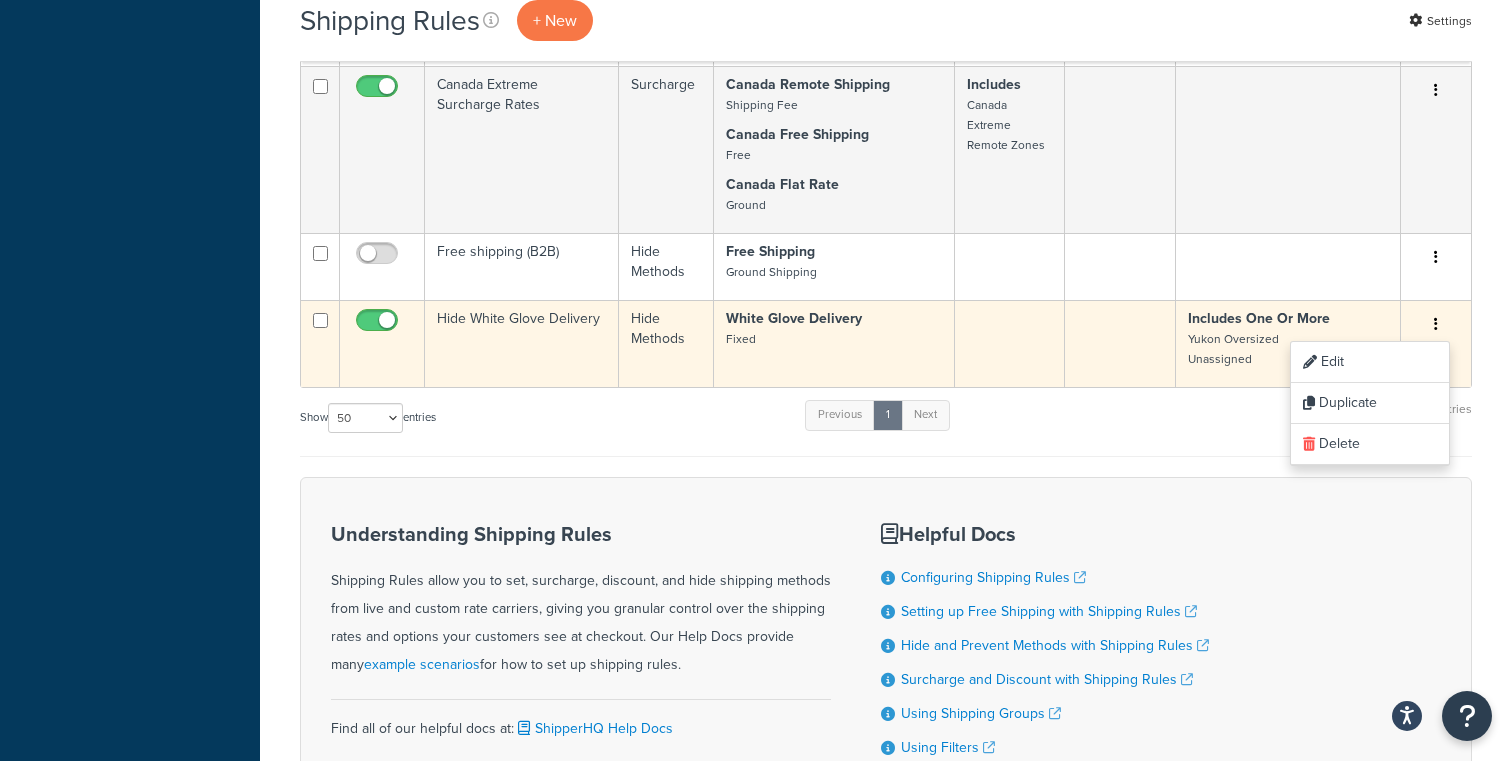 click on "Hide White Glove Delivery" at bounding box center (522, 343) 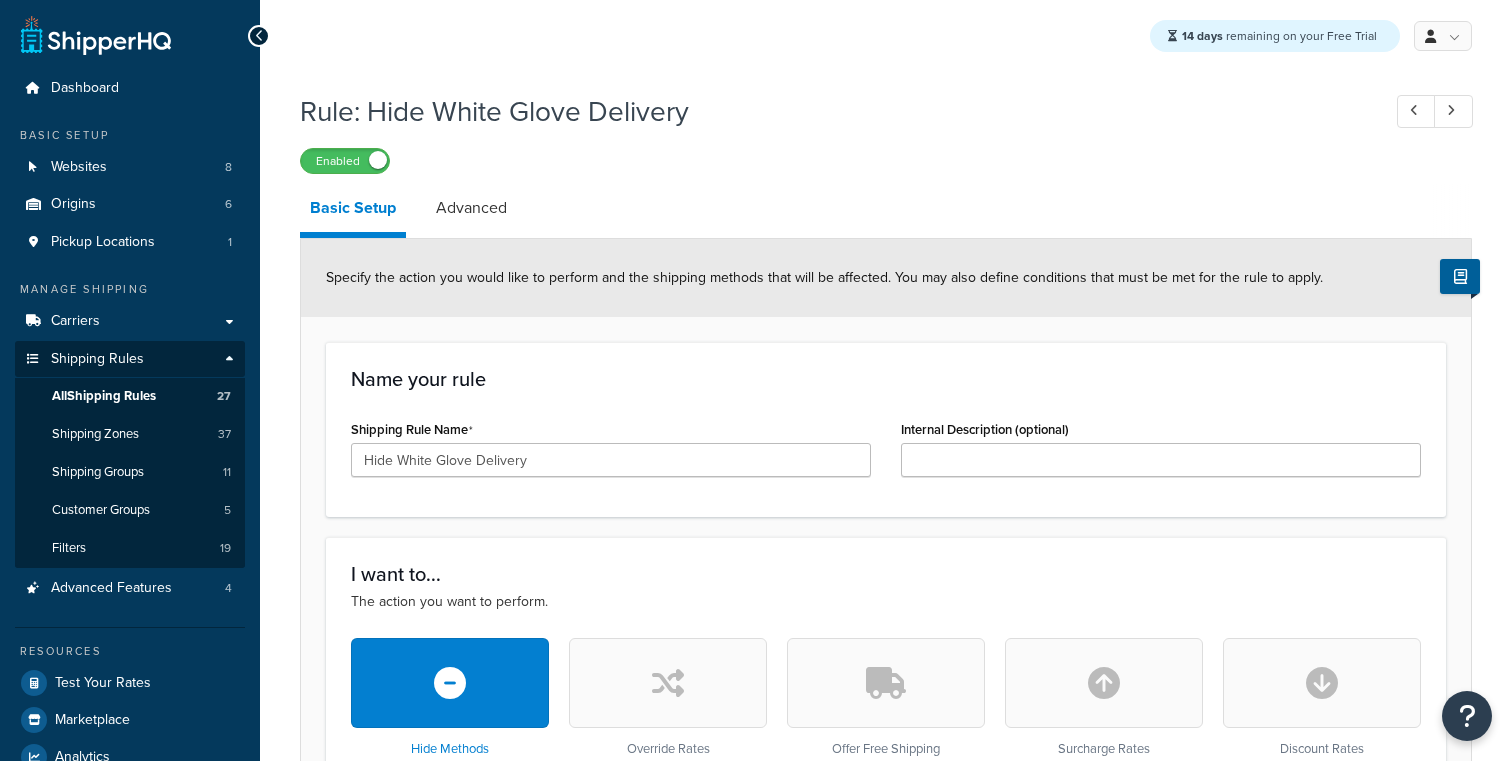 scroll, scrollTop: 0, scrollLeft: 0, axis: both 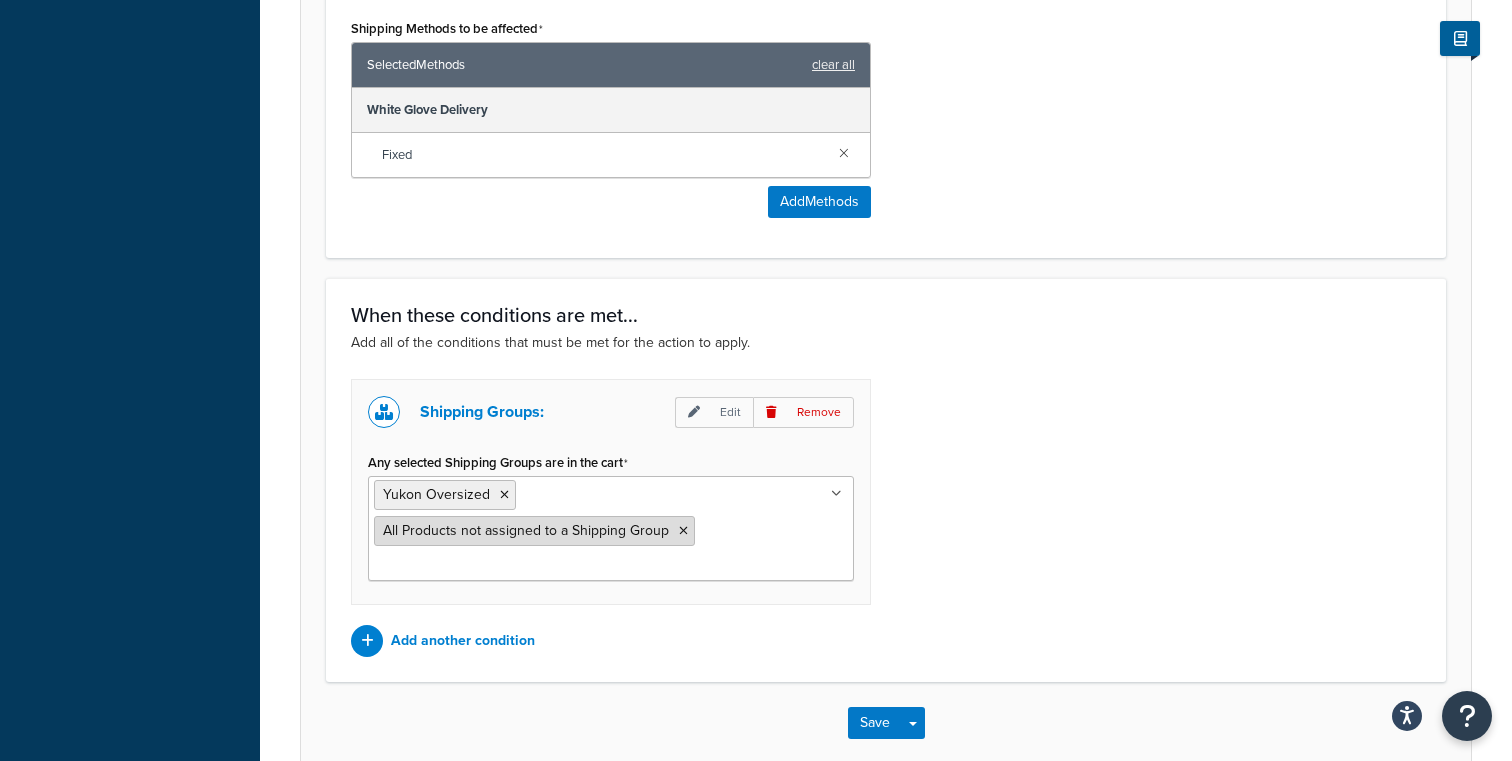 click at bounding box center (683, 531) 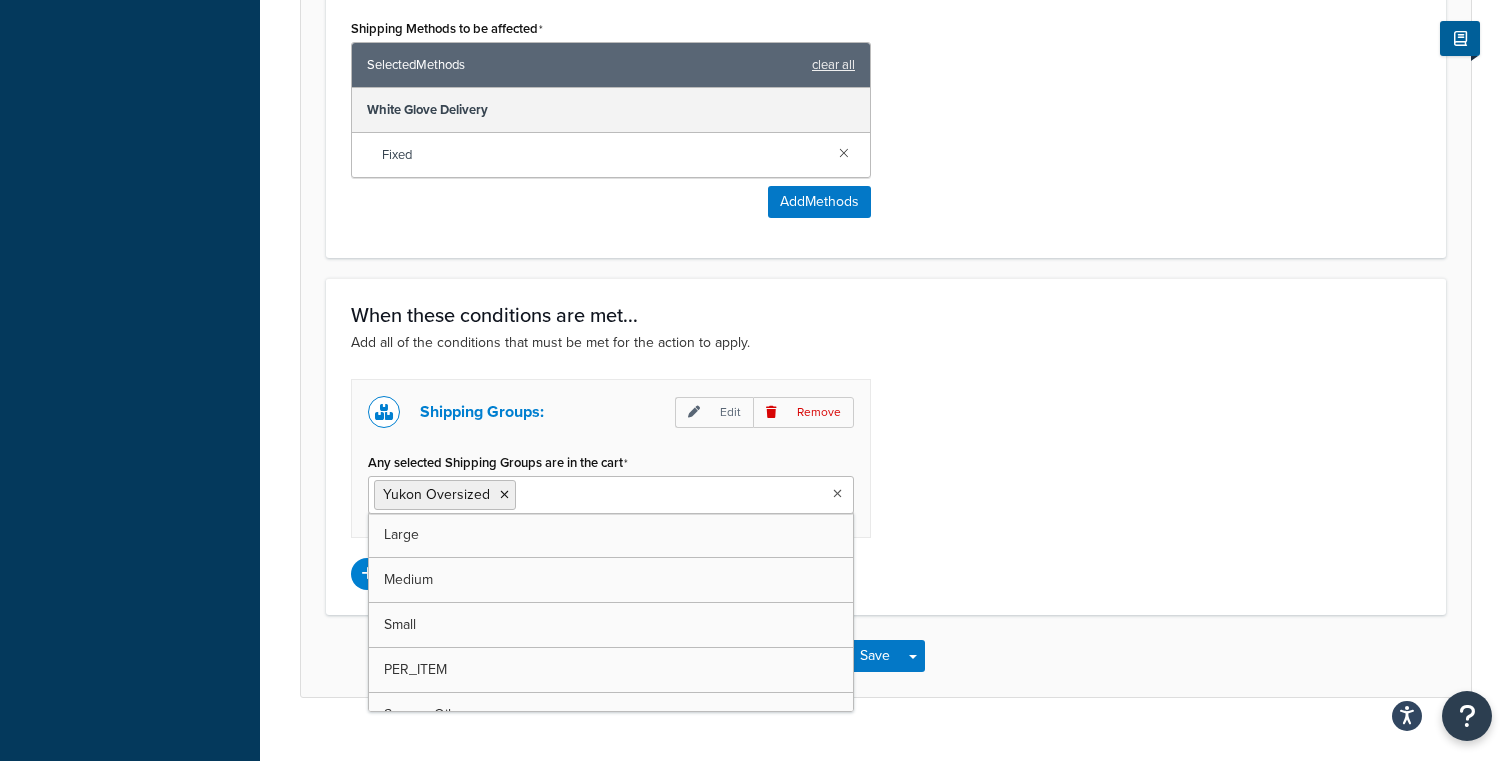 click on "Shipping Groups: Edit Remove Any selected Shipping Groups are in the cart   Yukon Oversized   Large Medium Small PER_ITEM Season Oil Concrete NOPOBOX In Store Pickup Items Products All Products not assigned to a Shipping Group Add another condition" at bounding box center (886, 484) 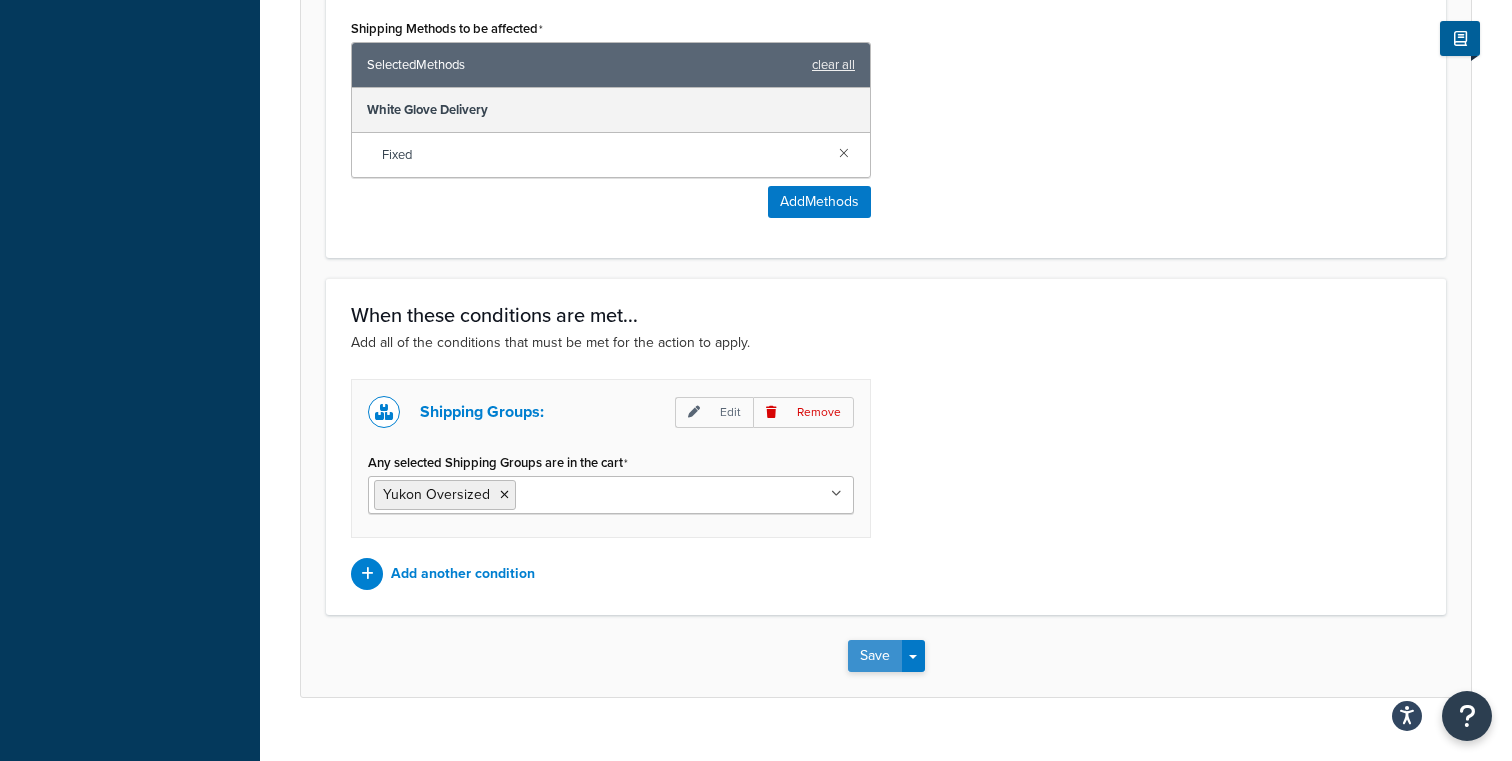 click on "Save" at bounding box center (875, 656) 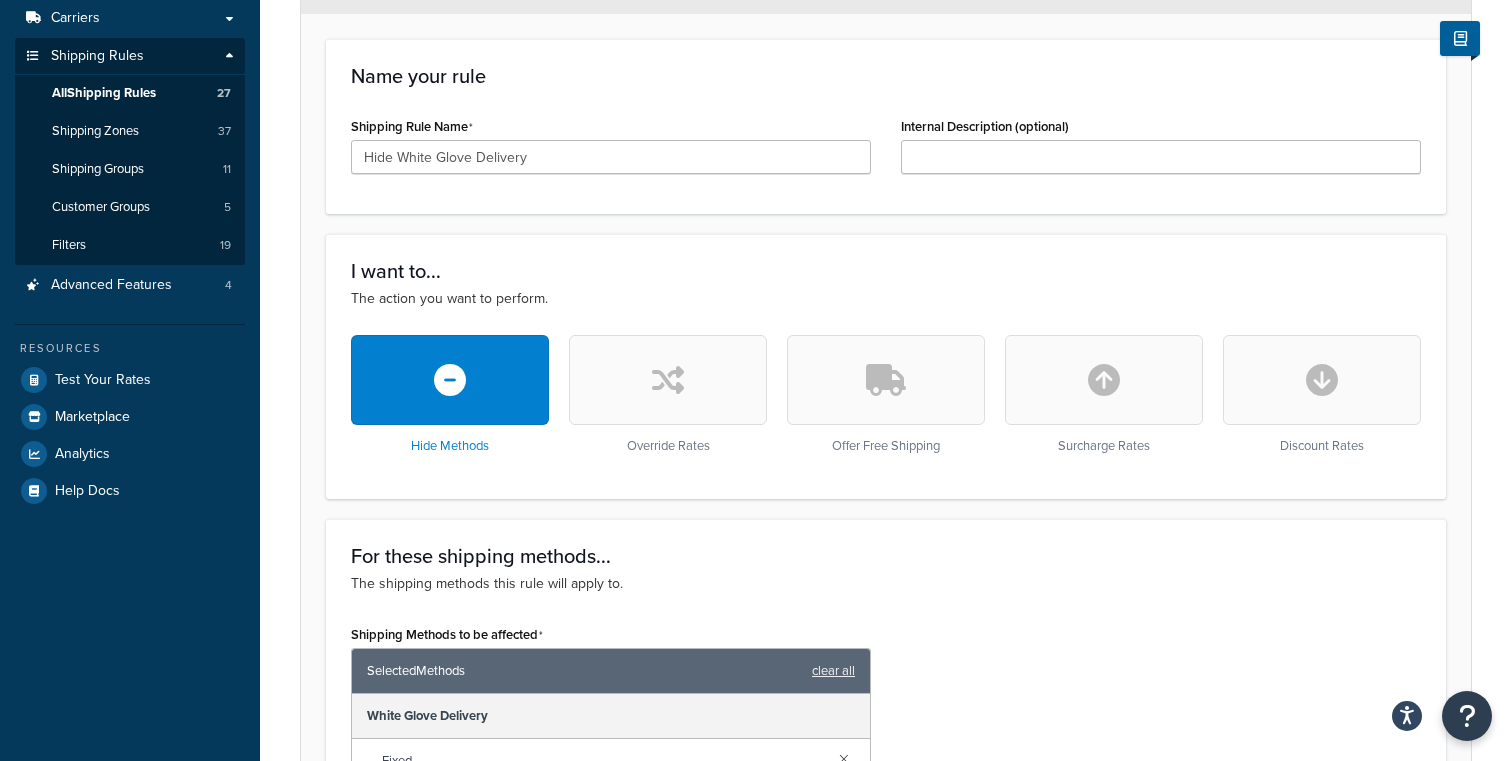 scroll, scrollTop: 454, scrollLeft: 0, axis: vertical 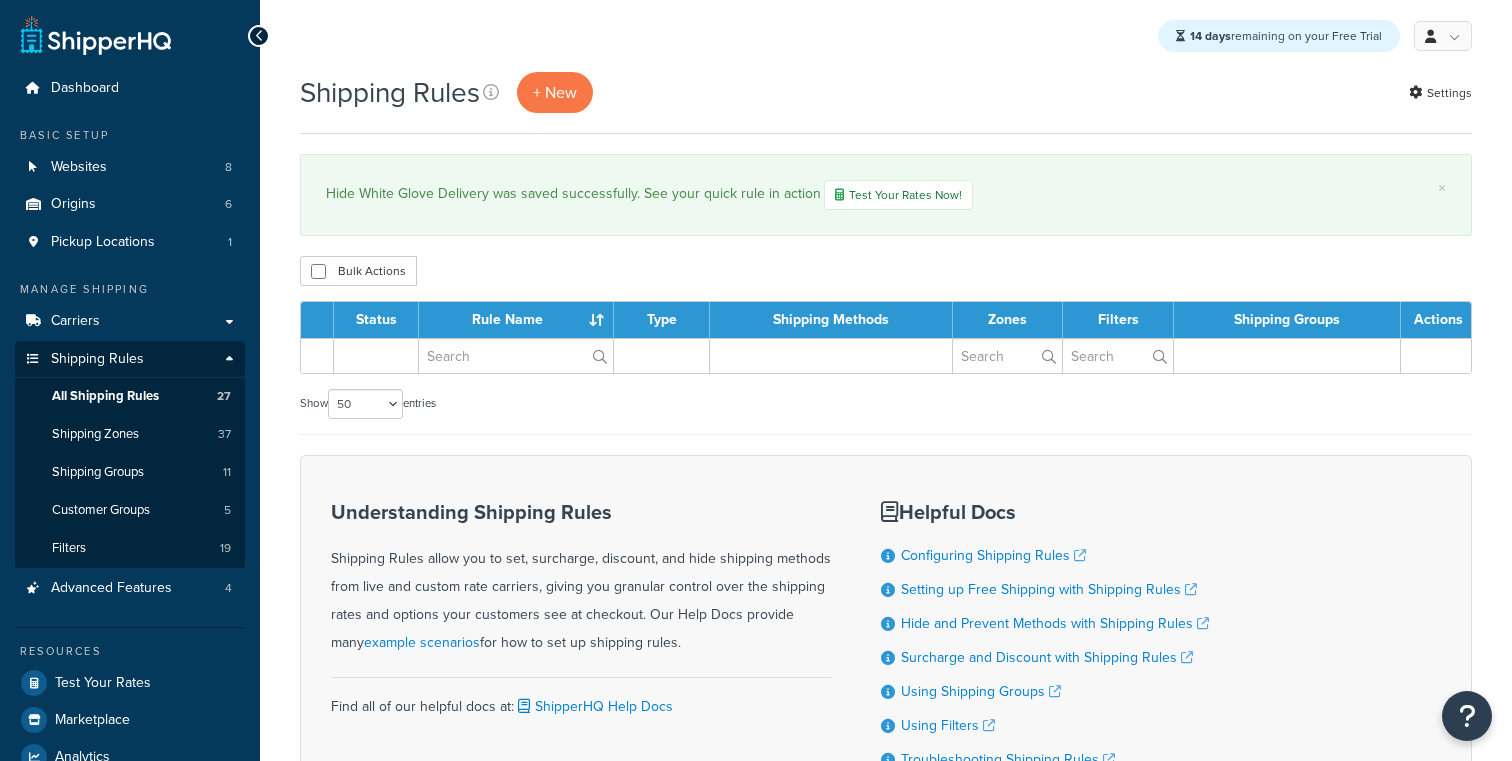 select on "50" 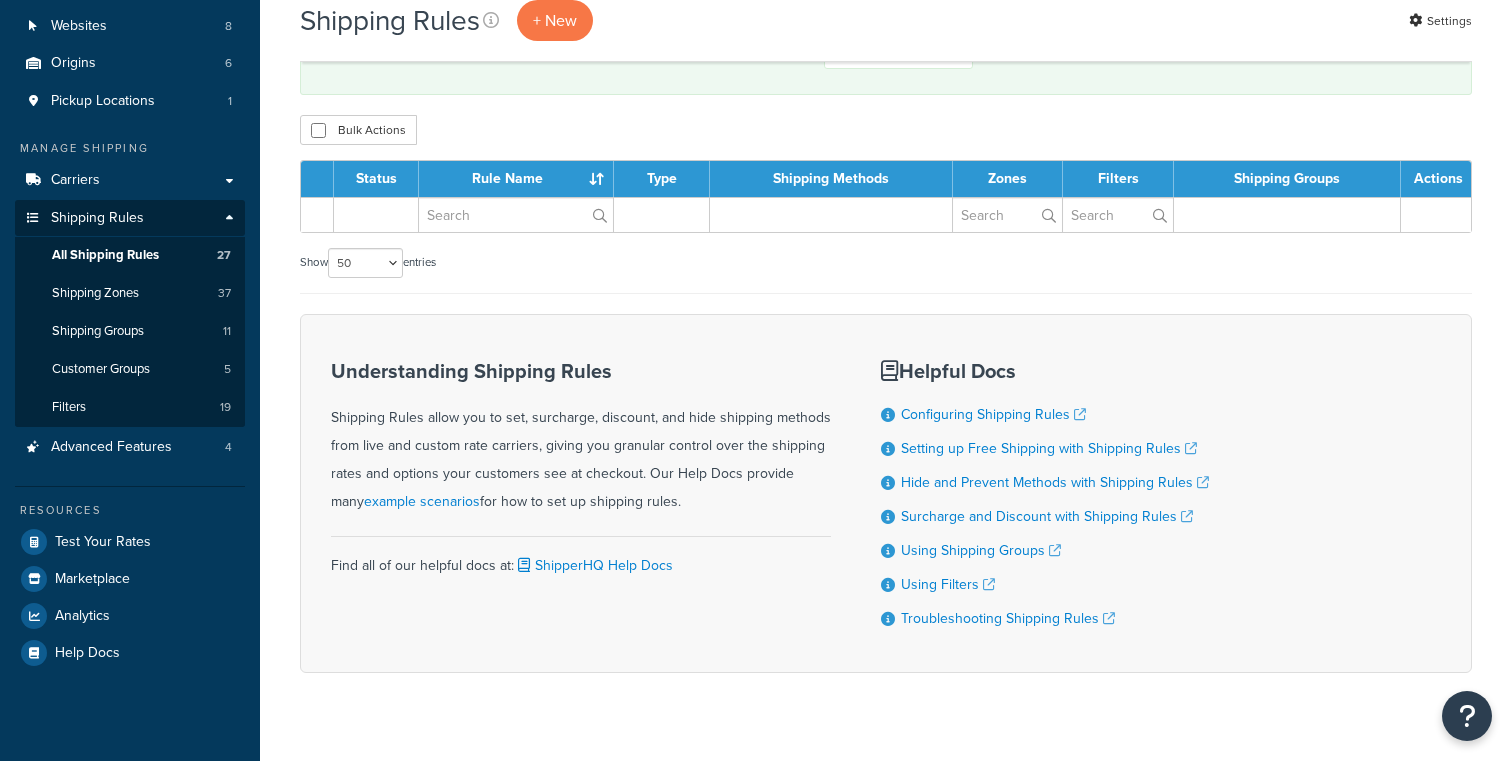 scroll, scrollTop: 141, scrollLeft: 0, axis: vertical 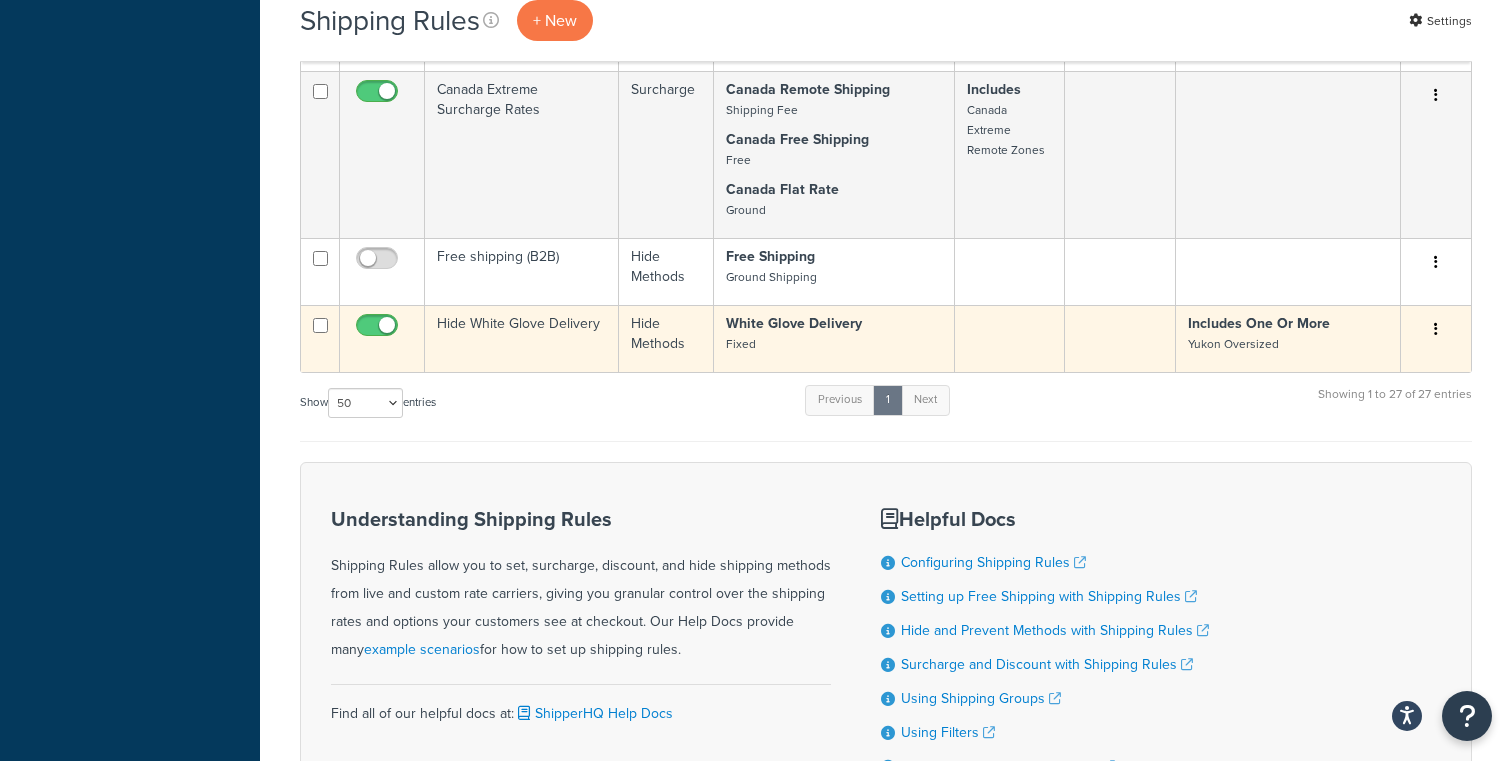 click on "Hide White Glove Delivery" at bounding box center [522, 338] 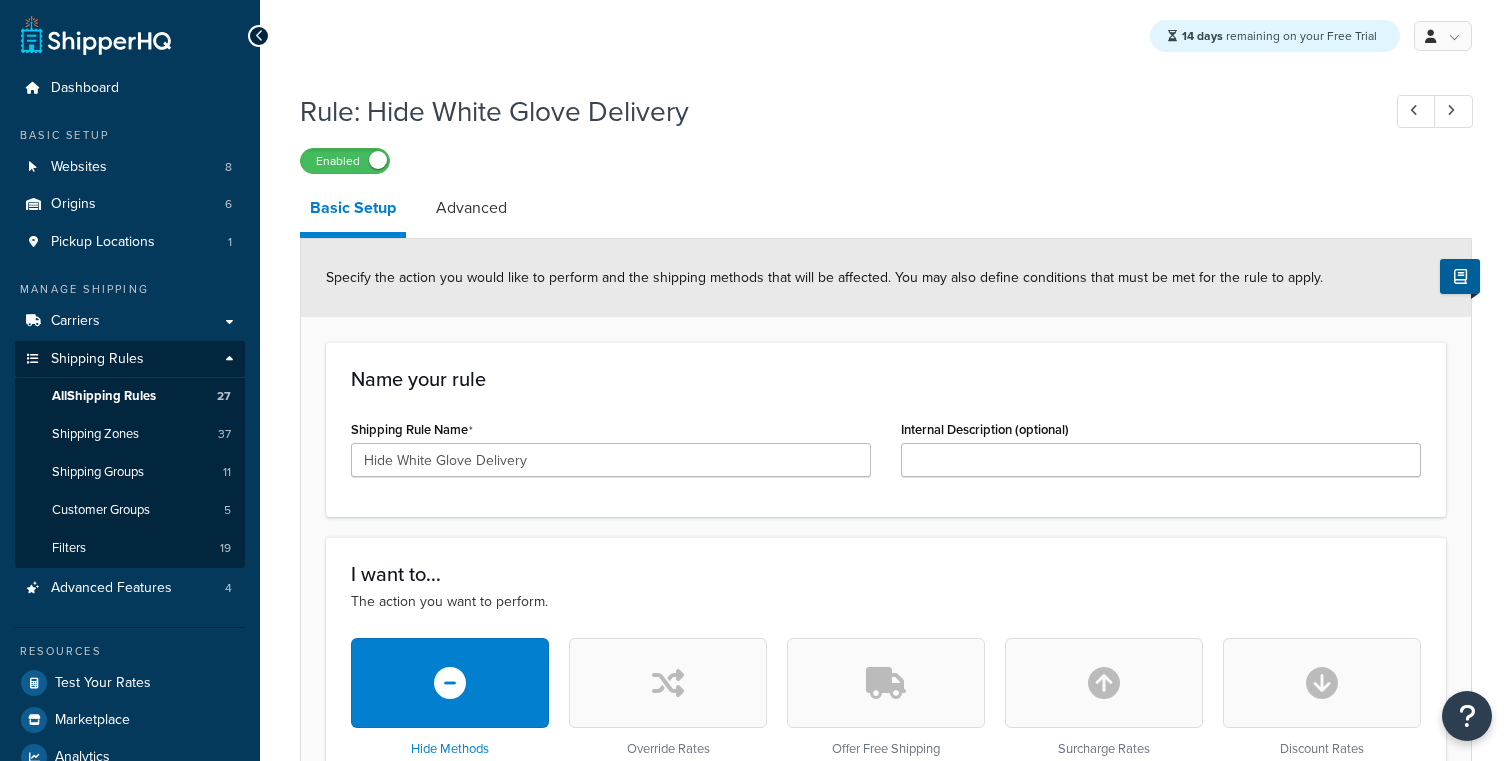 scroll, scrollTop: 0, scrollLeft: 0, axis: both 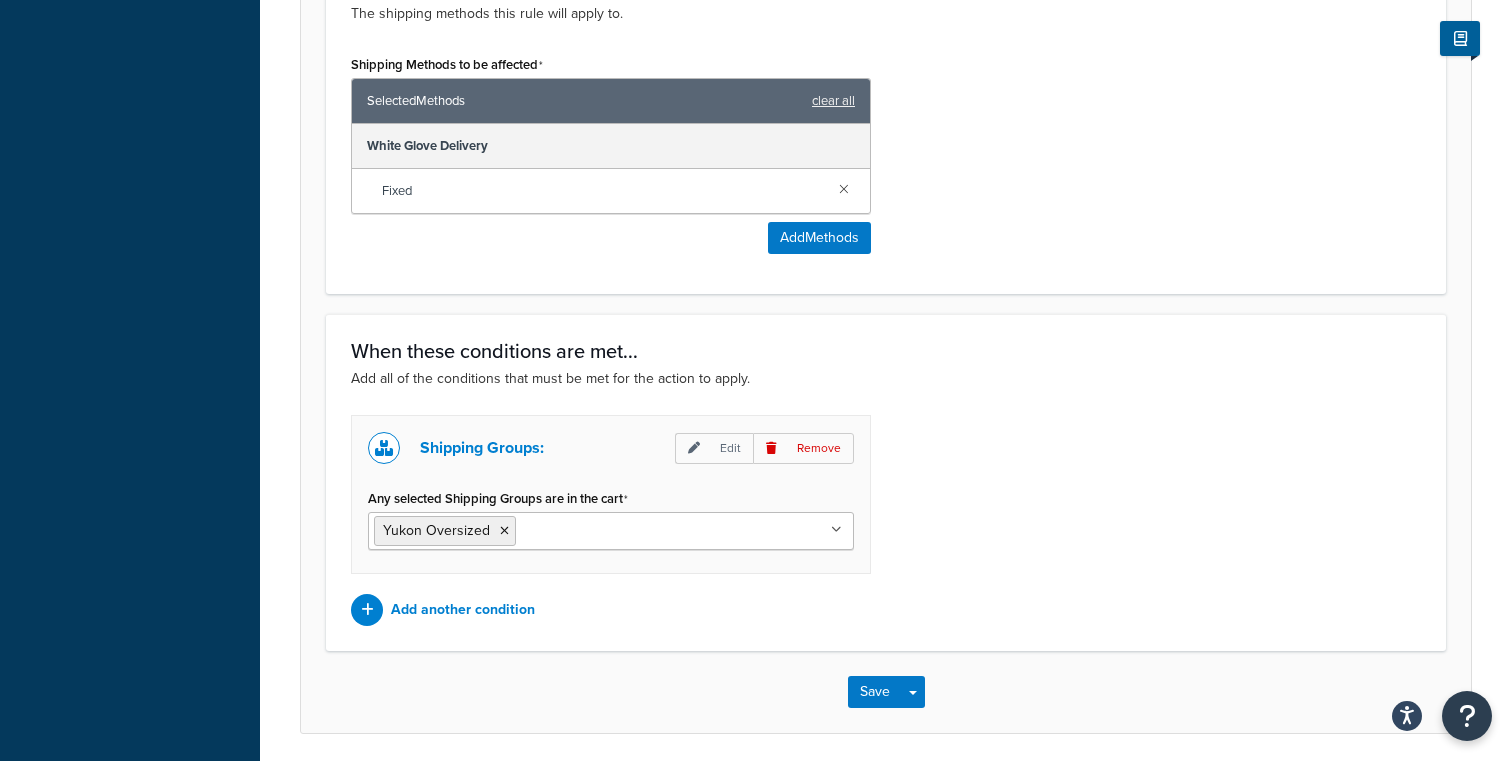 click on "Yukon Oversized" at bounding box center [611, 531] 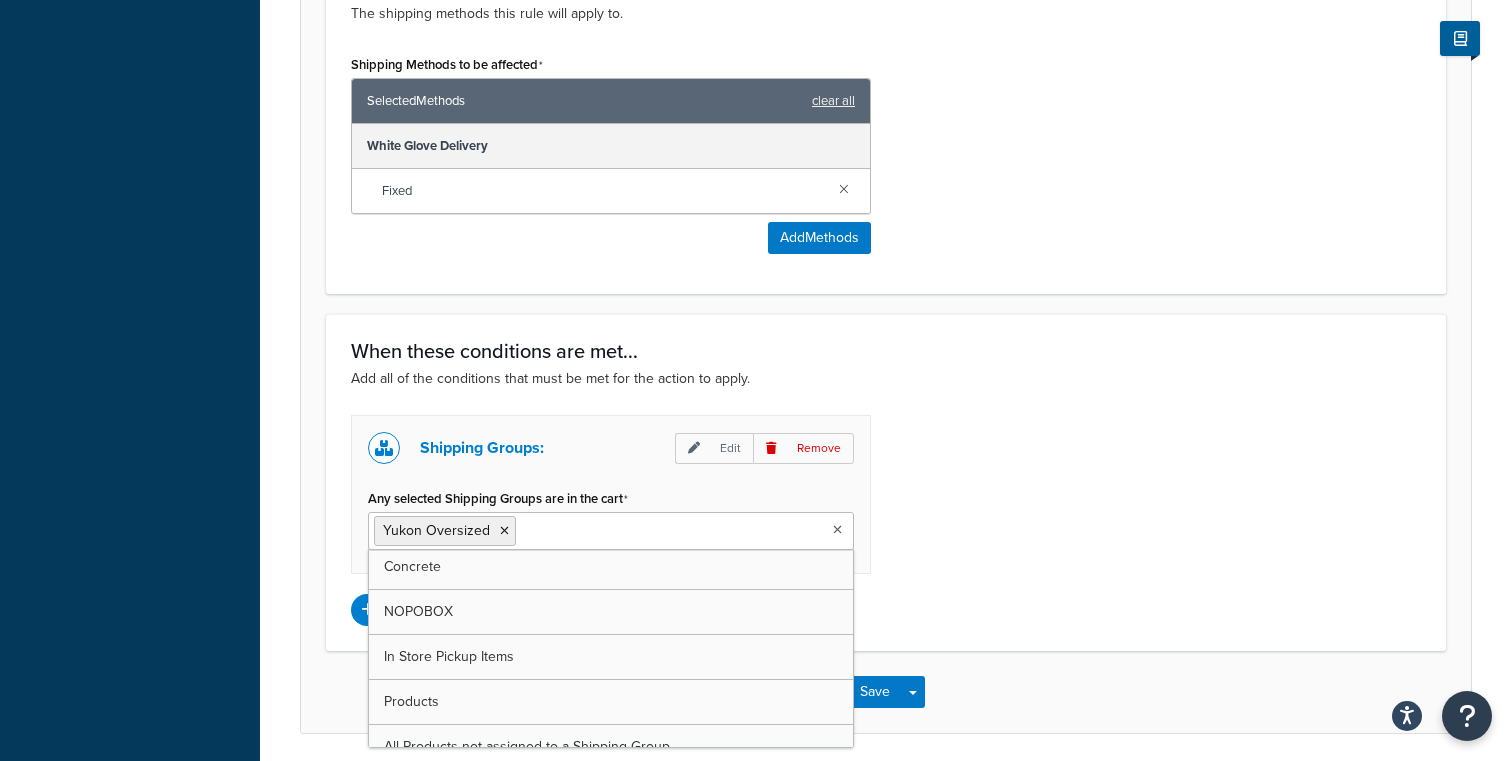 scroll, scrollTop: 251, scrollLeft: 0, axis: vertical 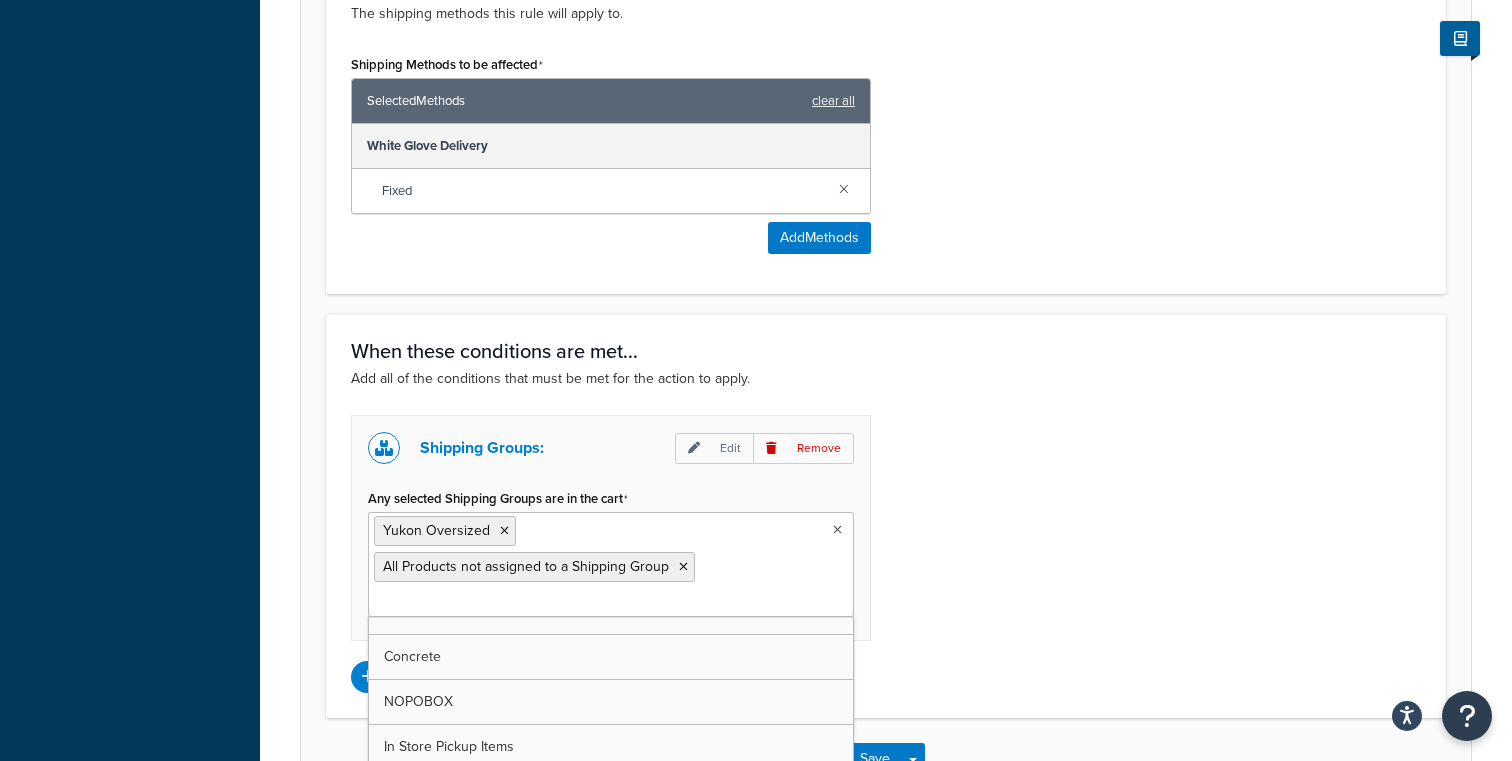 click on "Shipping Groups: Edit Remove Any selected Shipping Groups are in the cart   Yukon Oversized   All Products not assigned to a Shipping Group   Large Medium Small PER_ITEM Season Oil Concrete NOPOBOX In Store Pickup Items Products Add another condition" at bounding box center (886, 554) 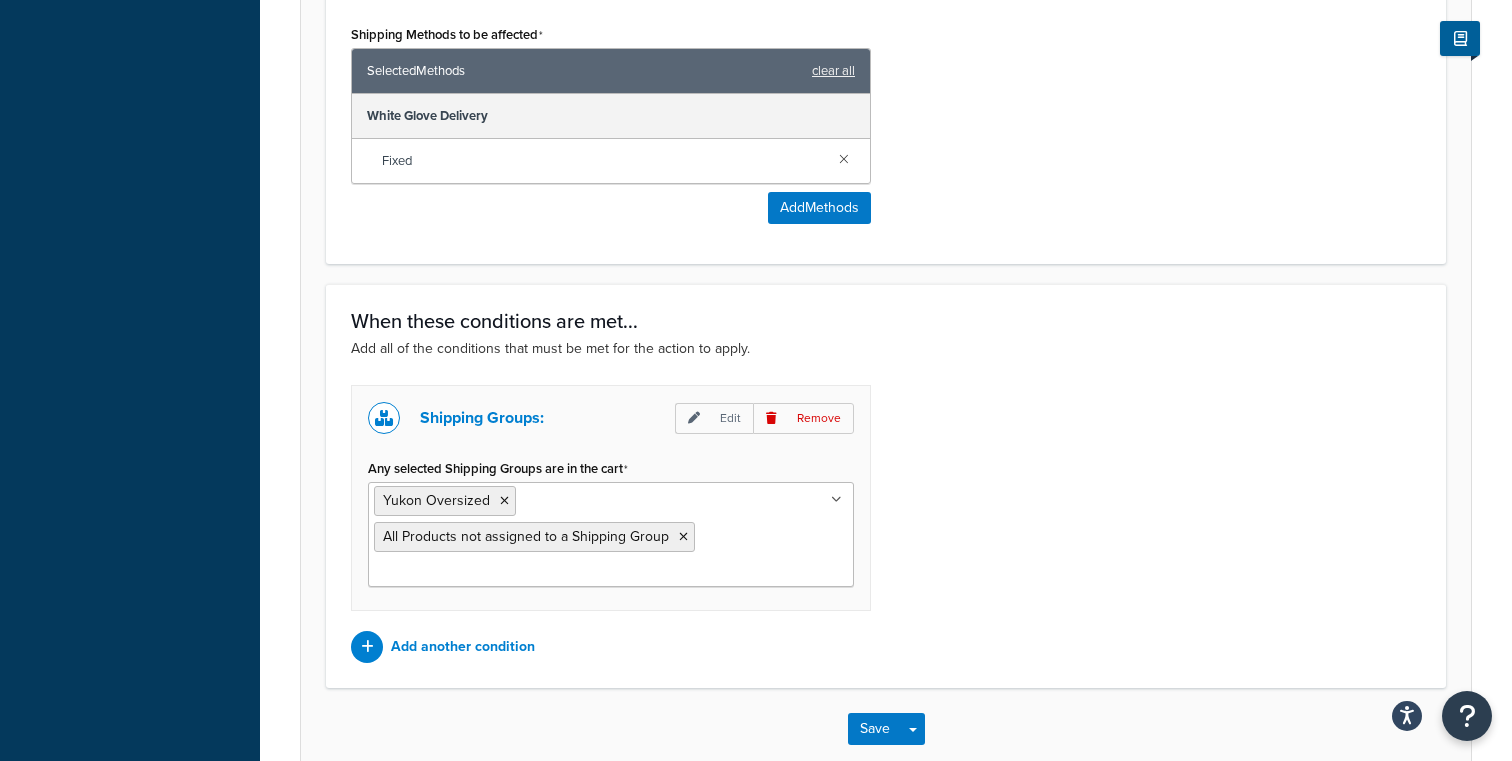 scroll, scrollTop: 950, scrollLeft: 0, axis: vertical 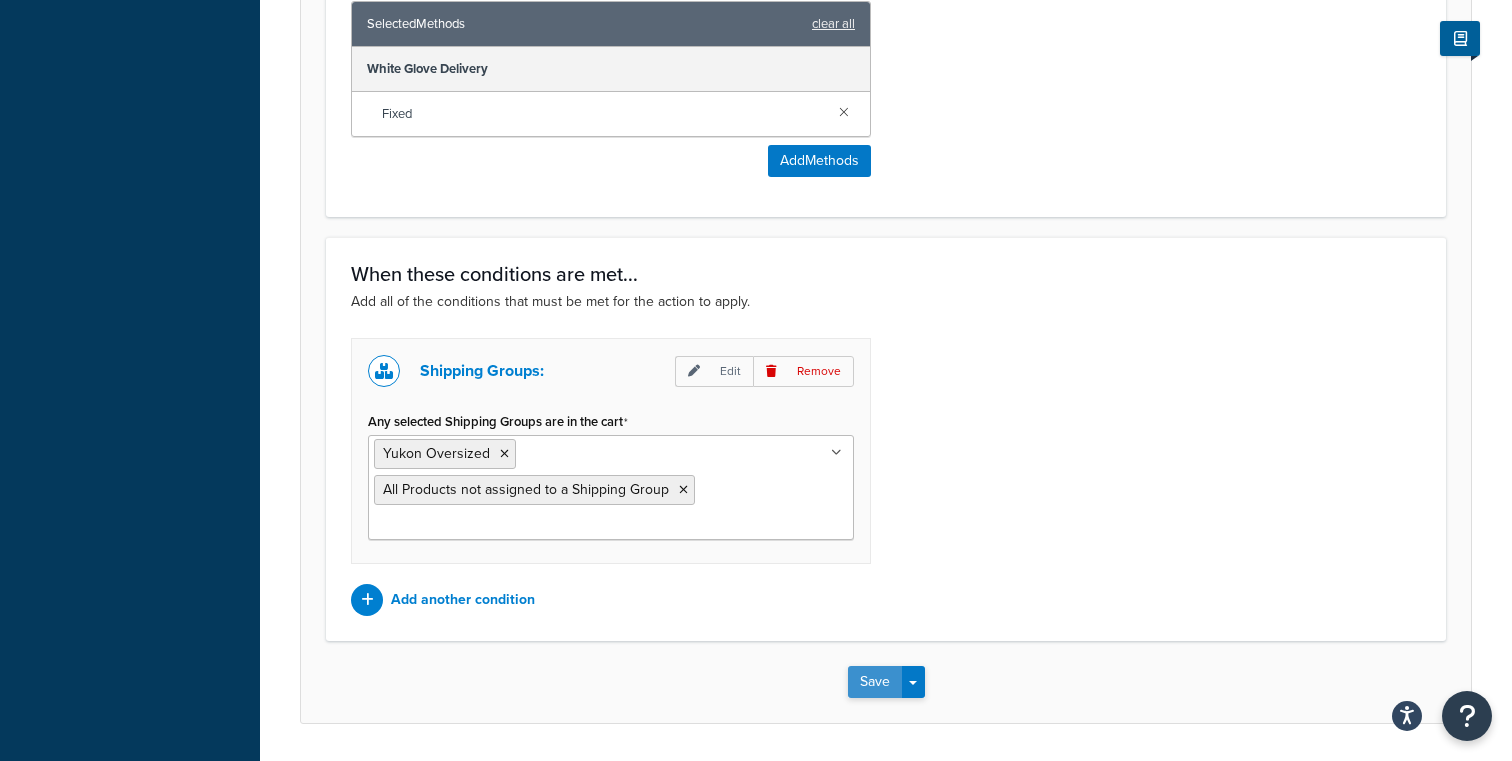 click on "Save" at bounding box center [875, 682] 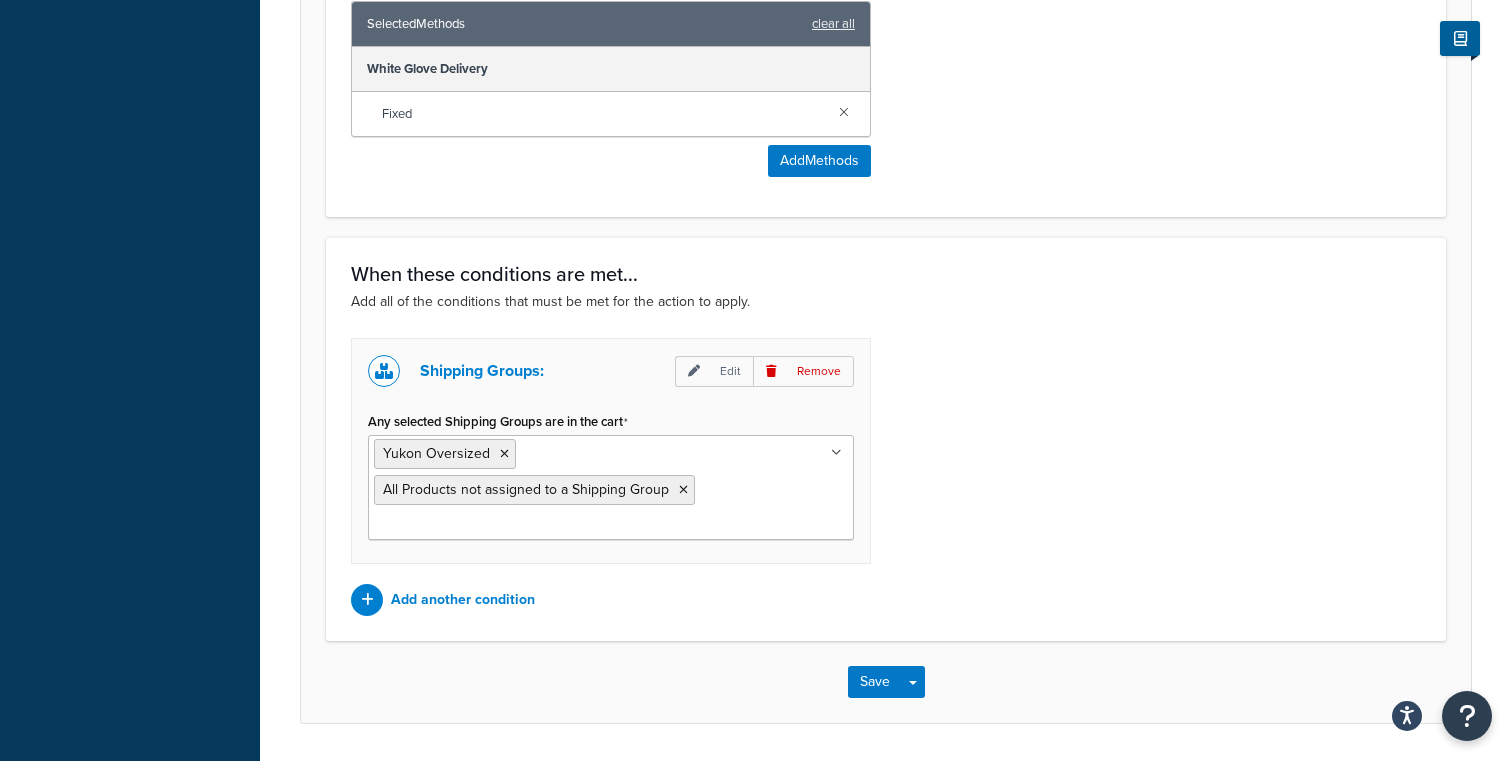 scroll, scrollTop: 0, scrollLeft: 0, axis: both 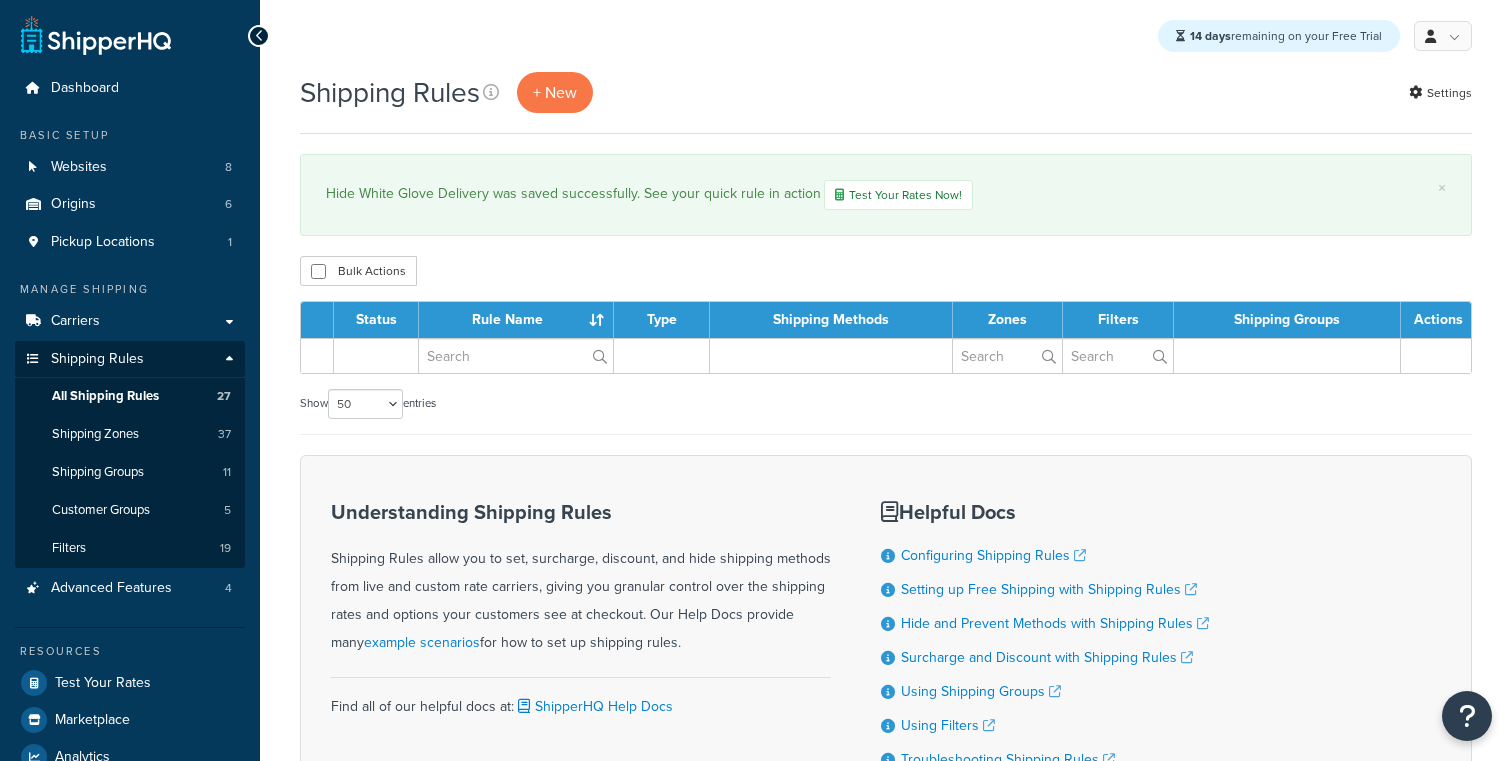 select on "50" 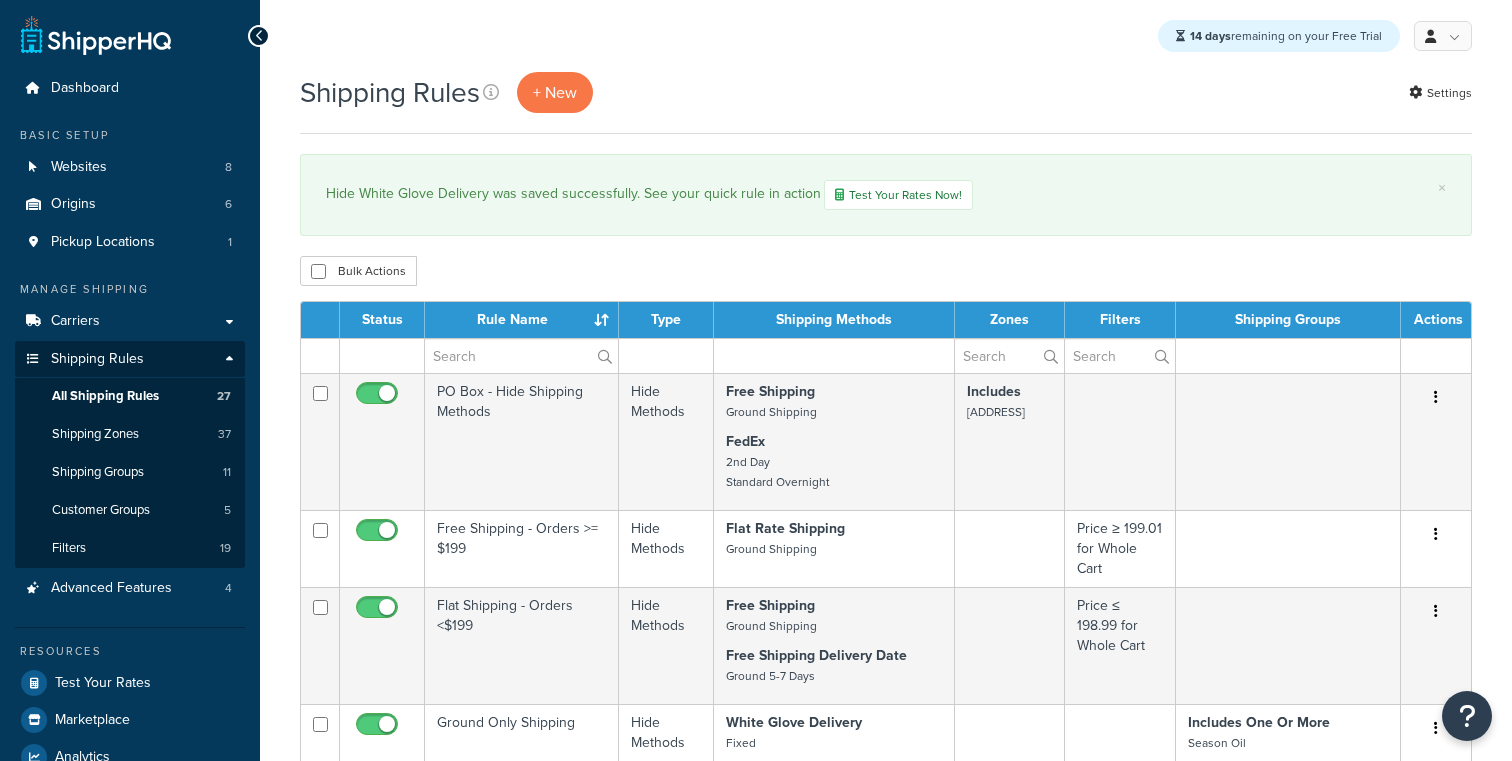 scroll, scrollTop: 0, scrollLeft: 0, axis: both 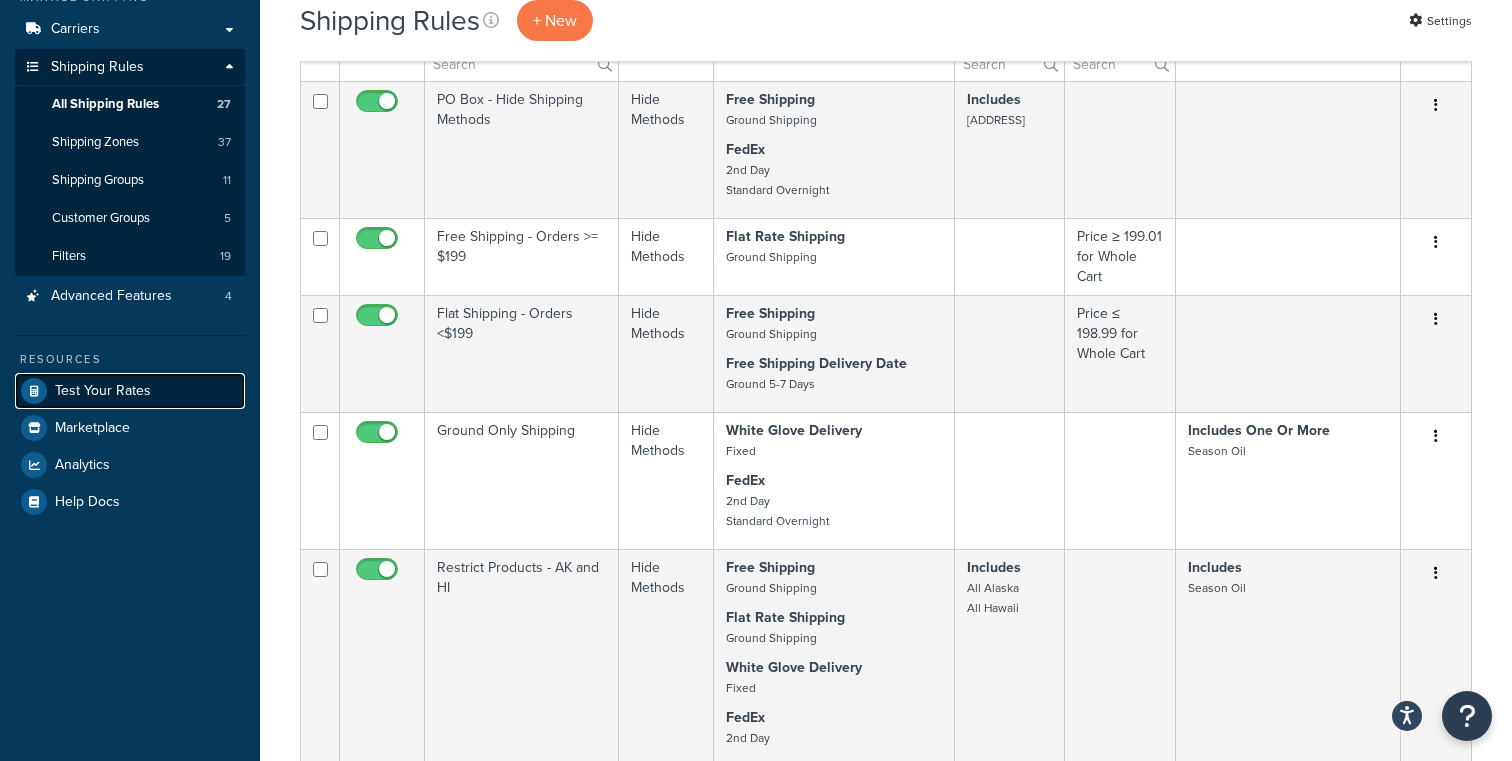 click on "Test Your Rates" at bounding box center (103, 391) 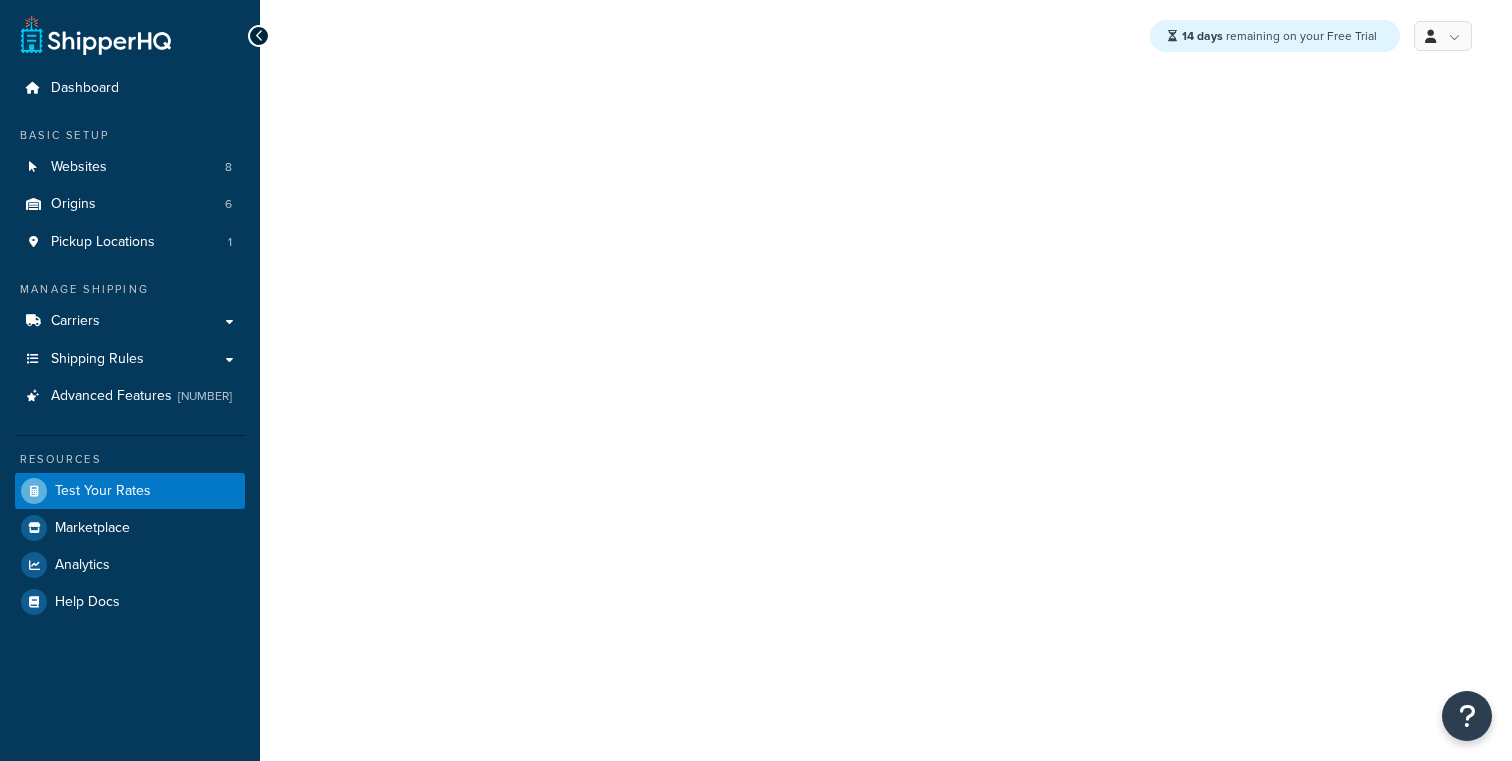 scroll, scrollTop: 0, scrollLeft: 0, axis: both 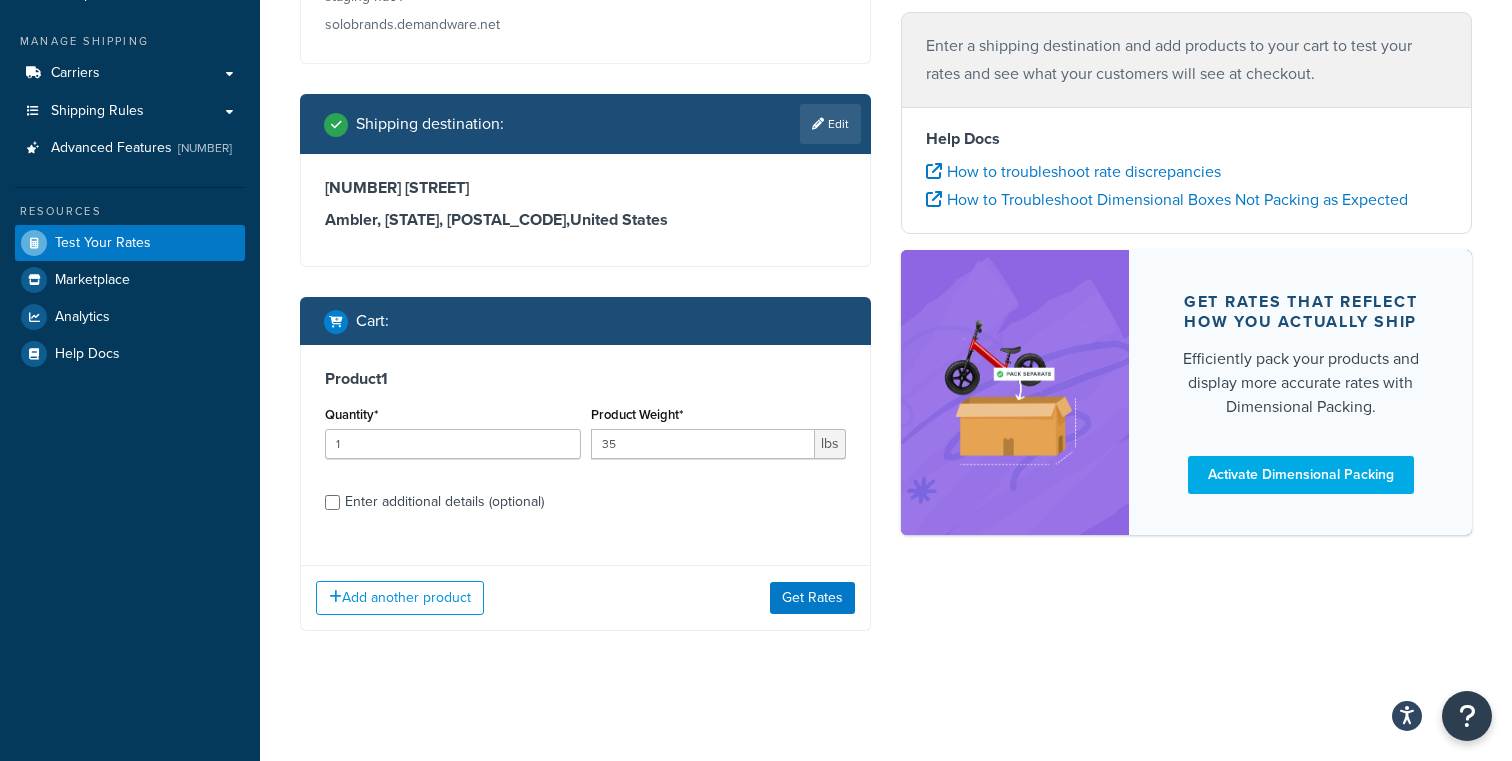 click on "Enter additional details (optional)" at bounding box center [444, 502] 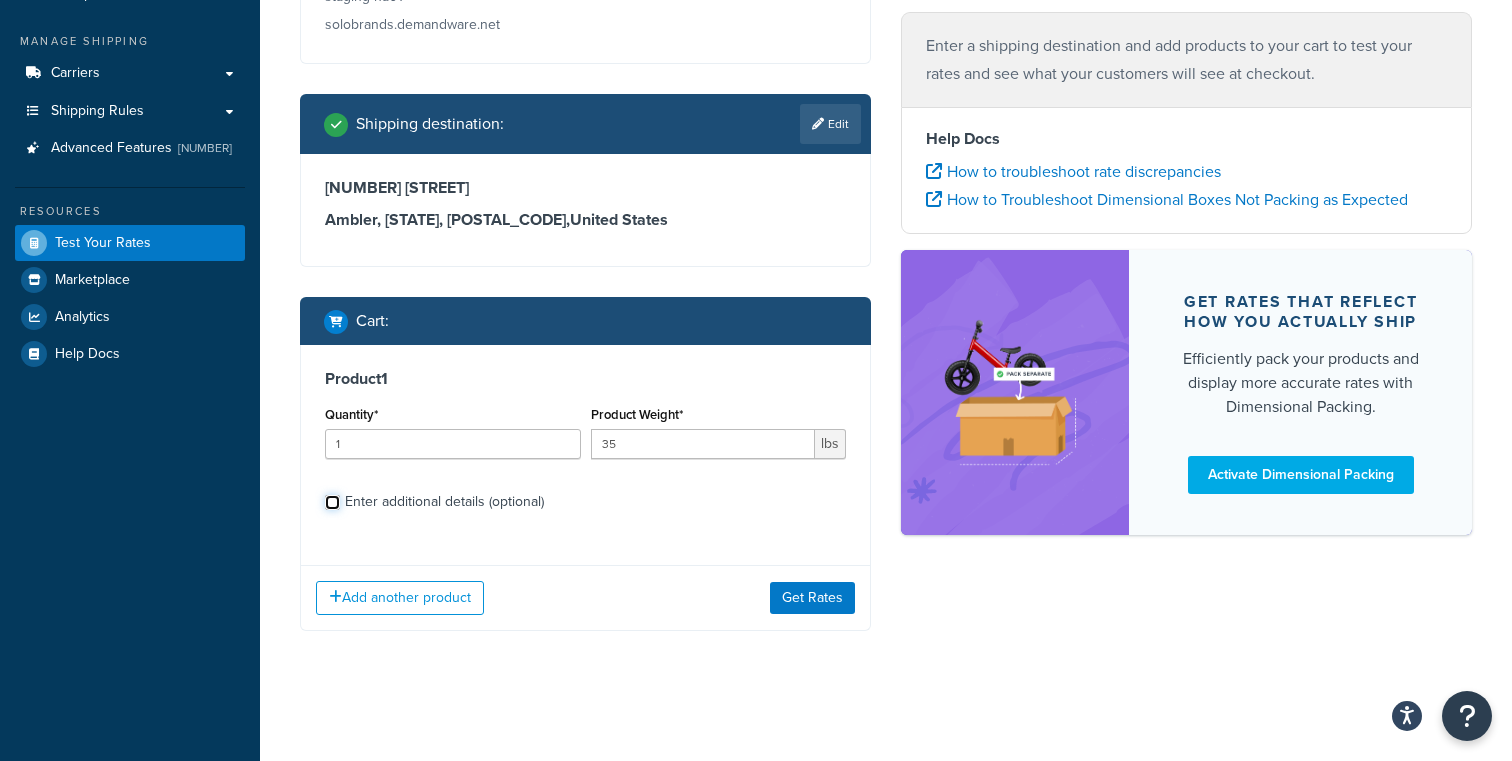 click on "Enter additional details (optional)" at bounding box center (332, 502) 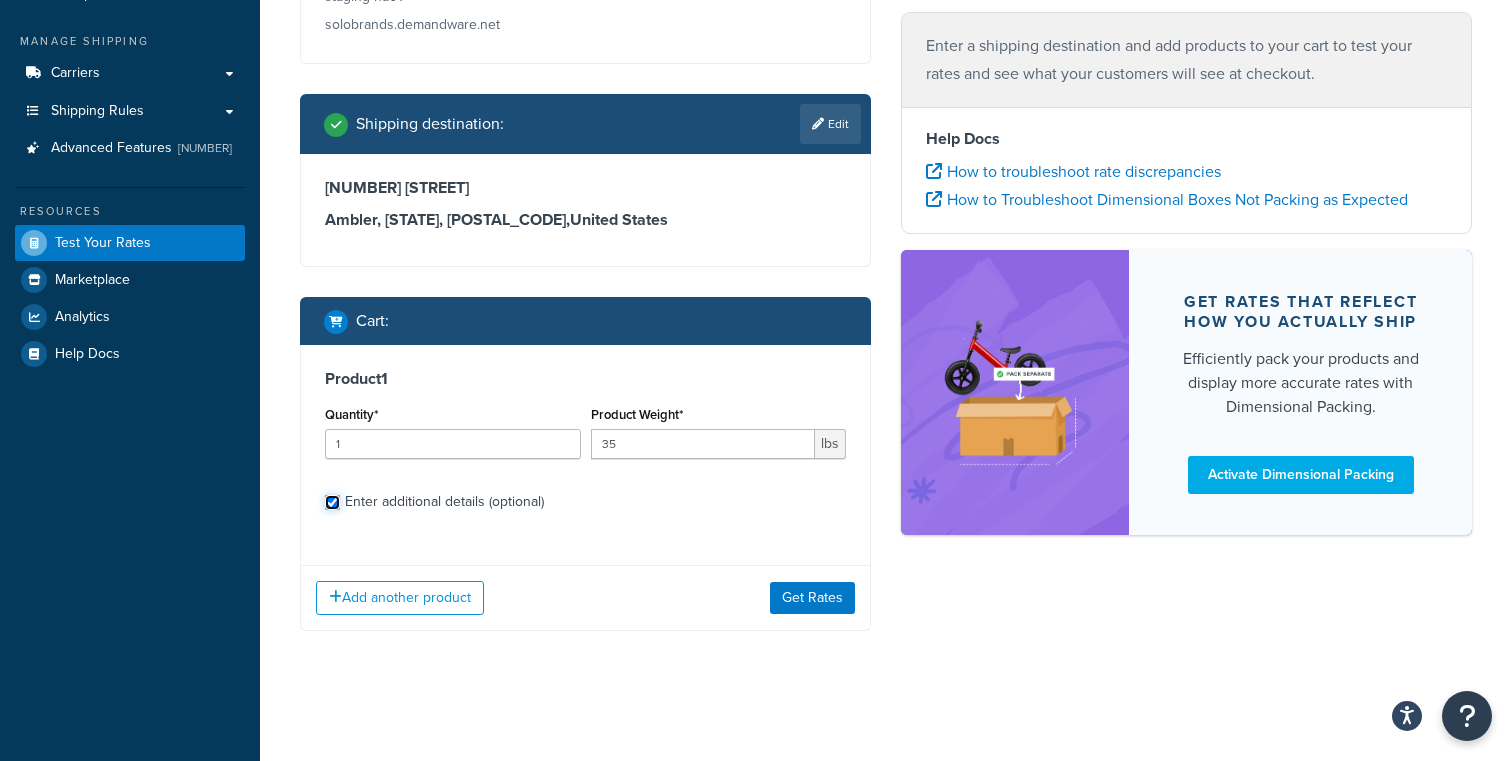 checkbox on "true" 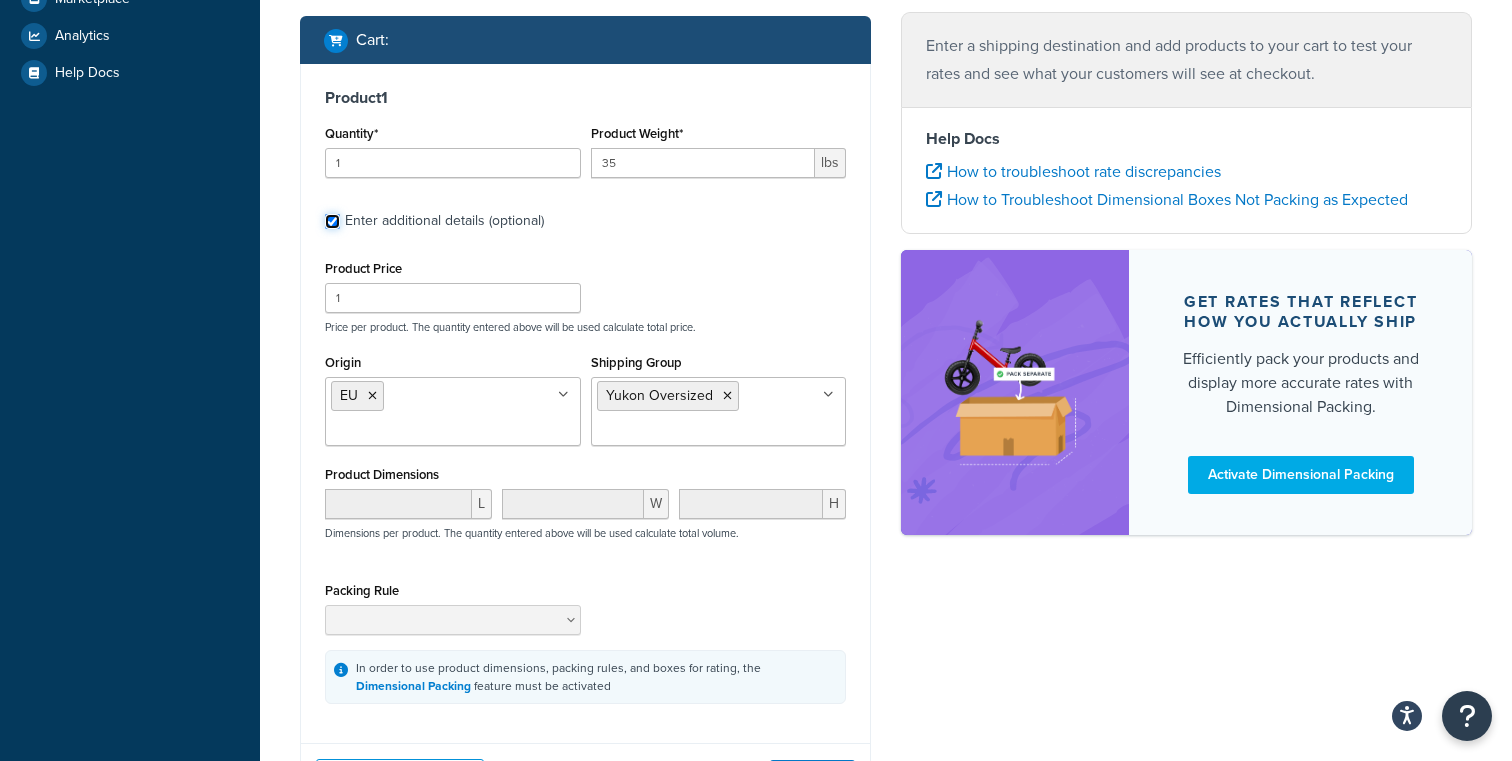 scroll, scrollTop: 561, scrollLeft: 0, axis: vertical 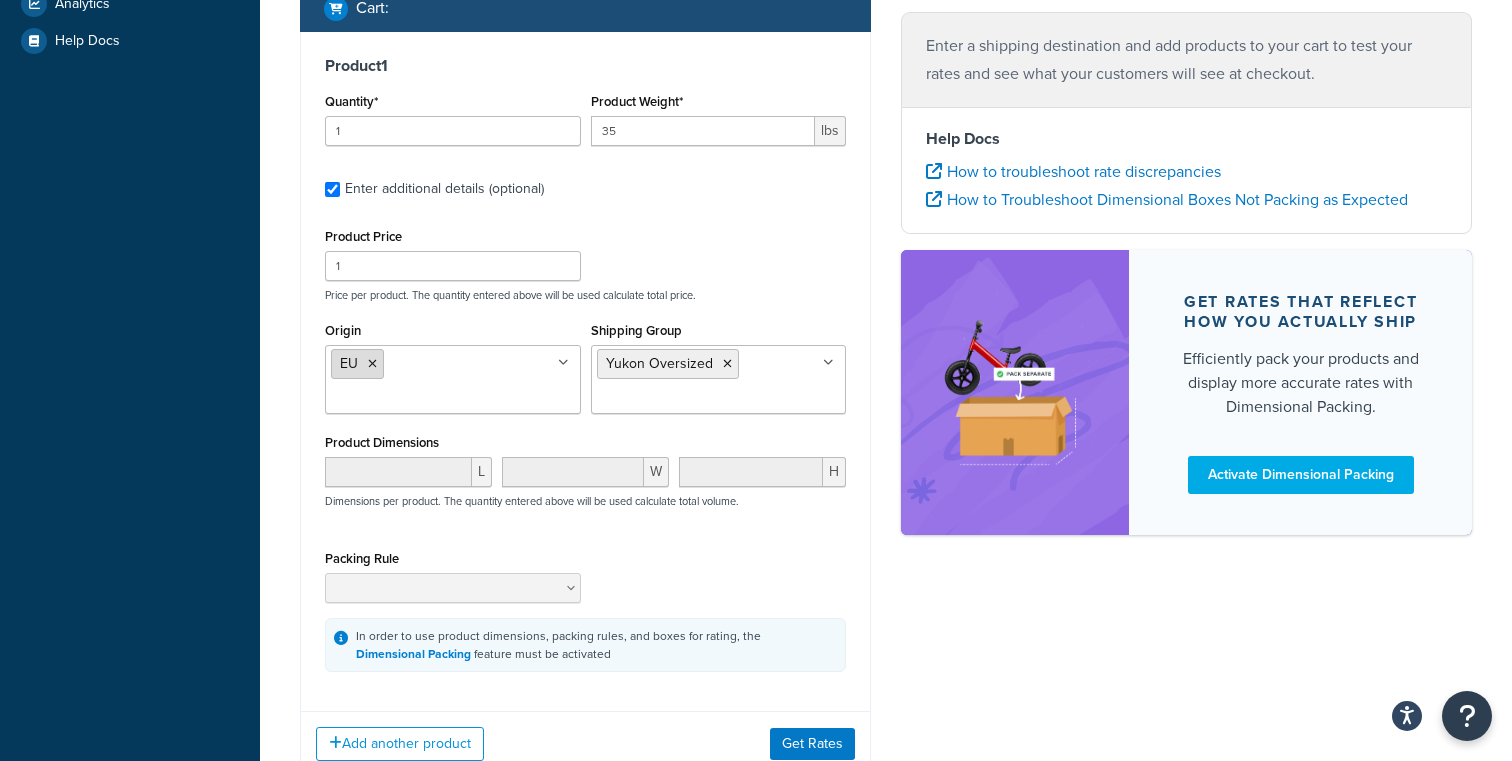 click at bounding box center (372, 364) 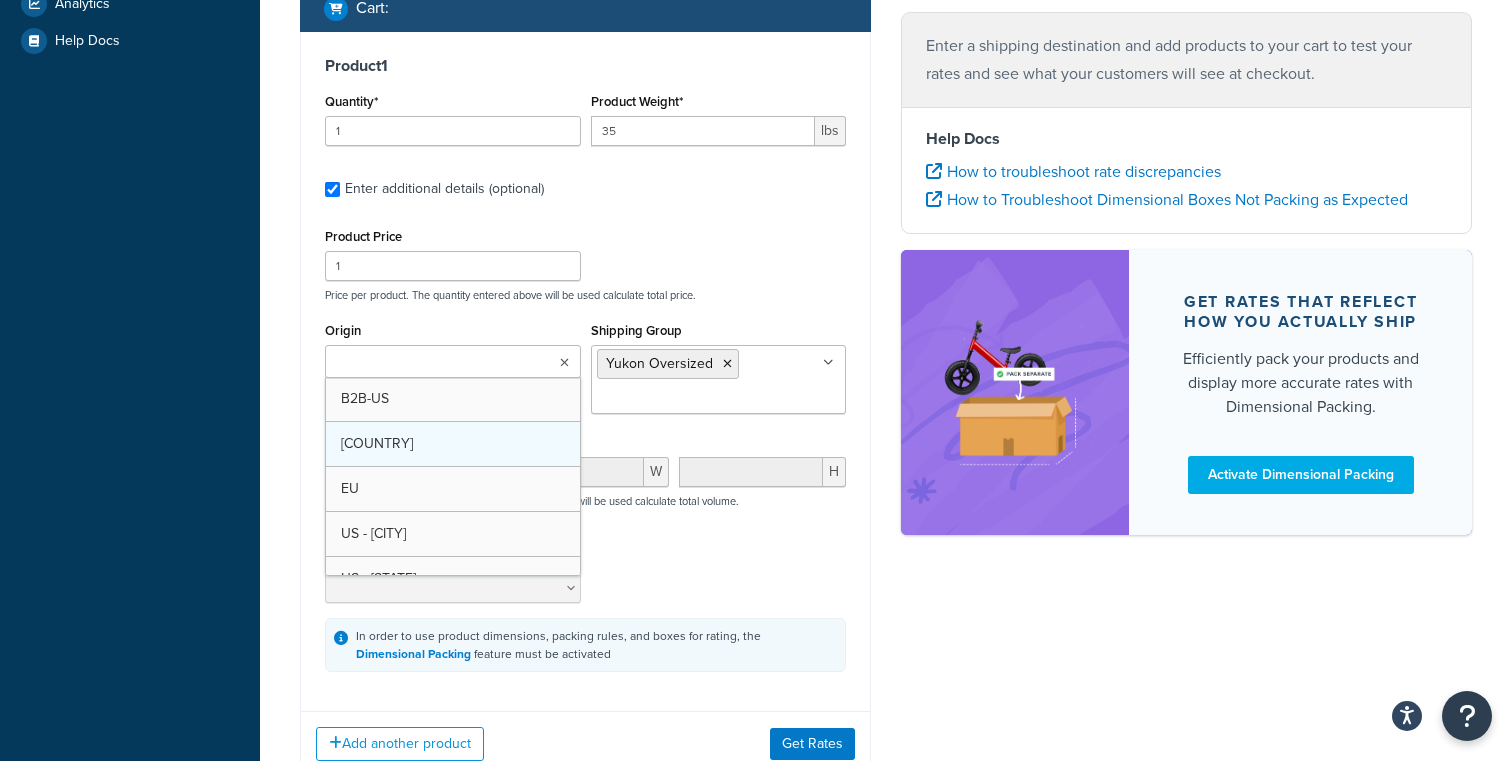 scroll, scrollTop: 88, scrollLeft: 0, axis: vertical 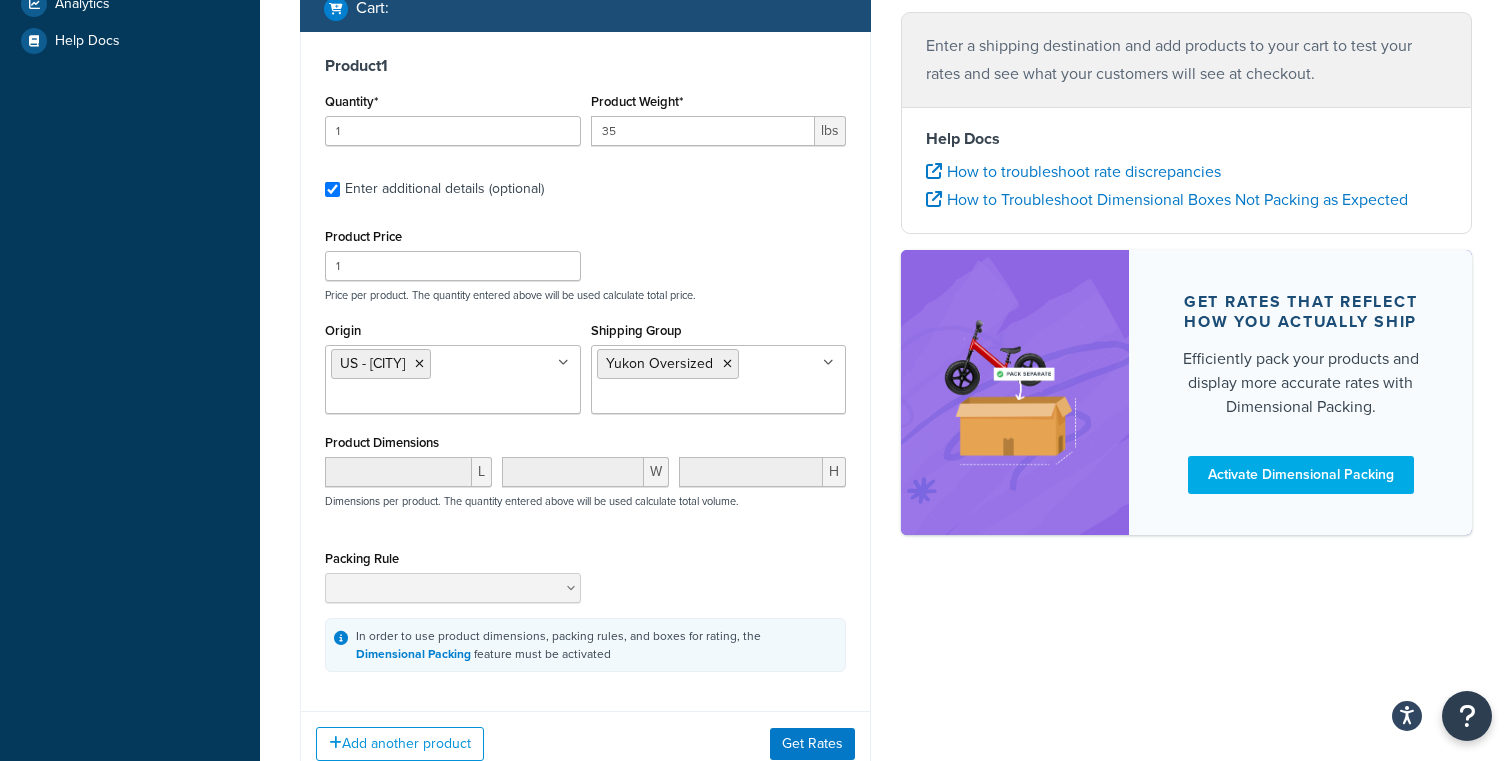 click on "Ecommerce store : Edit Staging staging-na01-solobrands.demandware.net Shipping destination : Edit [NUMBER] [STREET] [CITY], [STATE], [POSTAL_CODE] , [COUNTRY] Cart : Product 1 Quantity* 1 Product Weight* 35 lbs Enter additional details (optional) Product Price 1 Price per product. The quantity entered above will be used calculate total price. Origin US - [CITY] Australia 3PL B2B-US Canada EU US - [STATE] Shipping Group Yukon Oversized Concrete In Store Pickup Items Large Medium NOPOBOX PER_ITEM Products Season Oil Small Product Dimensions L W H Dimensions per product. The quantity entered above will be used calculate total volume. Packing Rule In order to use product dimensions, packing rules, and boxes for rating, the Dimensional Packing feature must be activated Add another product Get Rates" at bounding box center (585, 186) 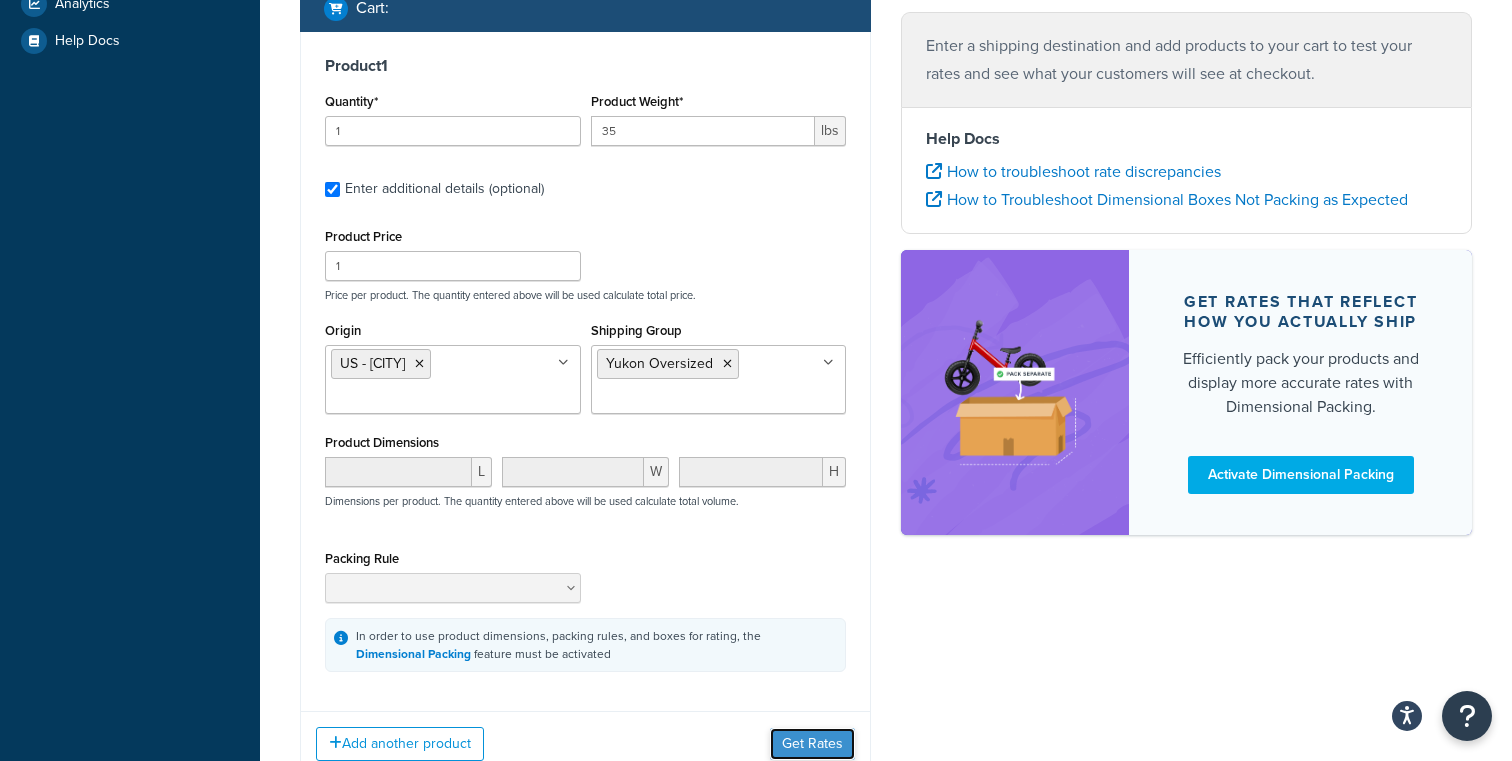 click on "Get Rates" at bounding box center [812, 744] 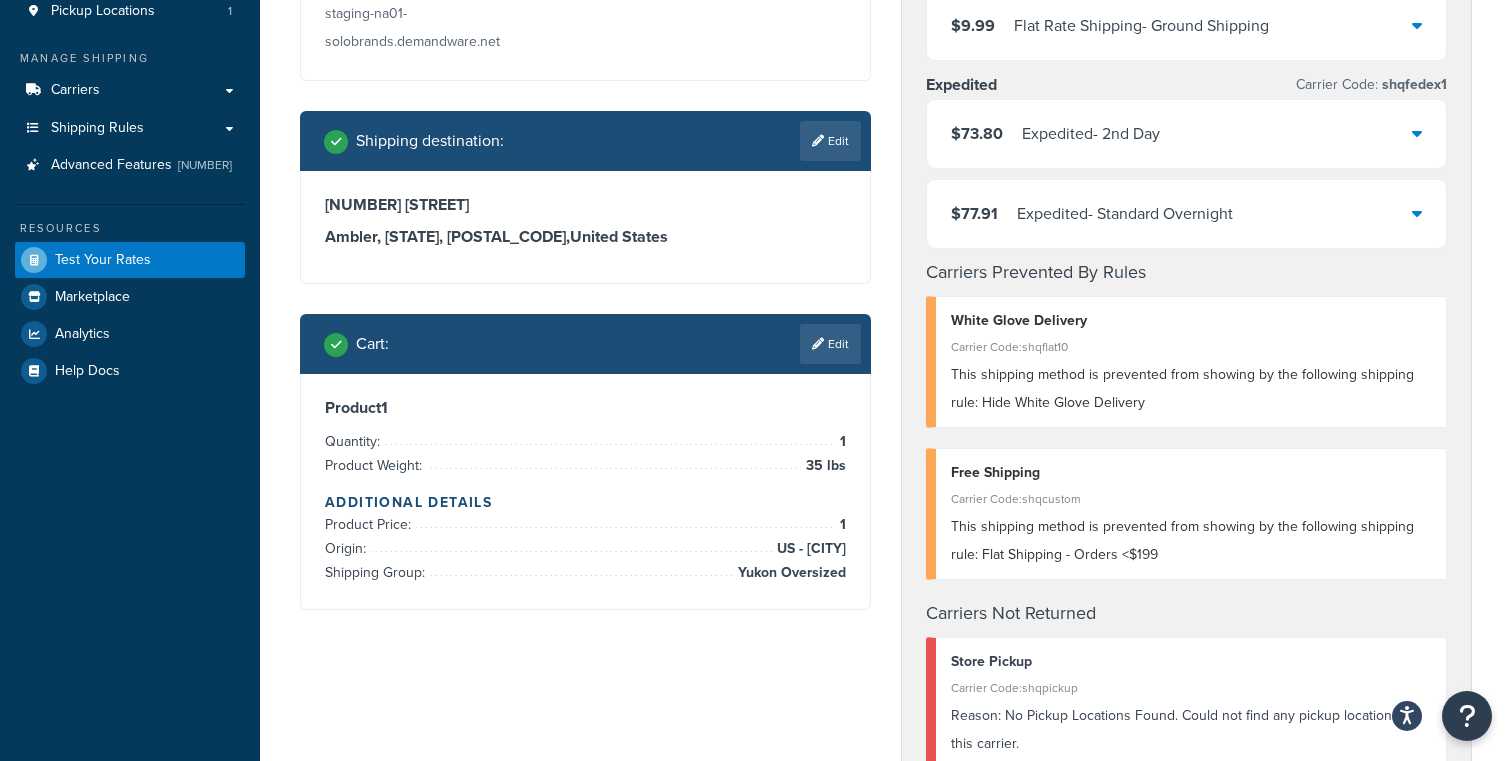 scroll, scrollTop: 245, scrollLeft: 0, axis: vertical 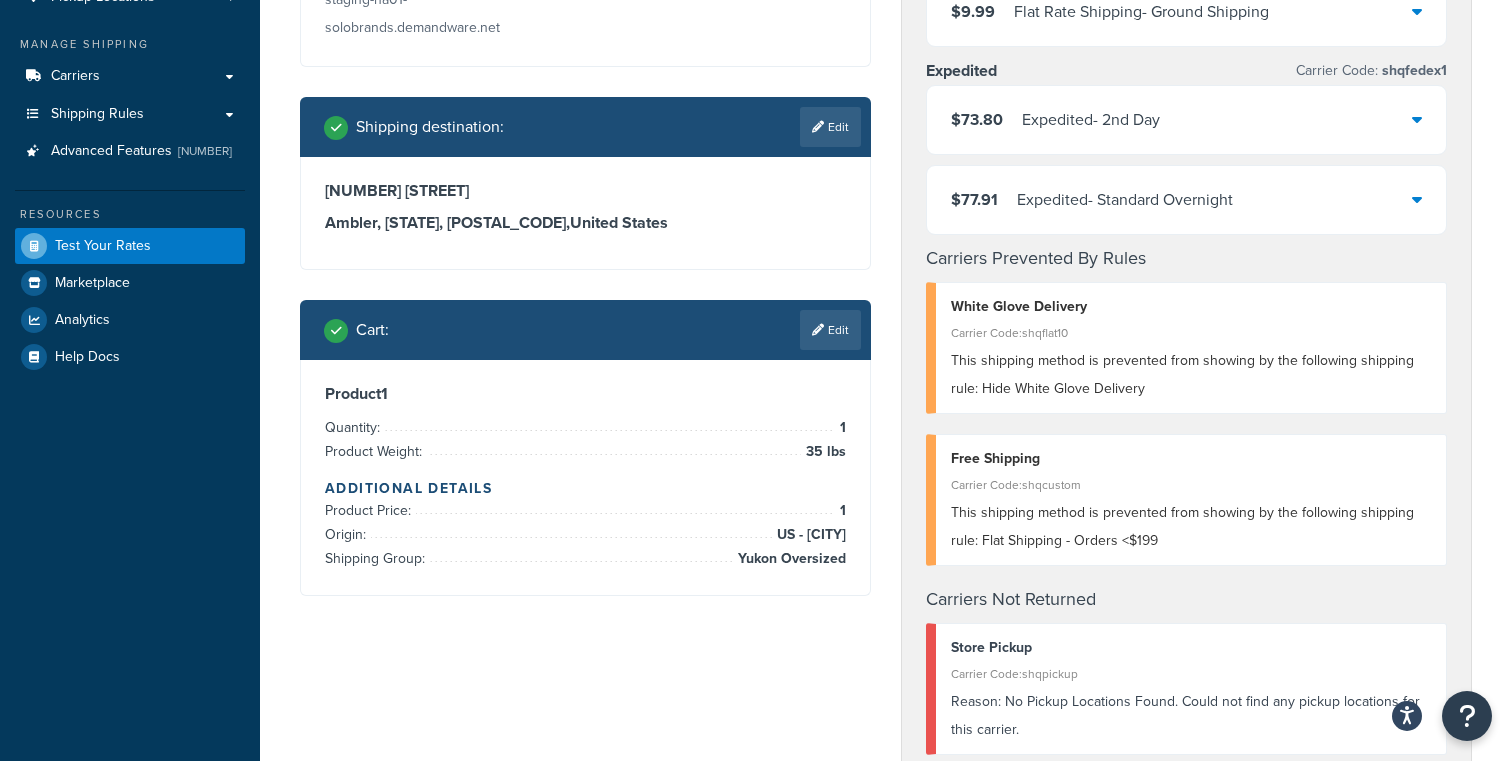 click at bounding box center (818, 330) 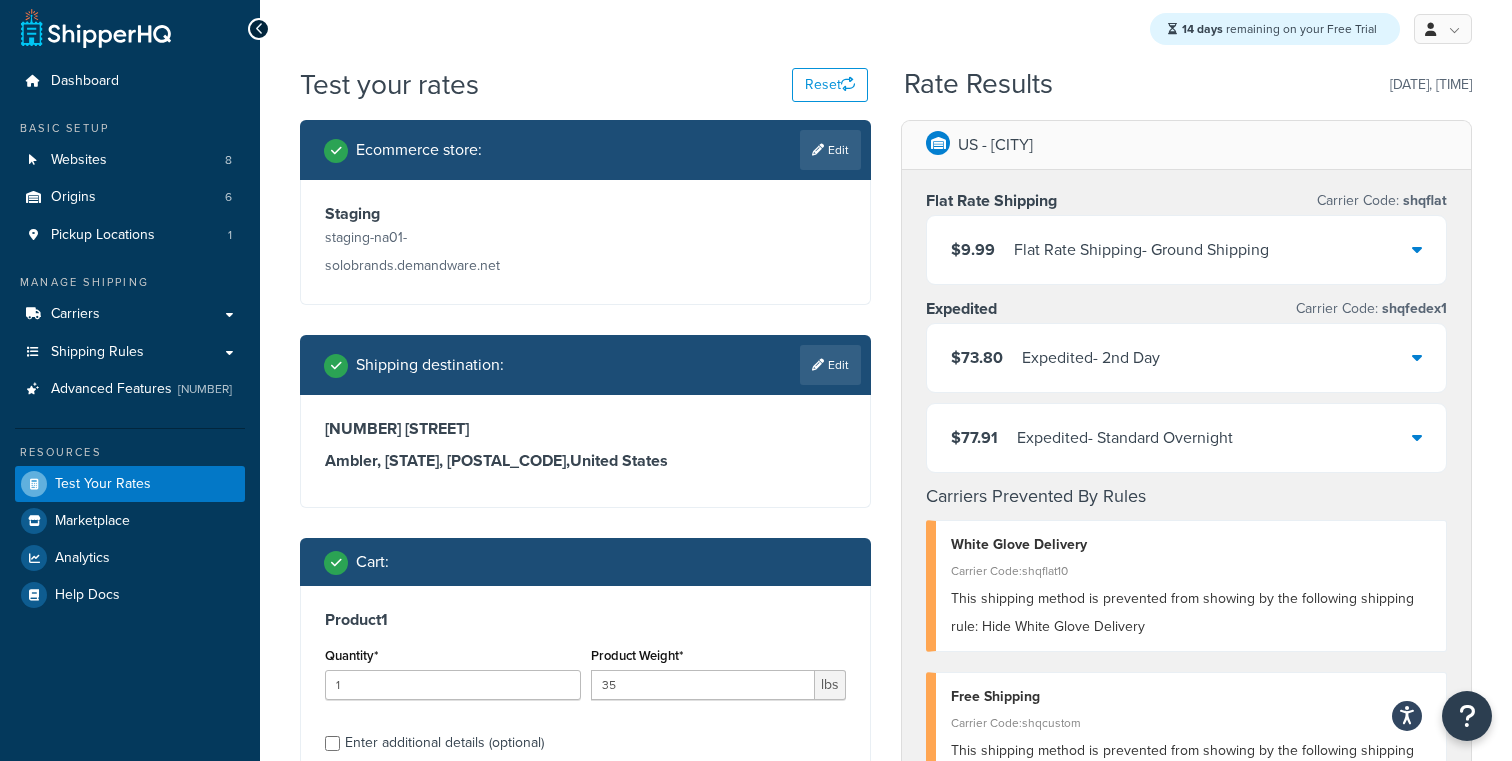 scroll, scrollTop: 0, scrollLeft: 0, axis: both 